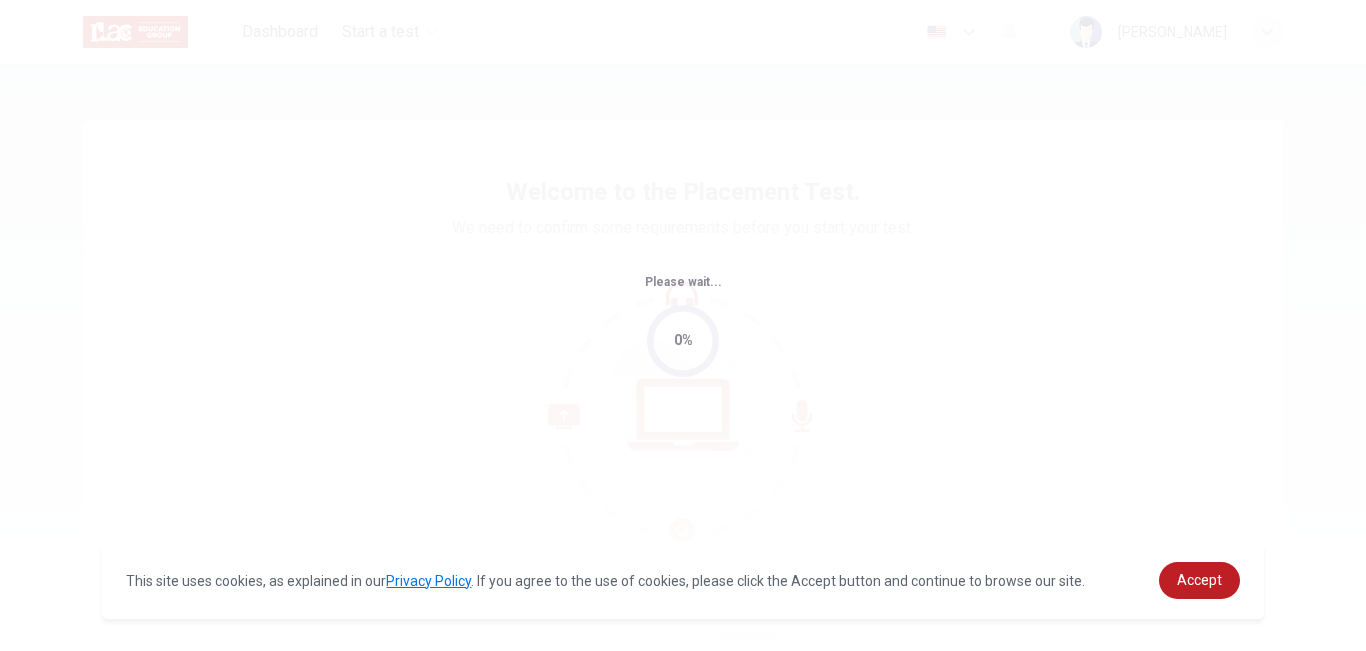 scroll, scrollTop: 0, scrollLeft: 0, axis: both 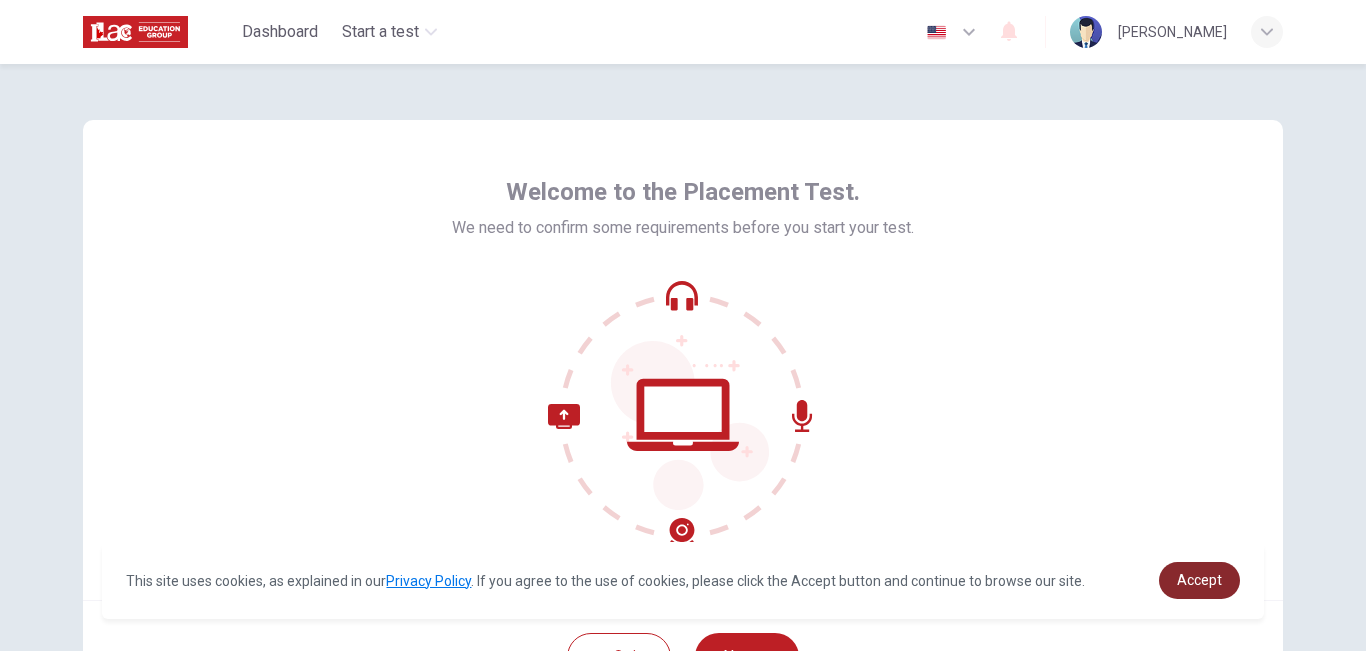 click on "Accept" at bounding box center (1199, 580) 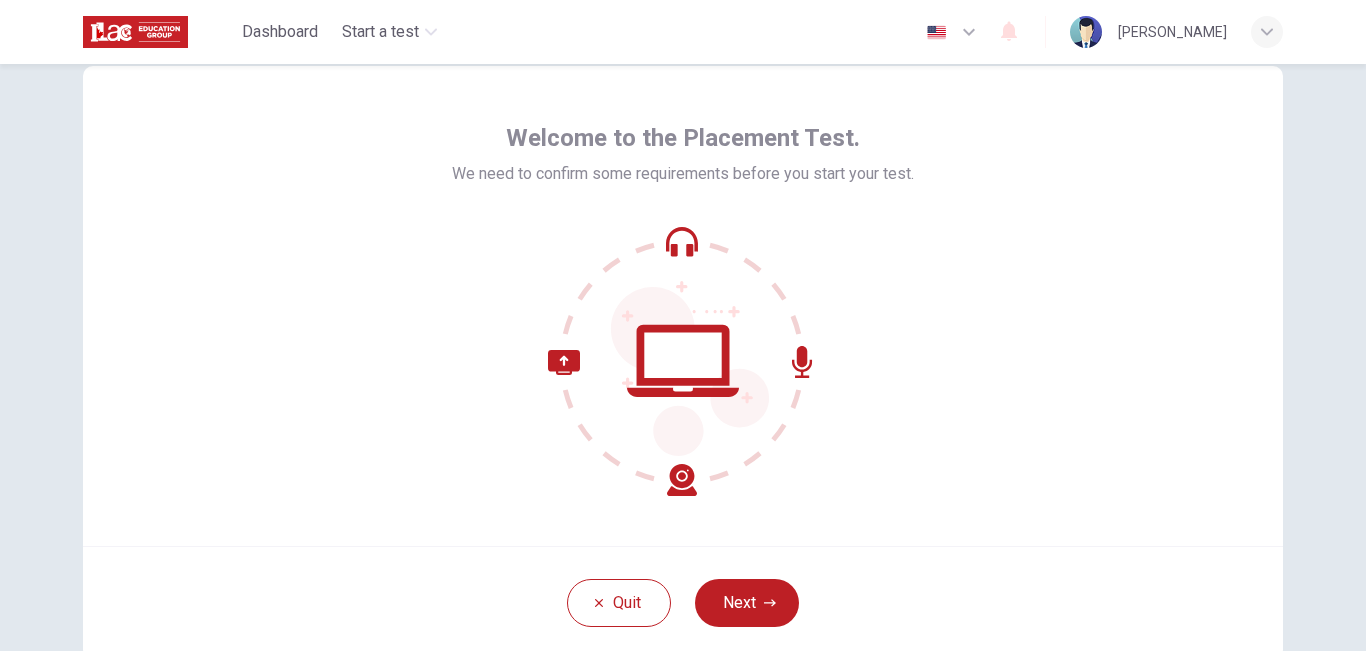 scroll, scrollTop: 62, scrollLeft: 0, axis: vertical 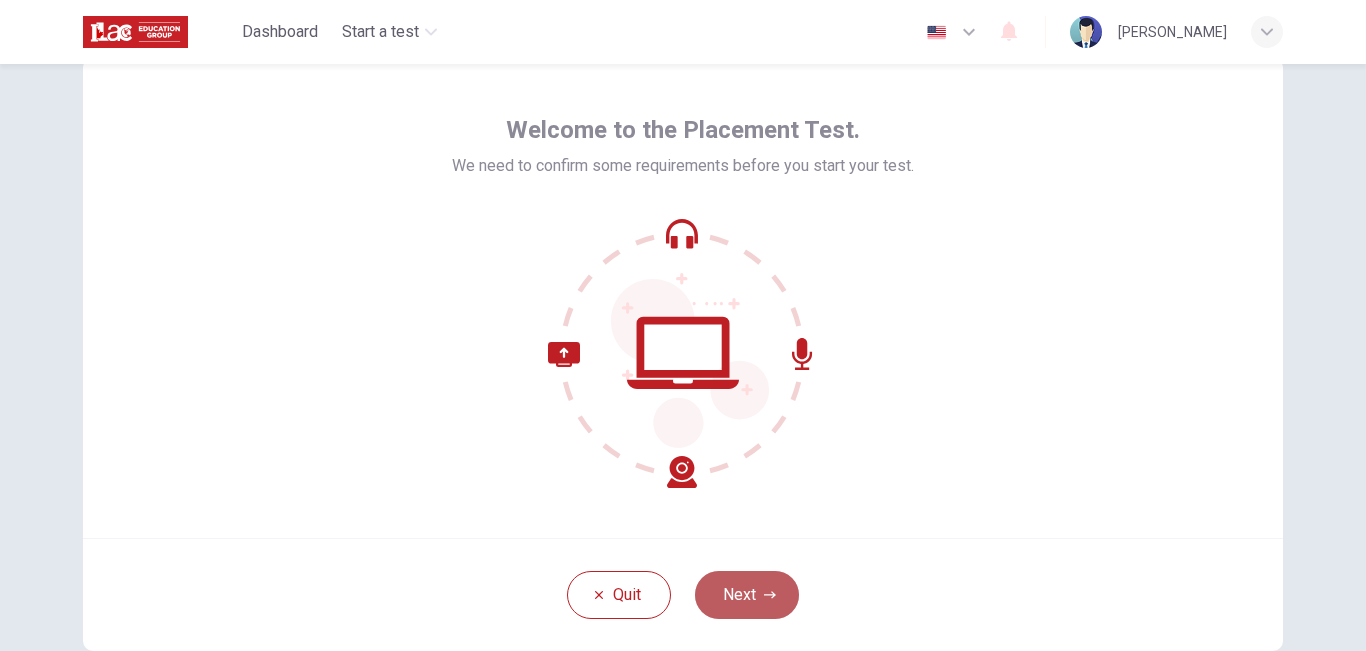 click on "Next" at bounding box center (747, 595) 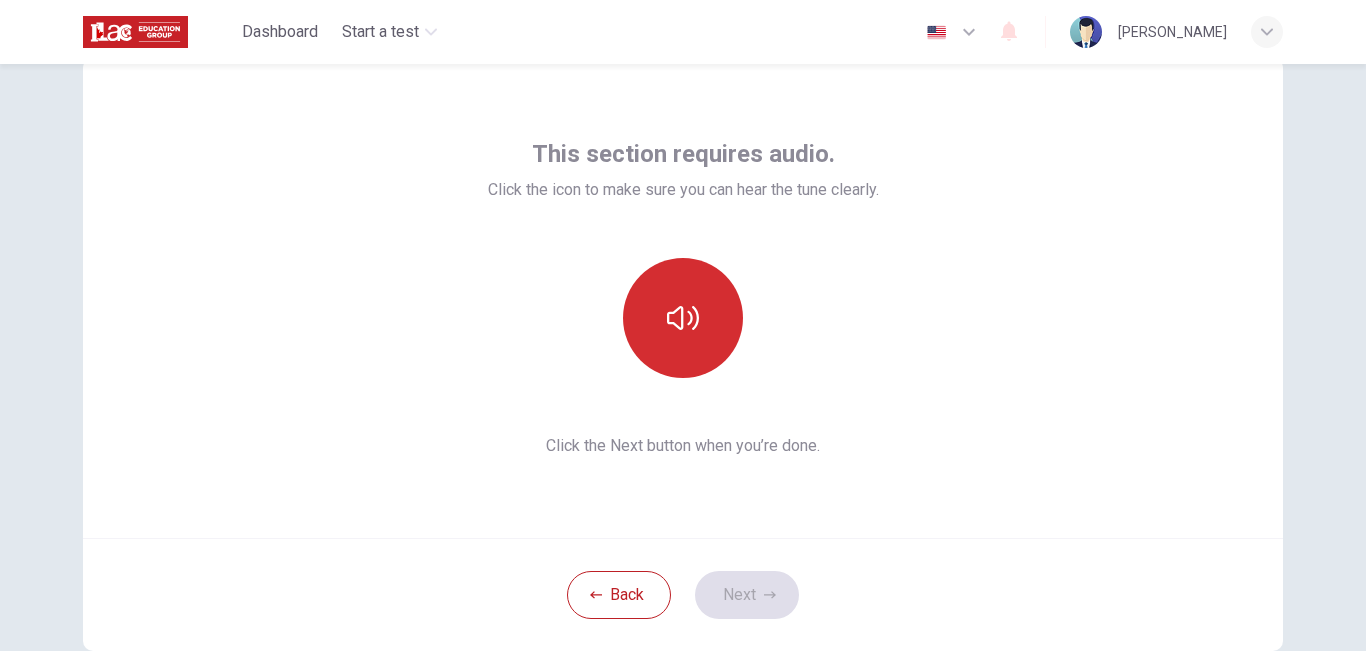 click at bounding box center [683, 318] 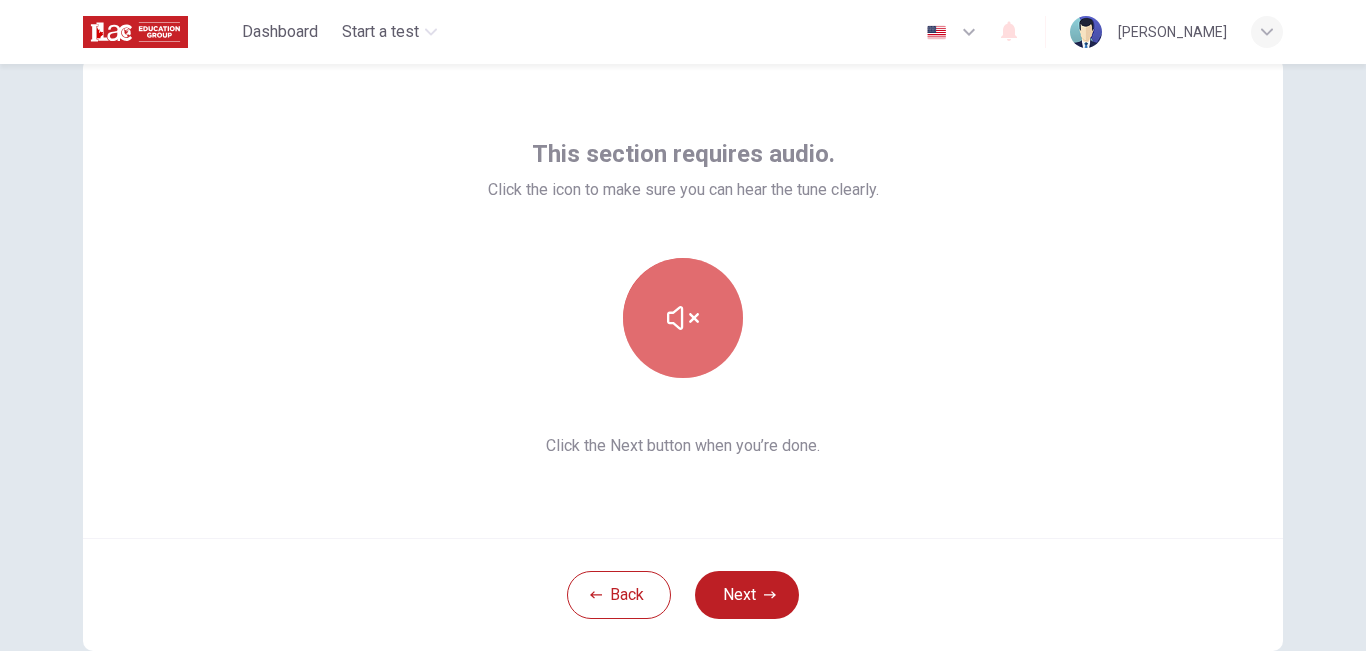 click at bounding box center [683, 318] 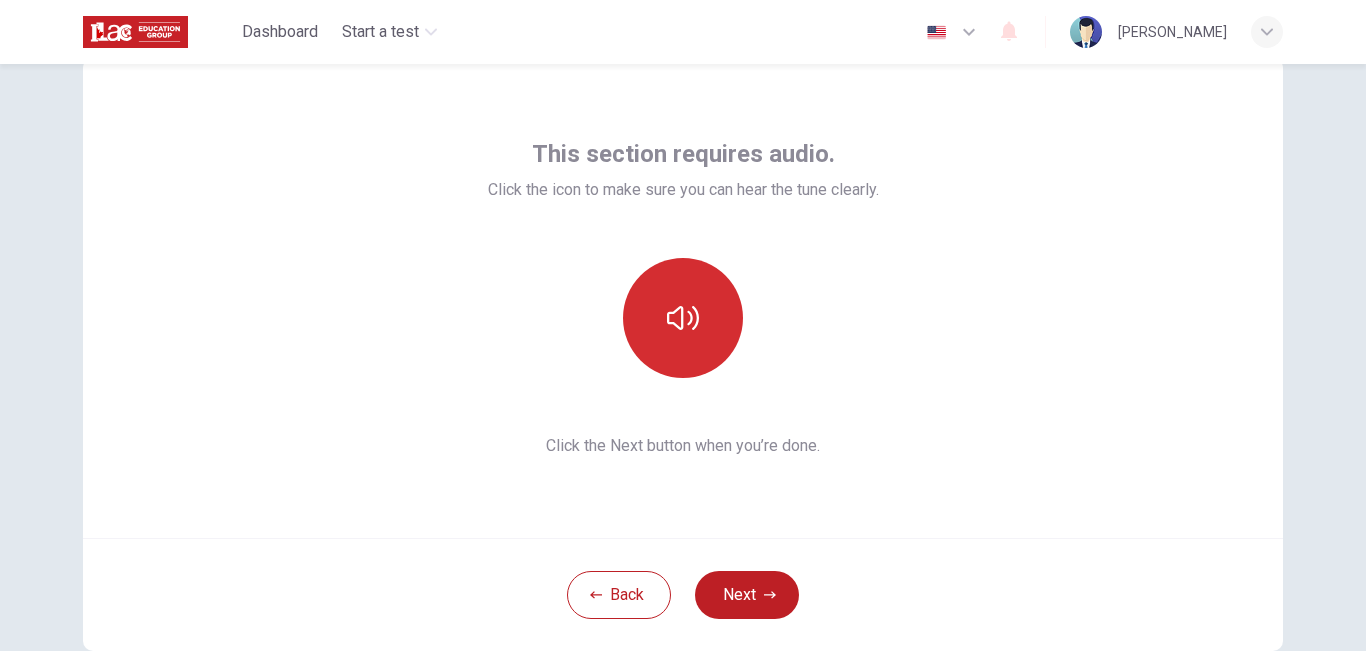 click at bounding box center (683, 318) 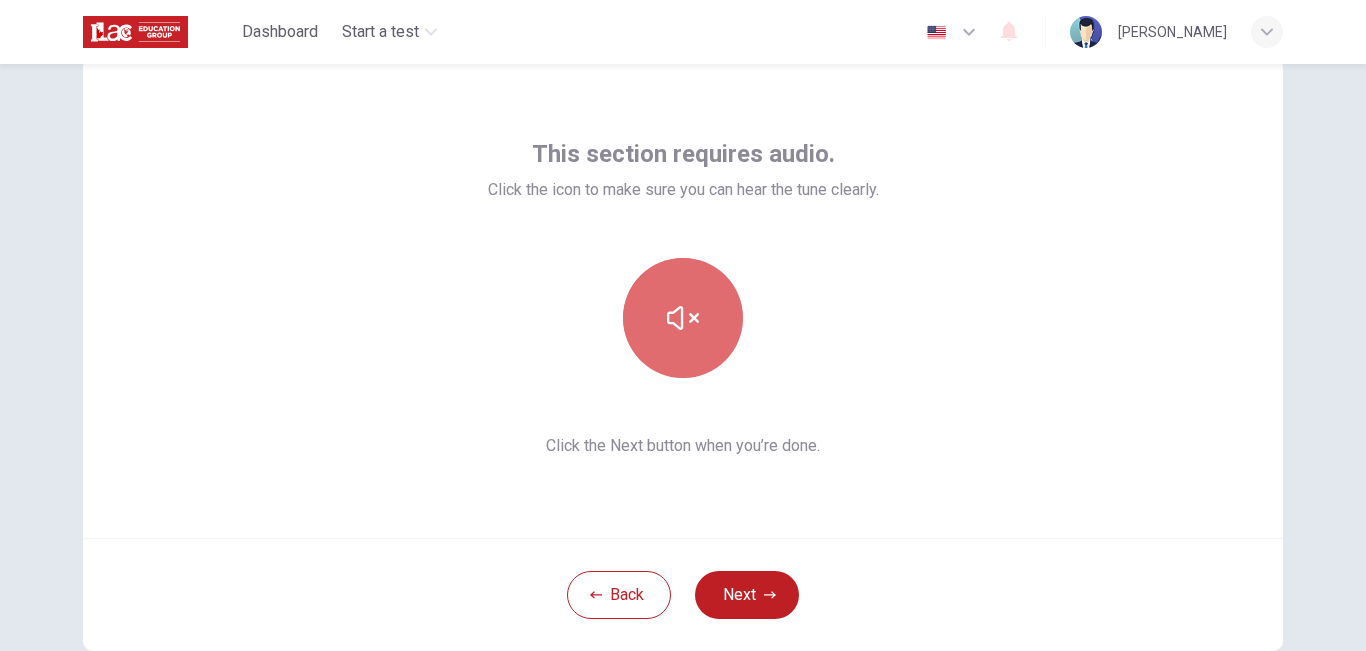 click at bounding box center (683, 318) 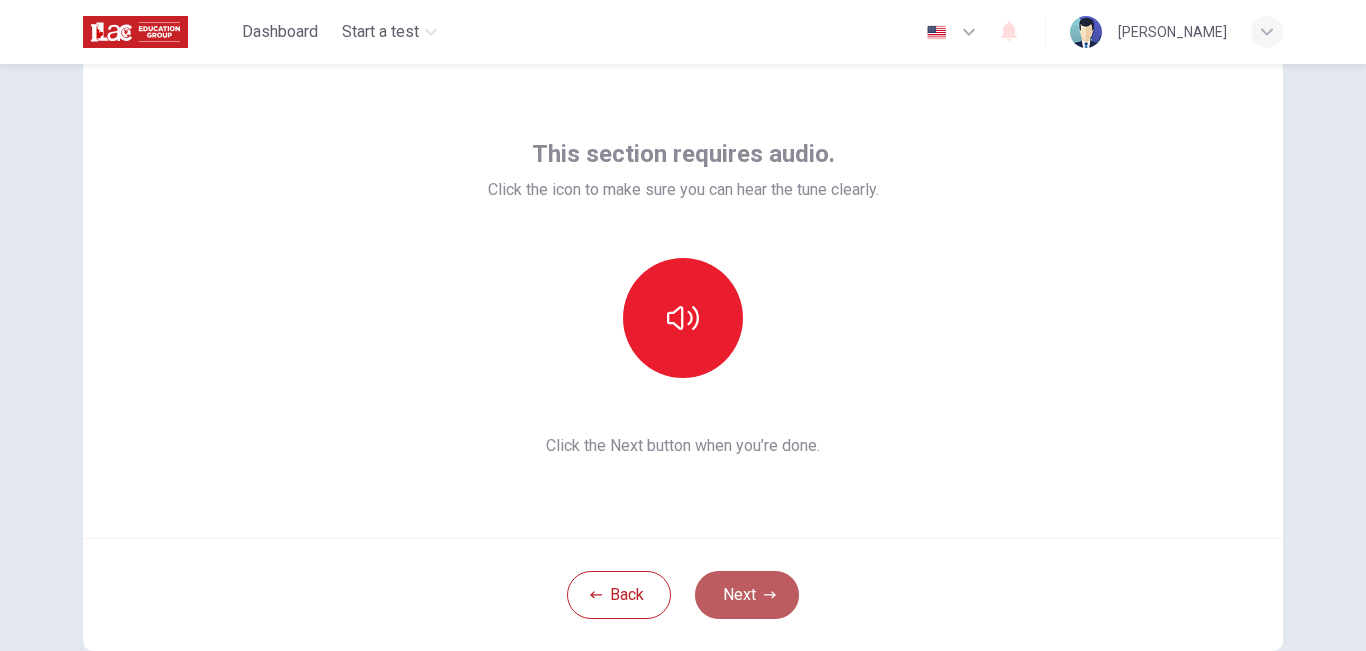 click on "Next" at bounding box center (747, 595) 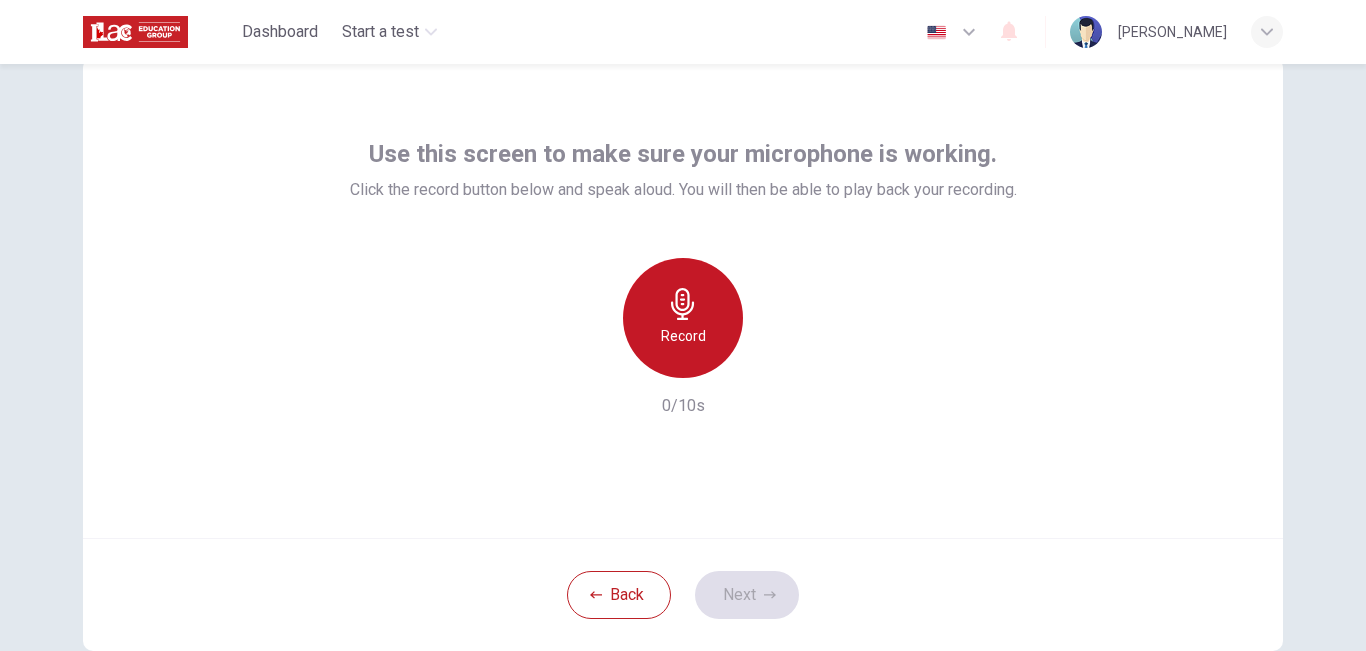 click 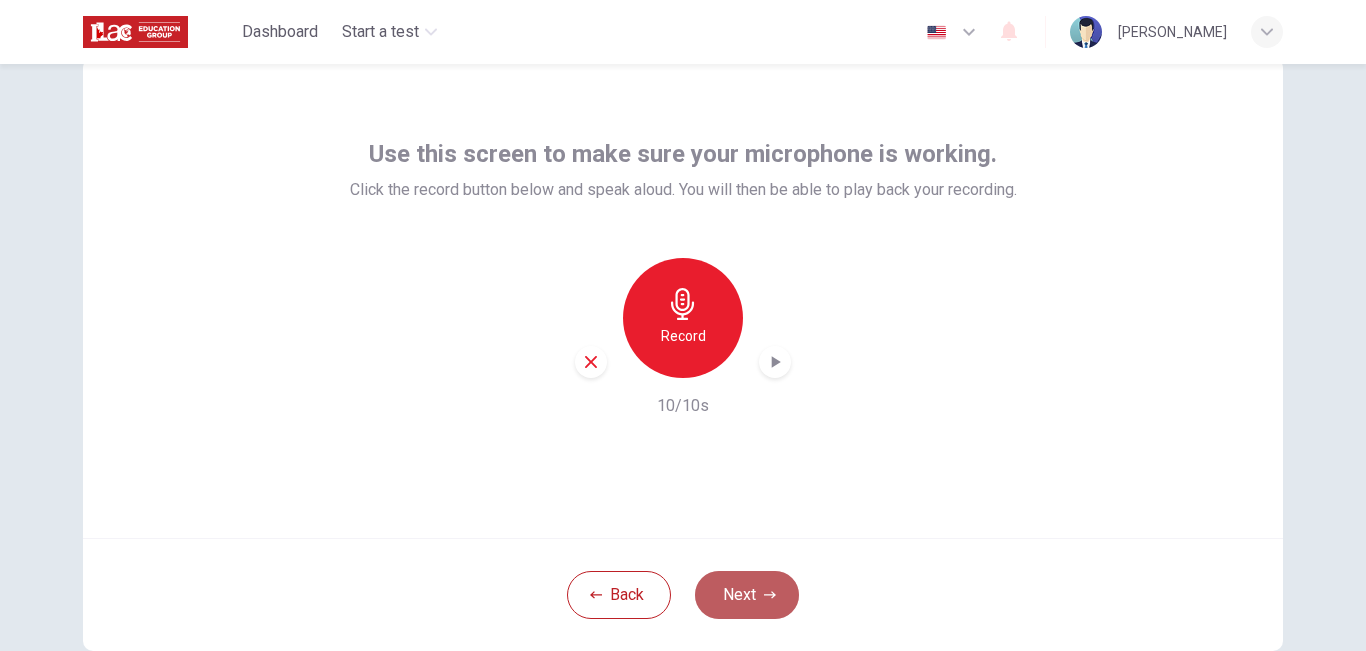 click 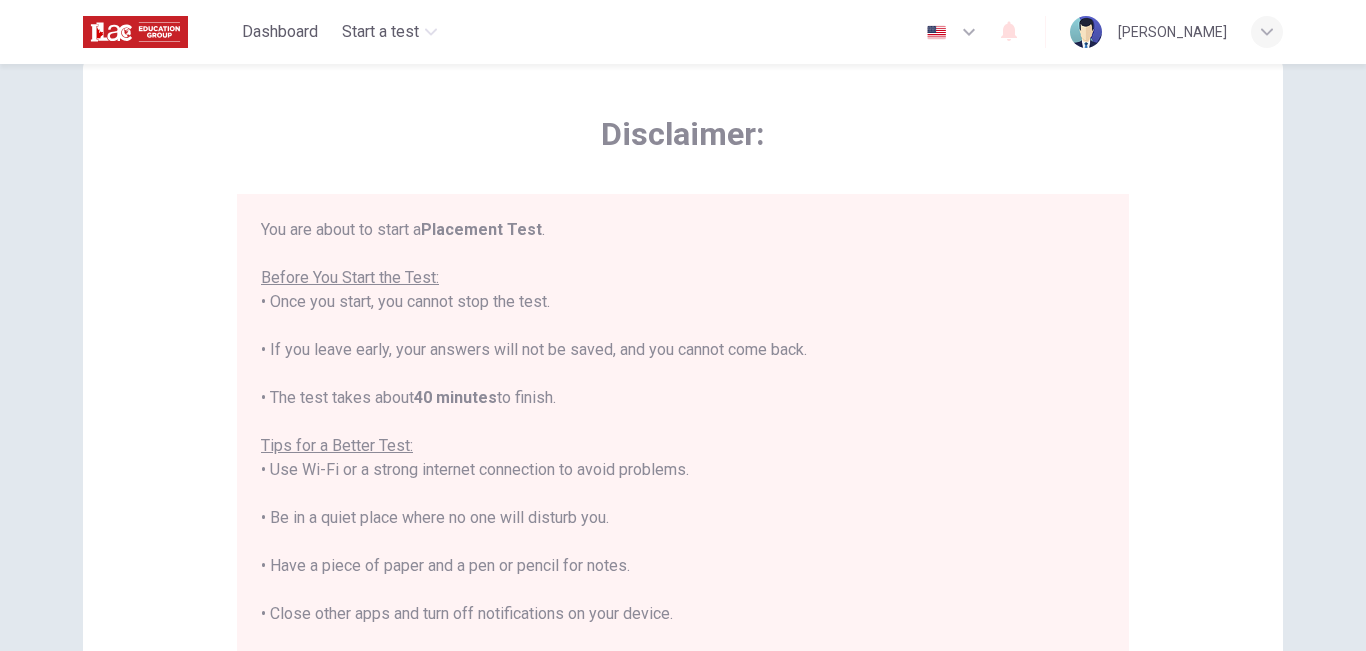 scroll, scrollTop: 23, scrollLeft: 0, axis: vertical 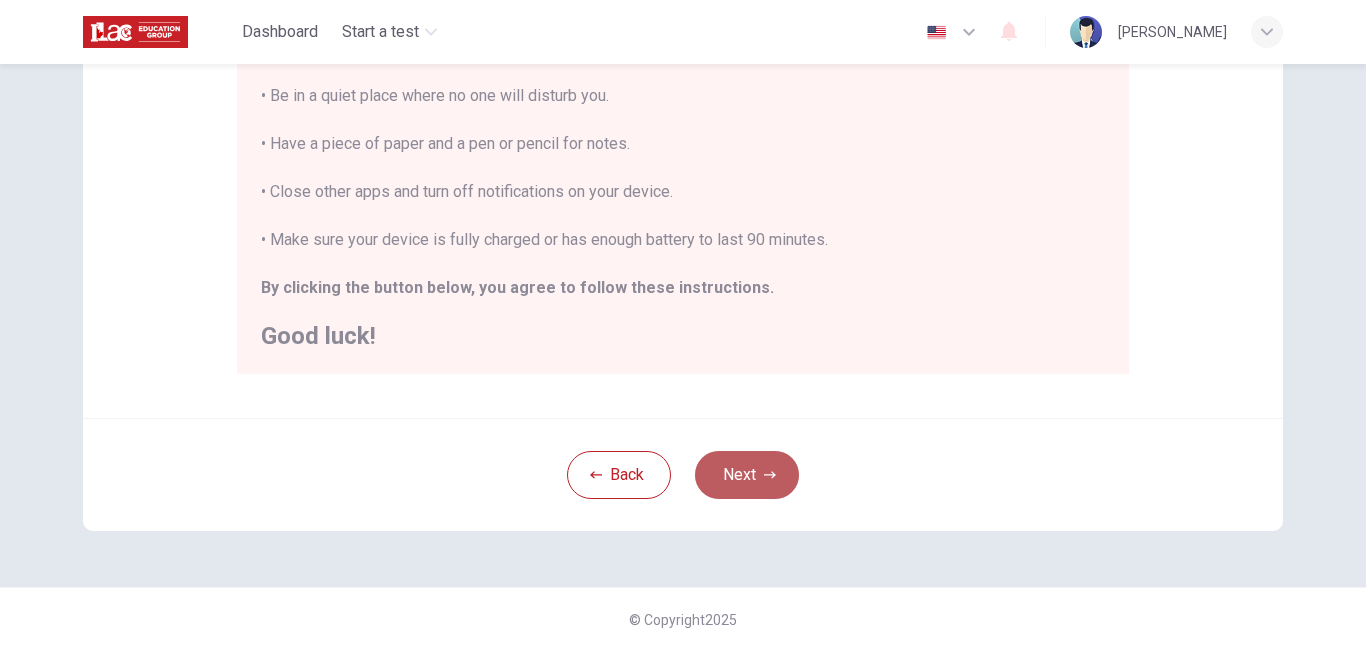 click on "Next" at bounding box center (747, 475) 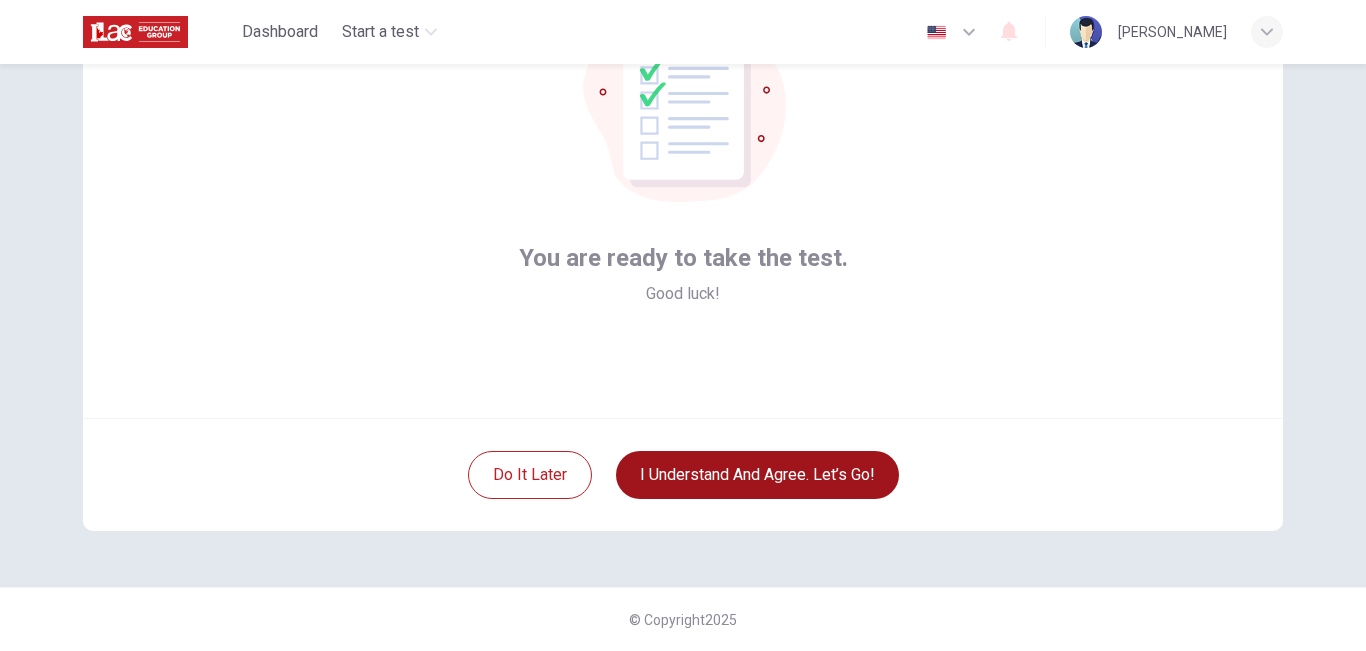 scroll, scrollTop: 182, scrollLeft: 0, axis: vertical 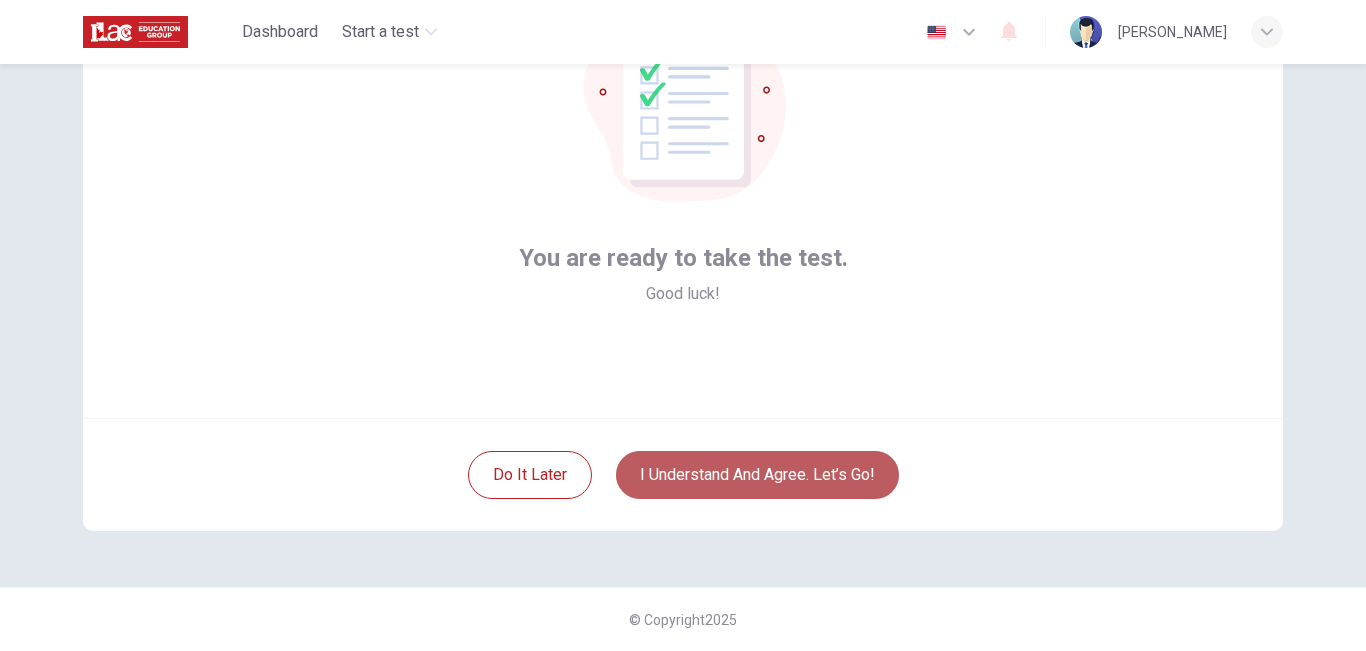 click on "I understand and agree. Let’s go!" at bounding box center [757, 475] 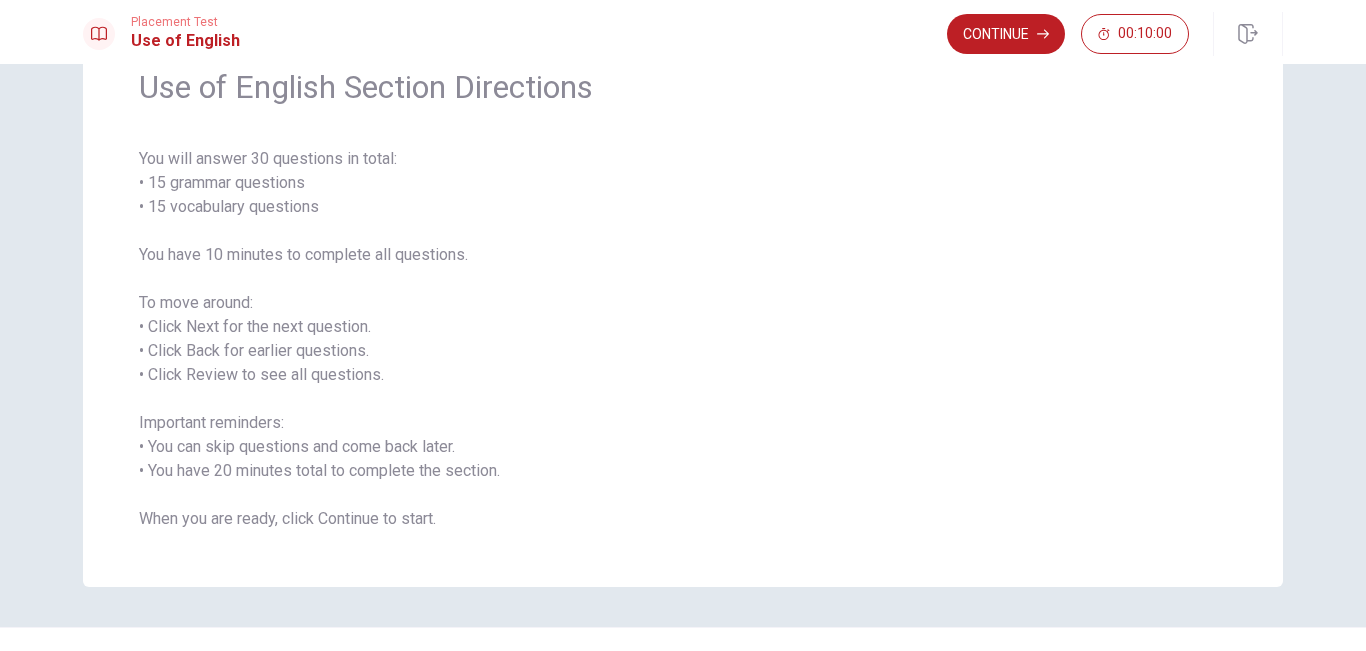scroll, scrollTop: 133, scrollLeft: 0, axis: vertical 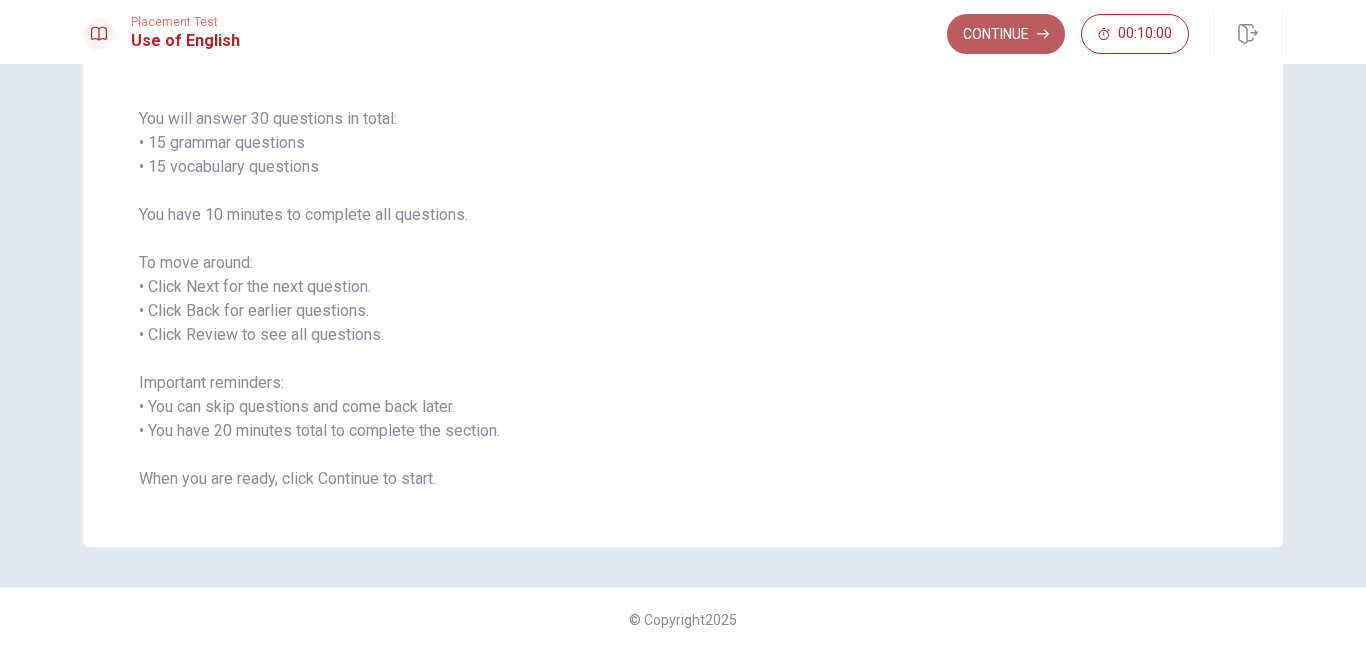click on "Continue" at bounding box center [1006, 34] 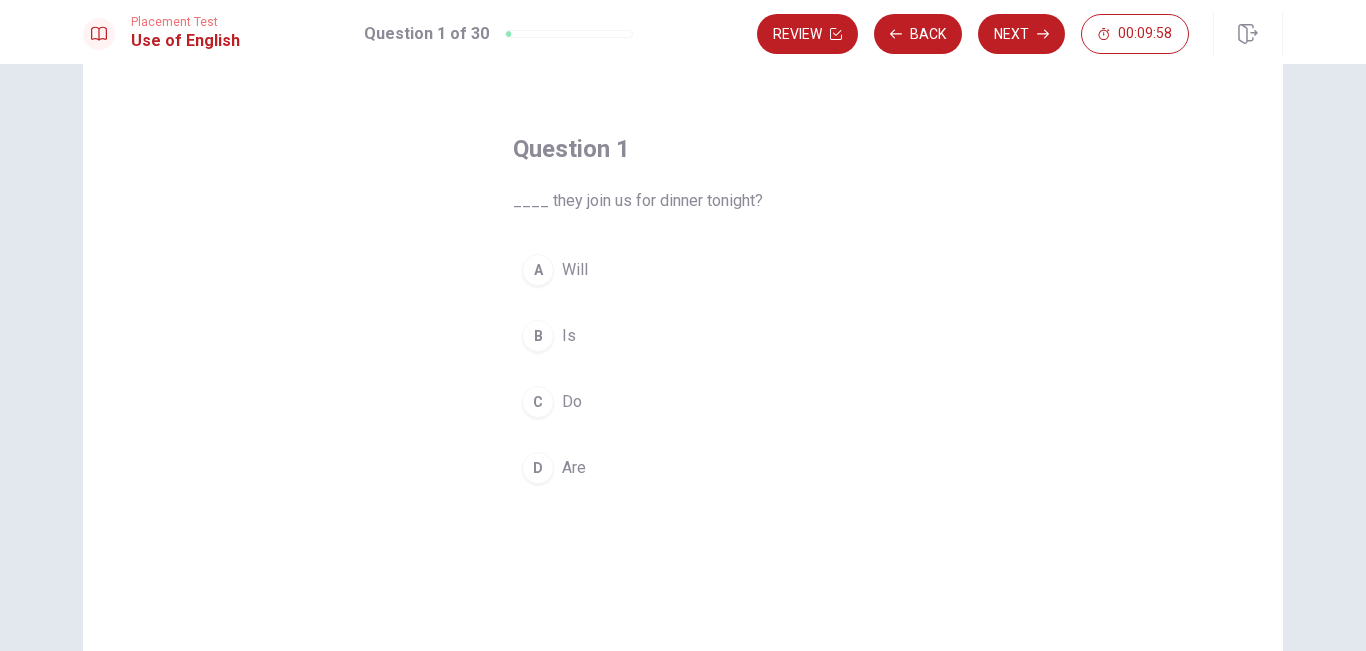 scroll, scrollTop: 53, scrollLeft: 0, axis: vertical 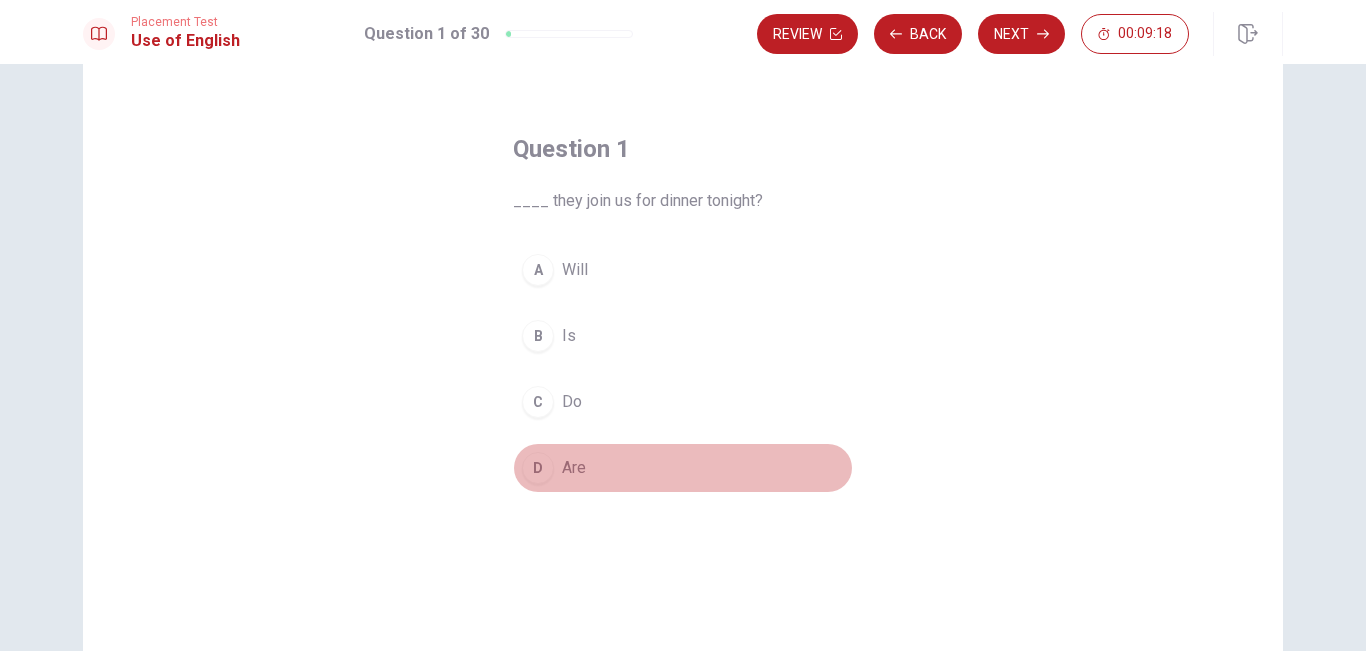 click on "D Are" at bounding box center [683, 468] 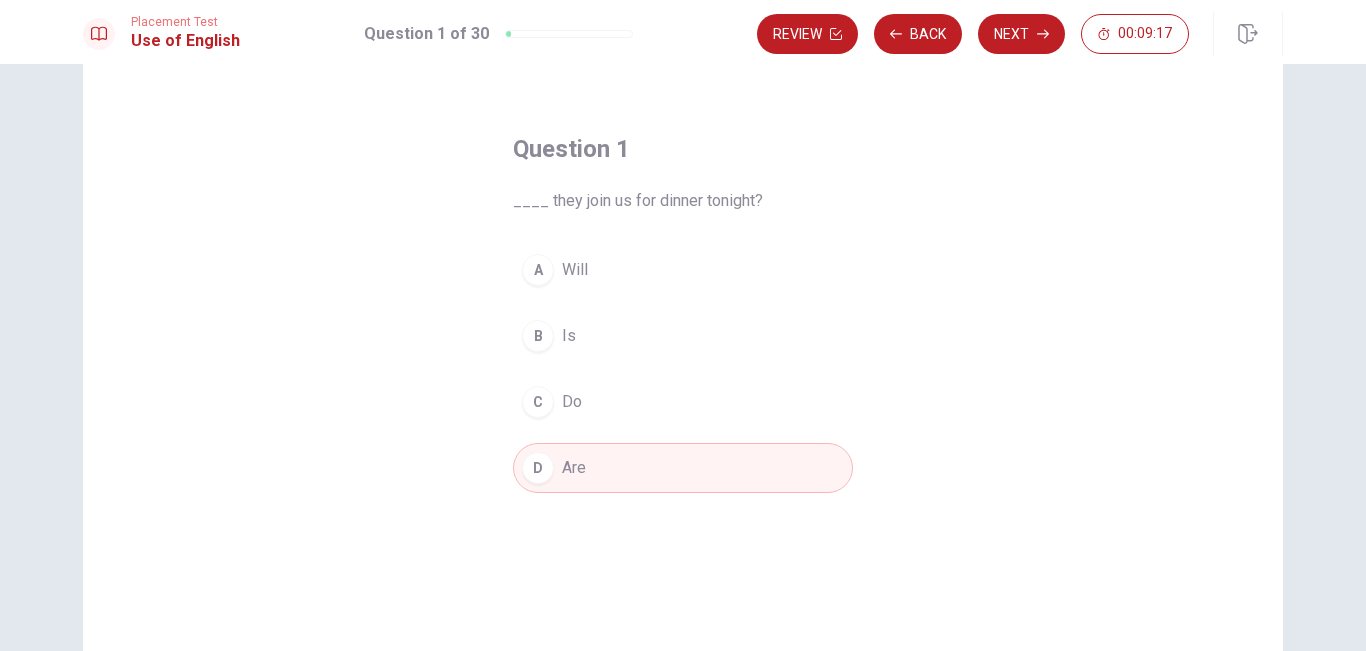 drag, startPoint x: 554, startPoint y: 477, endPoint x: 841, endPoint y: 221, distance: 384.5842 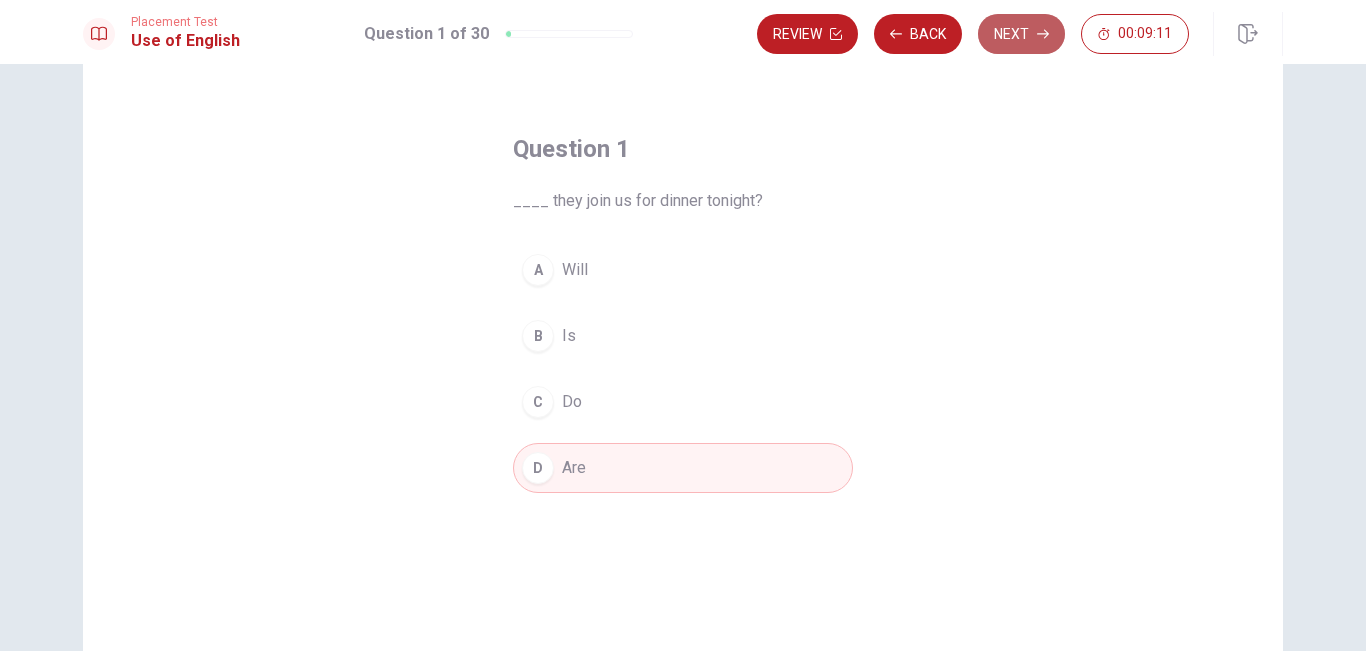 click on "Next" at bounding box center (1021, 34) 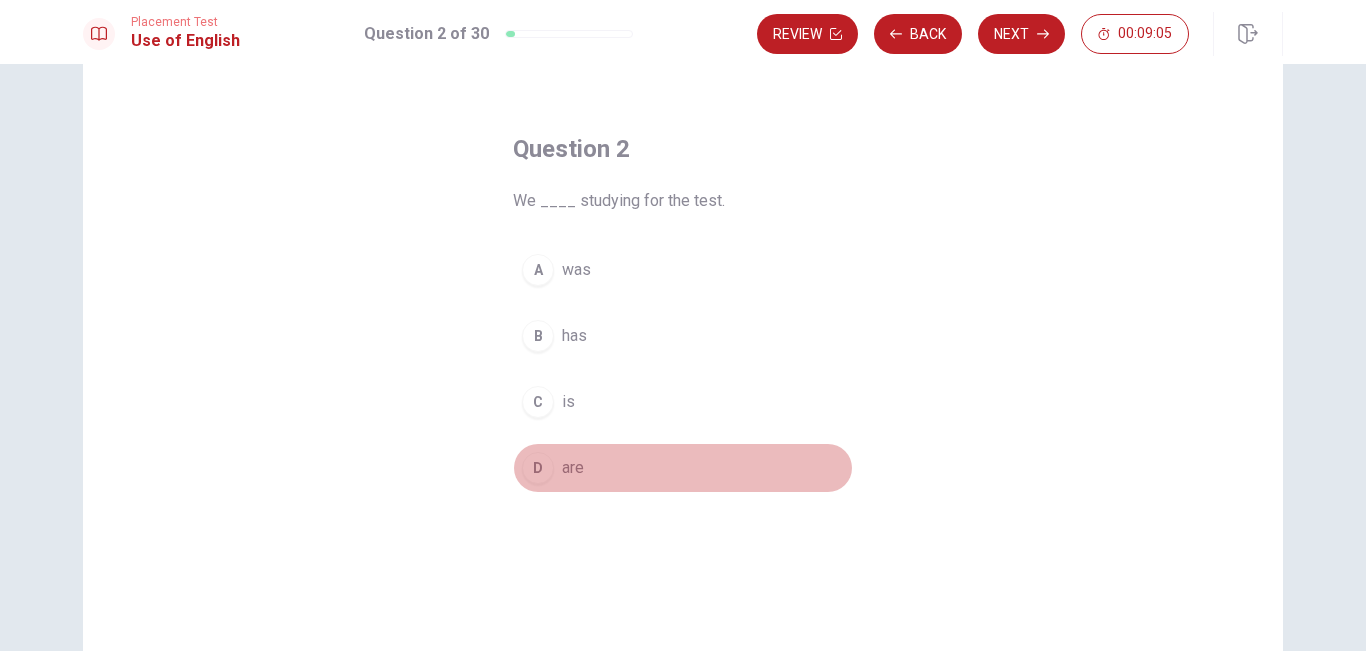 click on "D are" at bounding box center (683, 468) 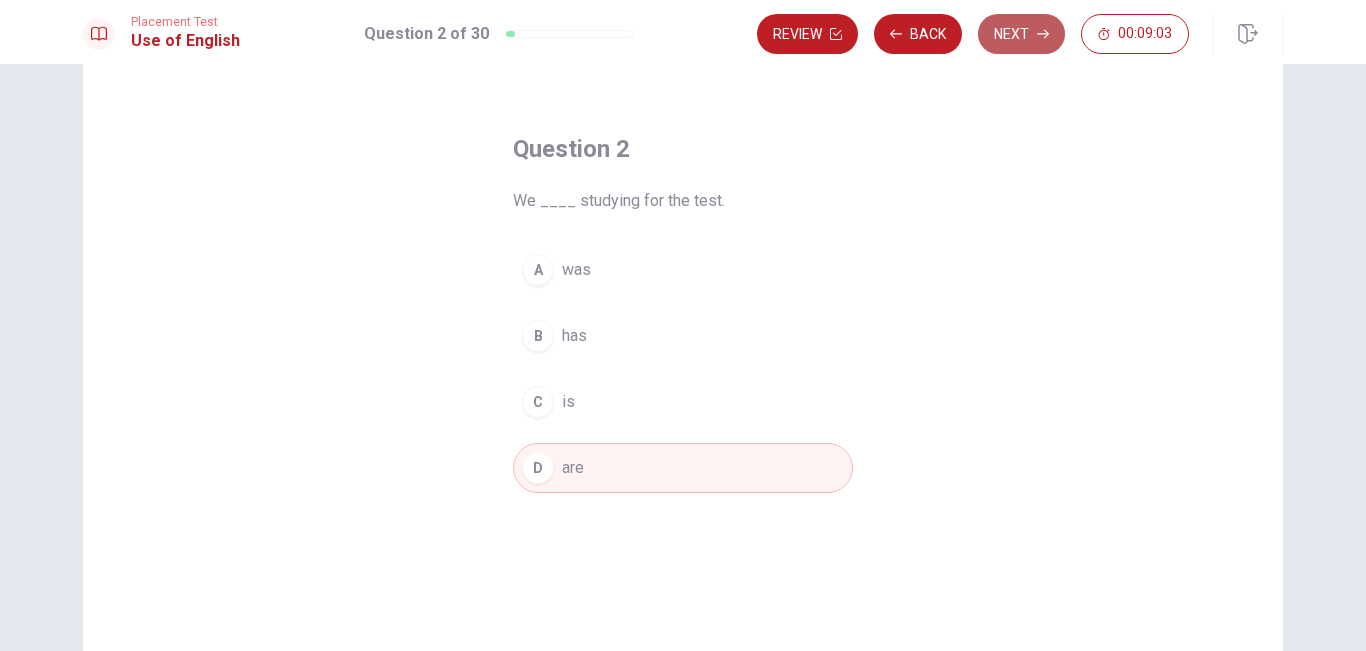click on "Next" at bounding box center [1021, 34] 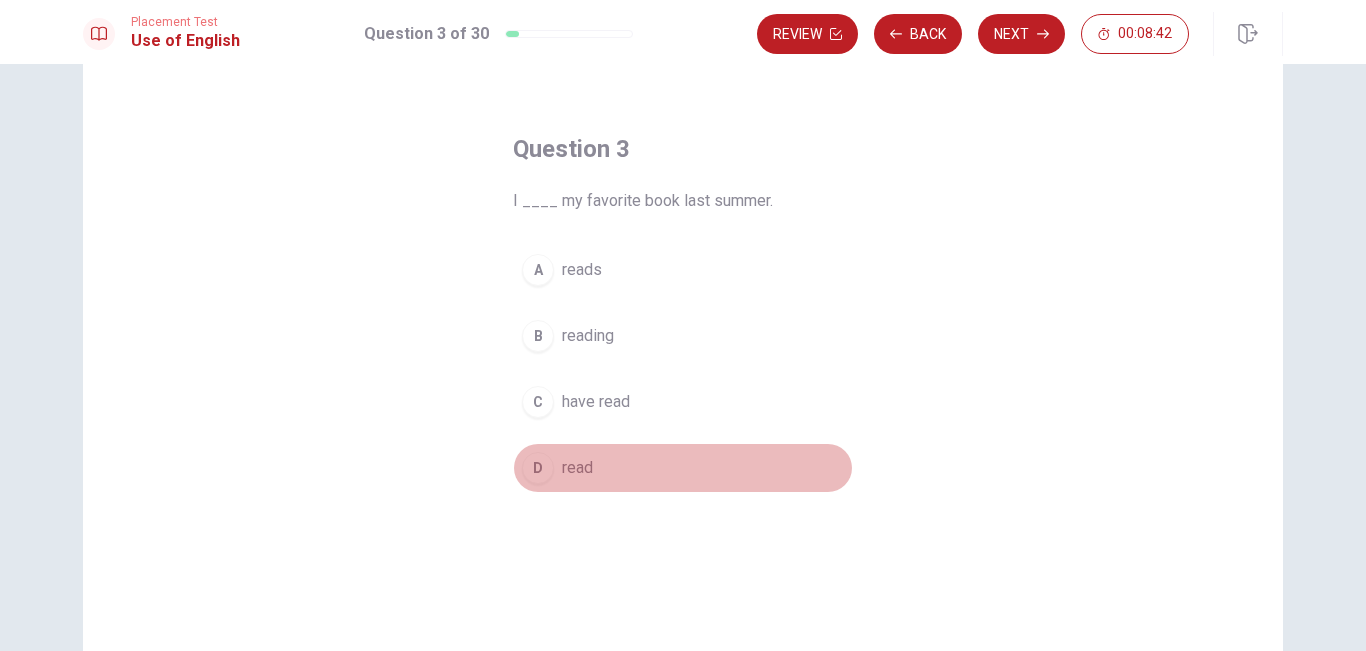 click on "D" at bounding box center [538, 468] 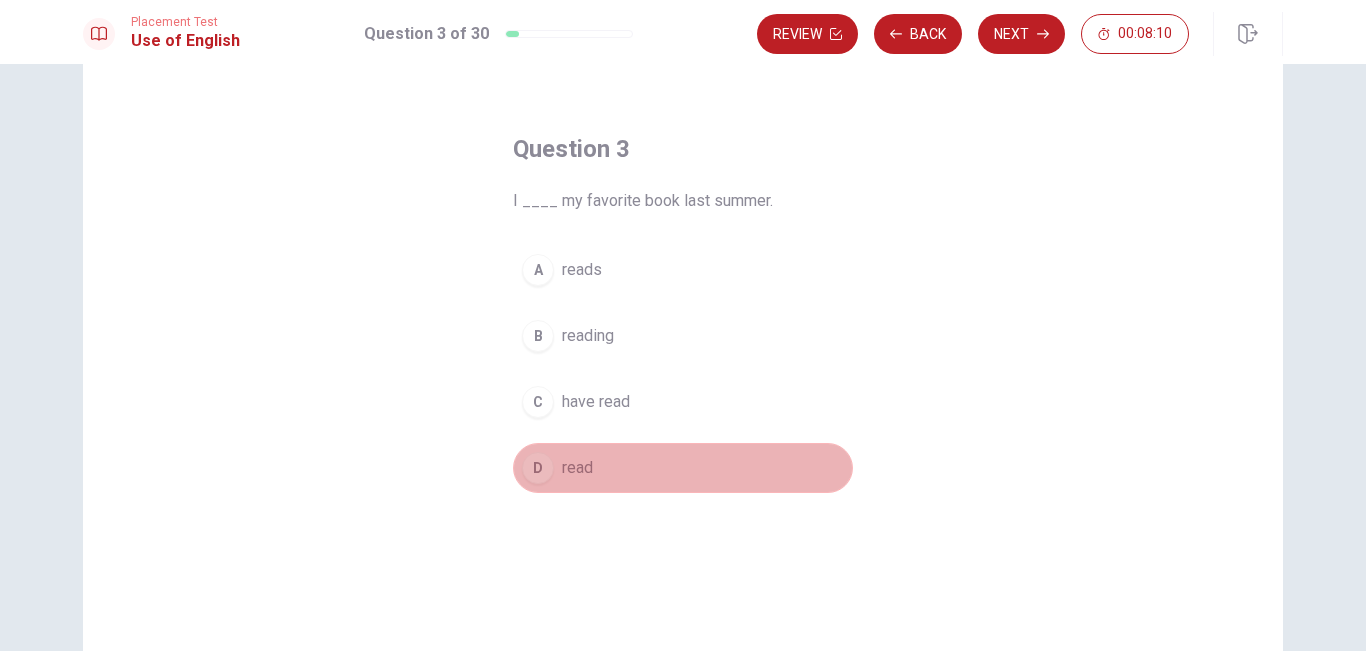 click on "D read" at bounding box center [683, 468] 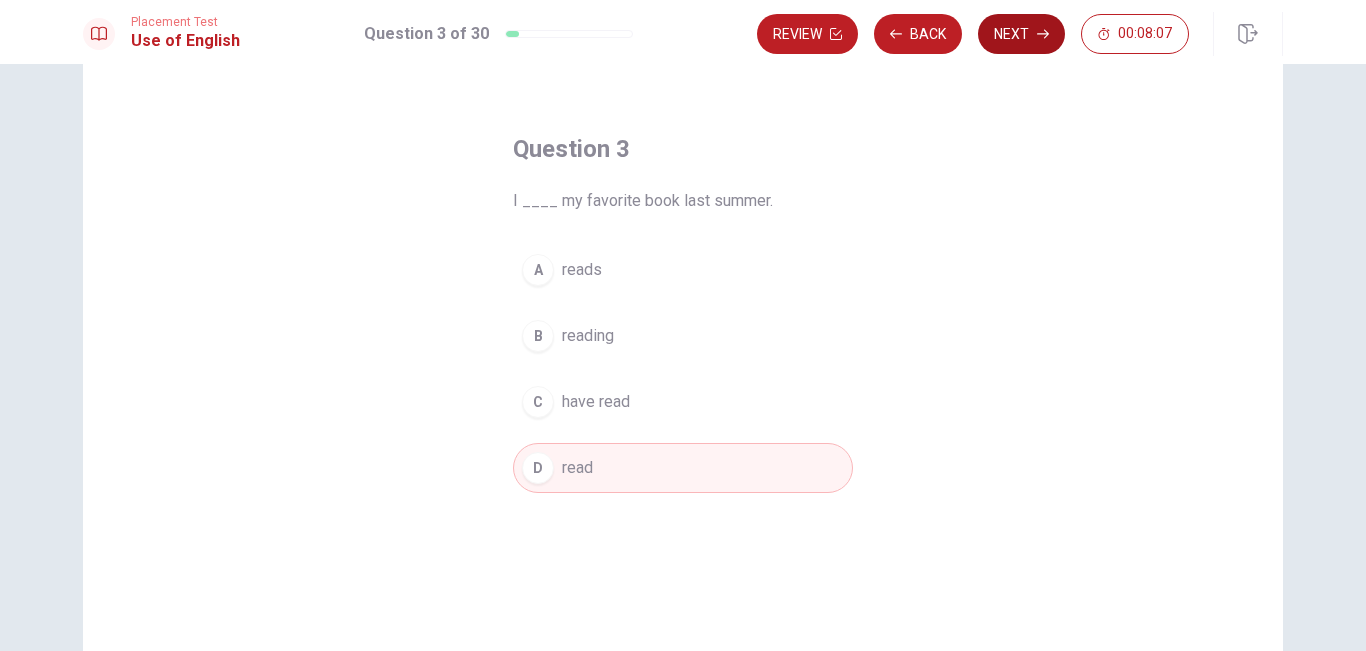click on "Next" at bounding box center (1021, 34) 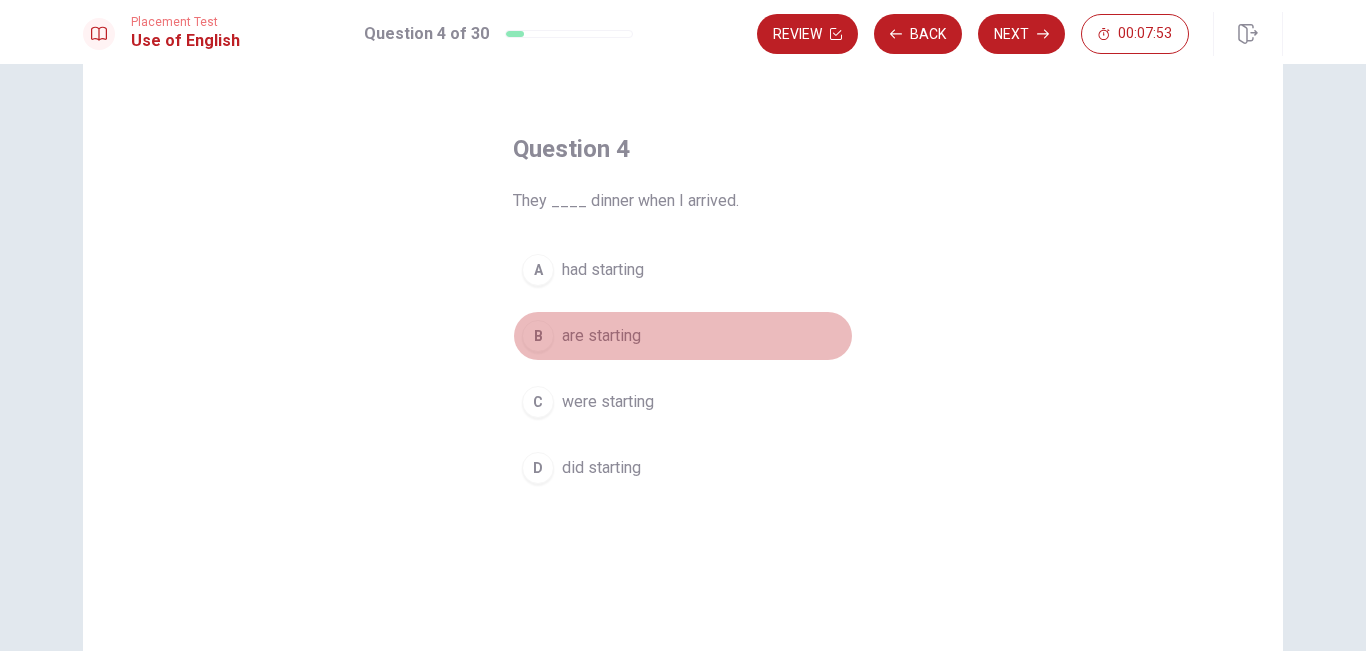 click on "are starting" at bounding box center (601, 336) 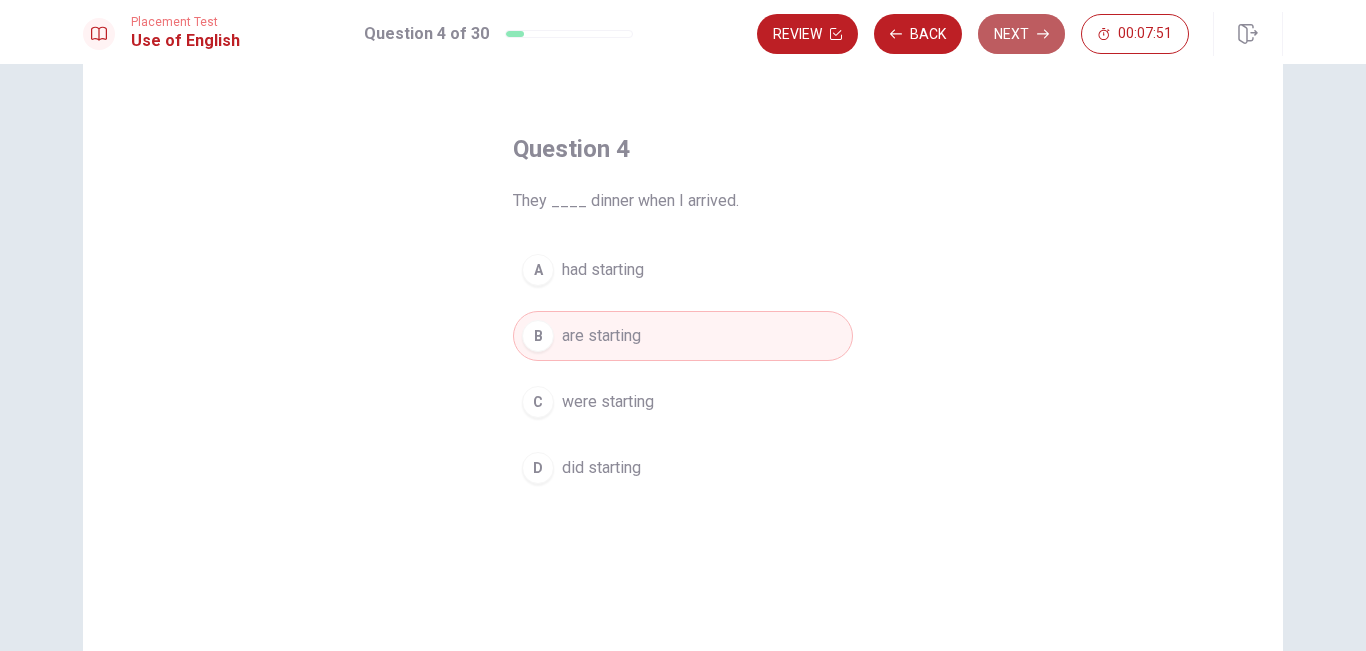 click on "Next" at bounding box center (1021, 34) 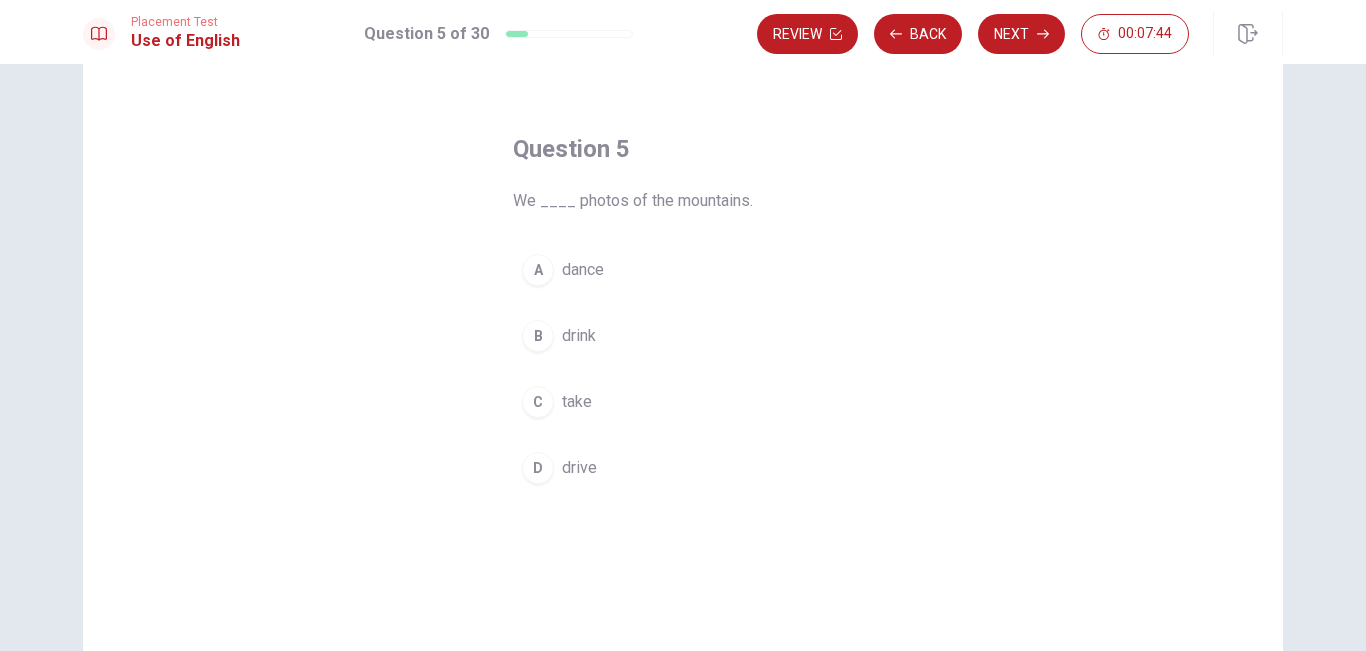 click on "C take" at bounding box center [683, 402] 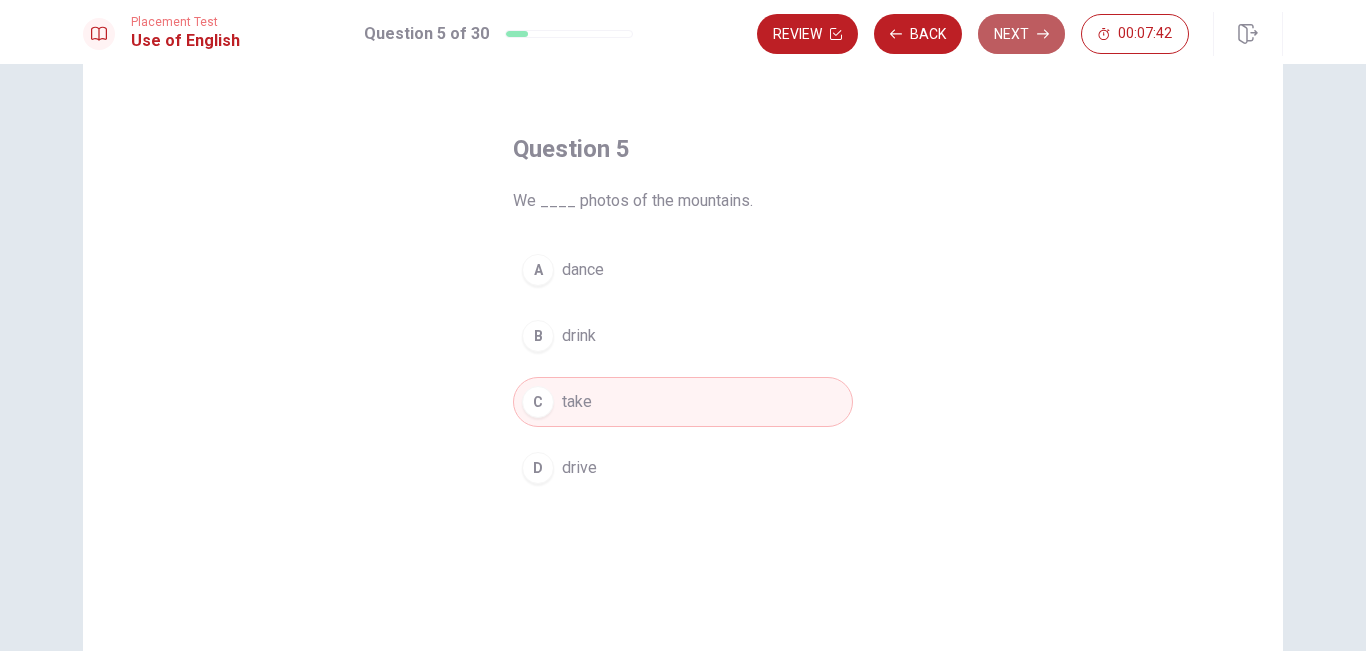 click on "Next" at bounding box center [1021, 34] 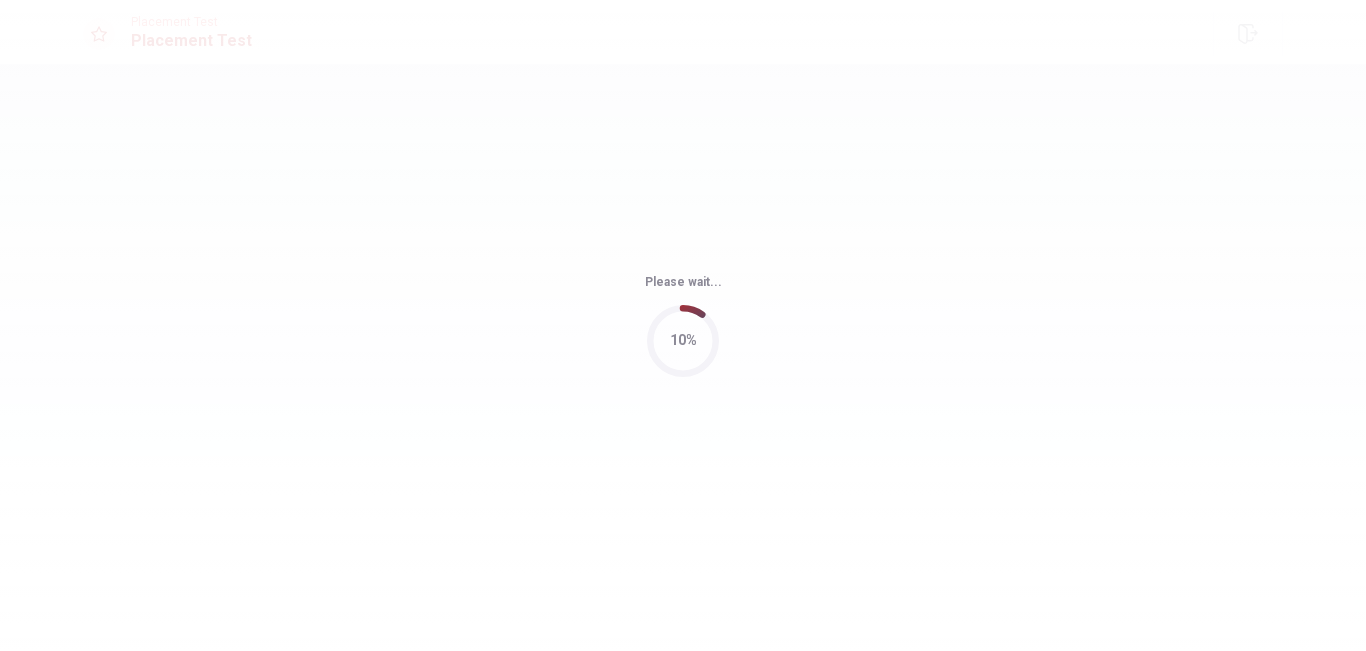 scroll, scrollTop: 0, scrollLeft: 0, axis: both 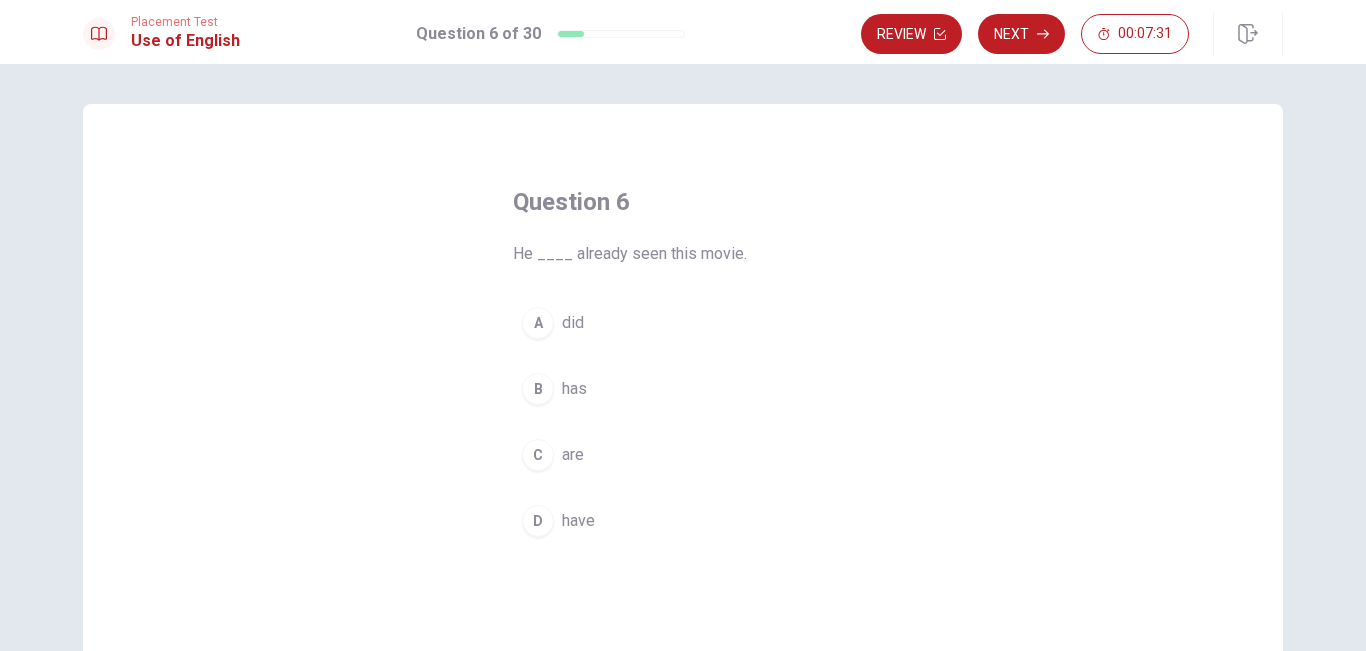 click on "B has" at bounding box center (683, 389) 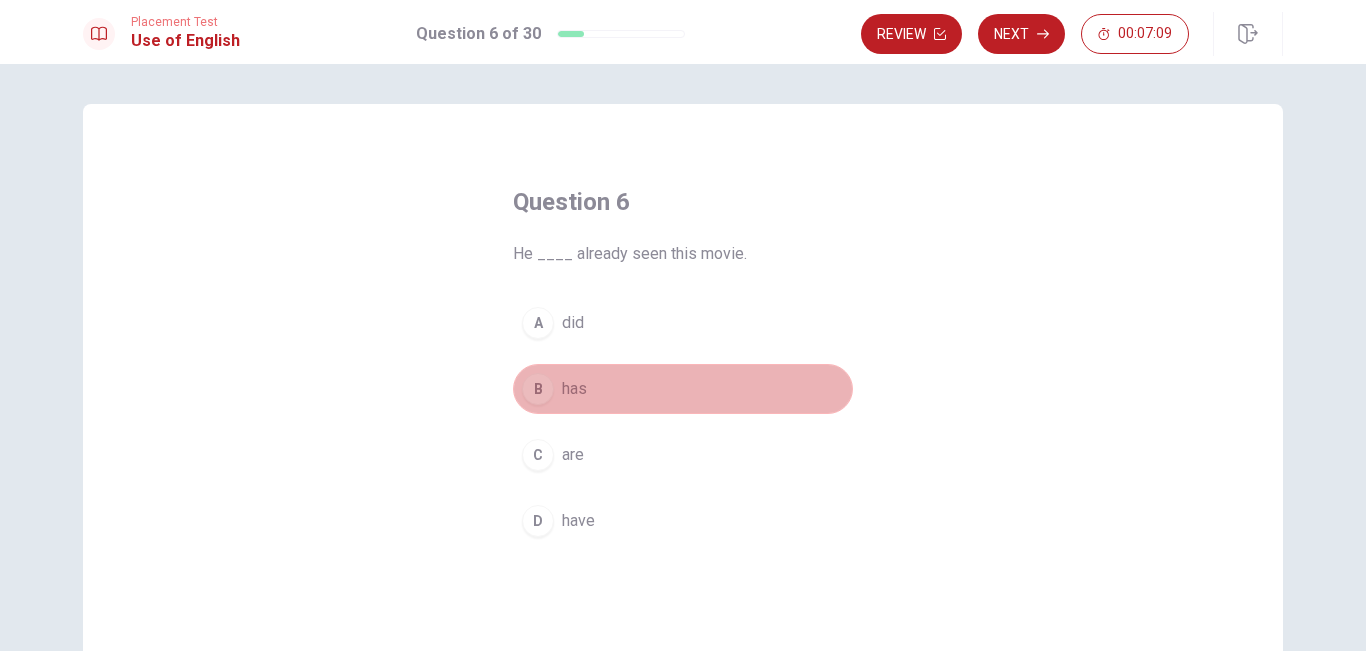 click on "B has" at bounding box center [683, 389] 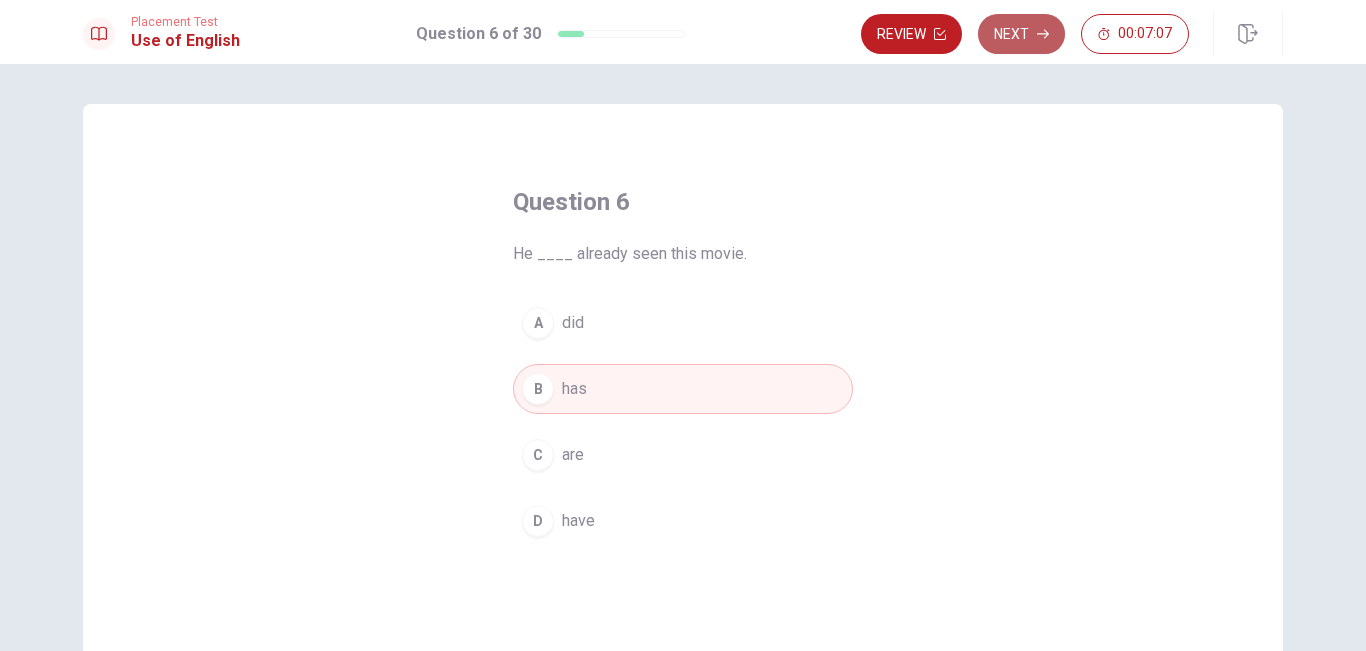 click on "Next" at bounding box center (1021, 34) 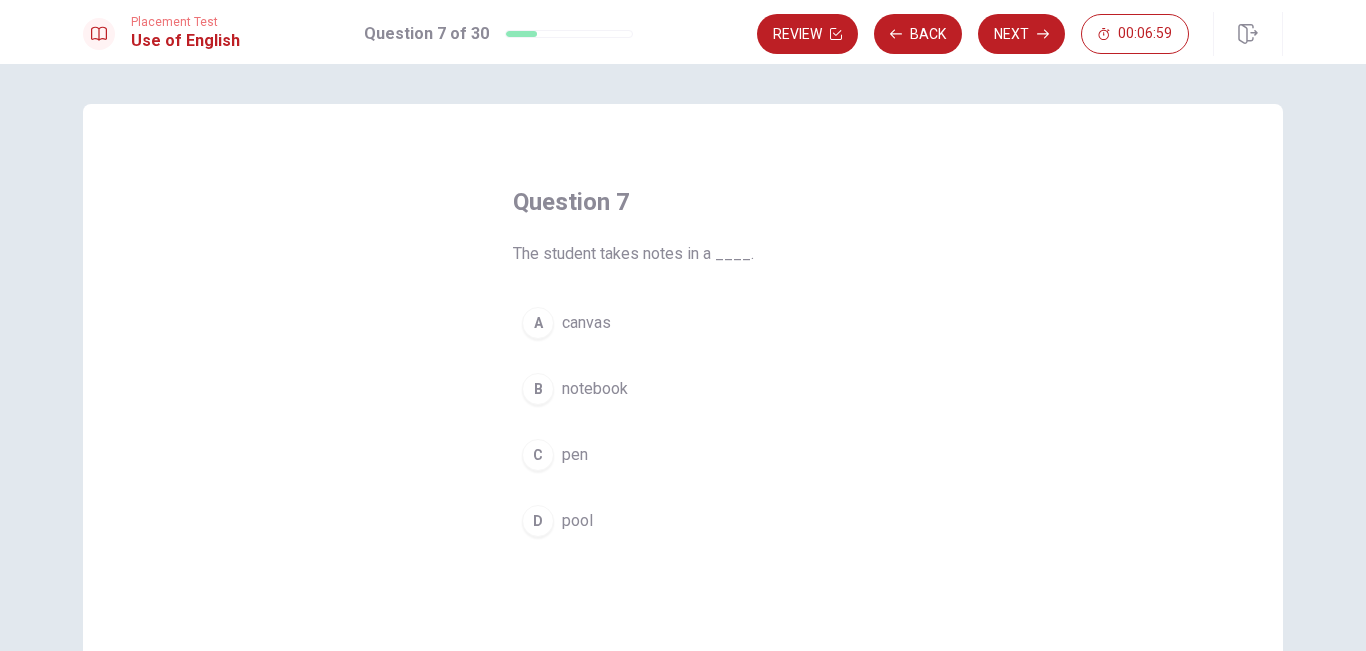 click on "A canvas B notebook
C pen
D pool" at bounding box center (683, 422) 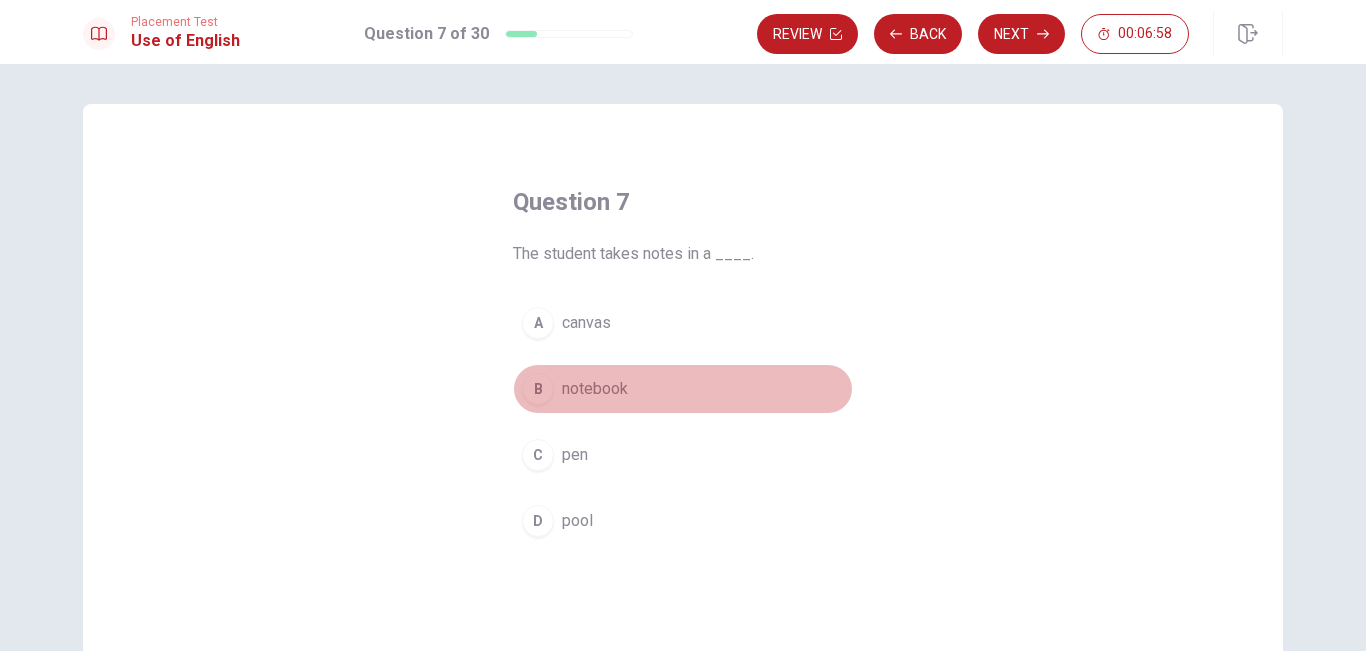 click on "B notebook" at bounding box center (683, 389) 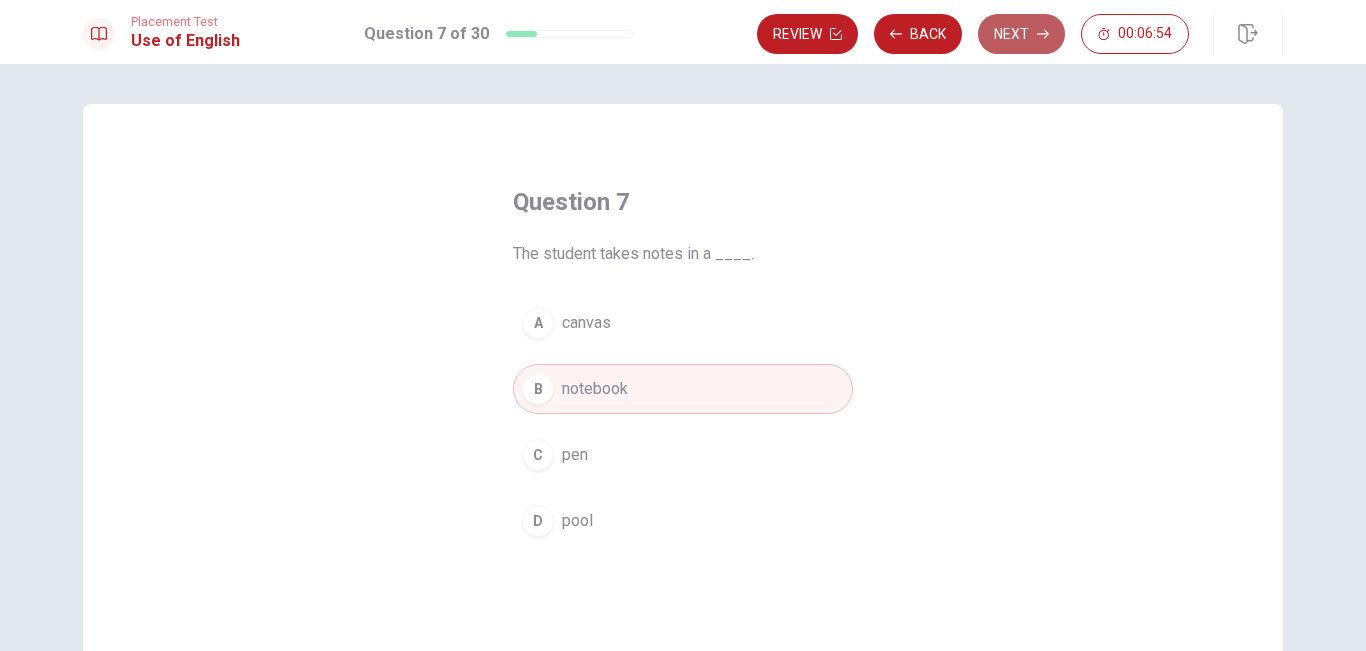 click on "Next" at bounding box center [1021, 34] 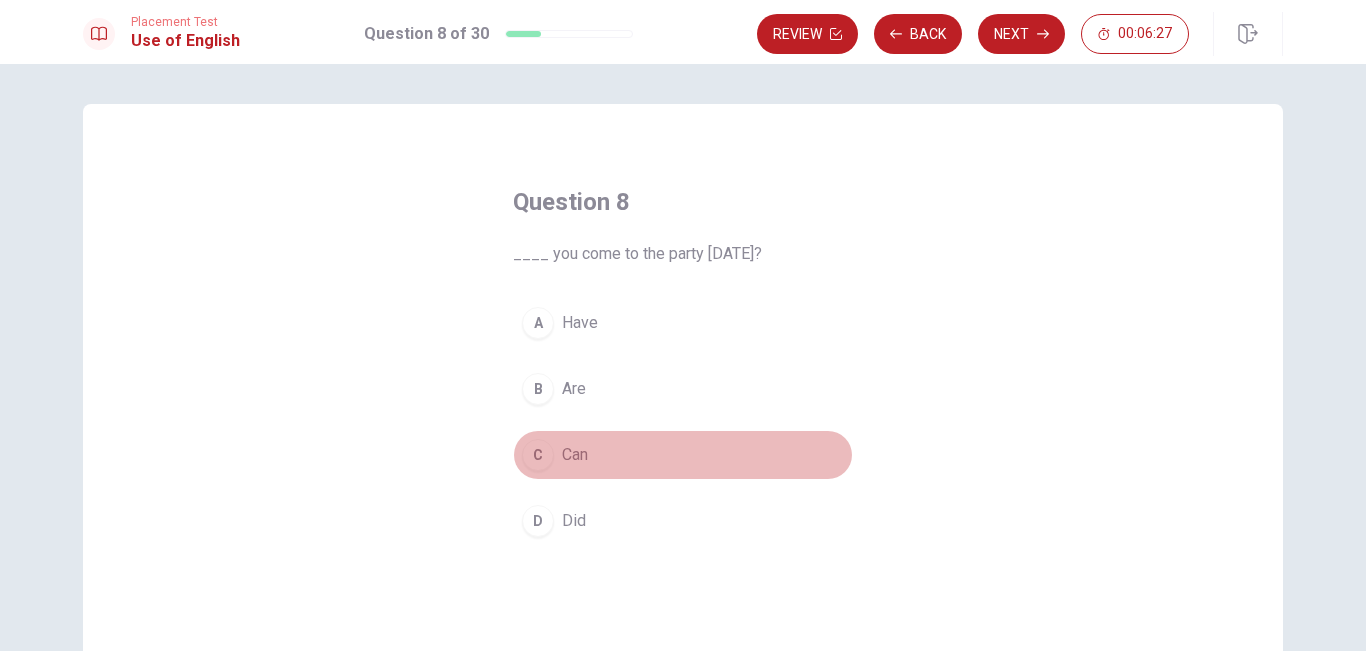 click on "Can" at bounding box center [575, 455] 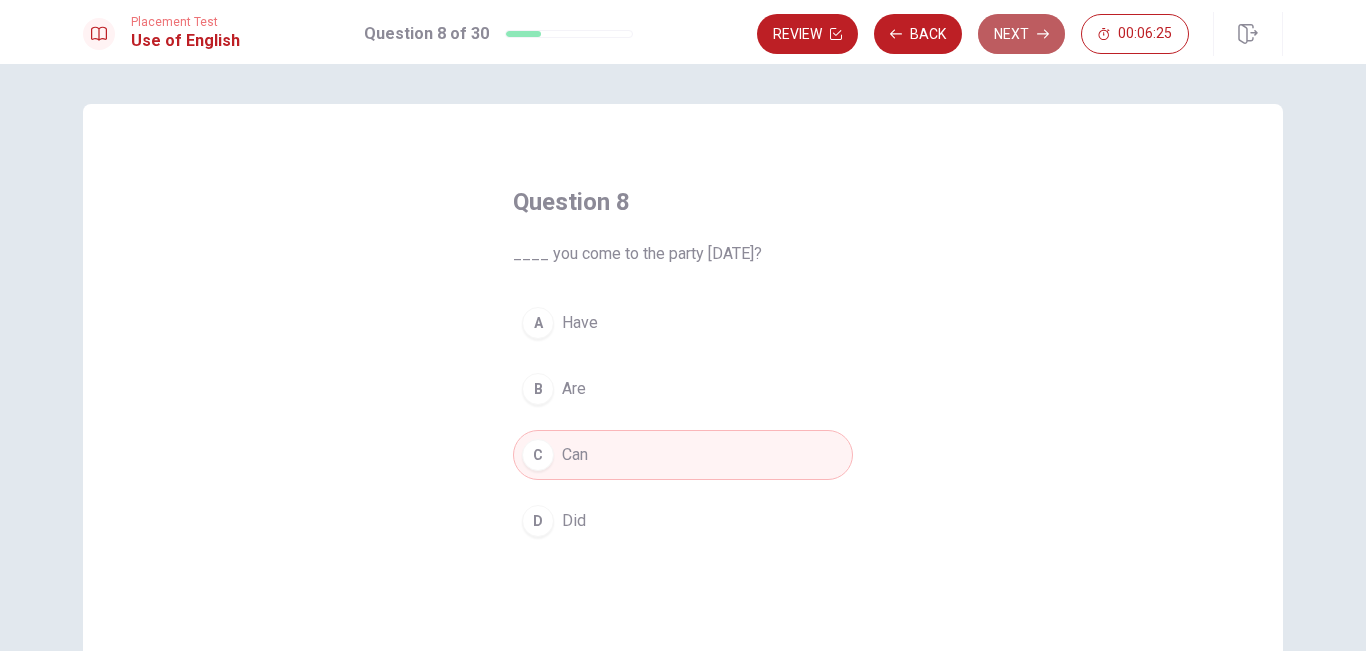 click on "Next" at bounding box center (1021, 34) 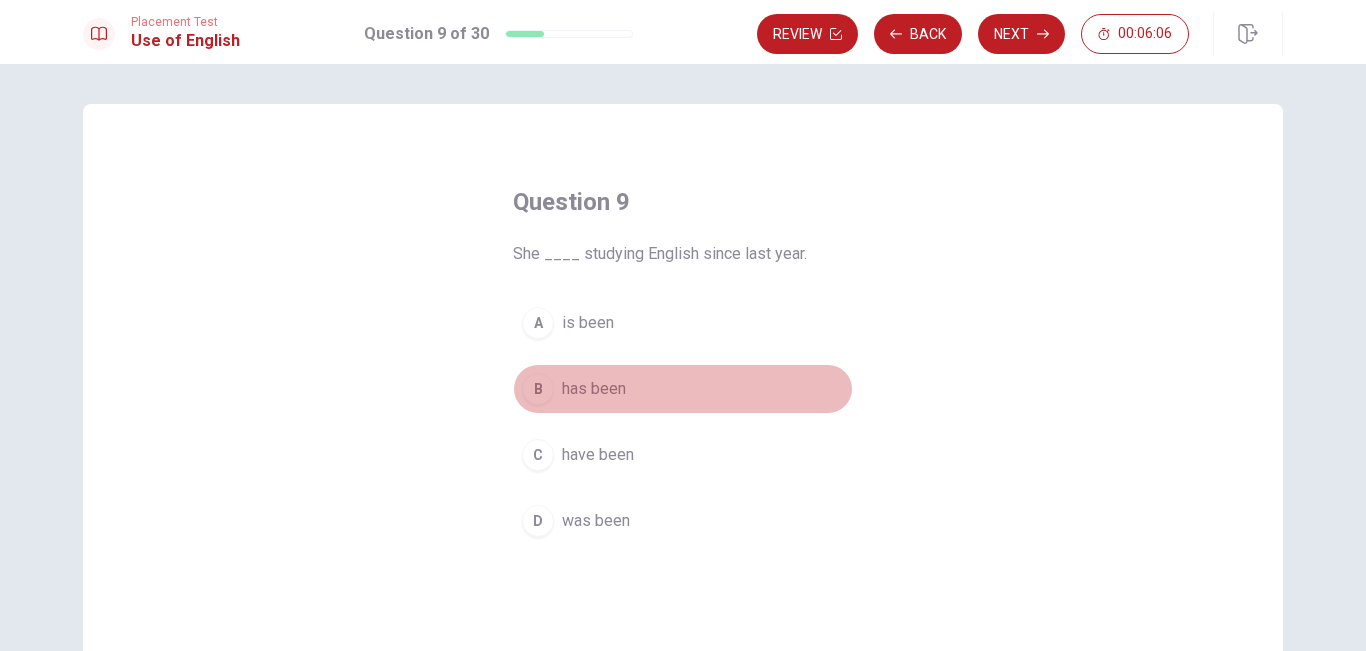 click on "B has been" at bounding box center [683, 389] 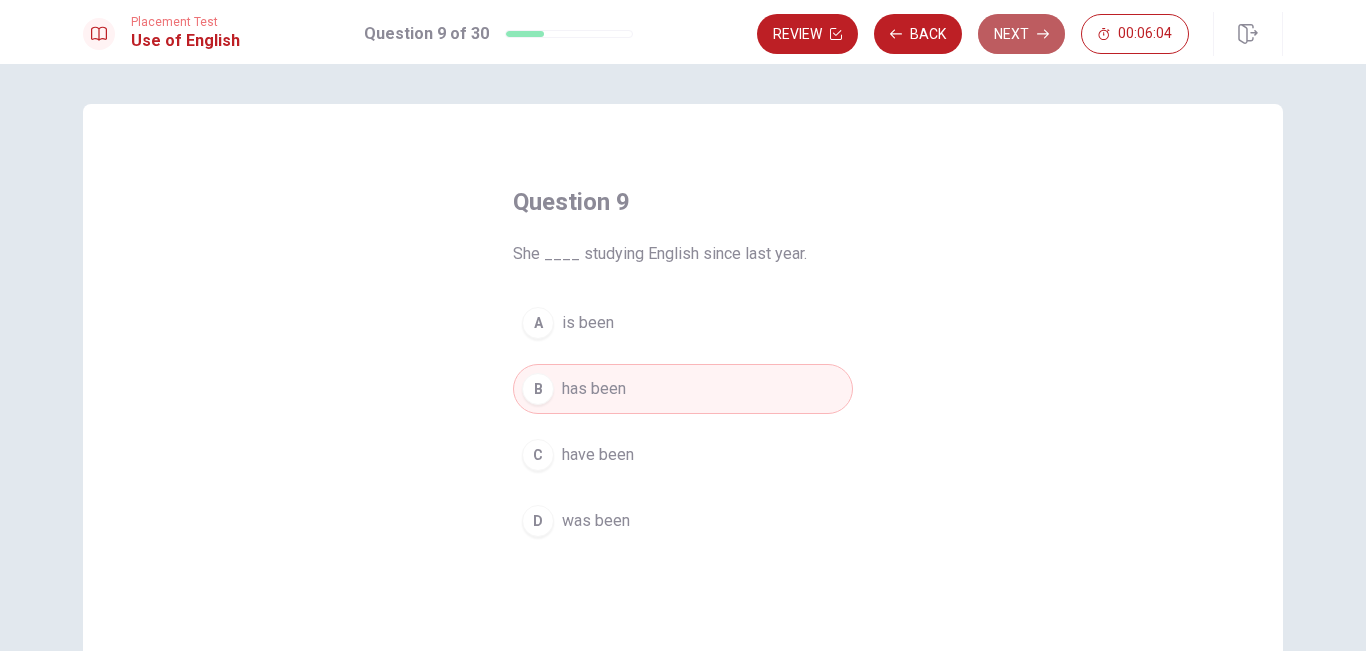 click on "Next" at bounding box center (1021, 34) 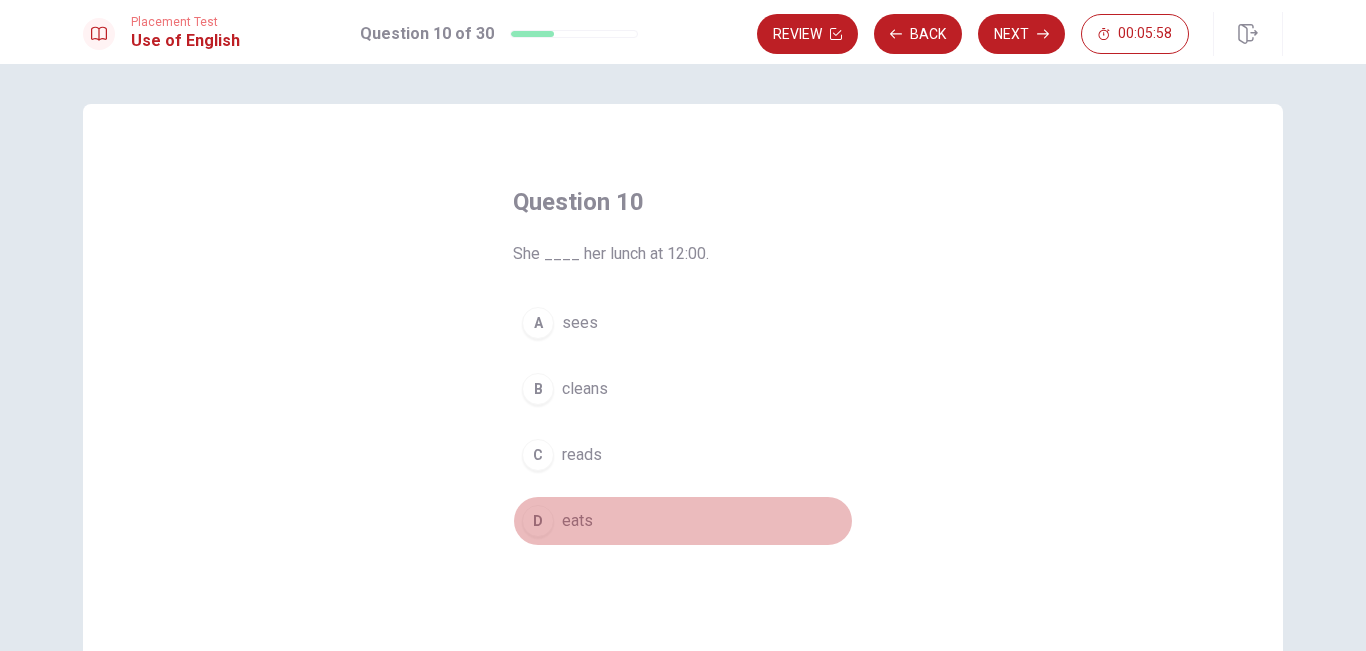 click on "D eats" at bounding box center (683, 521) 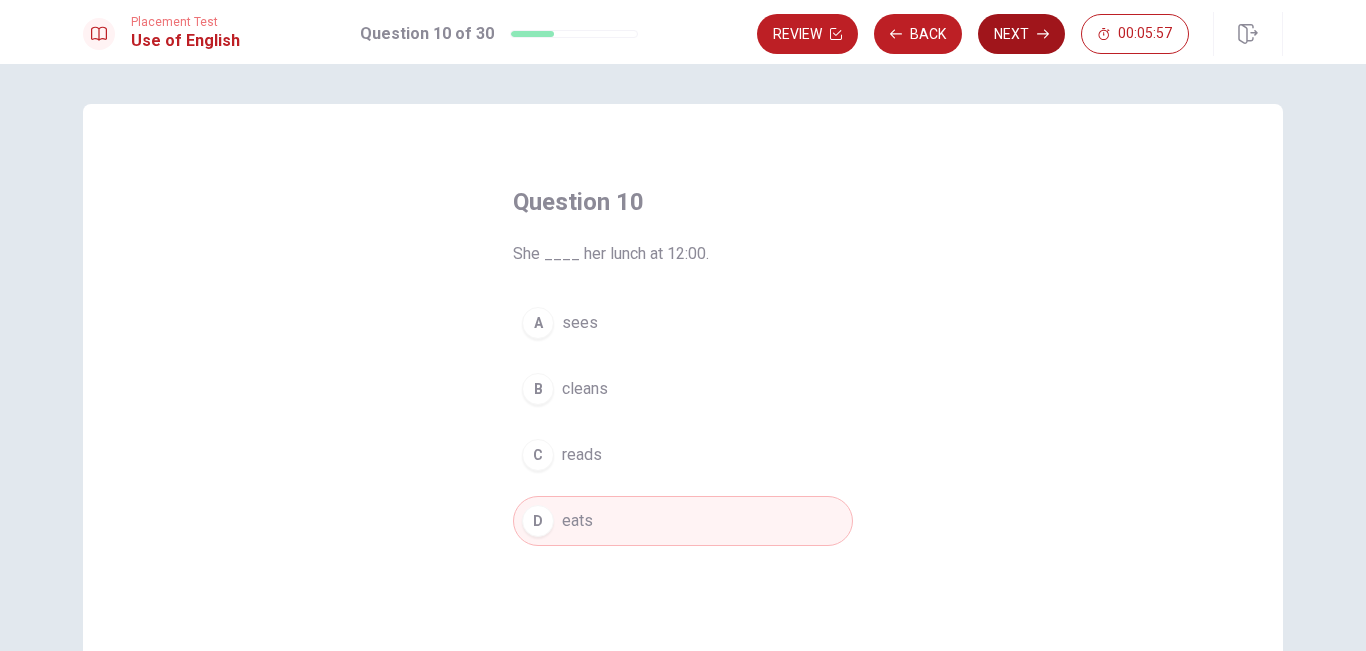 click on "Next" at bounding box center [1021, 34] 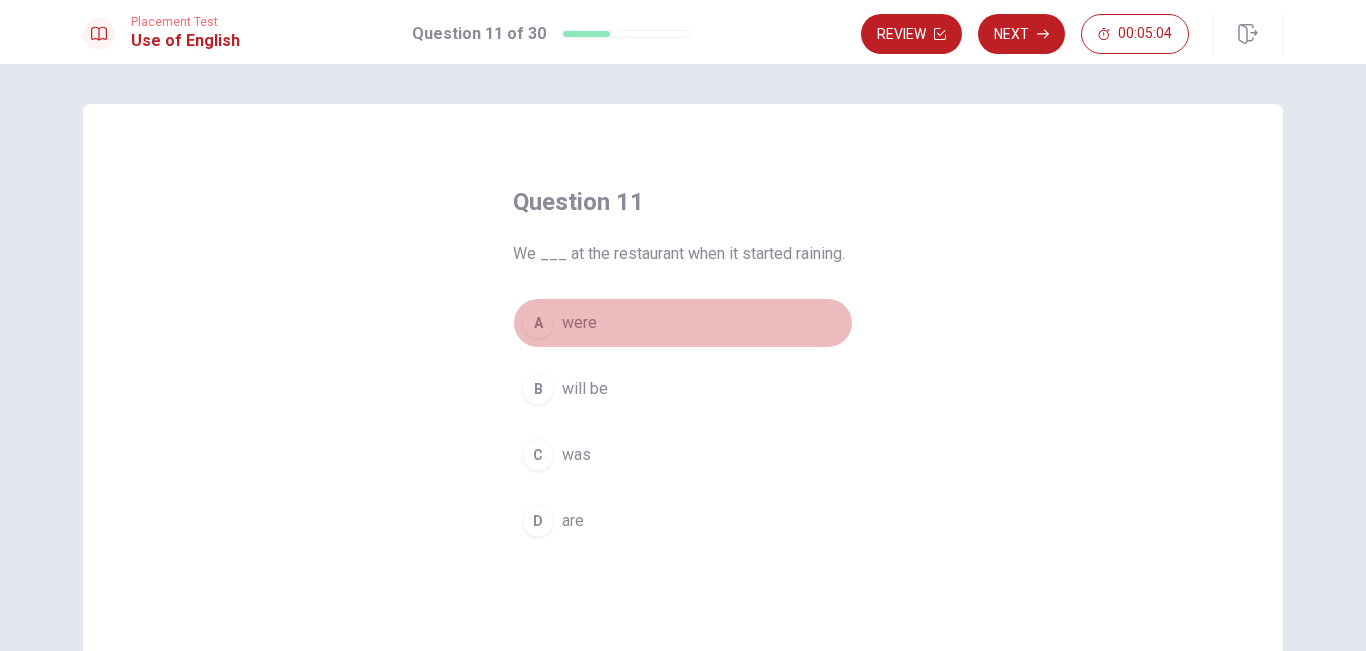 click on "were" at bounding box center (579, 323) 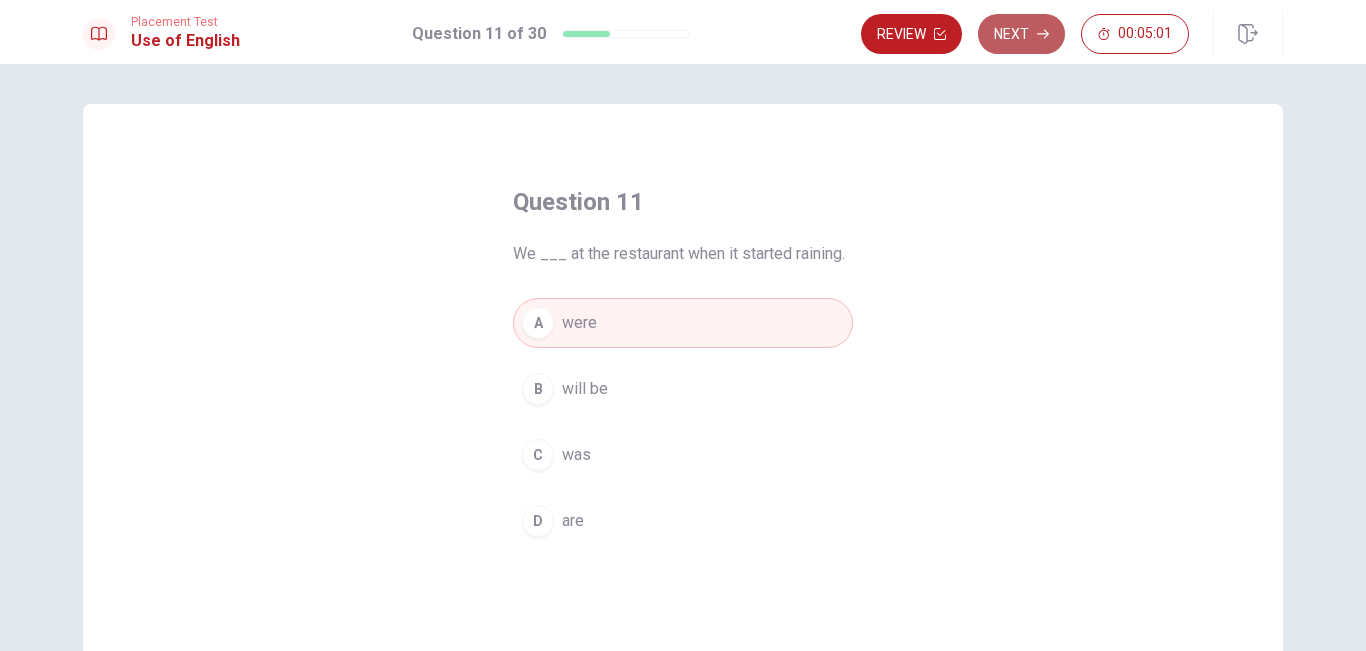 click on "Next" at bounding box center (1021, 34) 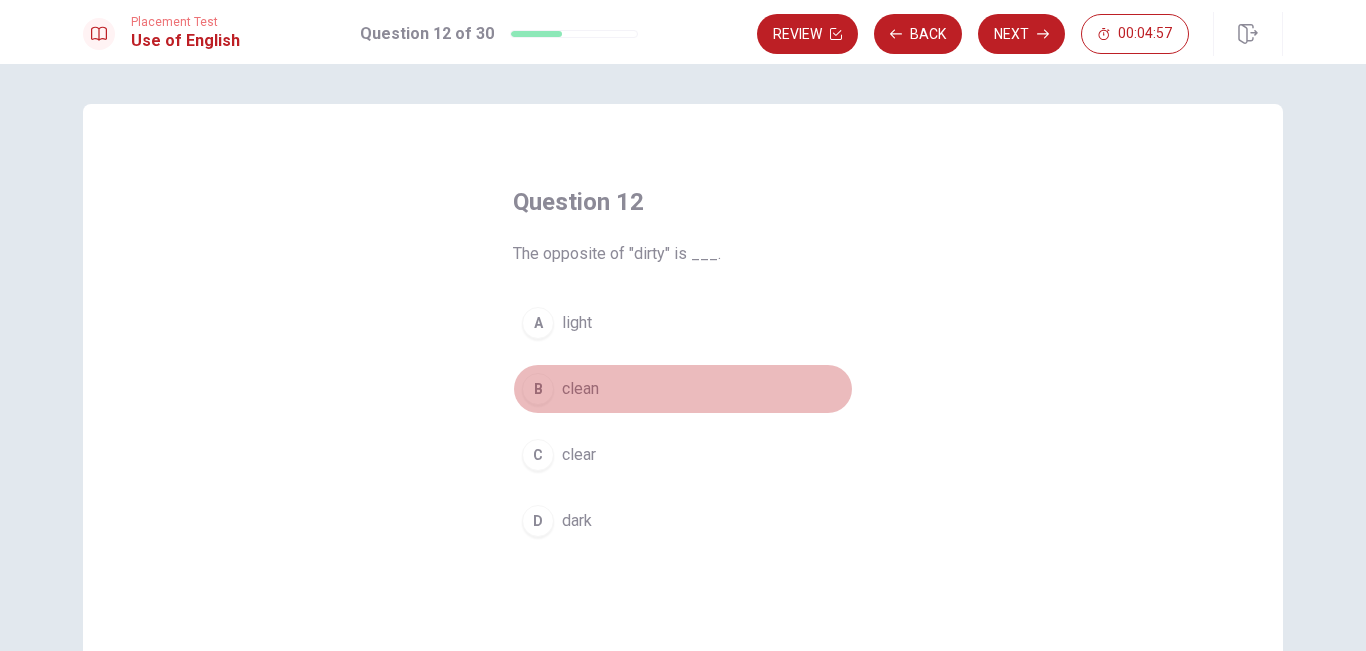 click on "clean" at bounding box center (580, 389) 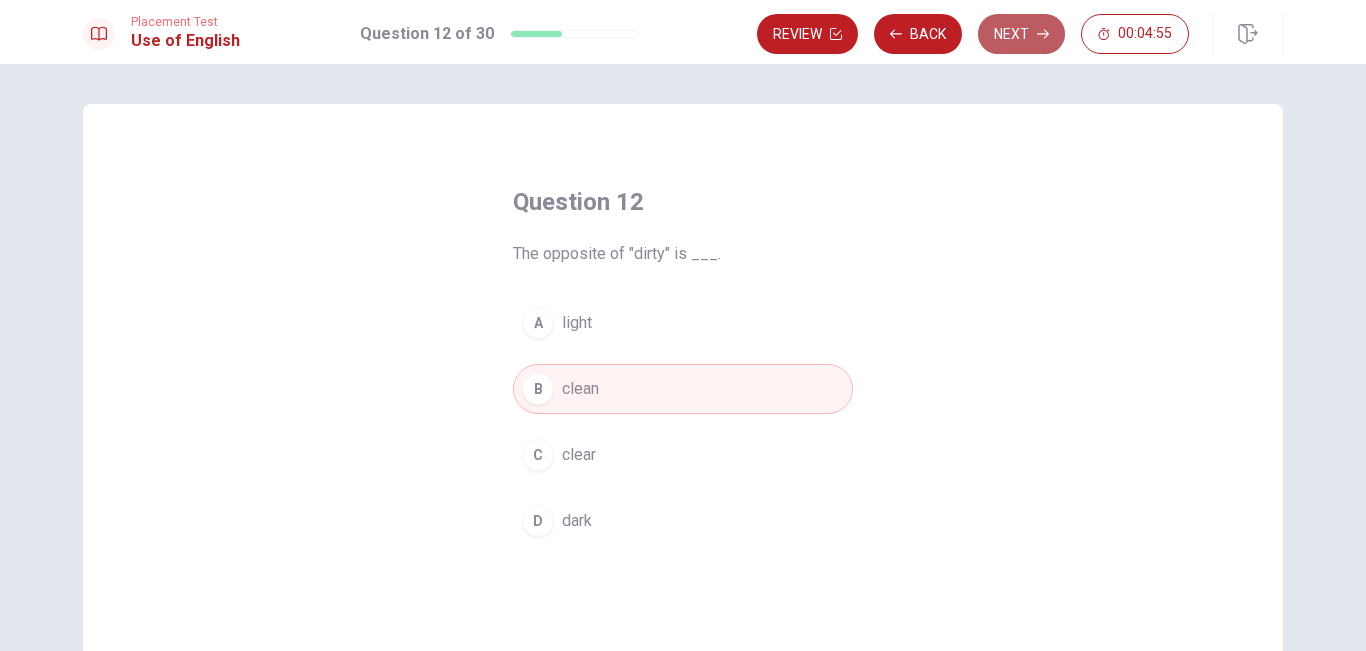 click on "Next" at bounding box center [1021, 34] 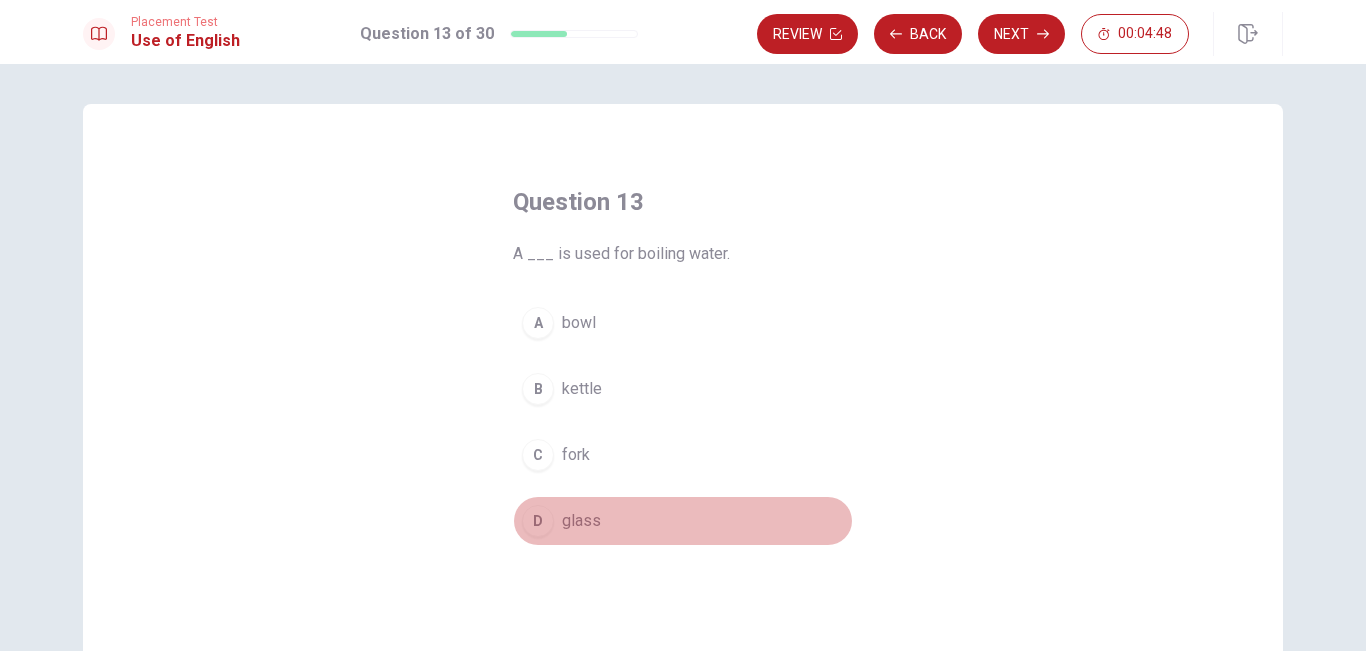 click on "D glass" at bounding box center (683, 521) 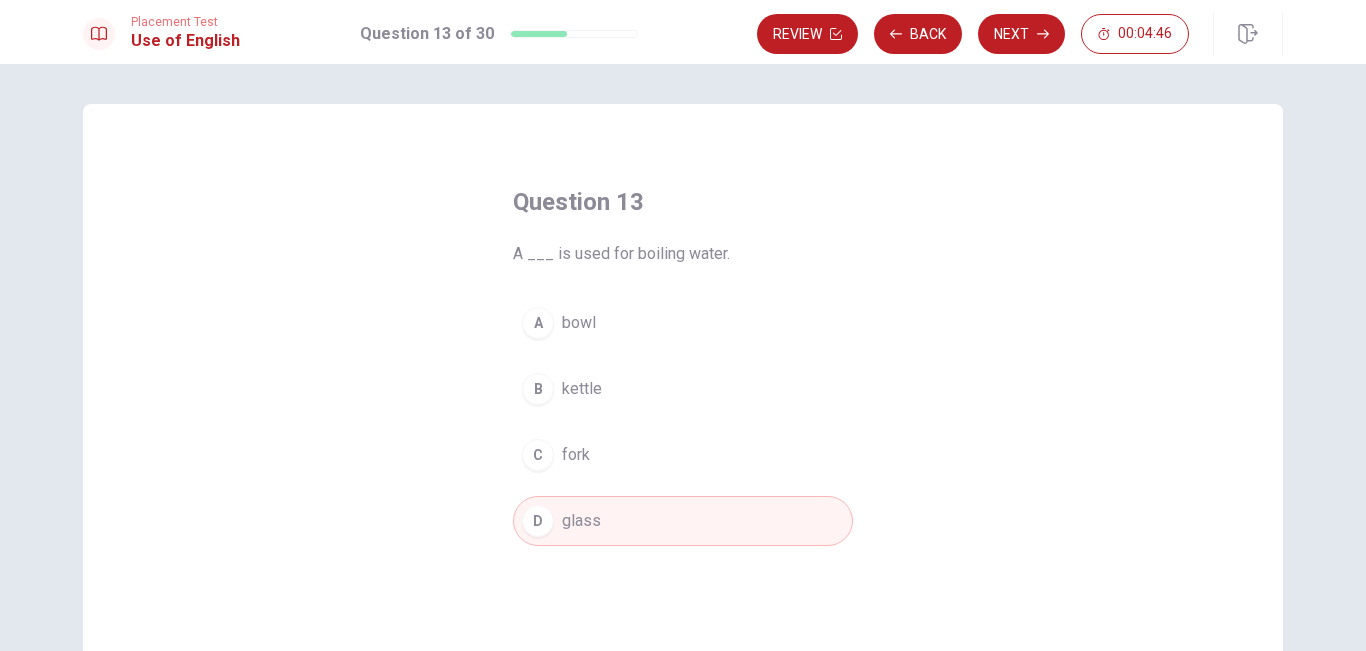 click on "Review Back Next 00:04:46" at bounding box center (1020, 34) 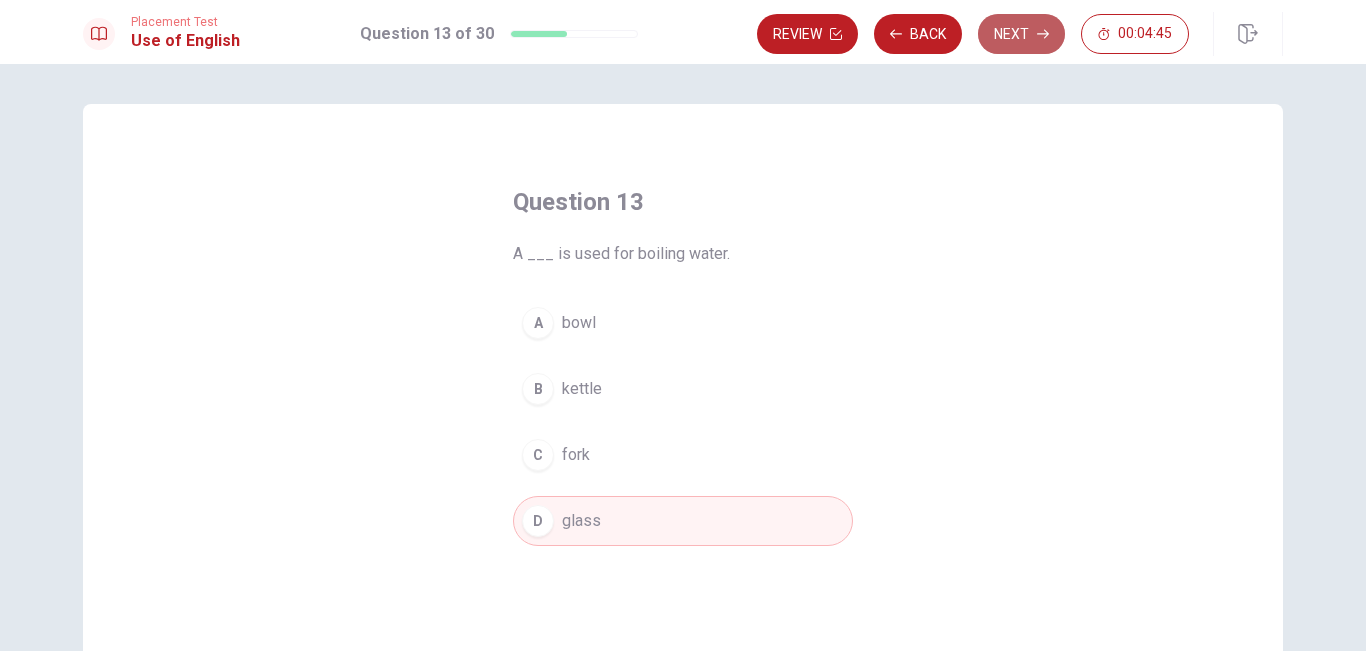 click on "Next" at bounding box center [1021, 34] 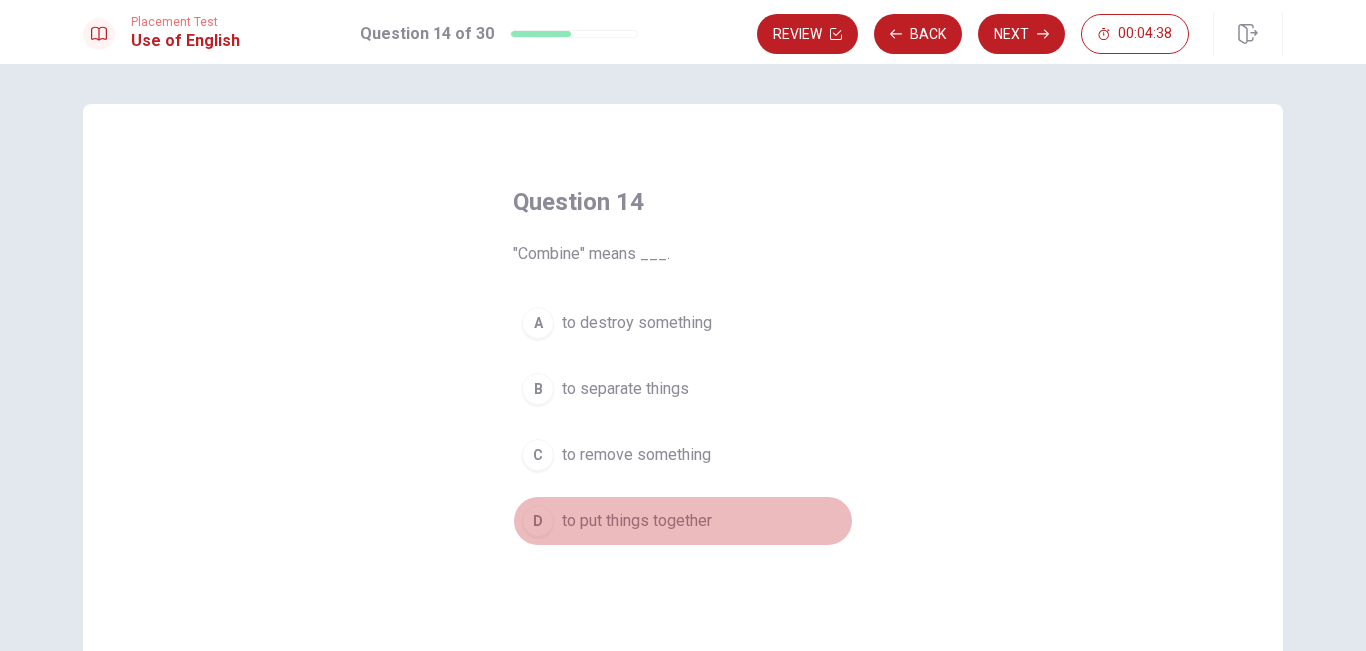click on "to put things together" at bounding box center (637, 521) 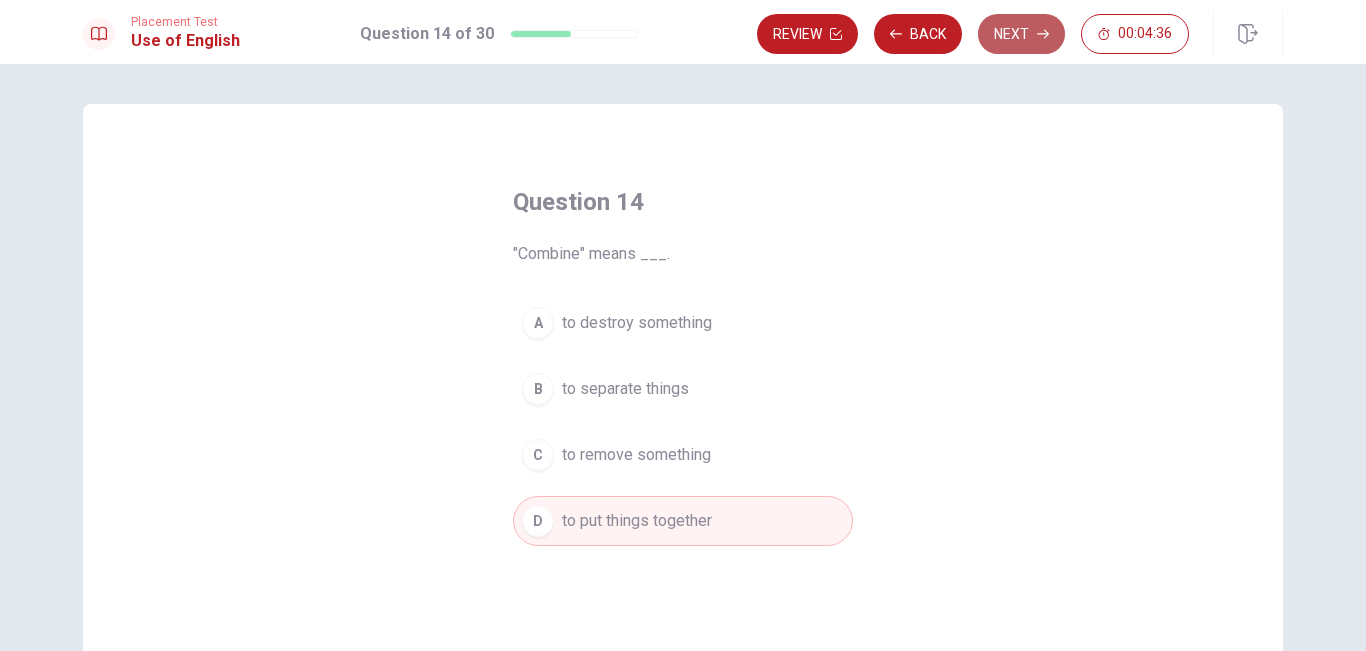 click 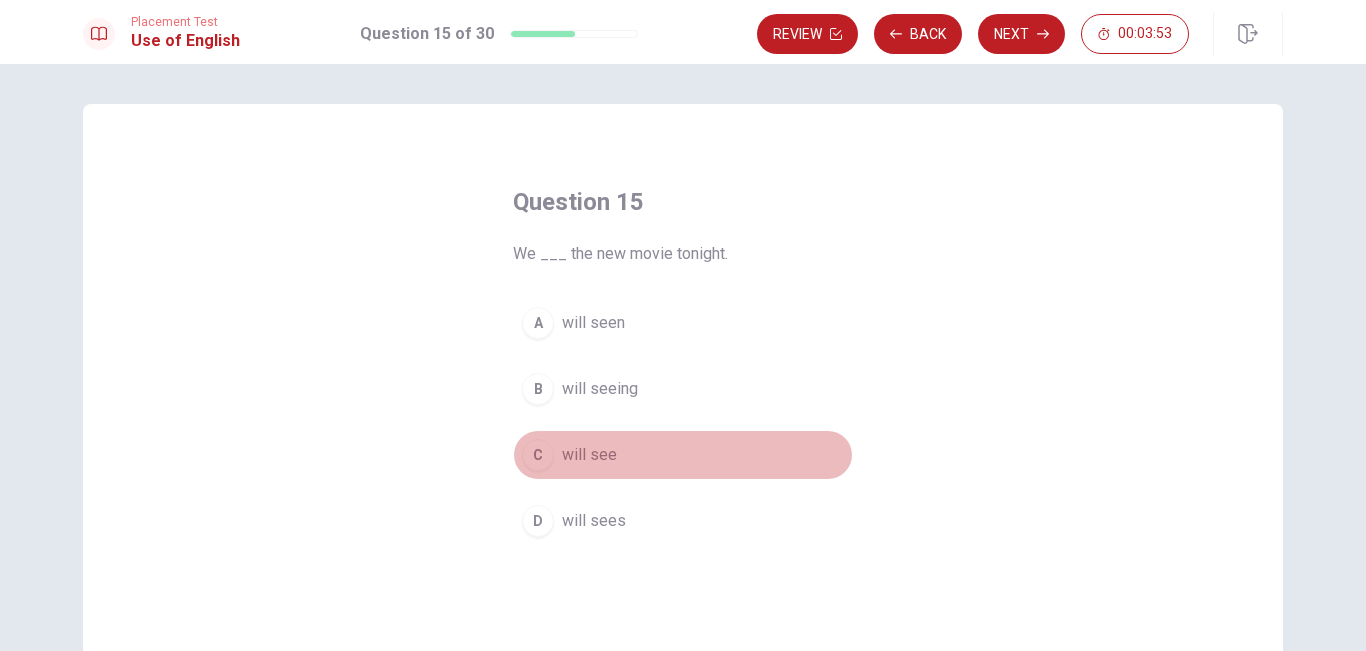 click on "will see" at bounding box center (589, 455) 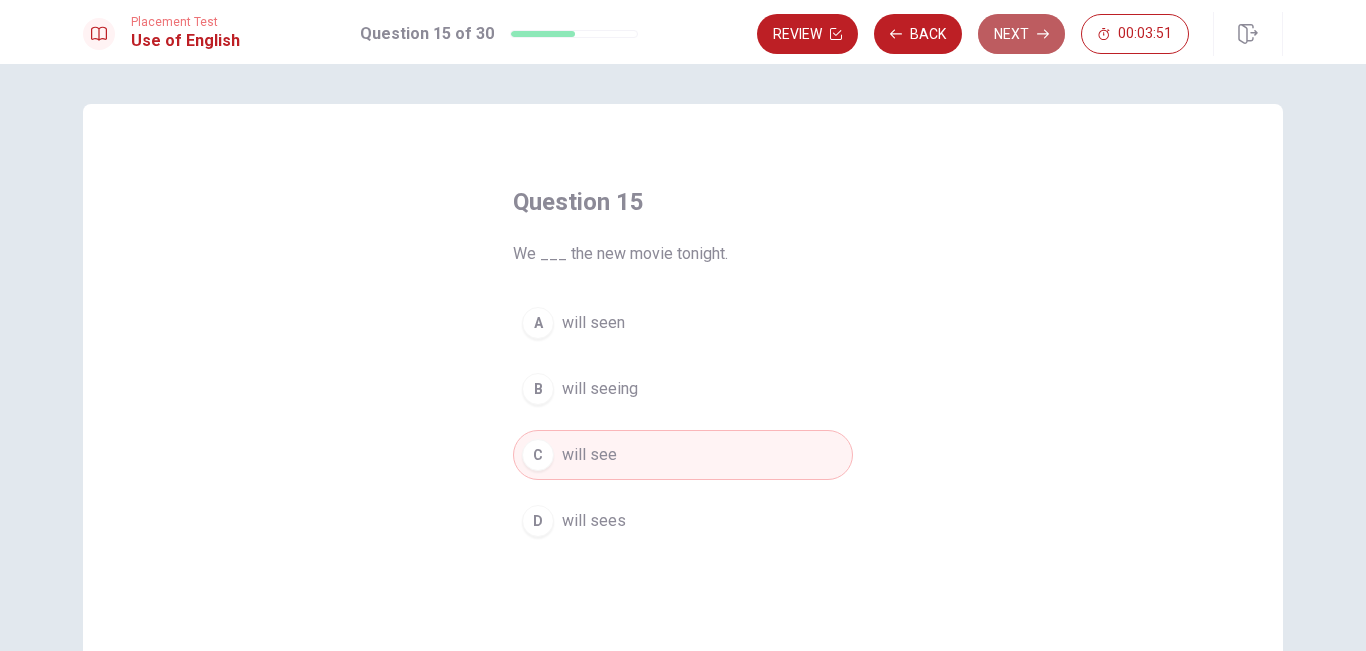 click on "Next" at bounding box center (1021, 34) 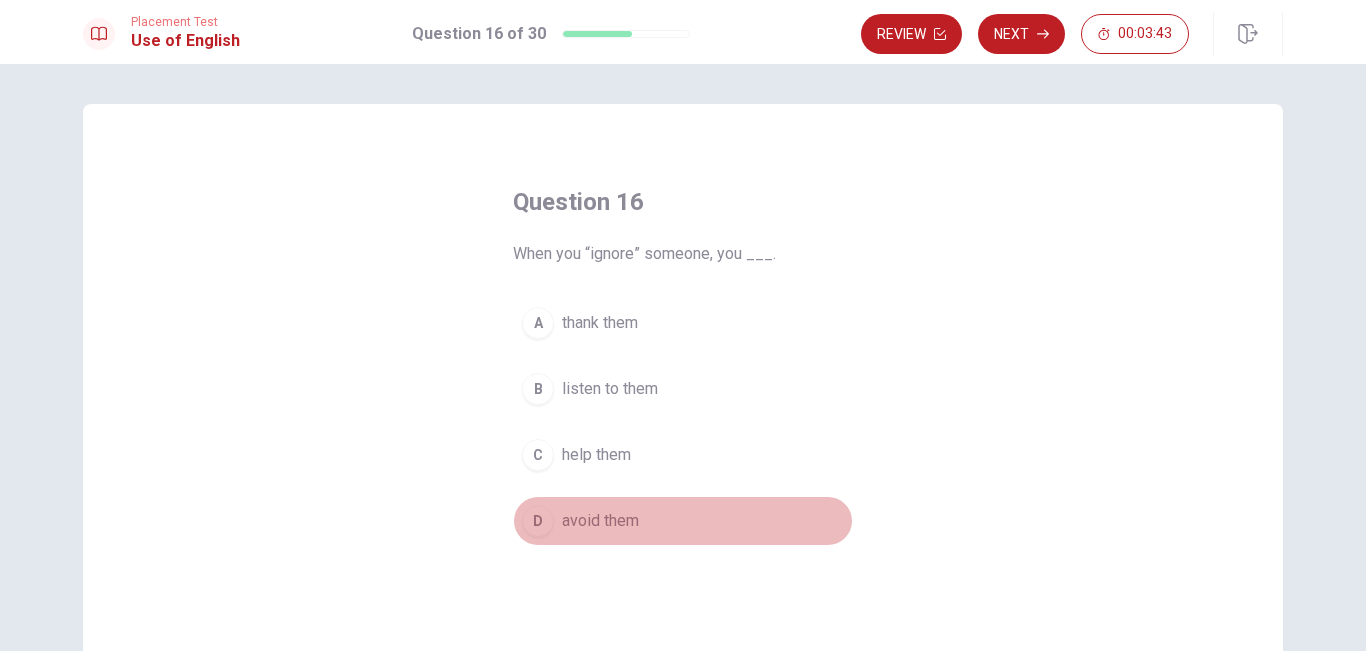 click on "avoid them" at bounding box center (600, 521) 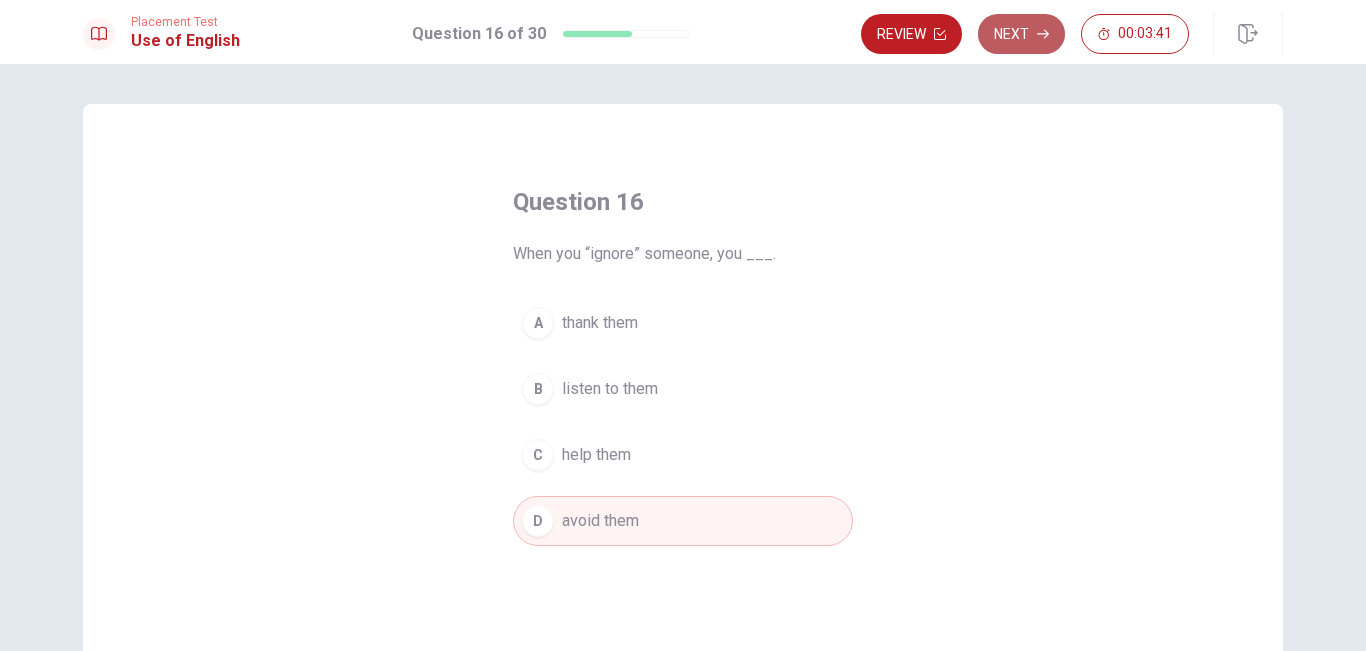 click on "Next" at bounding box center (1021, 34) 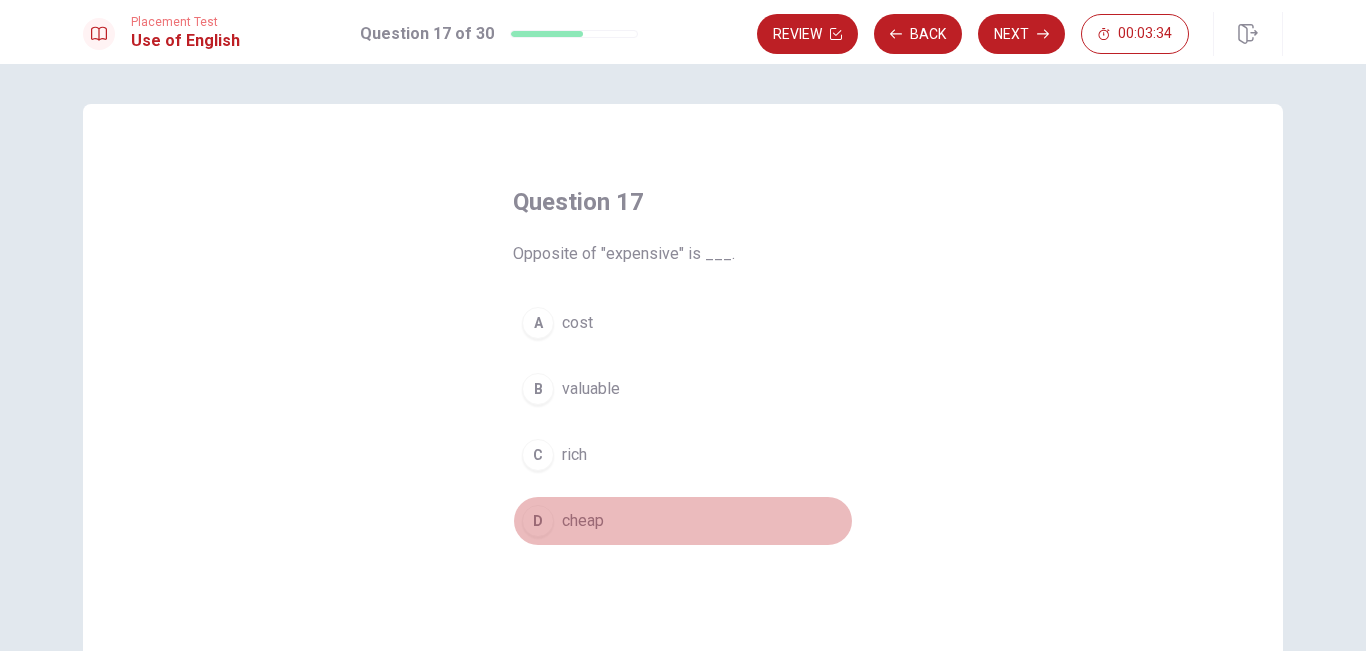 click on "D" at bounding box center (538, 521) 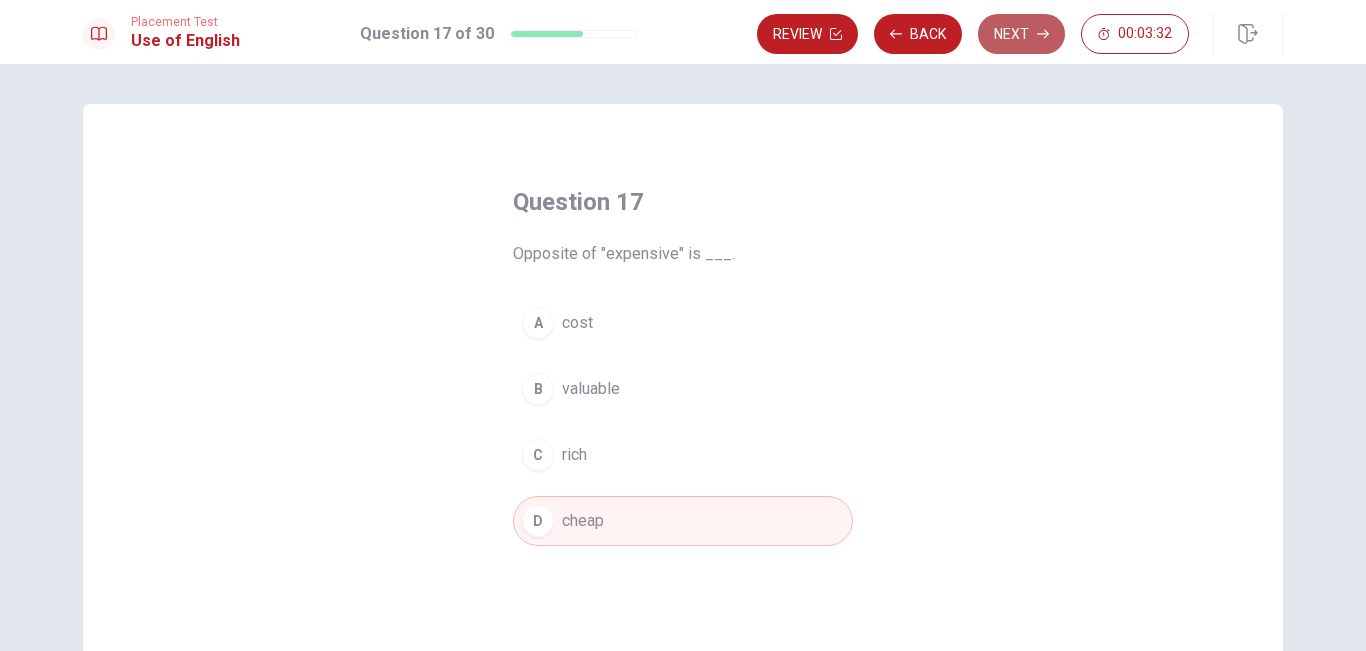 click on "Next" at bounding box center [1021, 34] 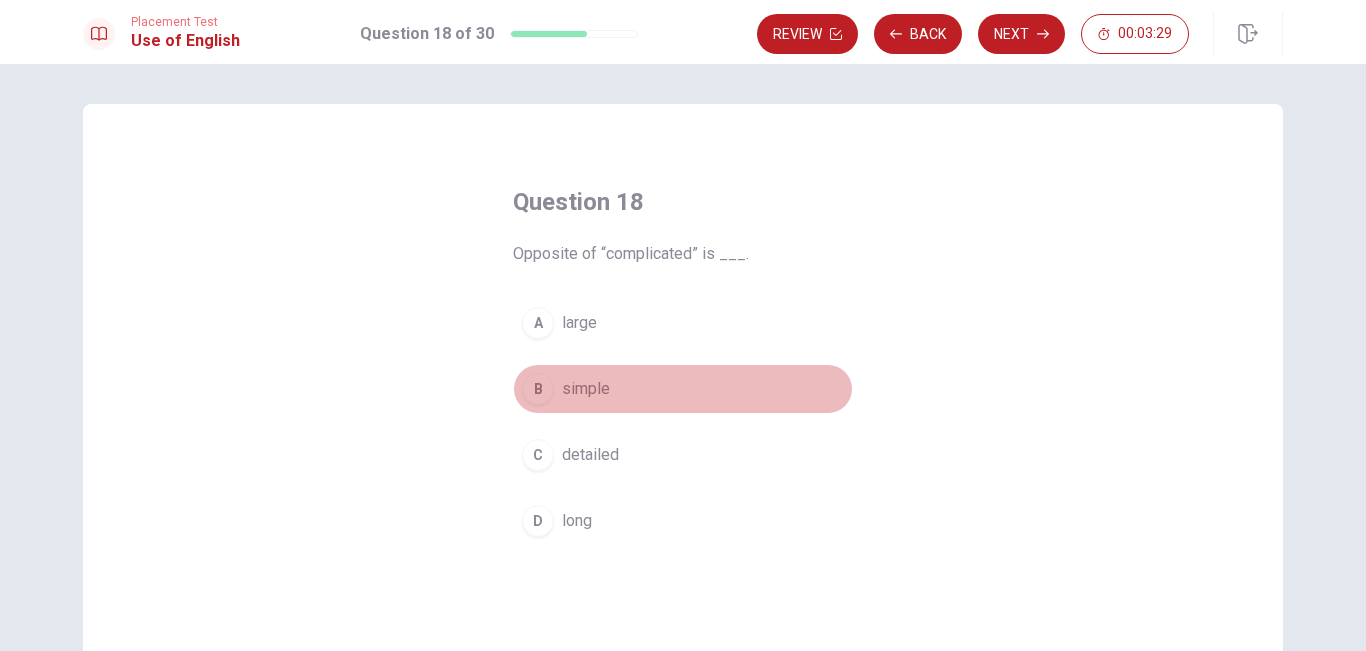 click on "B simple" at bounding box center (683, 389) 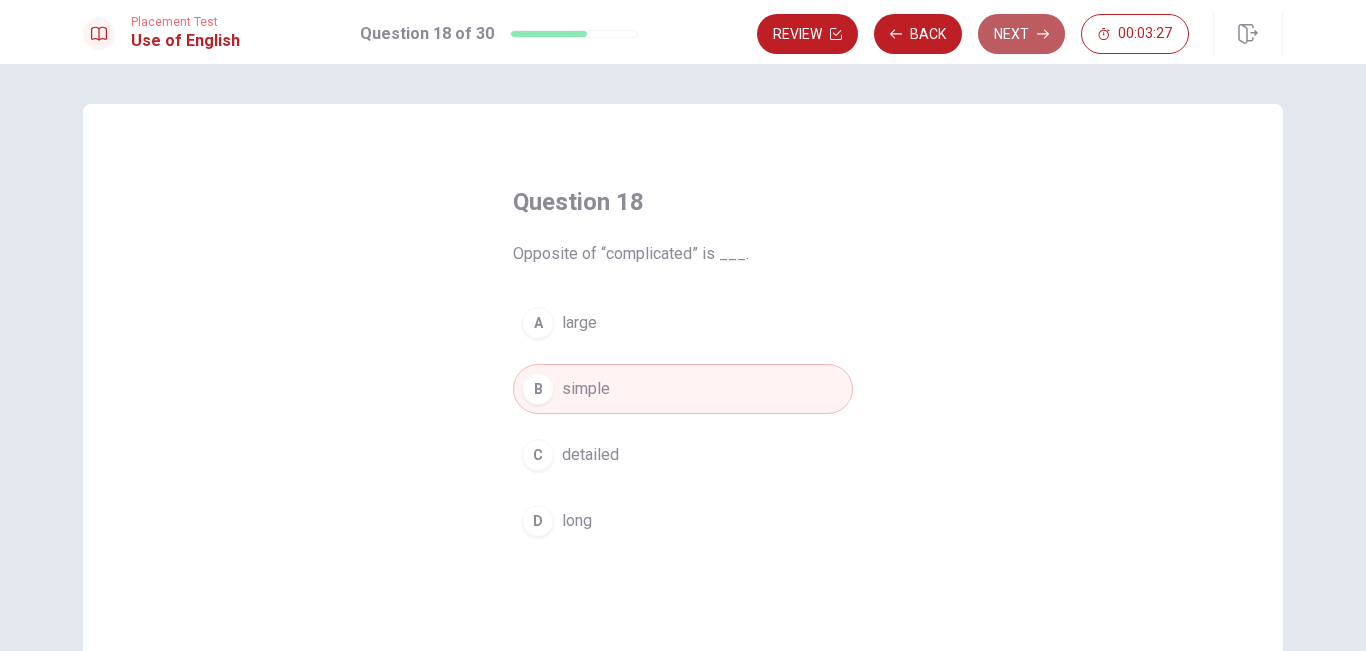 click on "Next" at bounding box center (1021, 34) 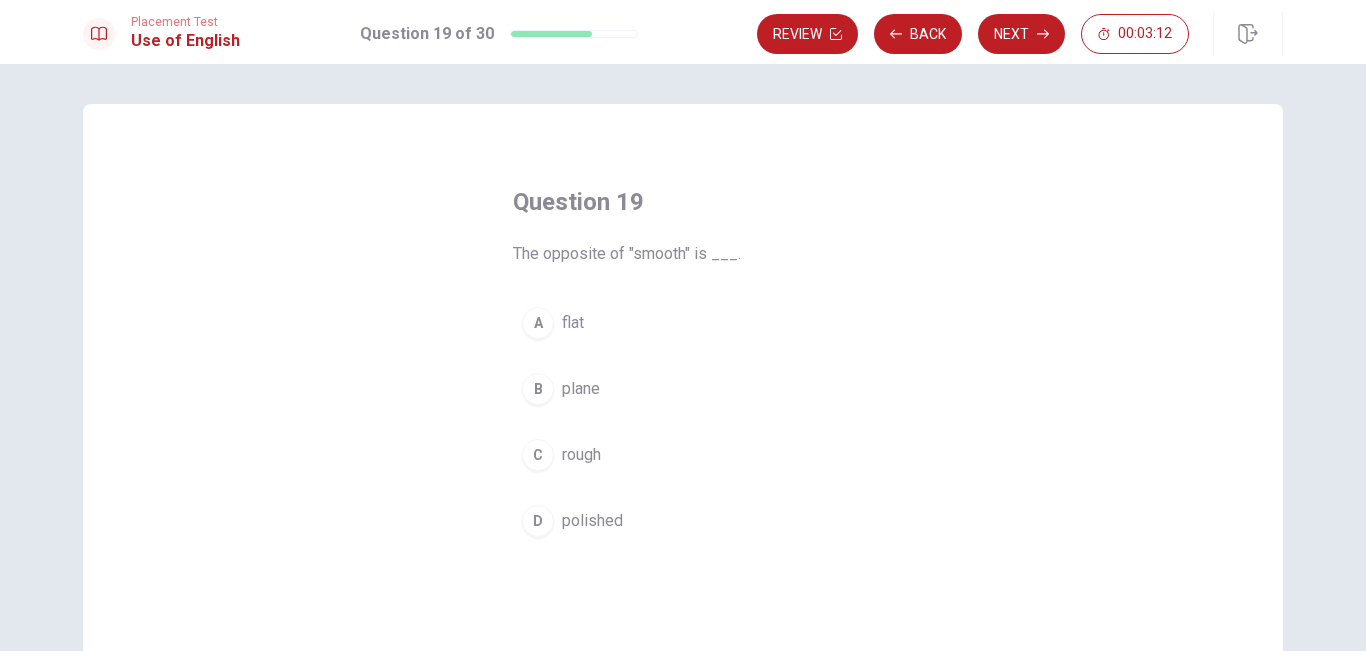 click on "C rough" at bounding box center (683, 455) 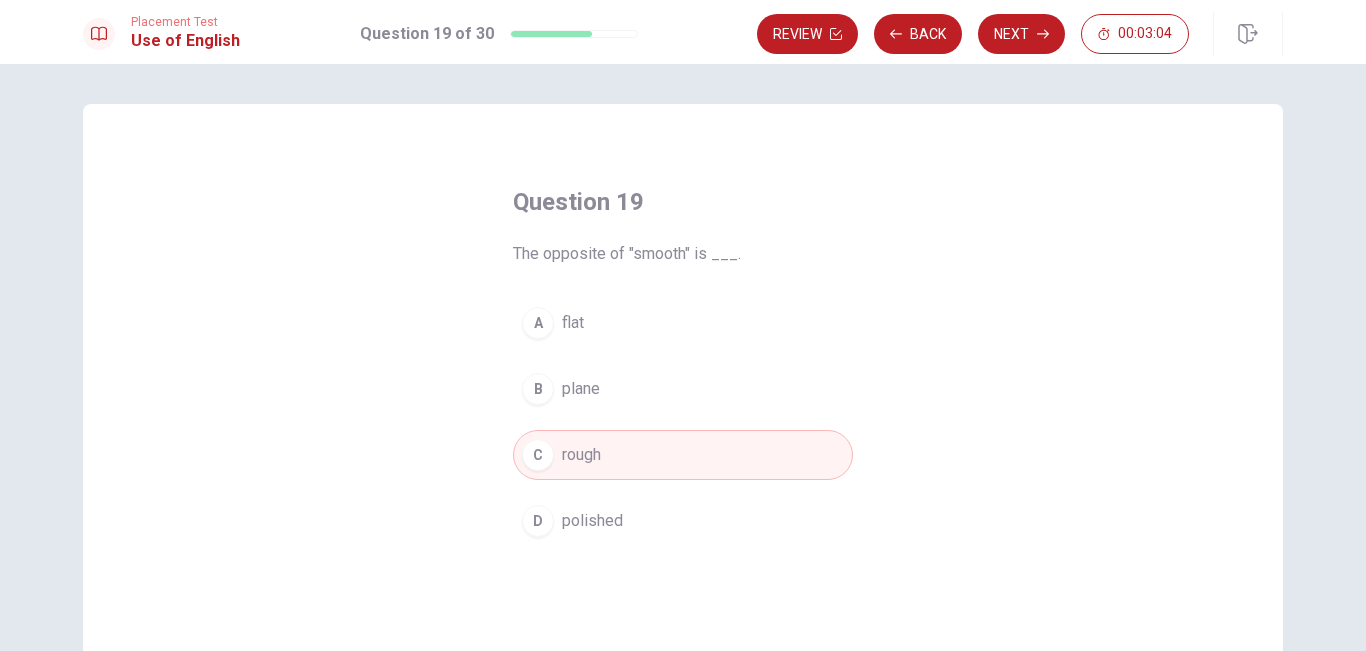 click on "C rough" at bounding box center [683, 455] 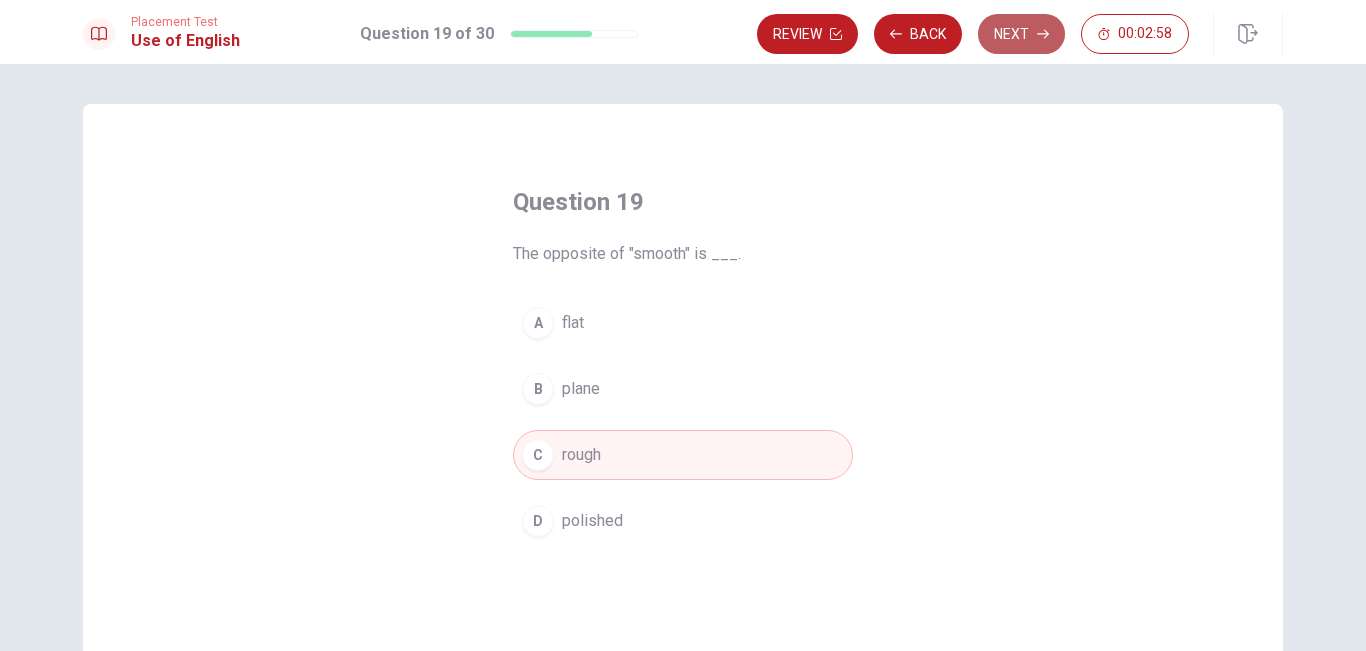click on "Next" at bounding box center (1021, 34) 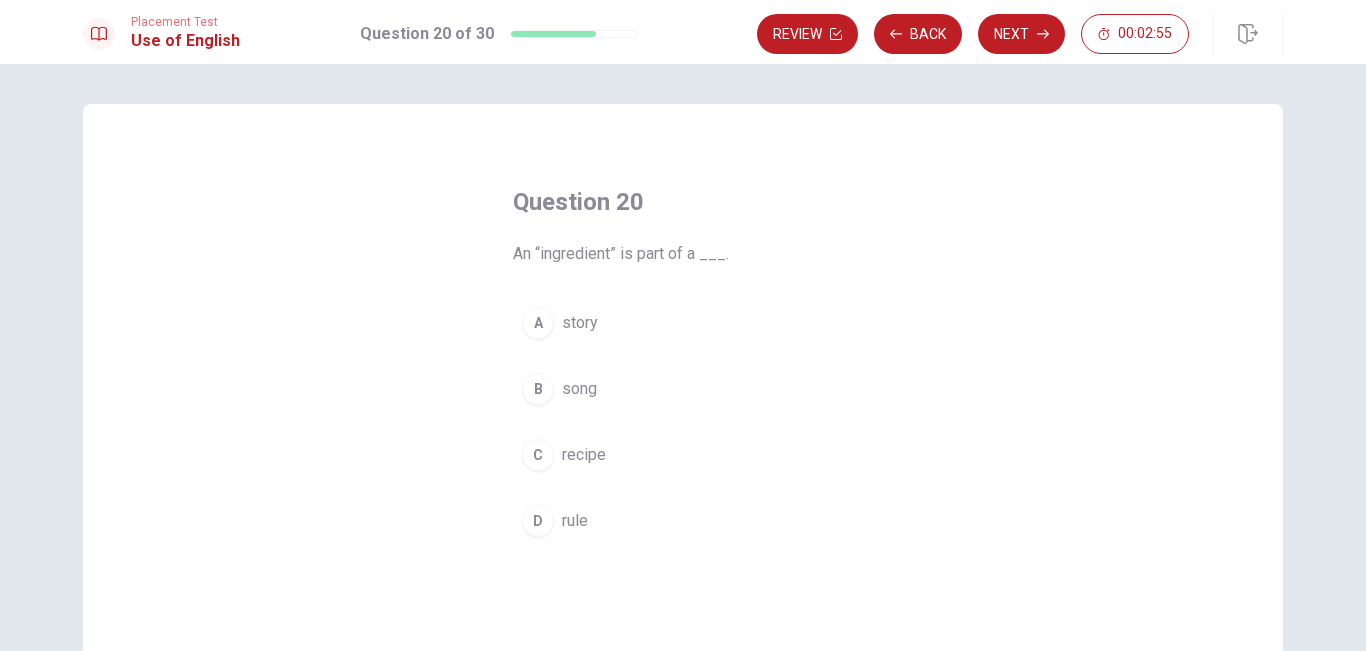 click on "C recipe" at bounding box center (683, 455) 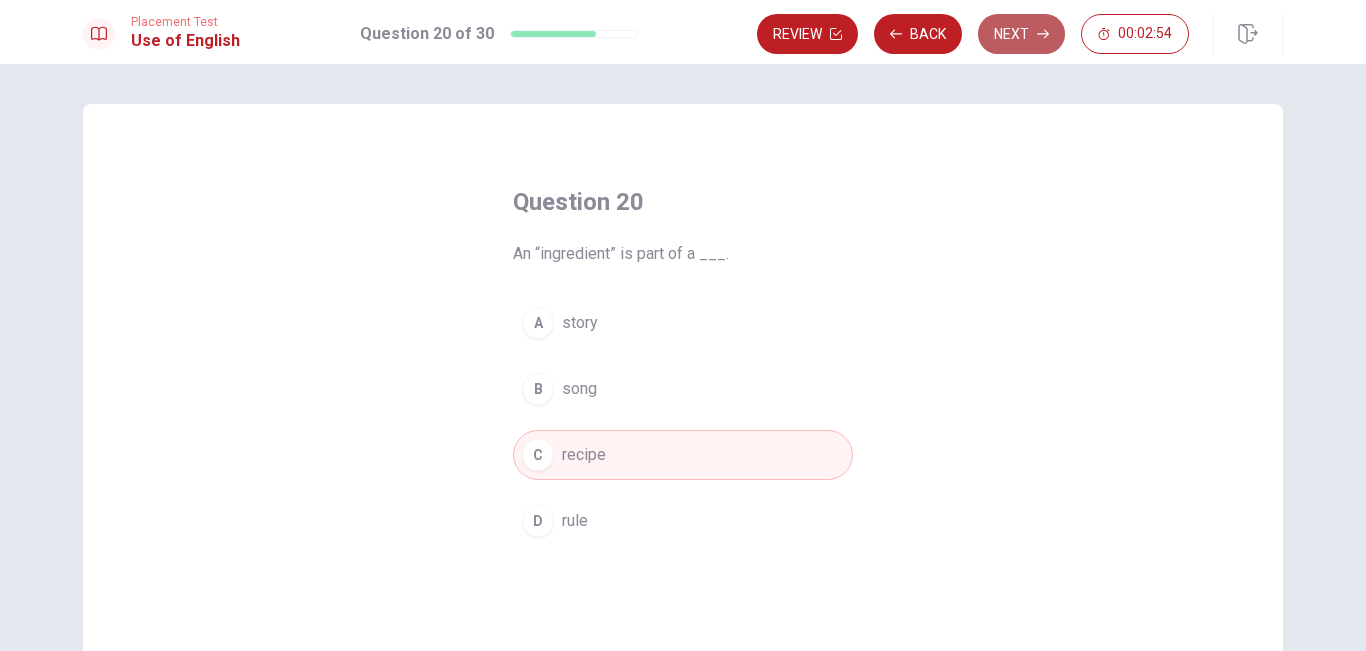 click on "Next" at bounding box center (1021, 34) 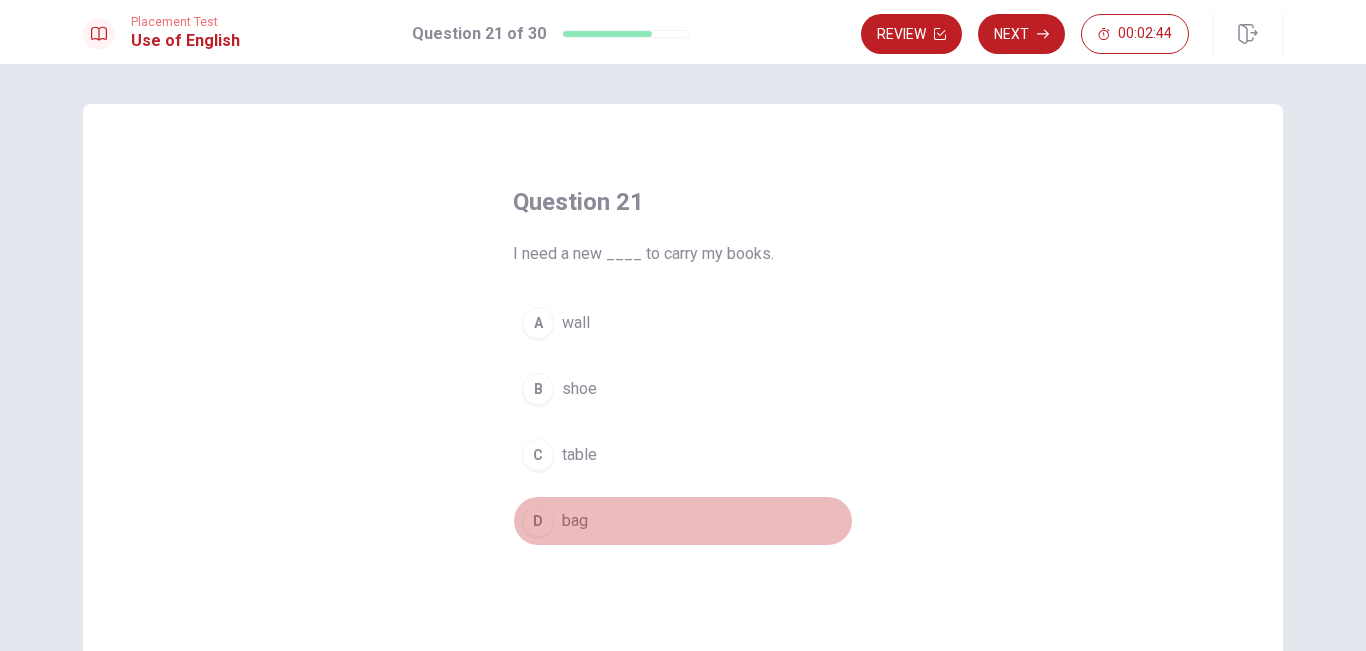 click on "D bag" at bounding box center (683, 521) 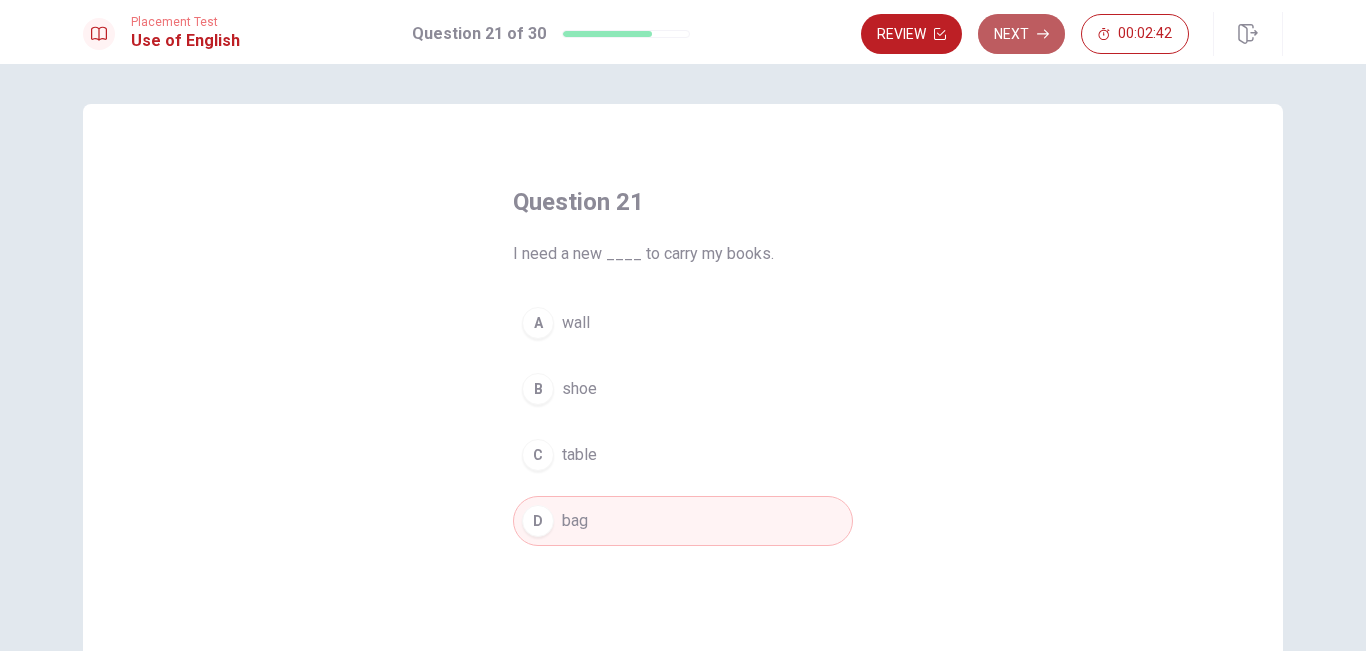 click on "Next" at bounding box center (1021, 34) 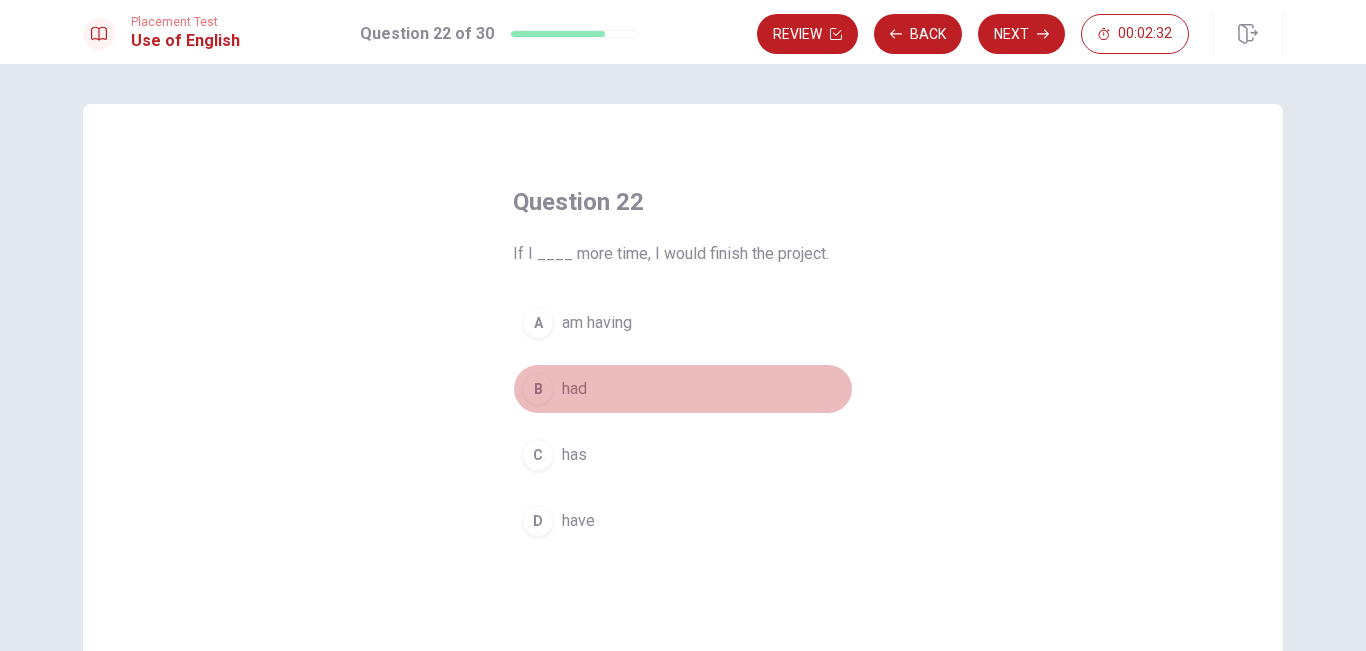 click on "B had" at bounding box center (683, 389) 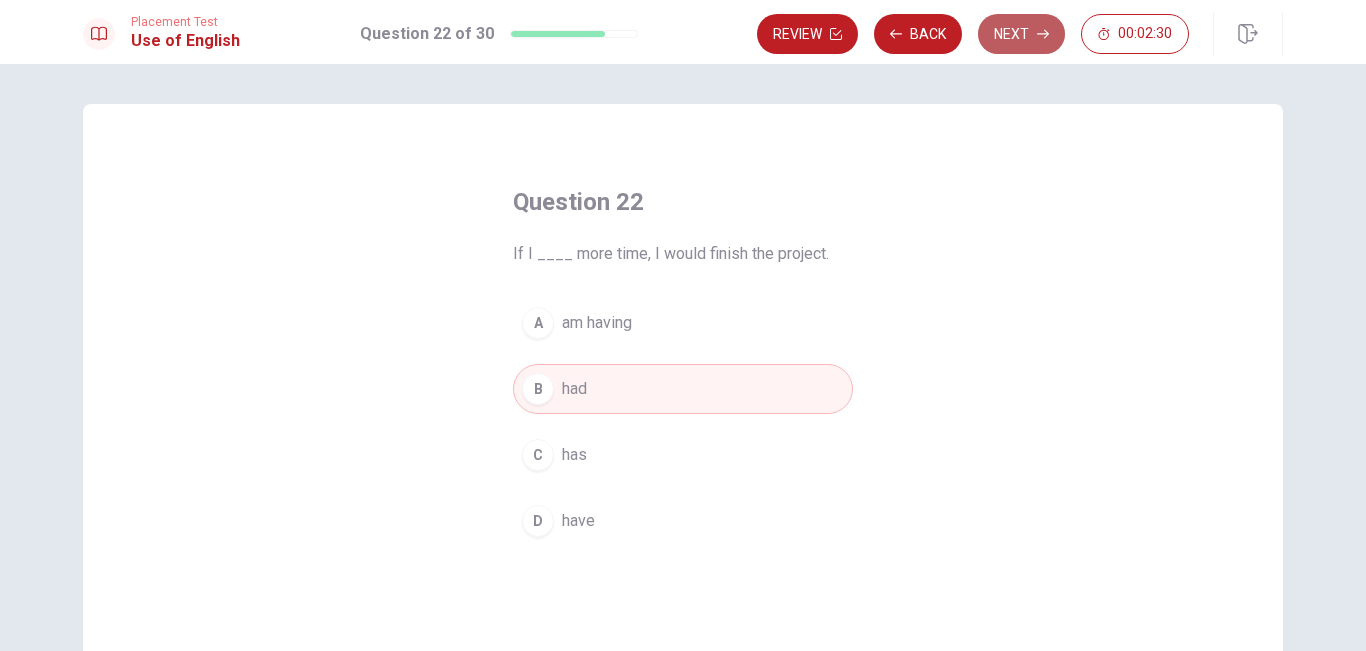 click on "Next" at bounding box center [1021, 34] 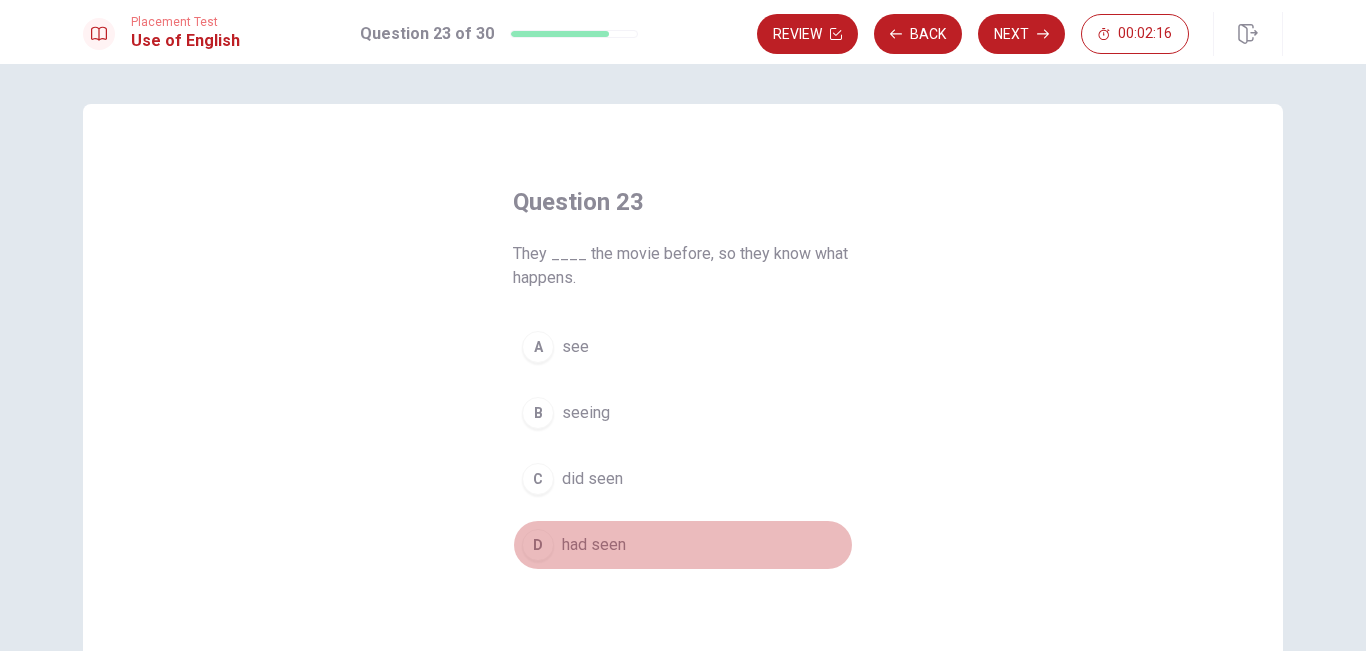 click on "had seen" at bounding box center (594, 545) 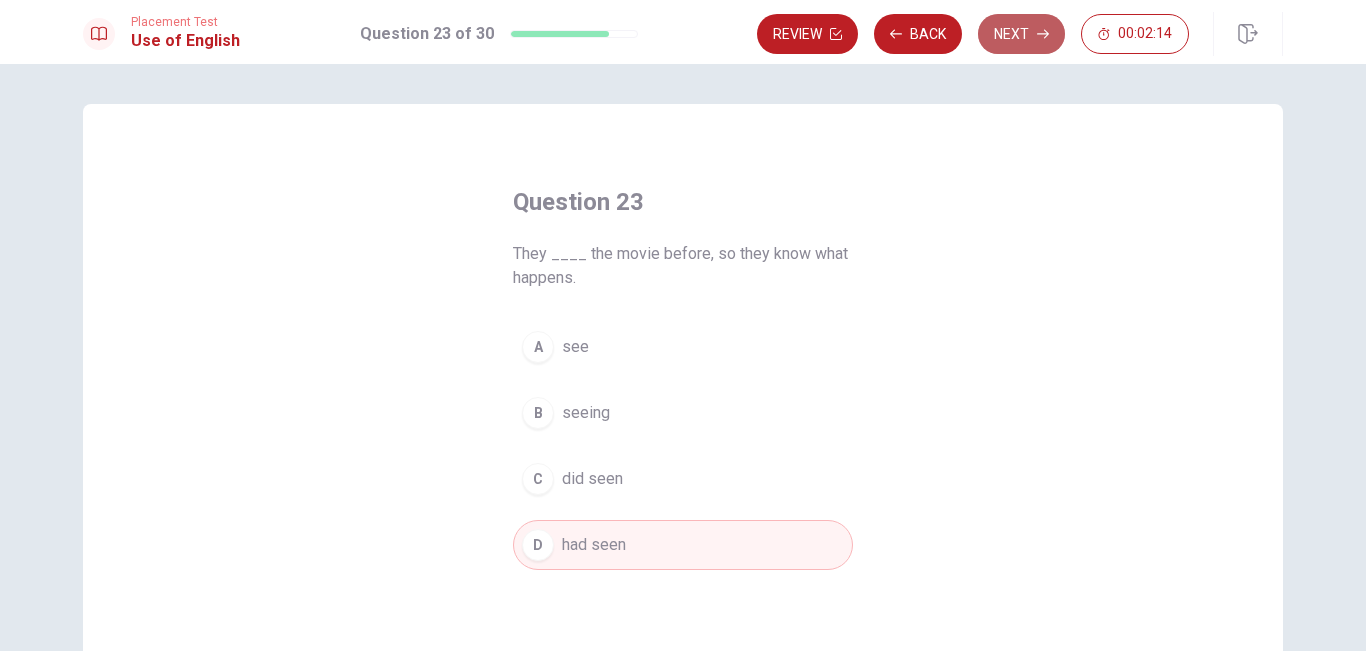 click on "Next" at bounding box center (1021, 34) 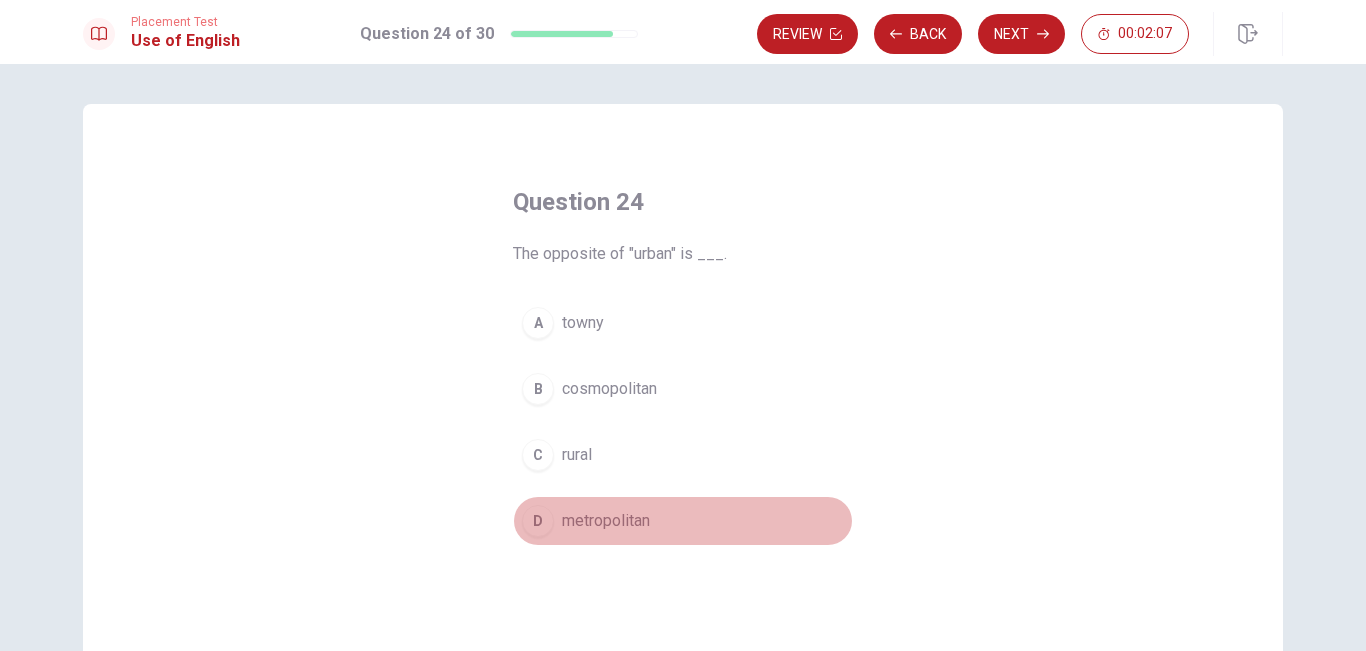 click on "metropolitan" at bounding box center (606, 521) 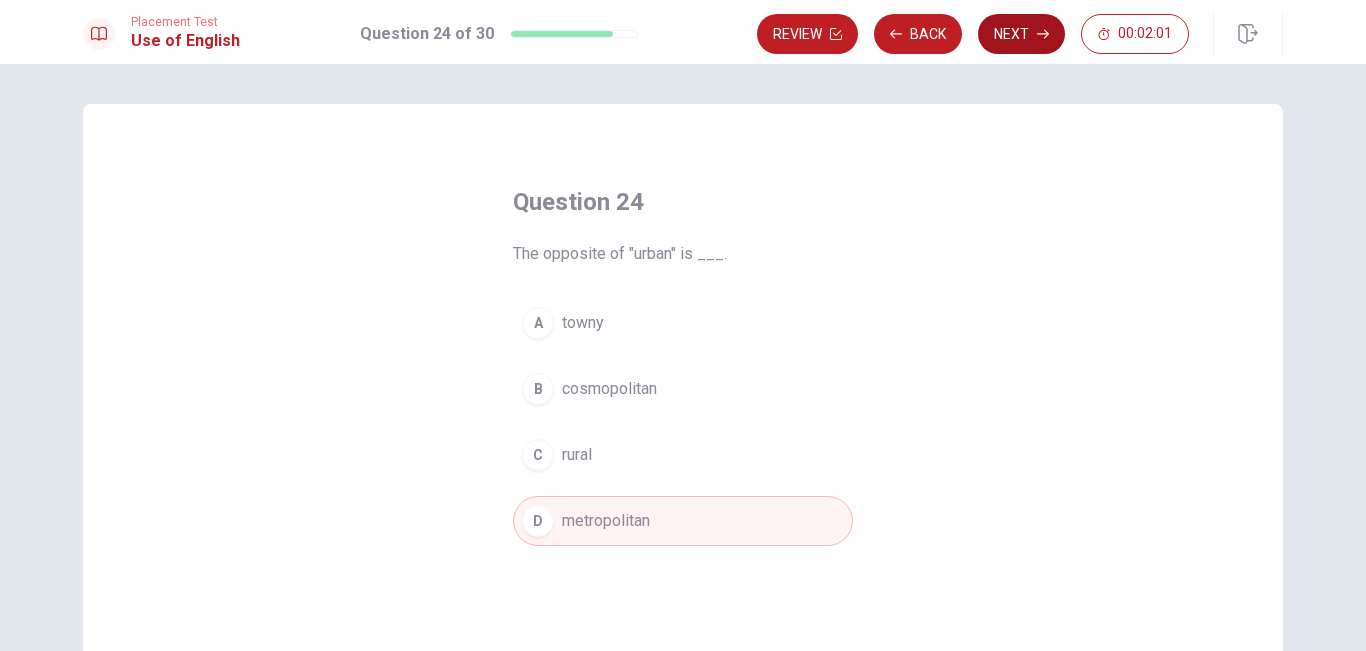 drag, startPoint x: 667, startPoint y: 456, endPoint x: 1018, endPoint y: 30, distance: 551.9755 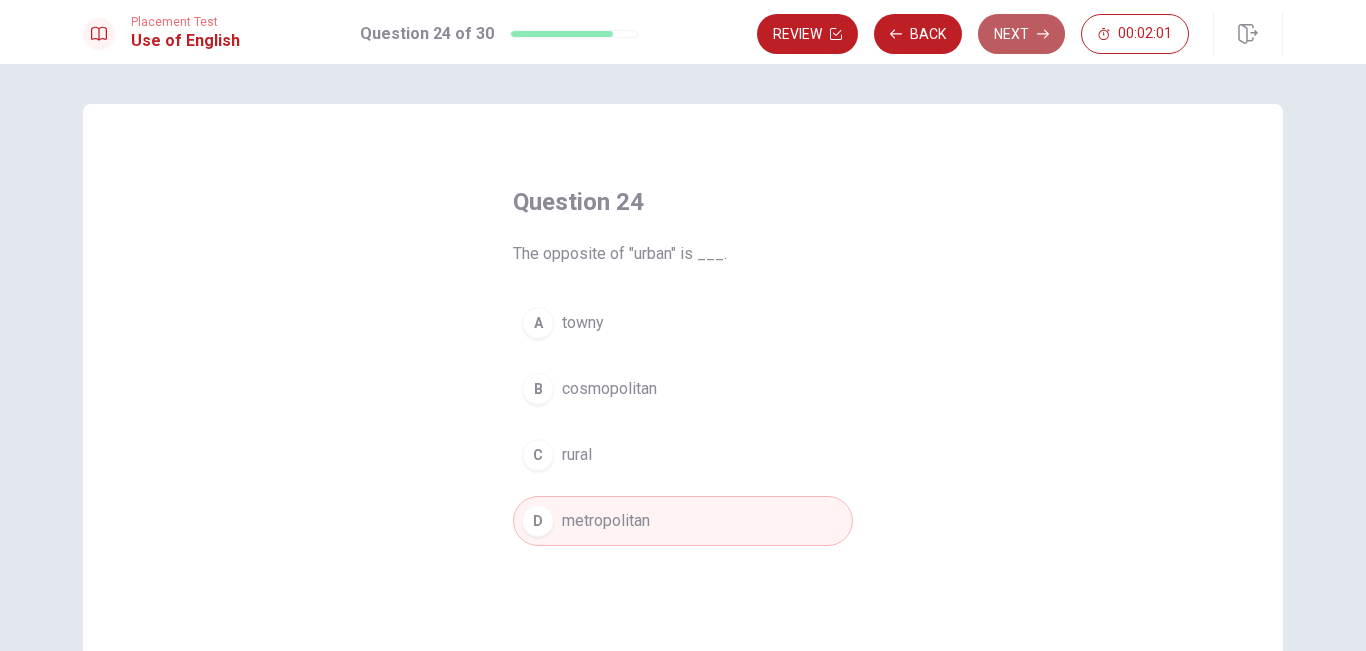 click on "Next" at bounding box center (1021, 34) 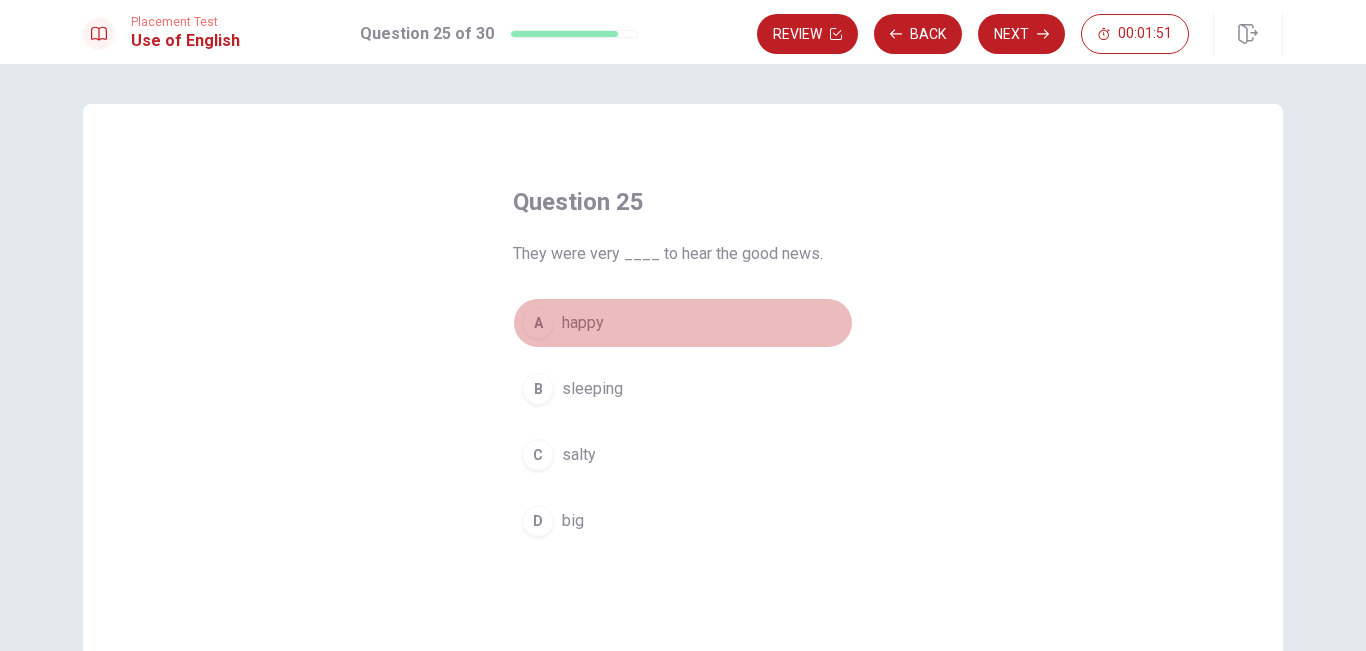 click on "happy" at bounding box center [583, 323] 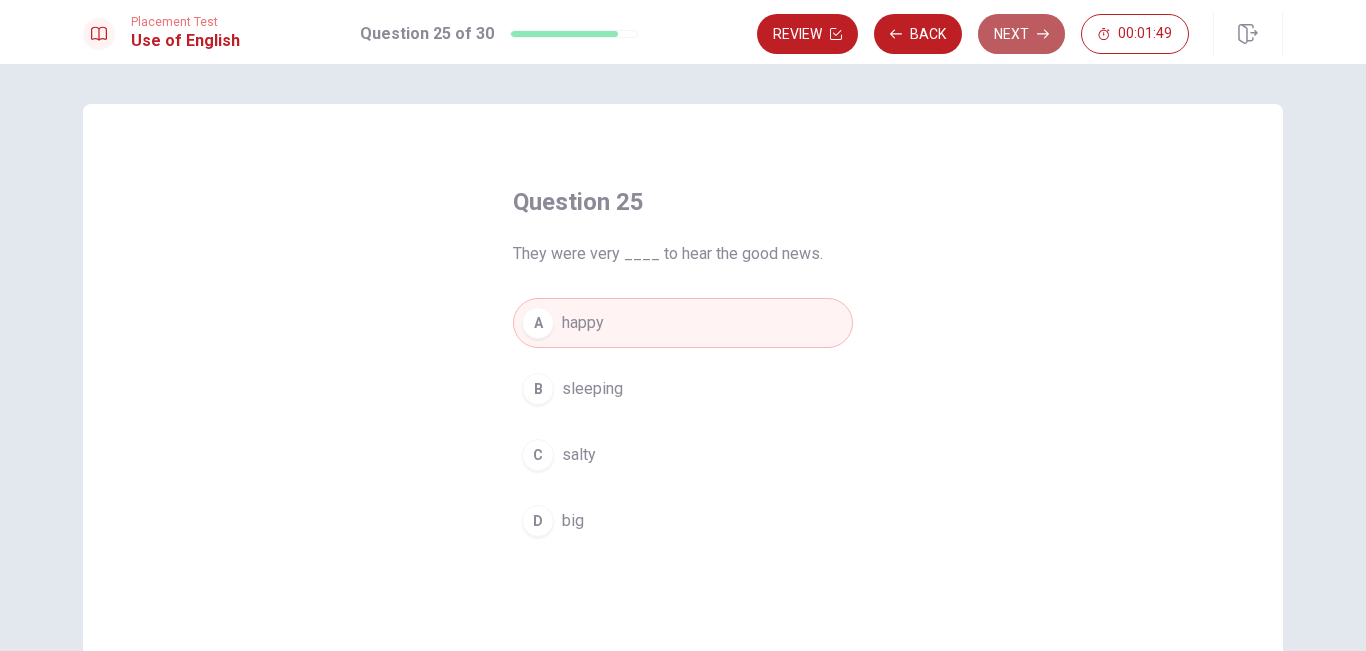 click on "Next" at bounding box center (1021, 34) 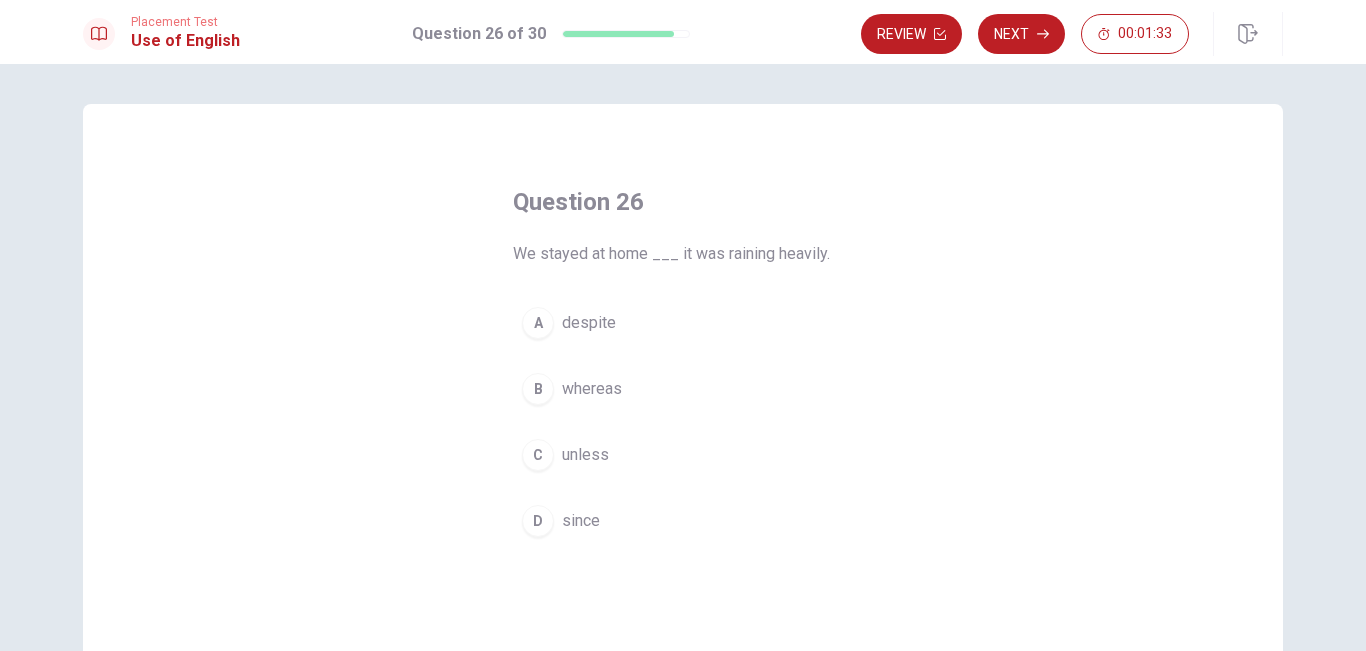 click on "D since" at bounding box center [683, 521] 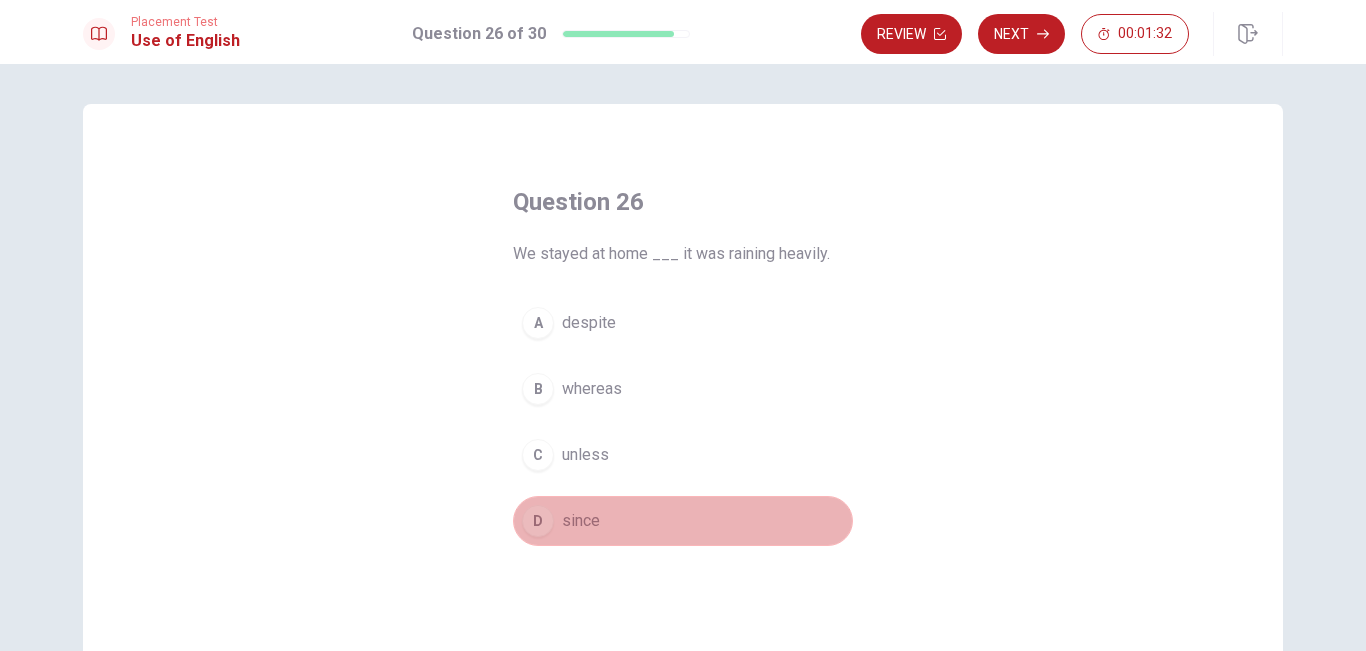 click on "D since" at bounding box center (683, 521) 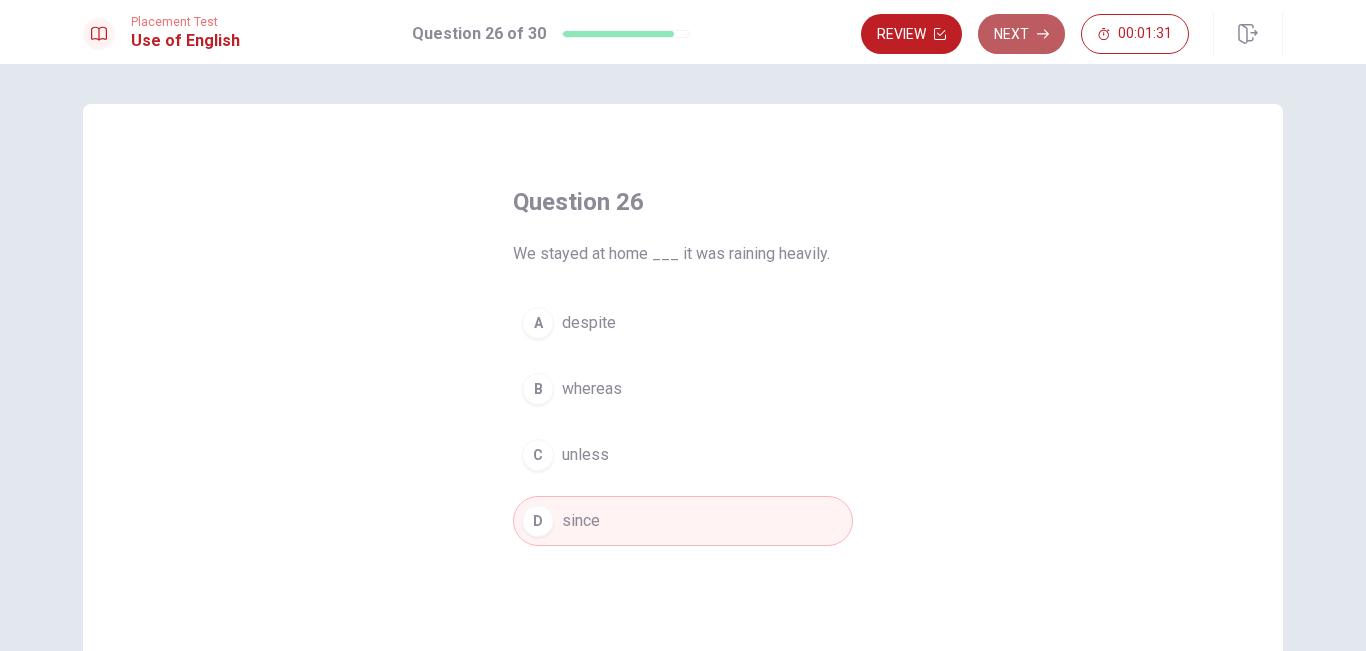 click on "Next" at bounding box center [1021, 34] 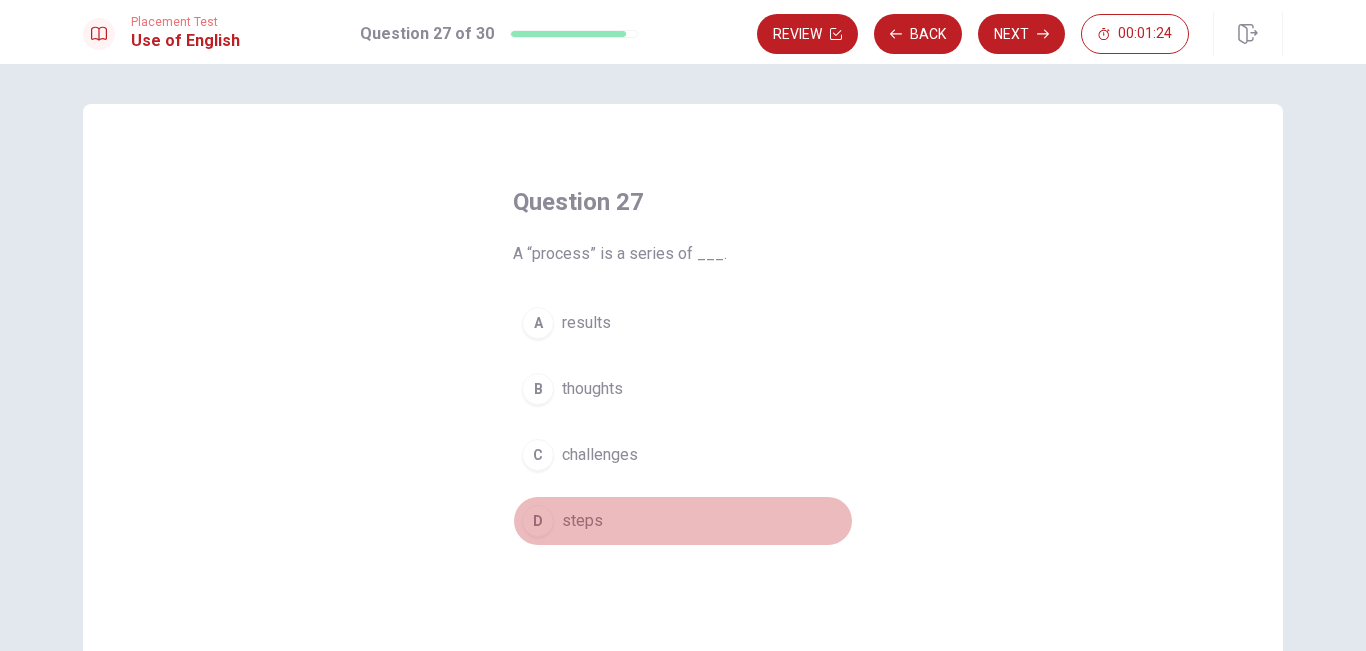 click on "D steps" at bounding box center (683, 521) 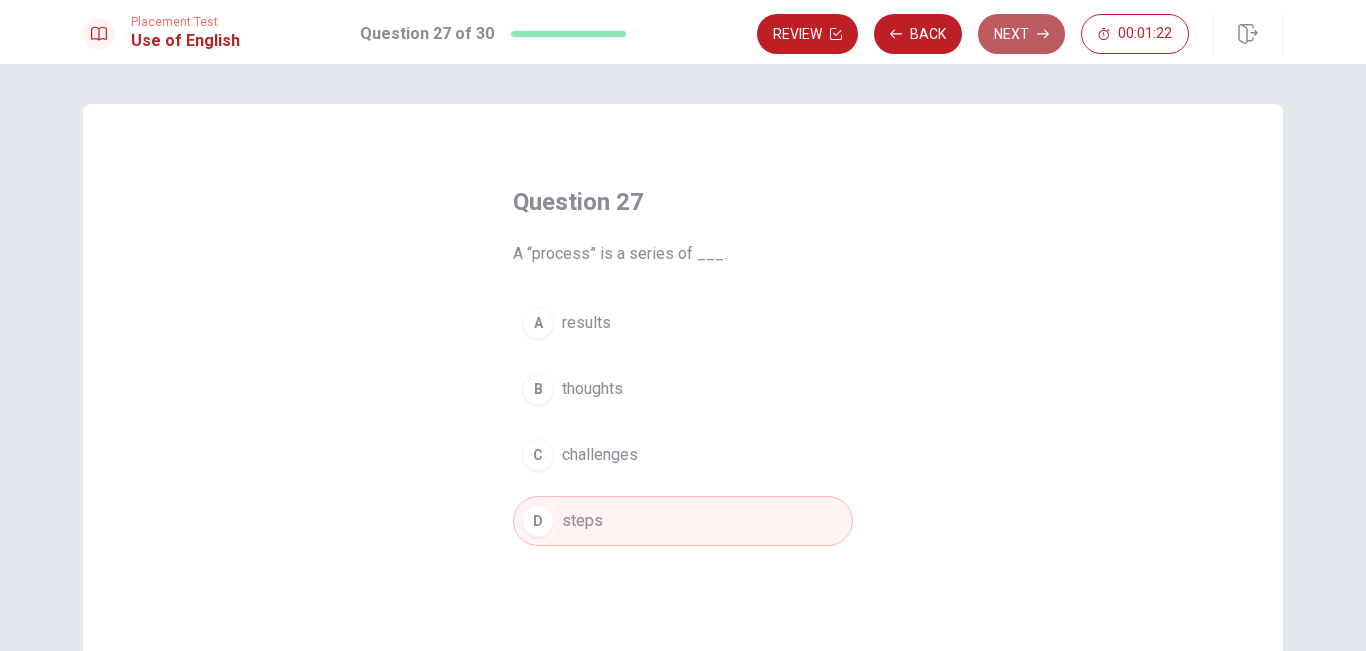 click on "Next" at bounding box center [1021, 34] 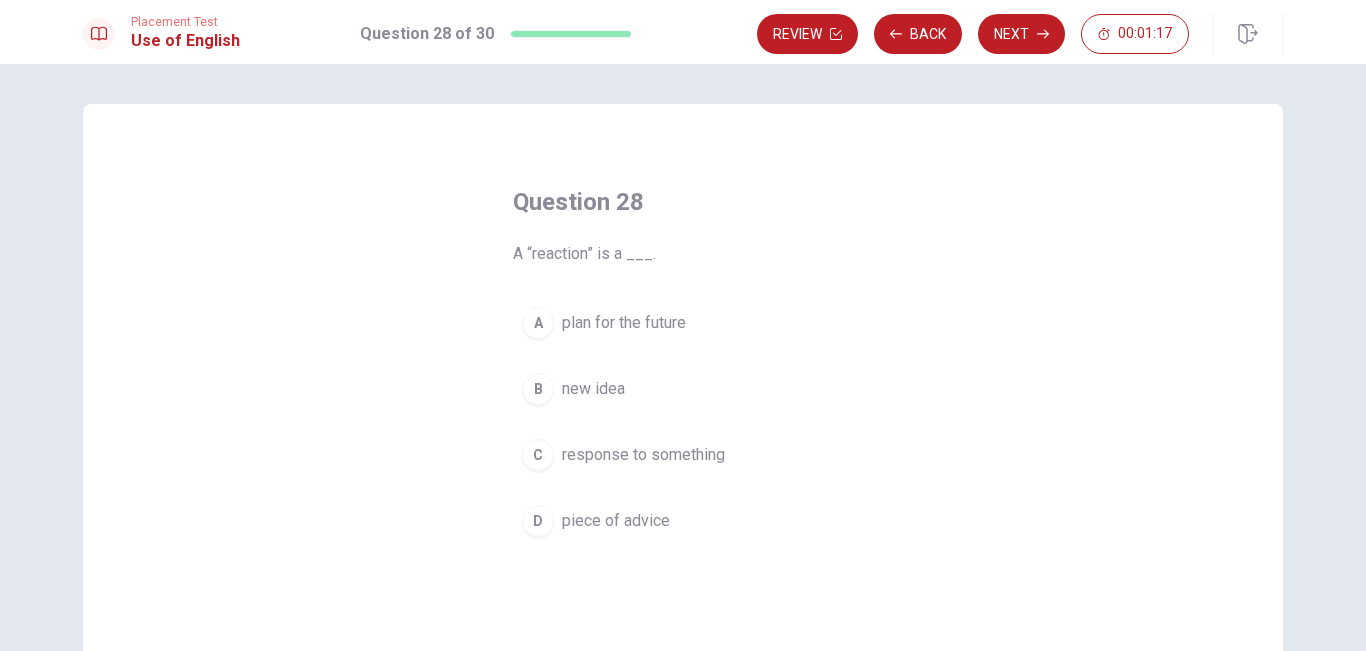 click on "C response to something" at bounding box center (683, 455) 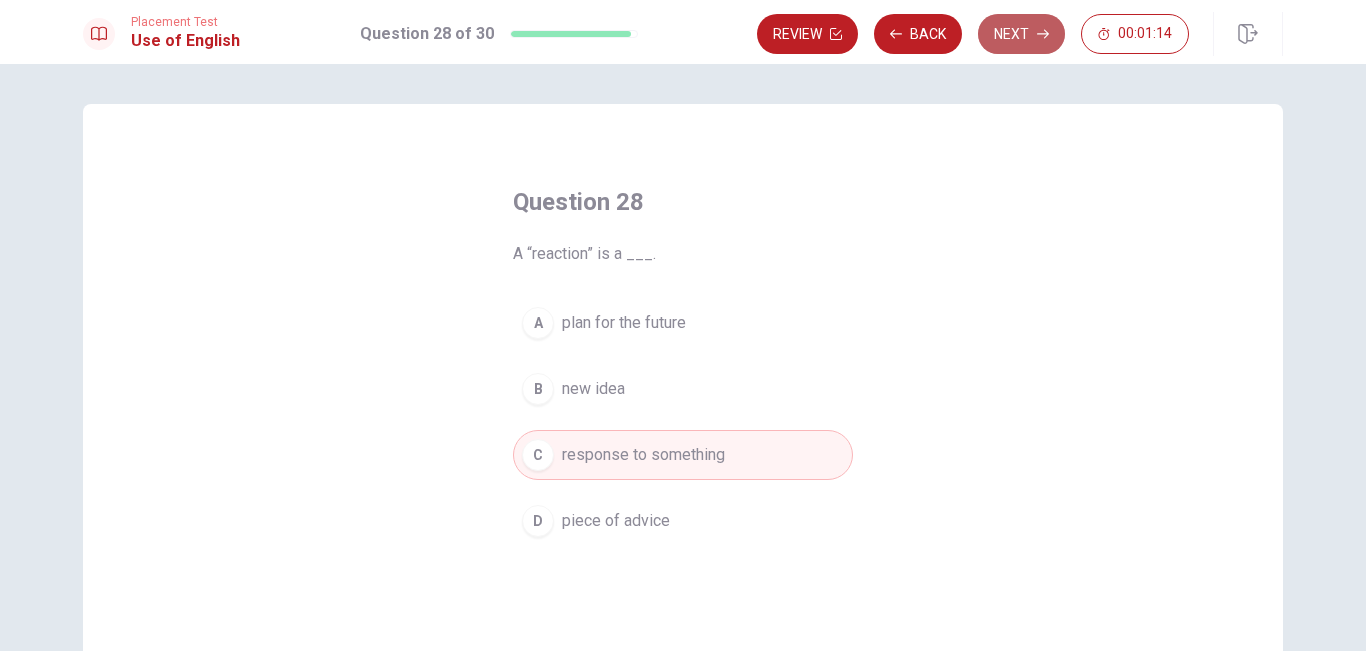 click on "Next" at bounding box center [1021, 34] 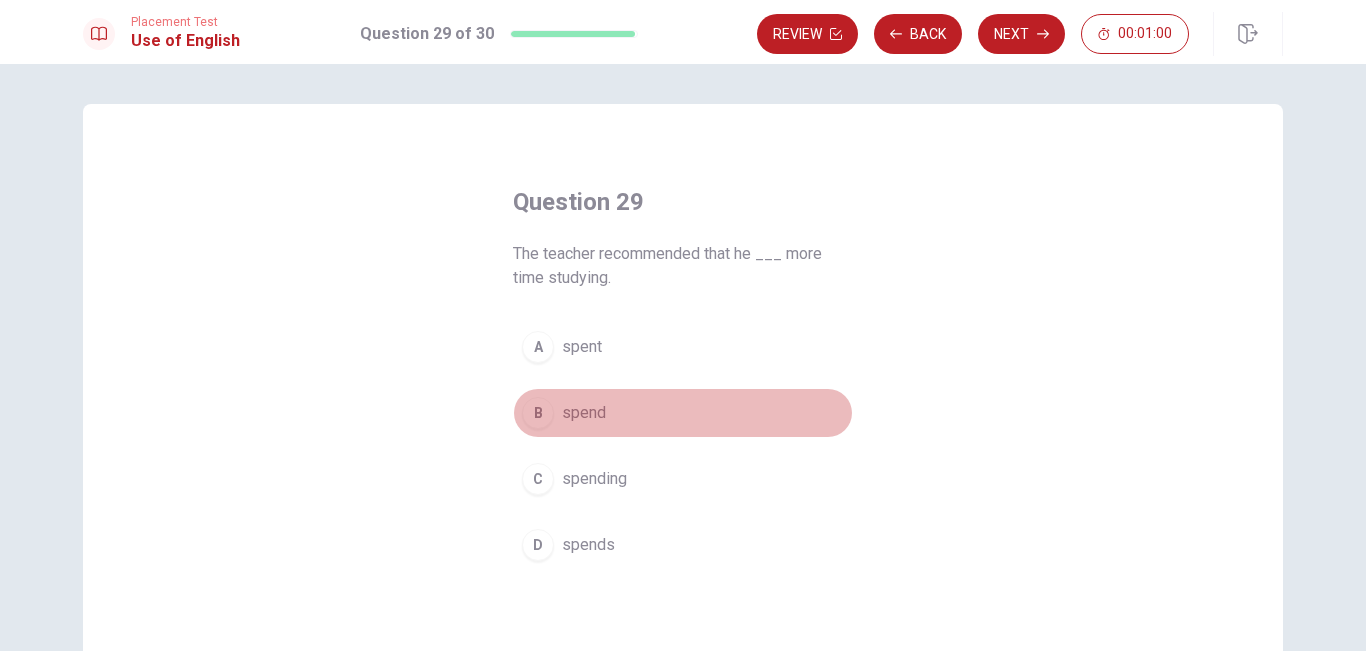 click on "B spend" at bounding box center (683, 413) 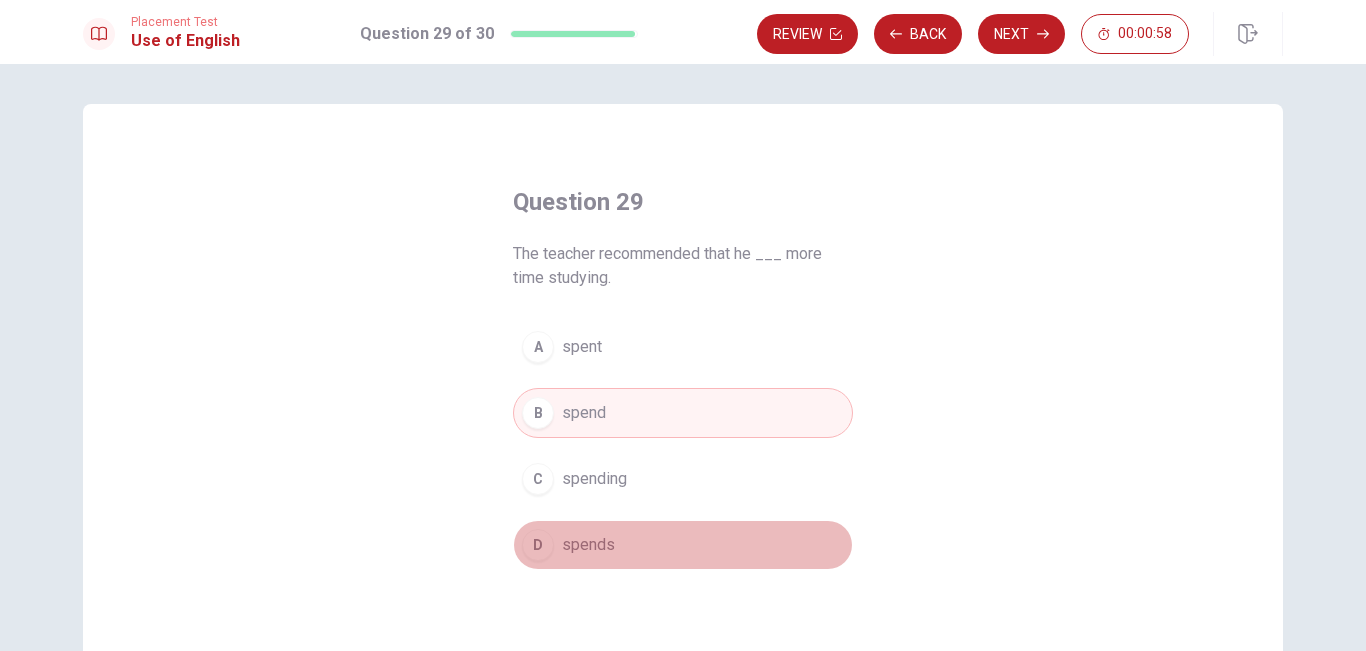 click on "D spends" at bounding box center [683, 545] 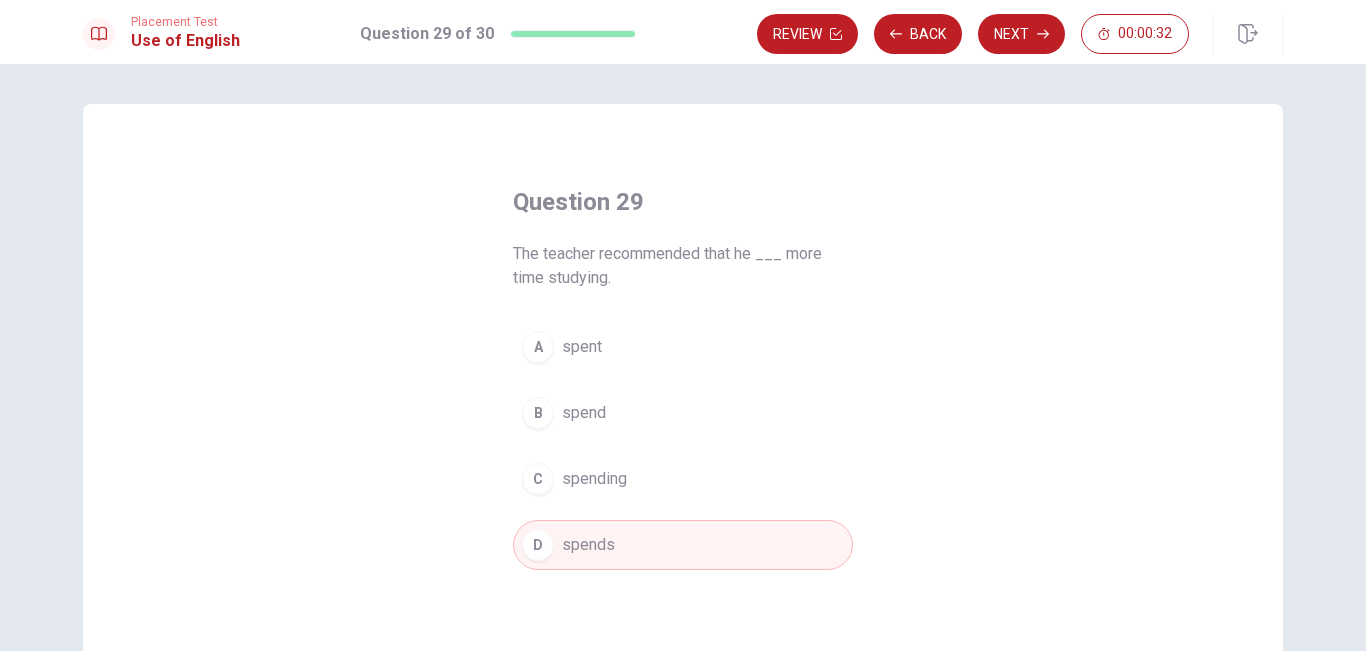 click on "D spends" at bounding box center (683, 545) 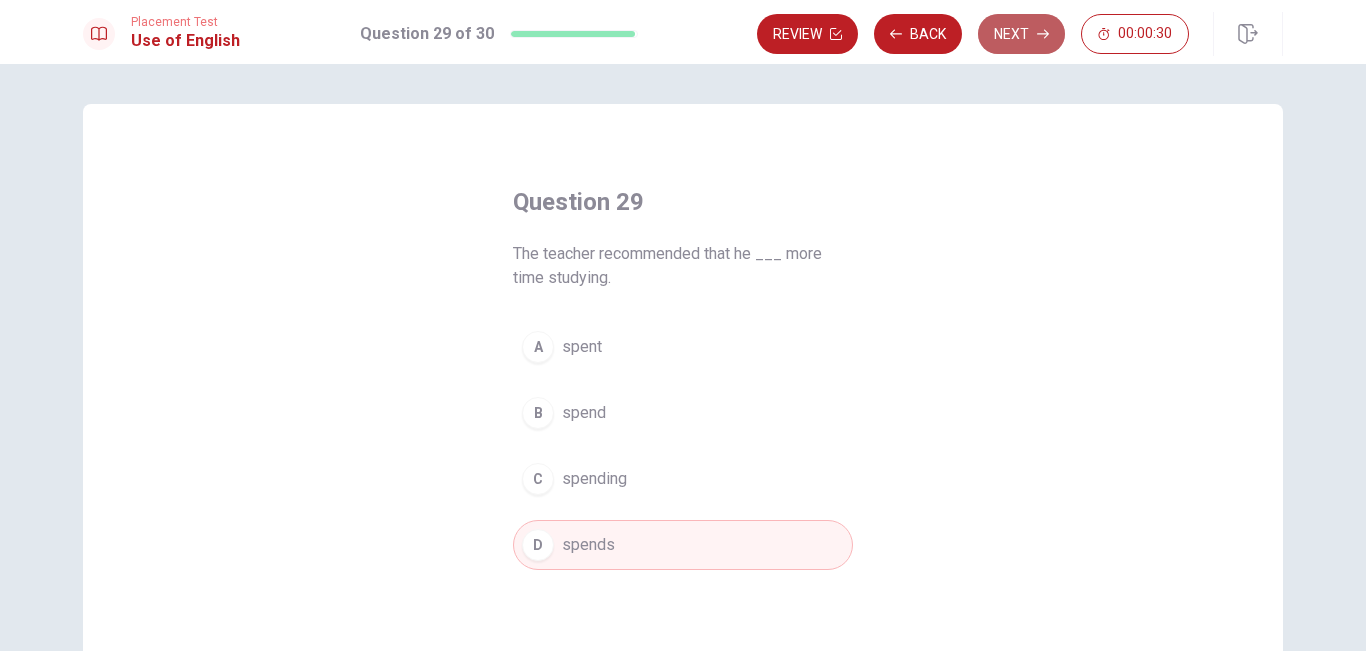 click on "Next" at bounding box center (1021, 34) 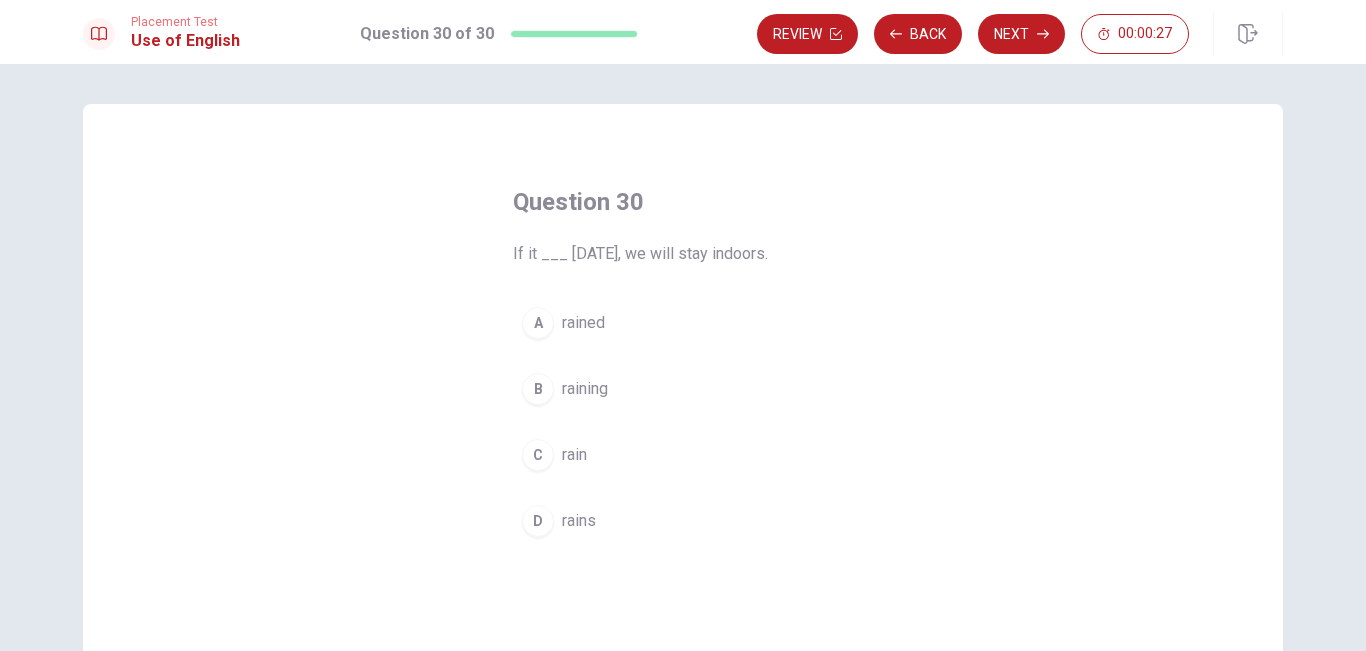 click on "C rain" at bounding box center [683, 455] 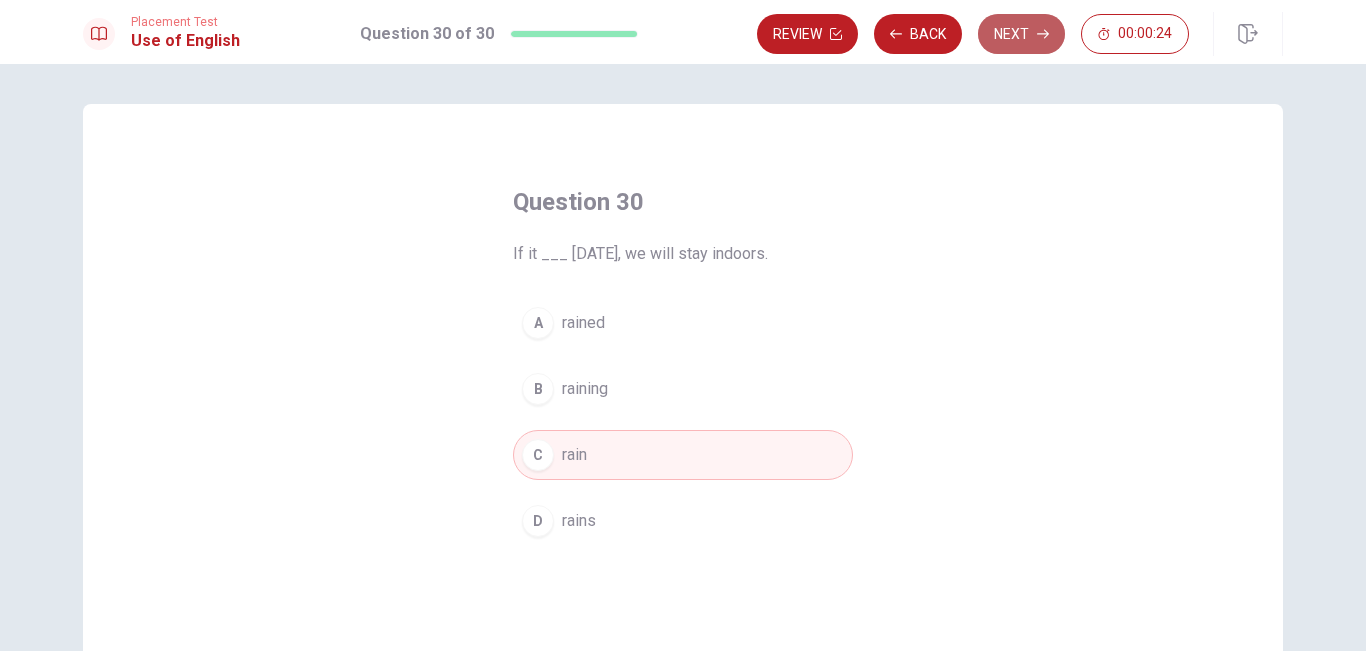 click on "Next" at bounding box center (1021, 34) 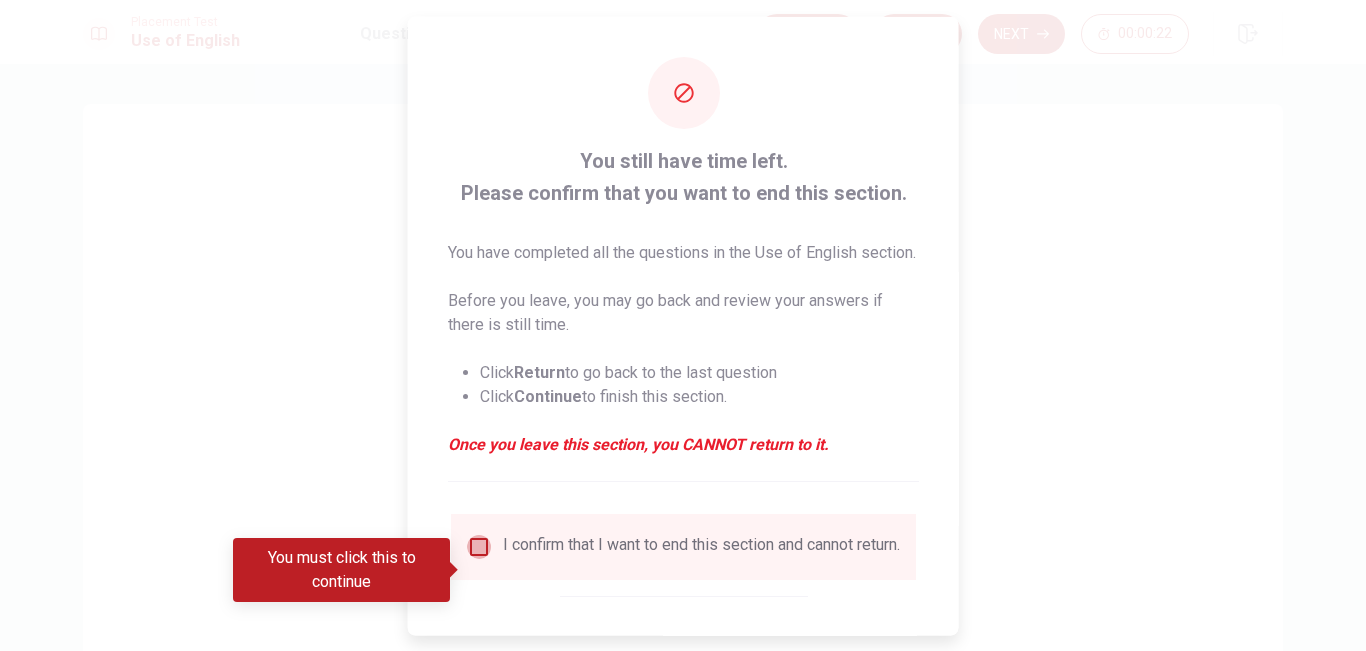 click at bounding box center (479, 546) 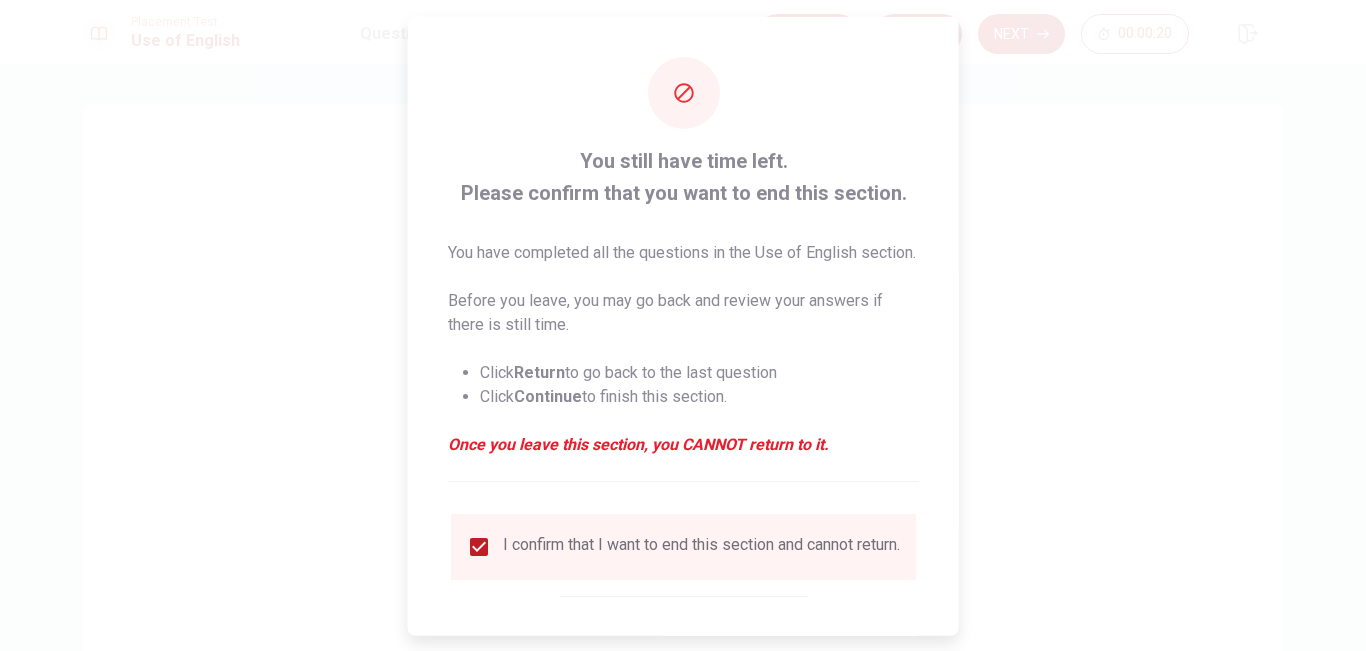 scroll, scrollTop: 119, scrollLeft: 0, axis: vertical 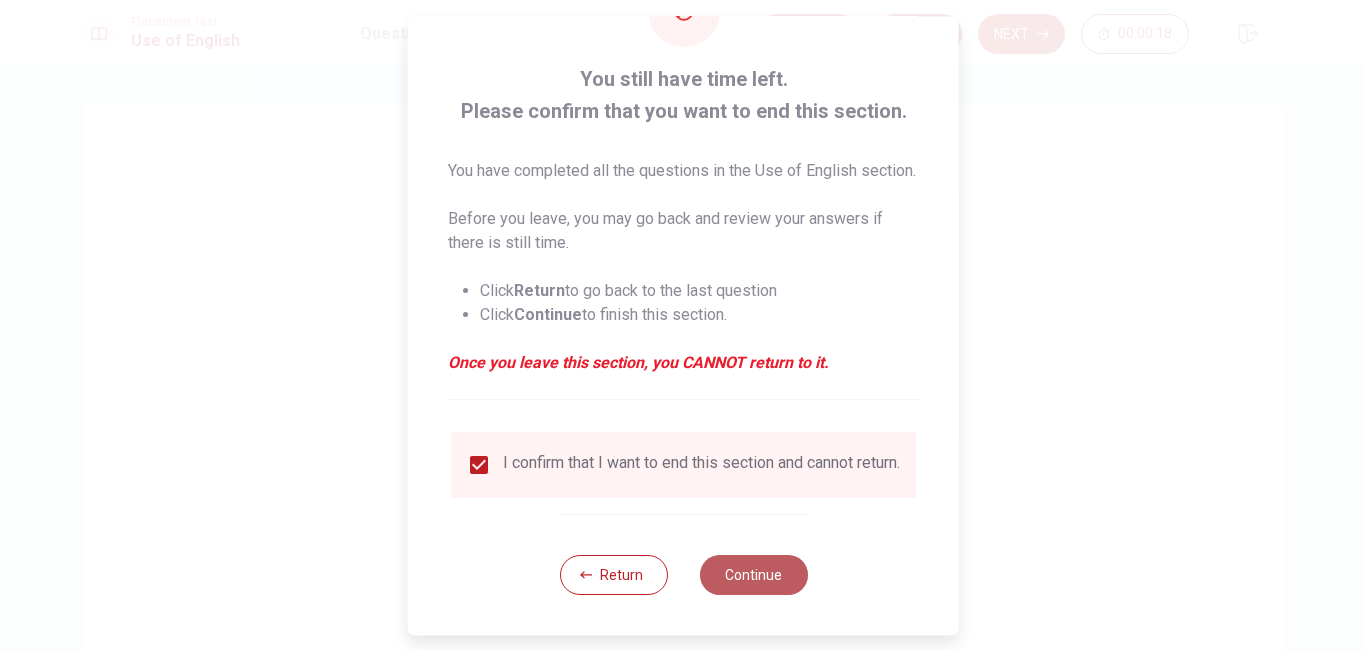 click on "Continue" at bounding box center [753, 575] 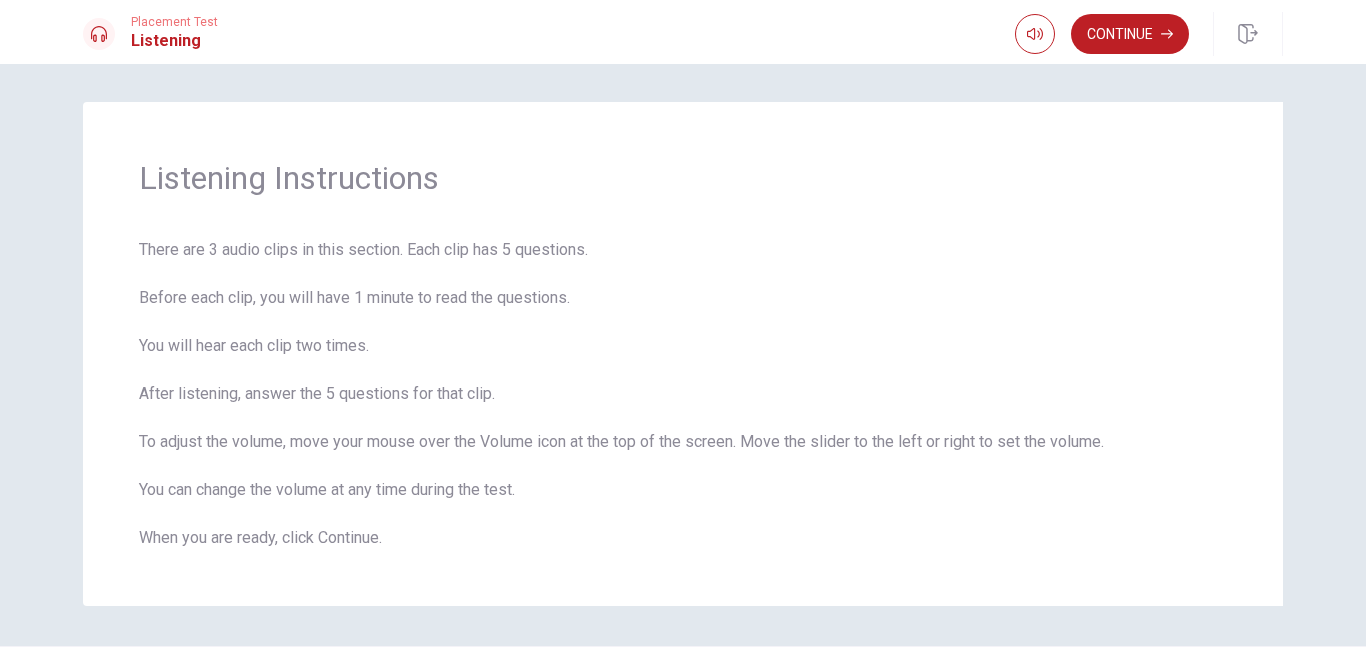 scroll, scrollTop: 1, scrollLeft: 0, axis: vertical 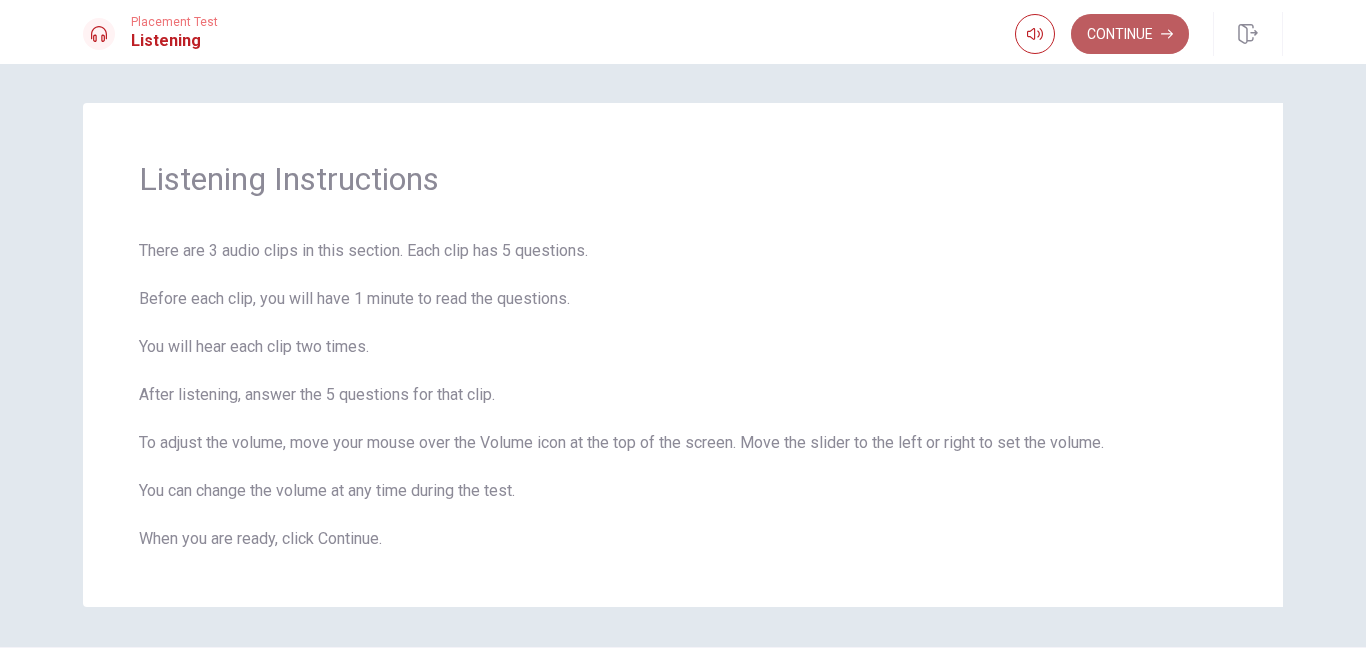 click on "Continue" at bounding box center [1130, 34] 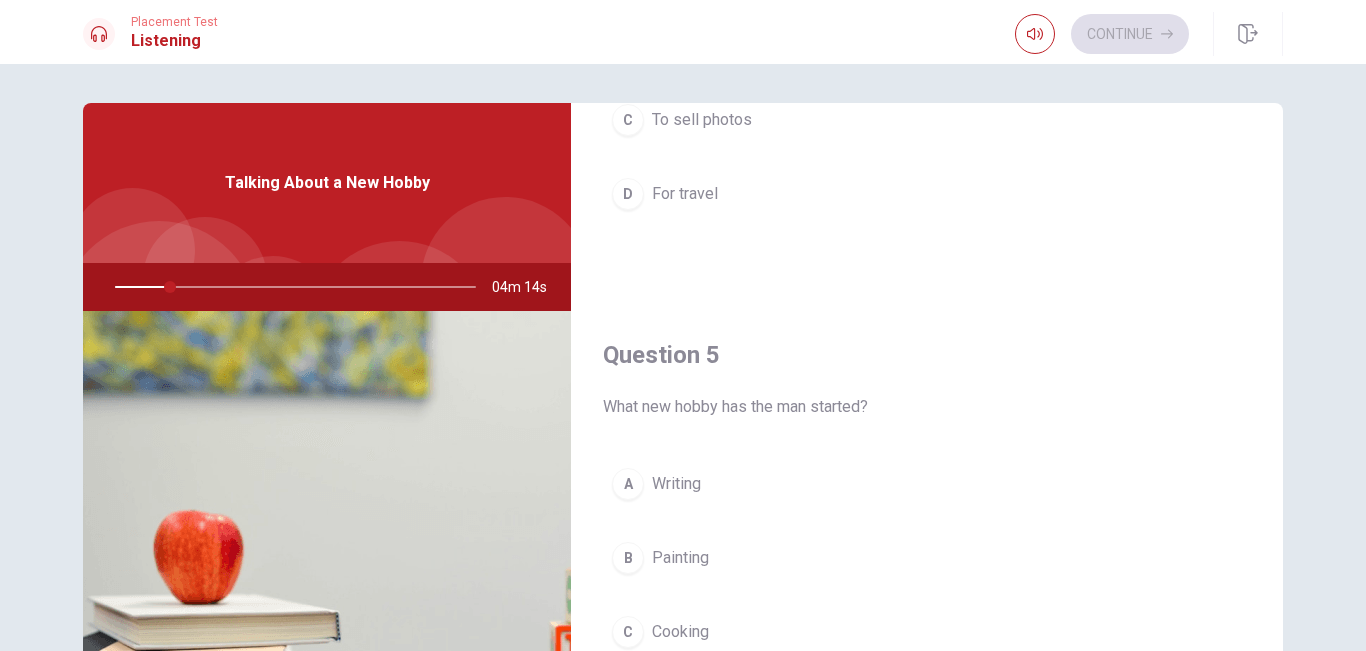 scroll, scrollTop: 1865, scrollLeft: 0, axis: vertical 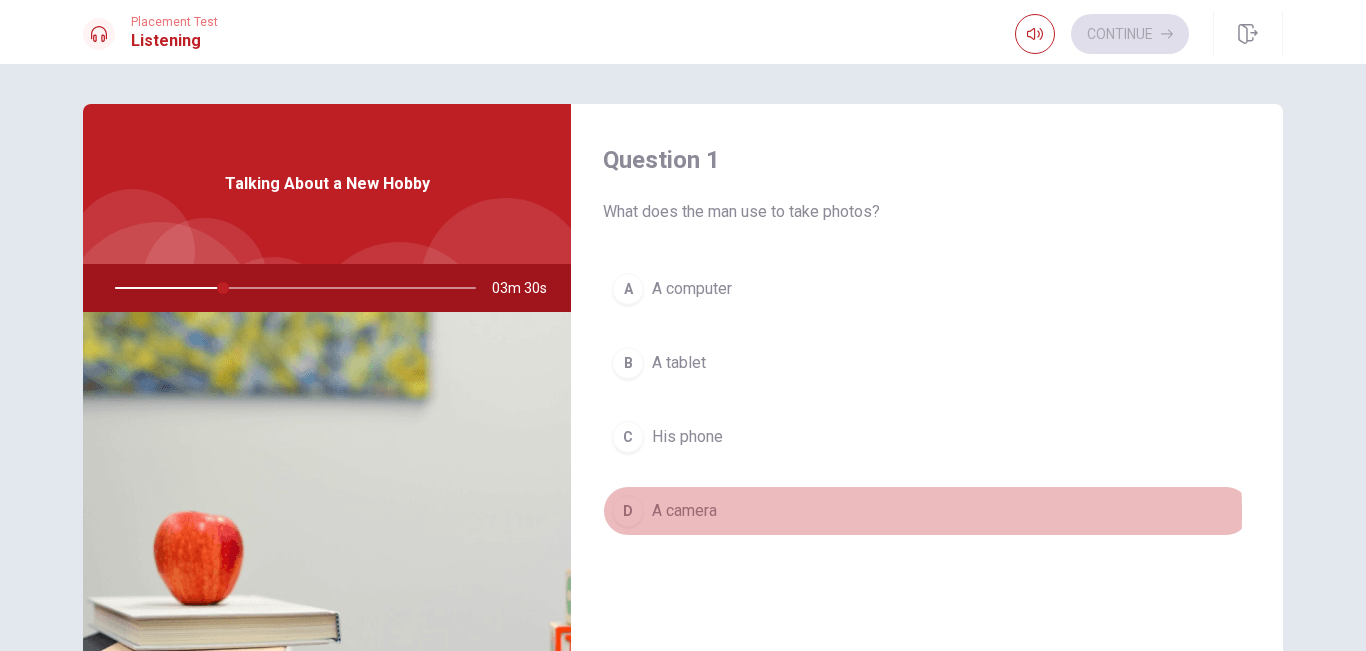 click on "A camera" at bounding box center (684, 511) 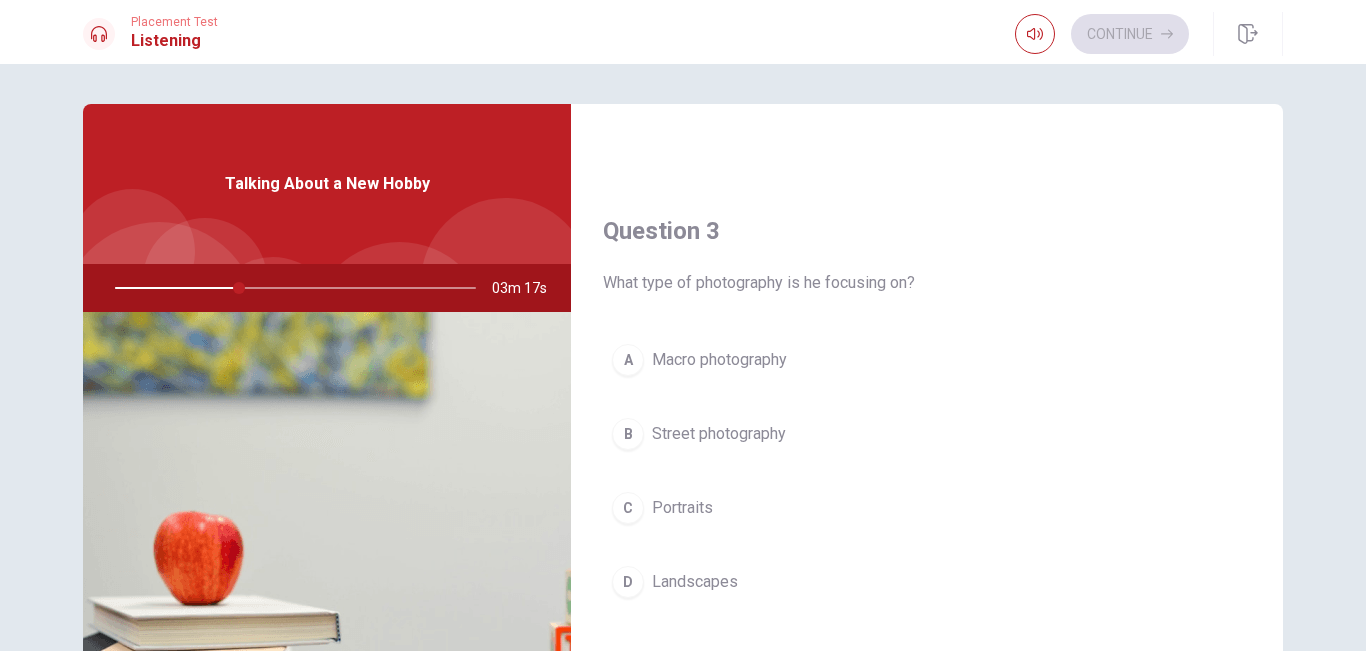 scroll, scrollTop: 953, scrollLeft: 0, axis: vertical 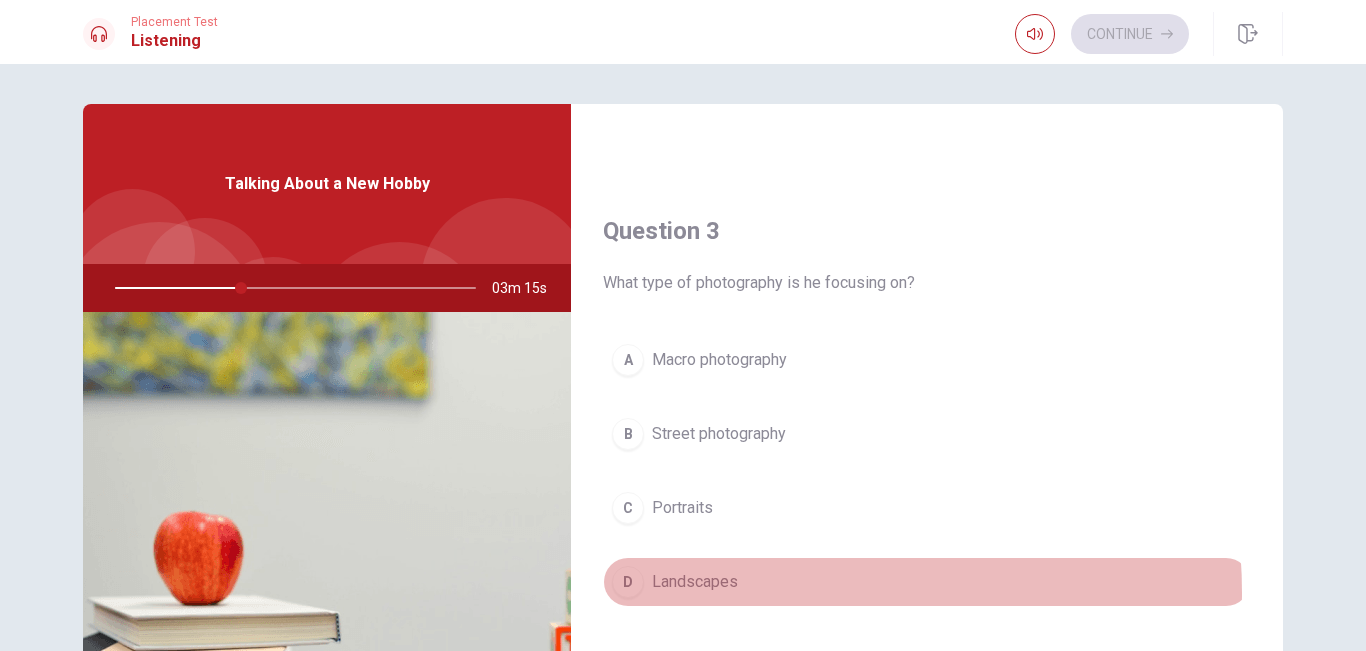click on "D Landscapes" at bounding box center [927, 582] 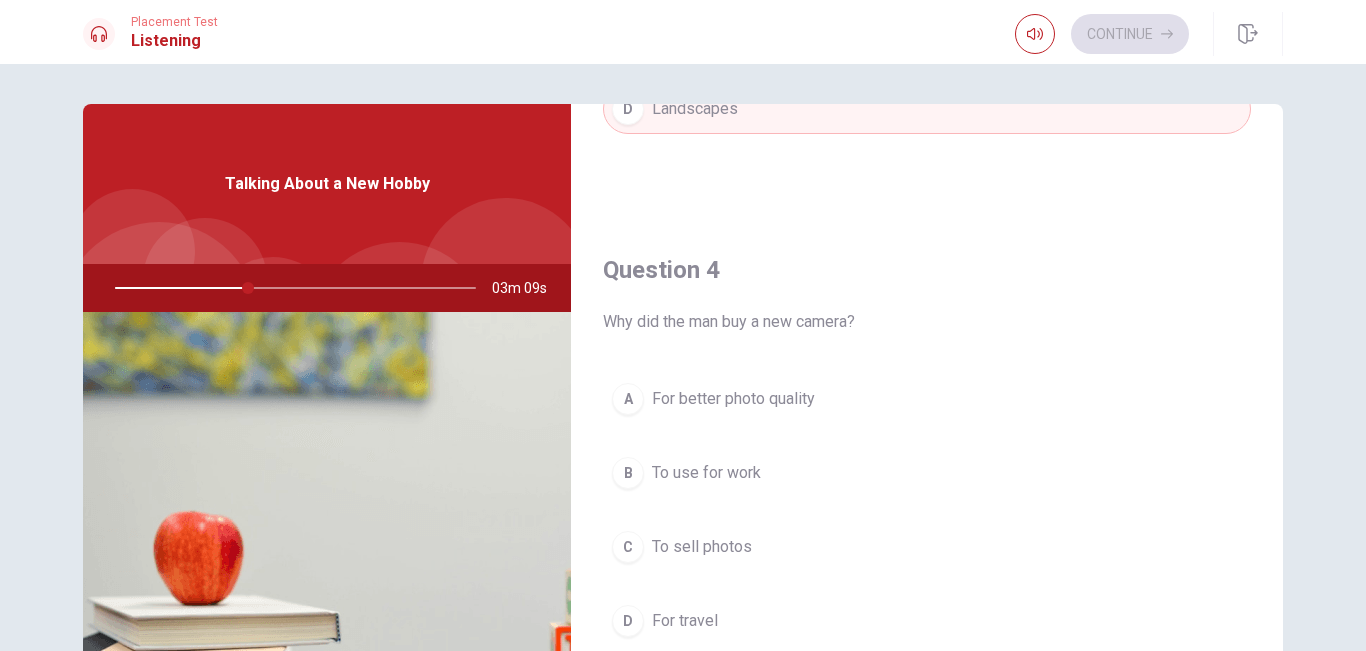scroll, scrollTop: 1428, scrollLeft: 0, axis: vertical 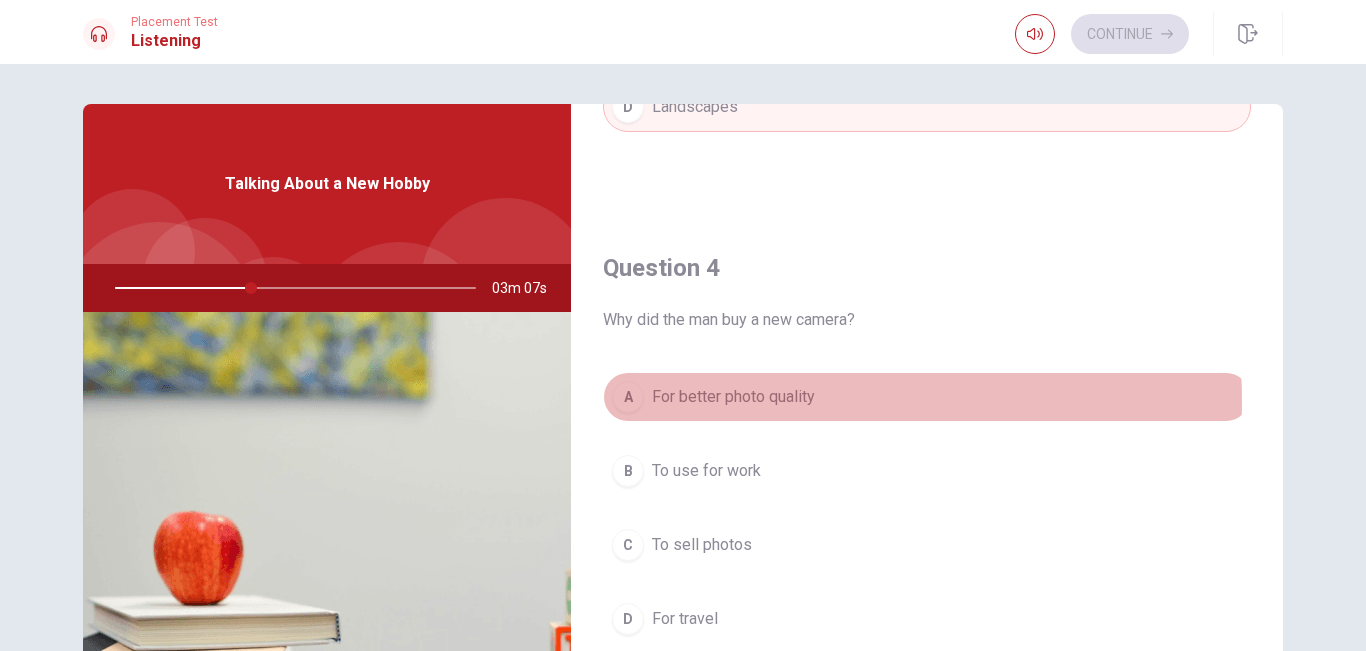 click on "For better photo quality" at bounding box center (733, 397) 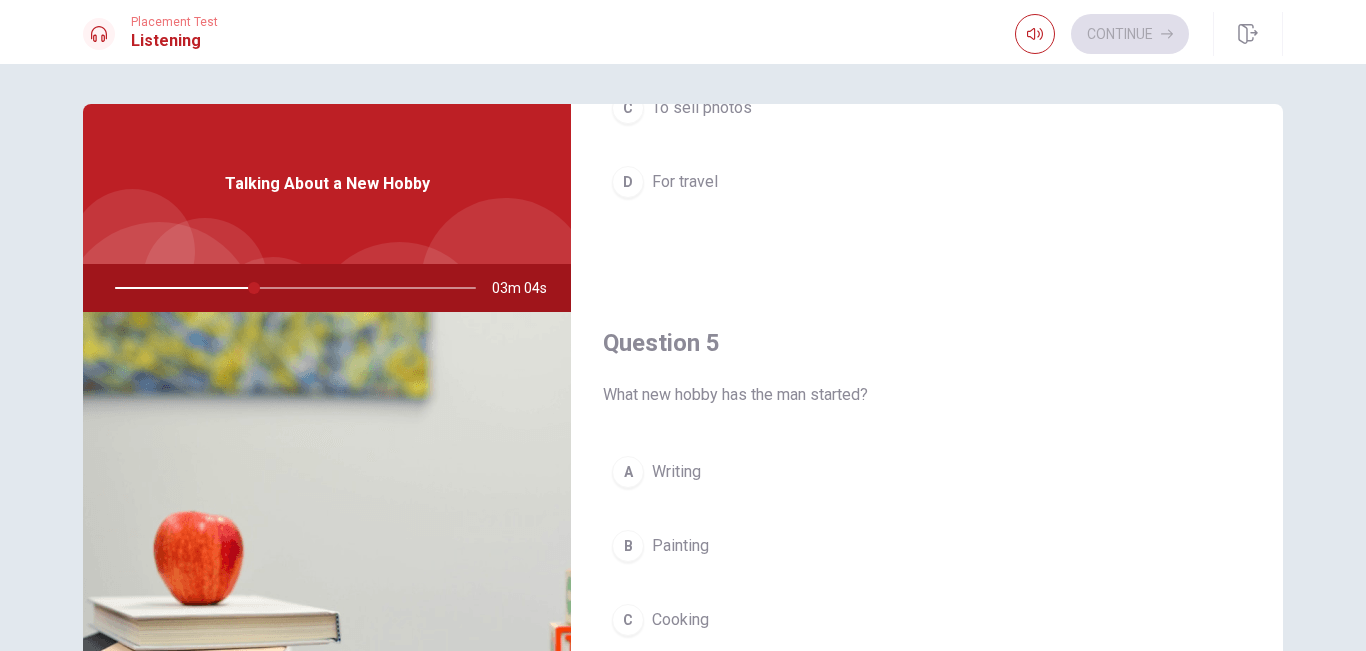 scroll, scrollTop: 1865, scrollLeft: 0, axis: vertical 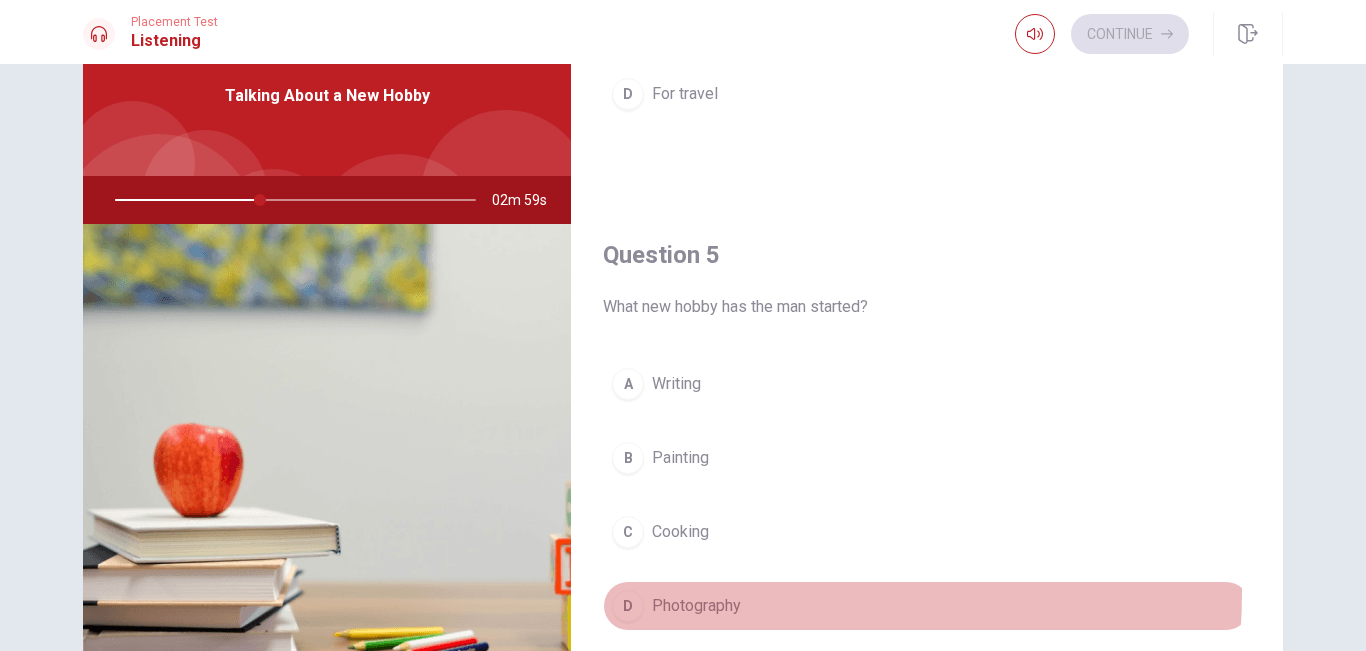 click on "D Photography" at bounding box center (927, 606) 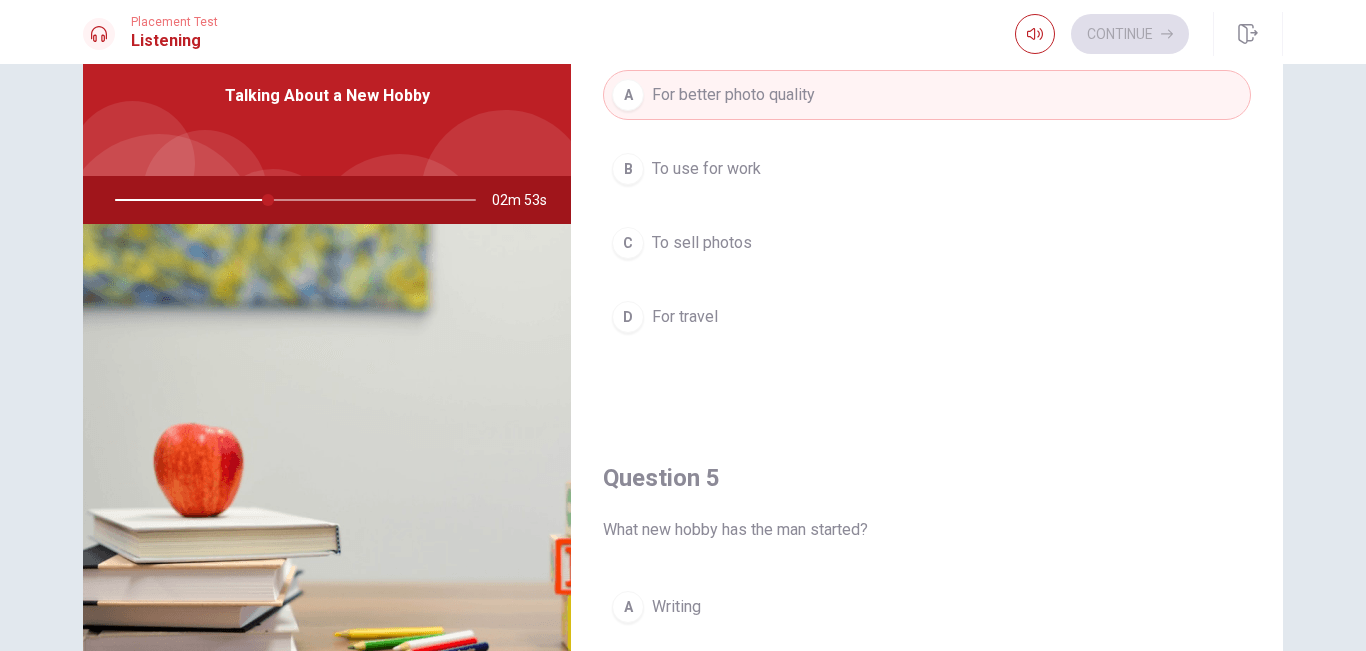 scroll, scrollTop: 1865, scrollLeft: 0, axis: vertical 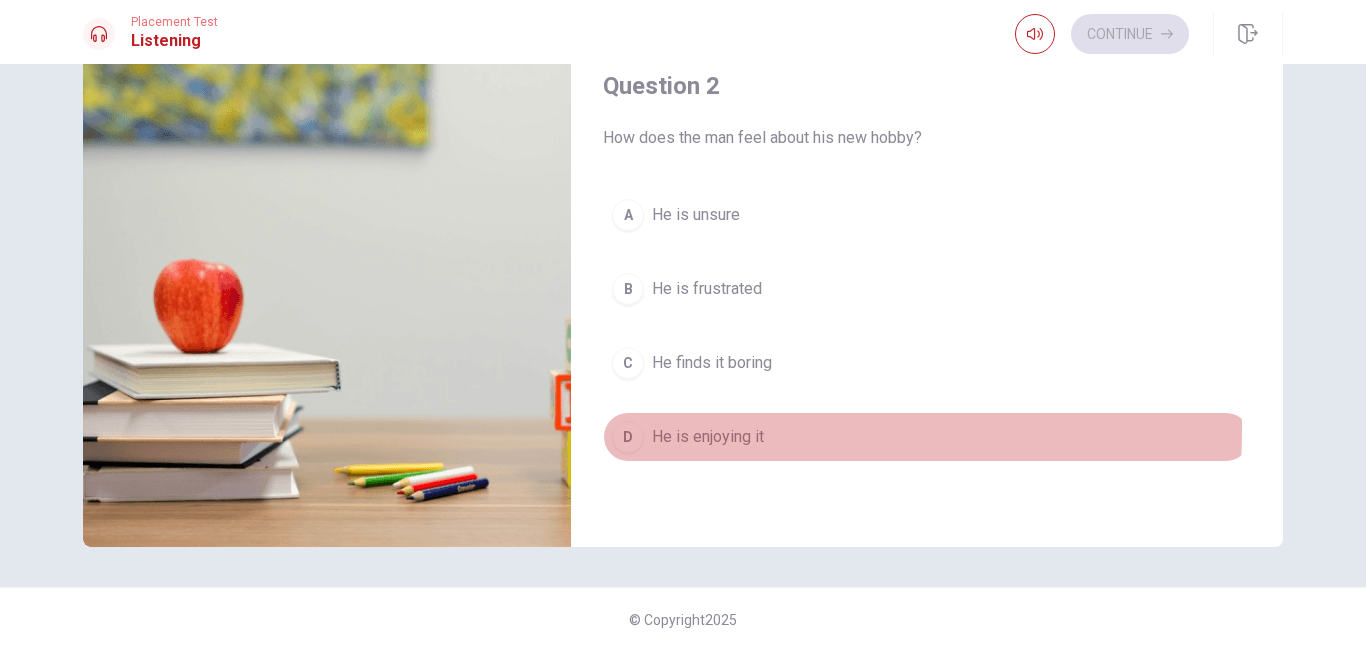 click on "He is enjoying it" at bounding box center [708, 437] 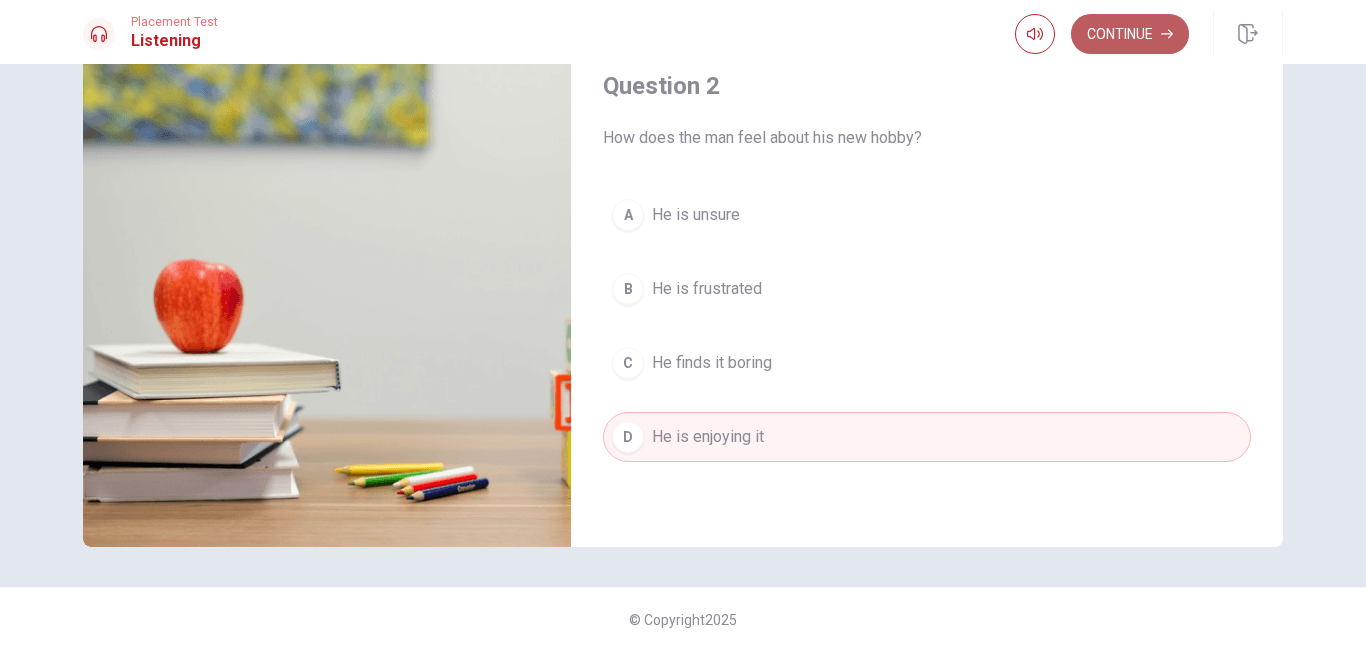 click on "Continue" at bounding box center [1130, 34] 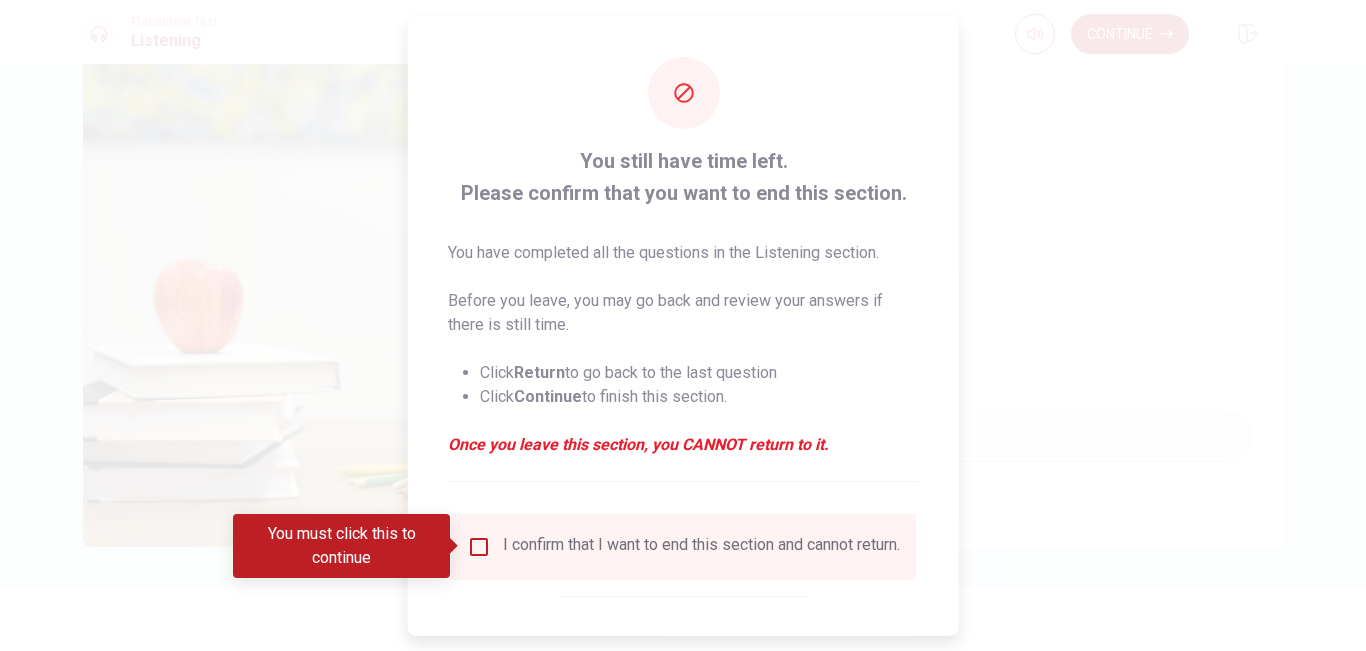 click on "I confirm that I want to end this section and cannot return." at bounding box center (683, 546) 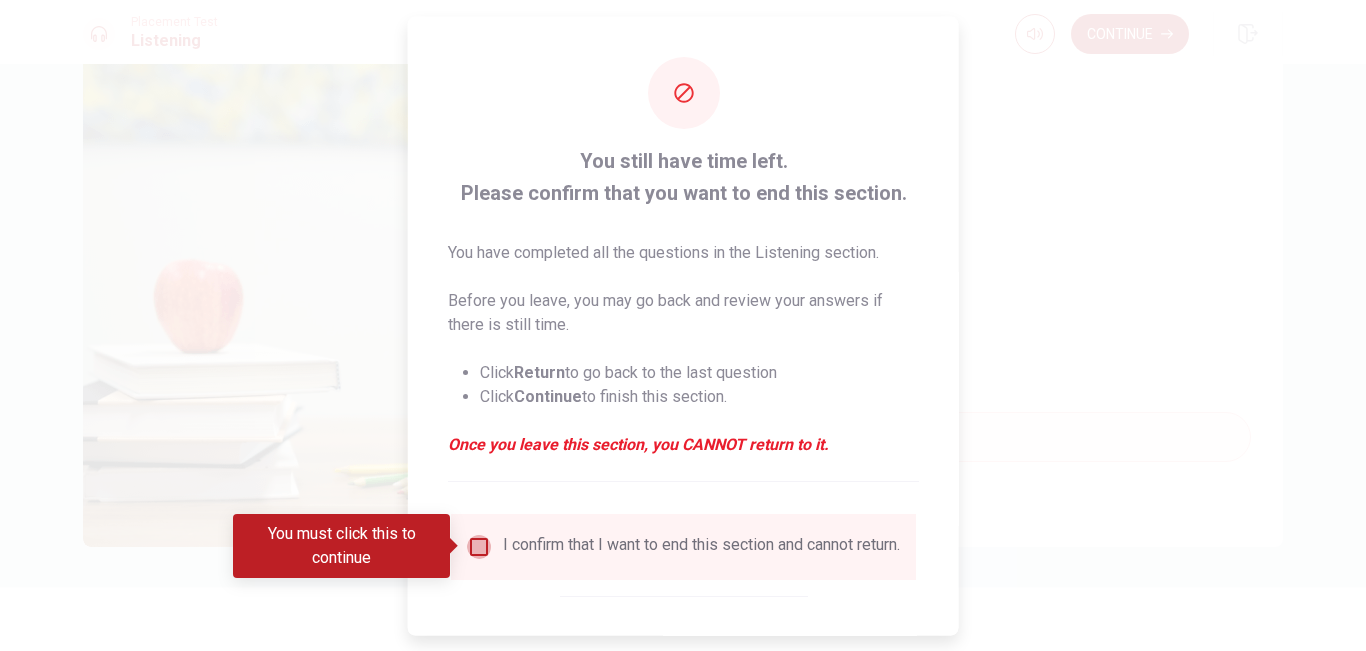 click at bounding box center (479, 546) 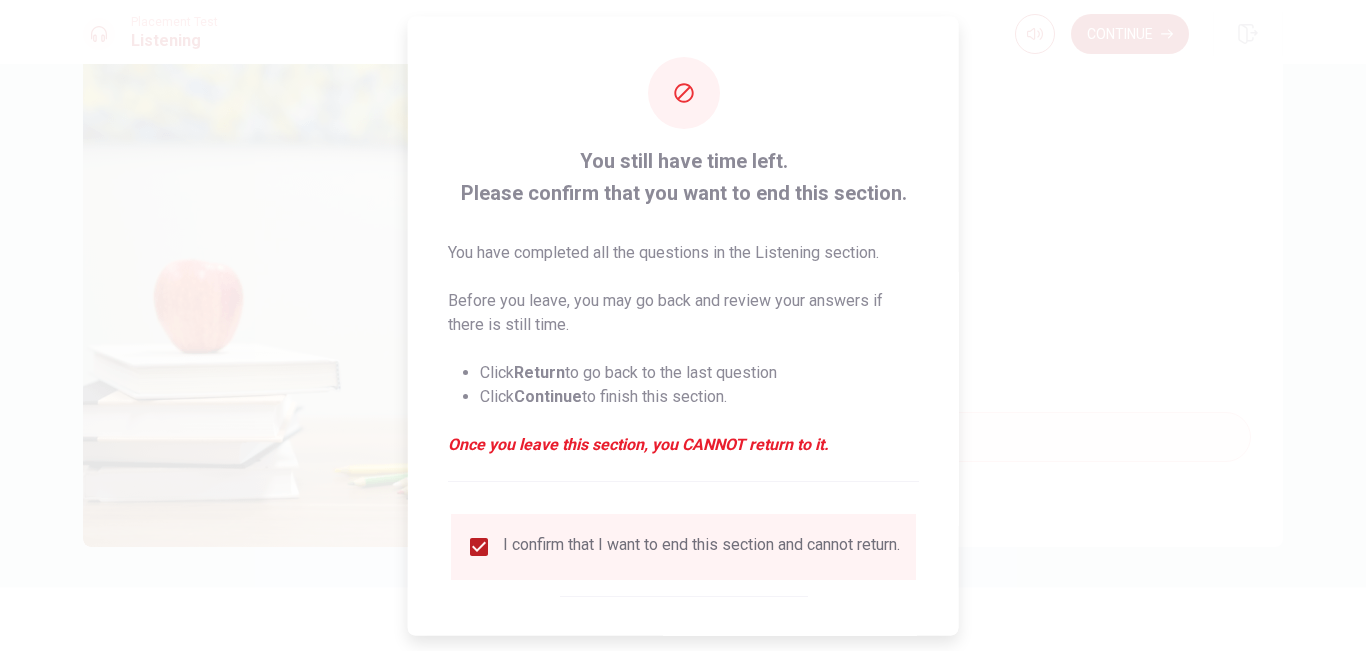 scroll, scrollTop: 95, scrollLeft: 0, axis: vertical 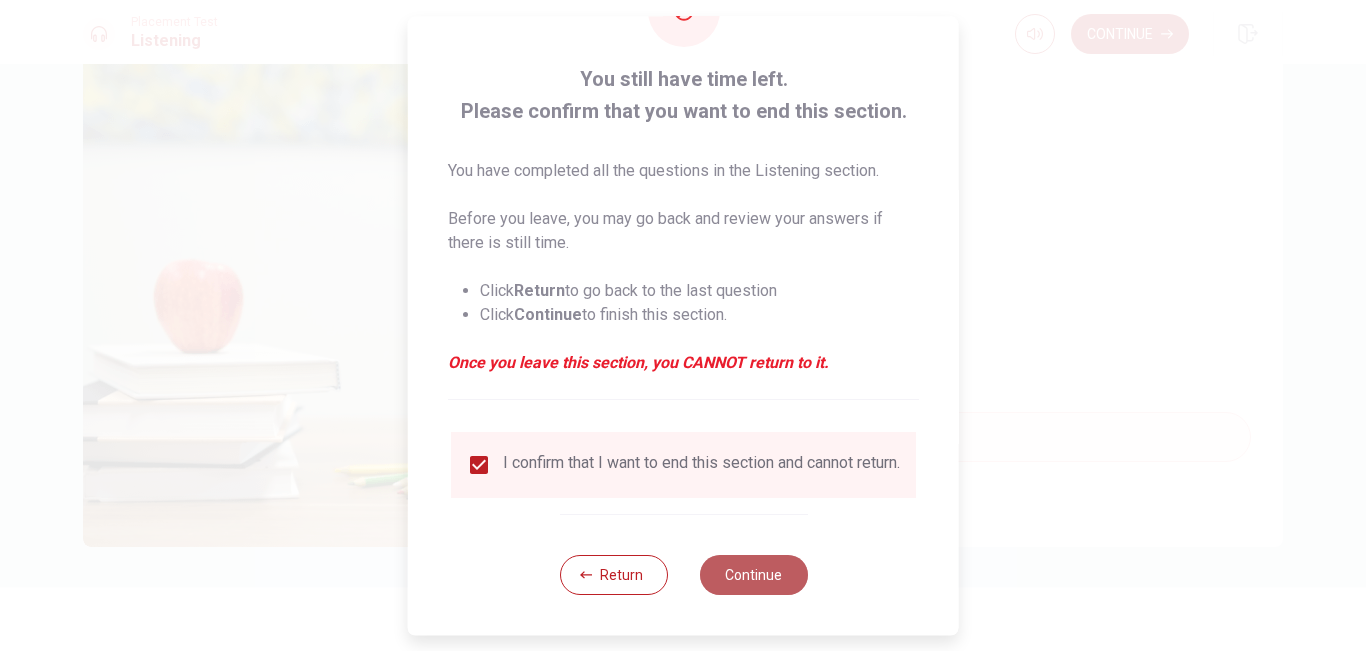 click on "Continue" at bounding box center [753, 575] 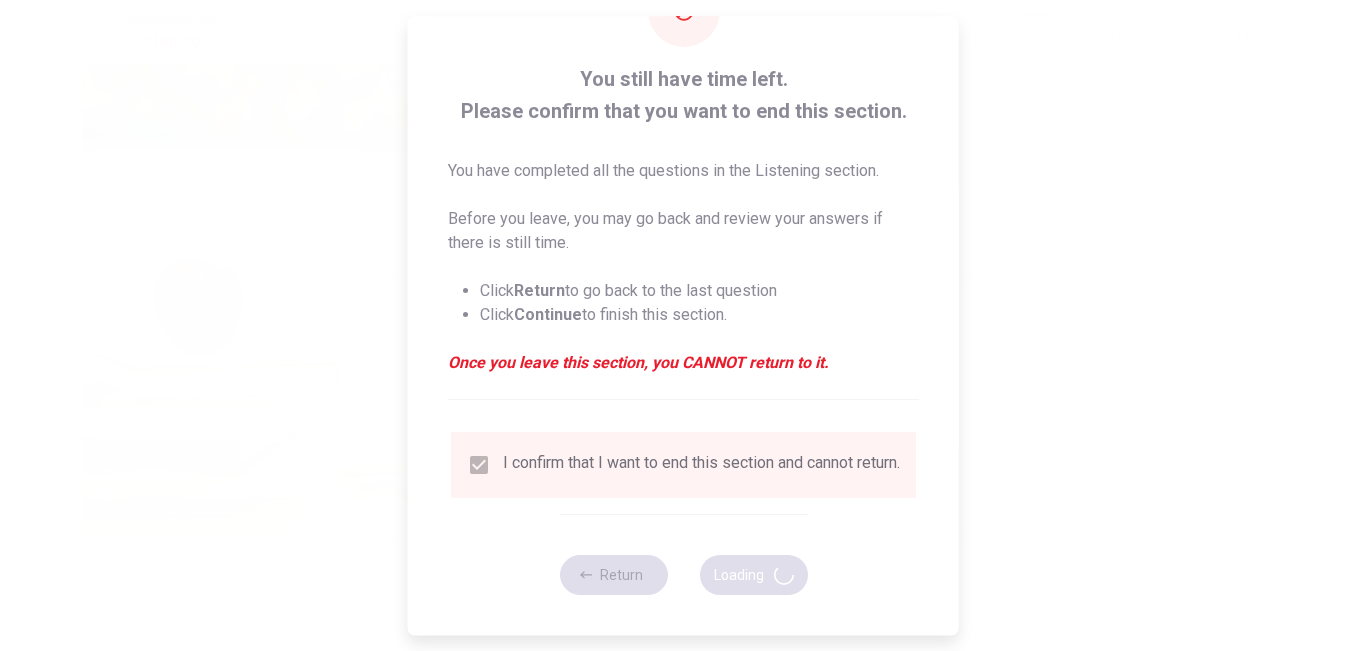 type on "62" 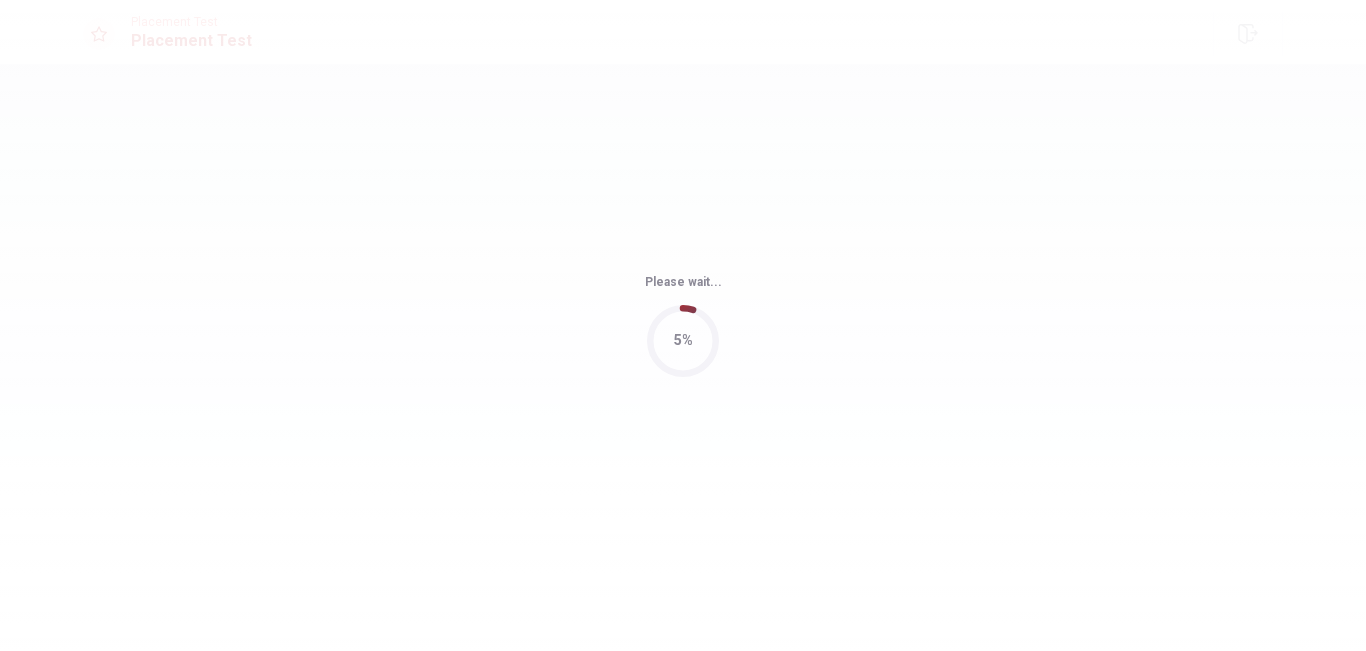 scroll, scrollTop: 0, scrollLeft: 0, axis: both 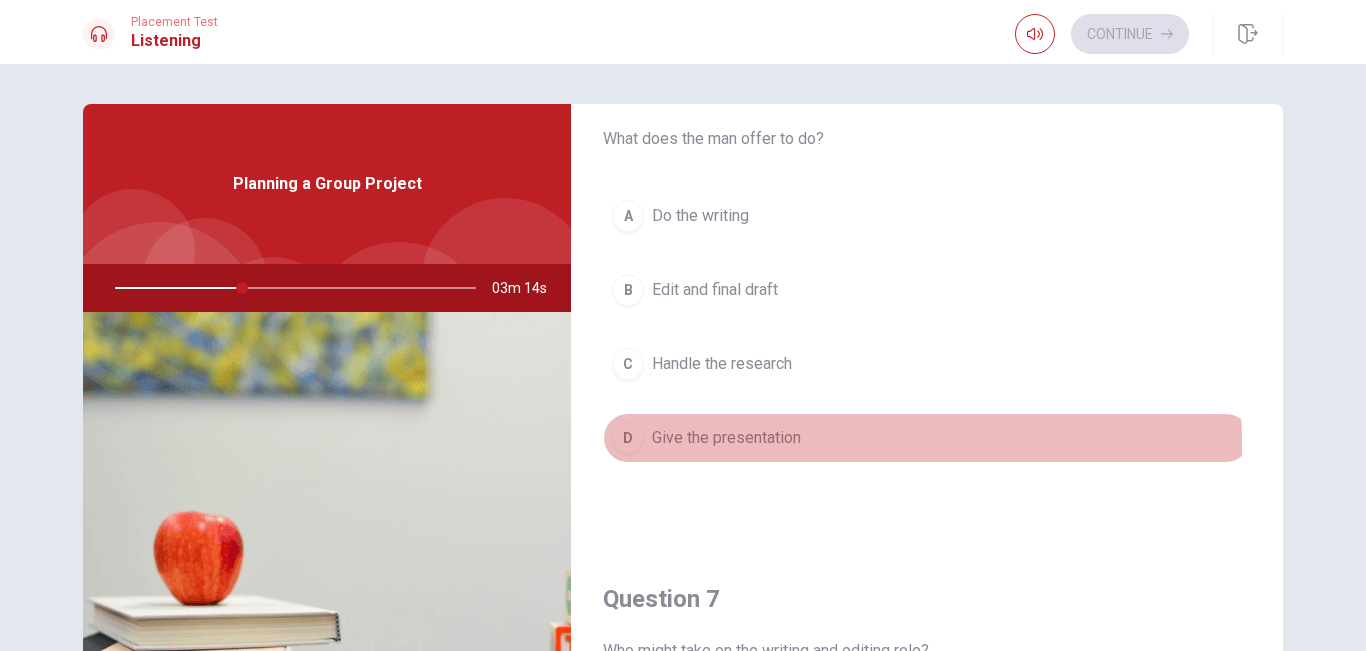 click on "D Give the presentation" at bounding box center [927, 438] 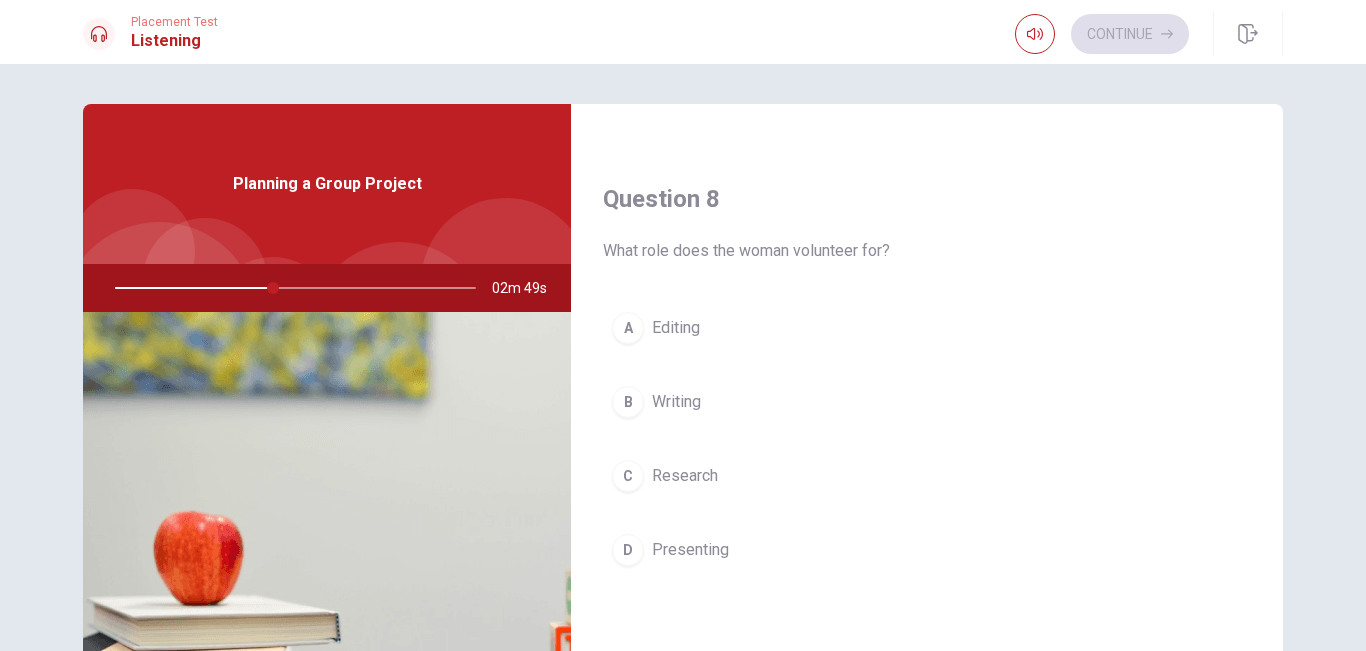 scroll, scrollTop: 1079, scrollLeft: 0, axis: vertical 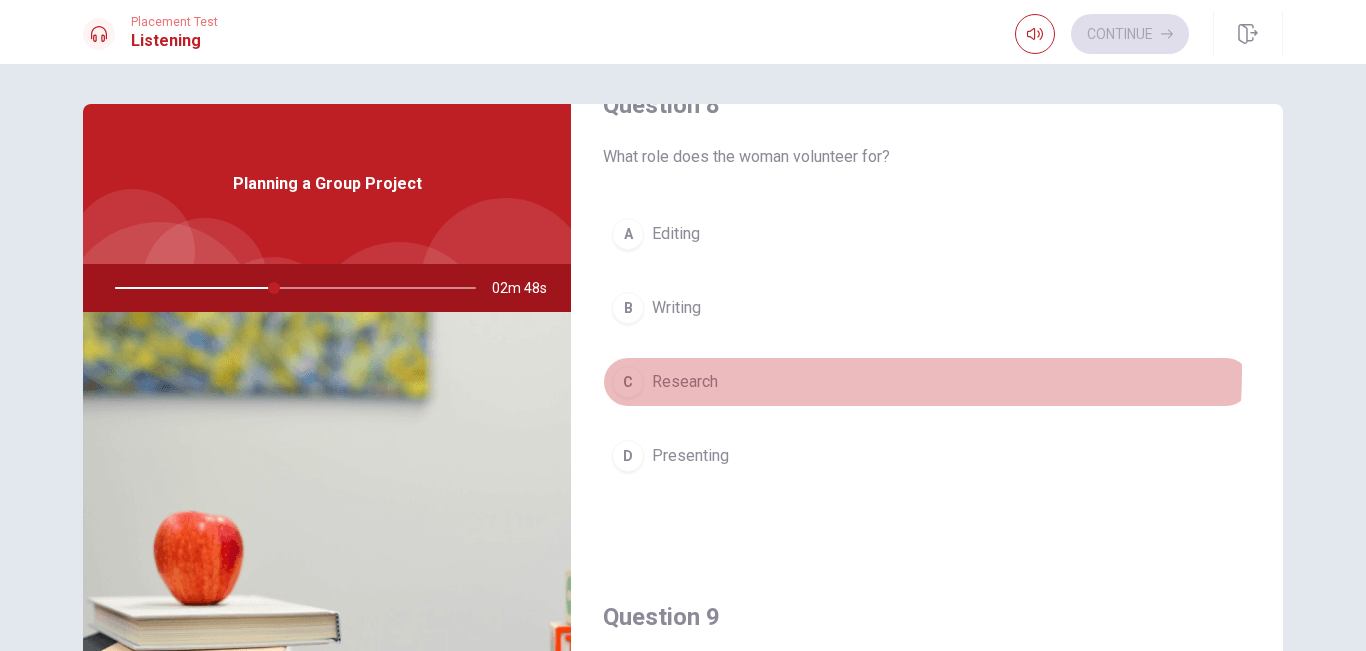 click on "C Research" at bounding box center [927, 382] 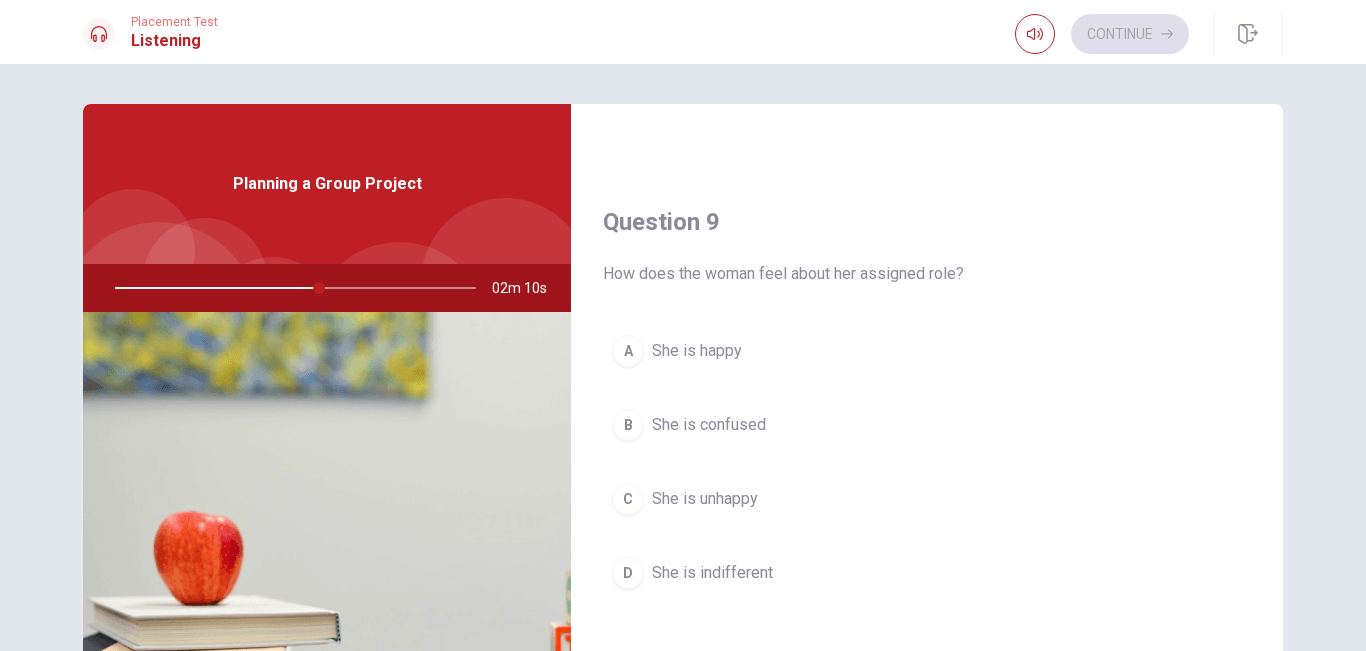 scroll, scrollTop: 1476, scrollLeft: 0, axis: vertical 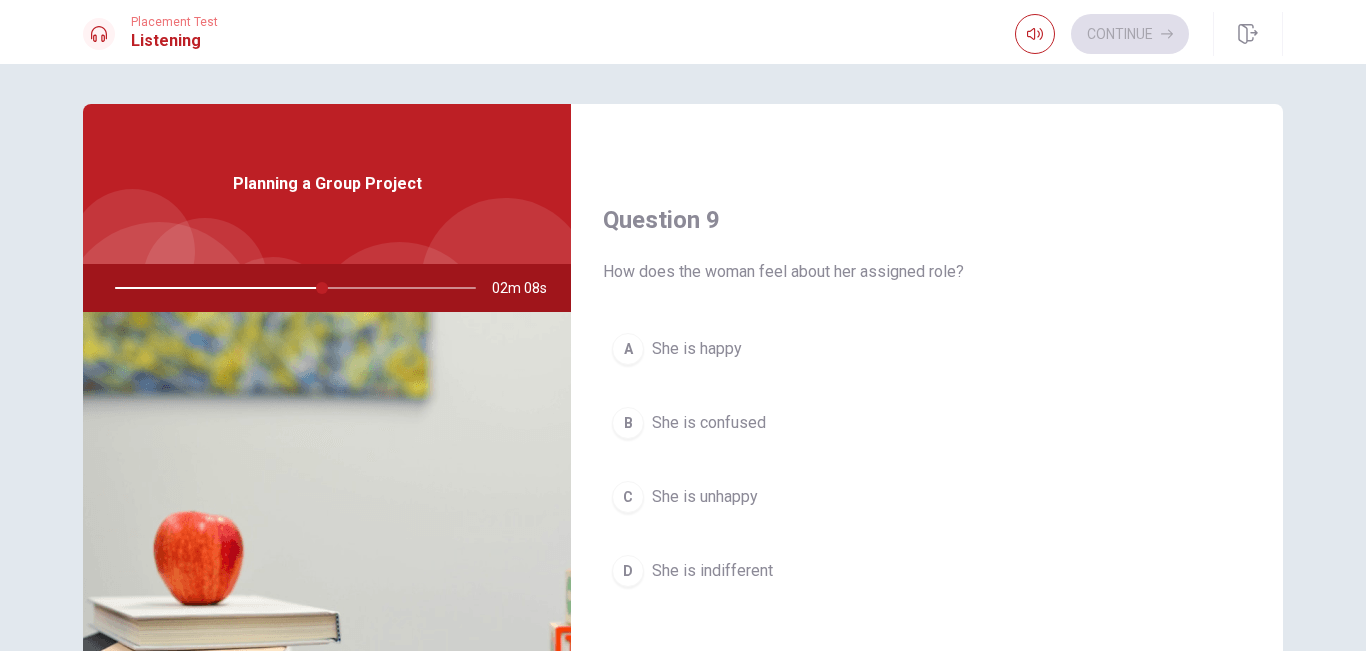 click on "A She is happy" at bounding box center (927, 349) 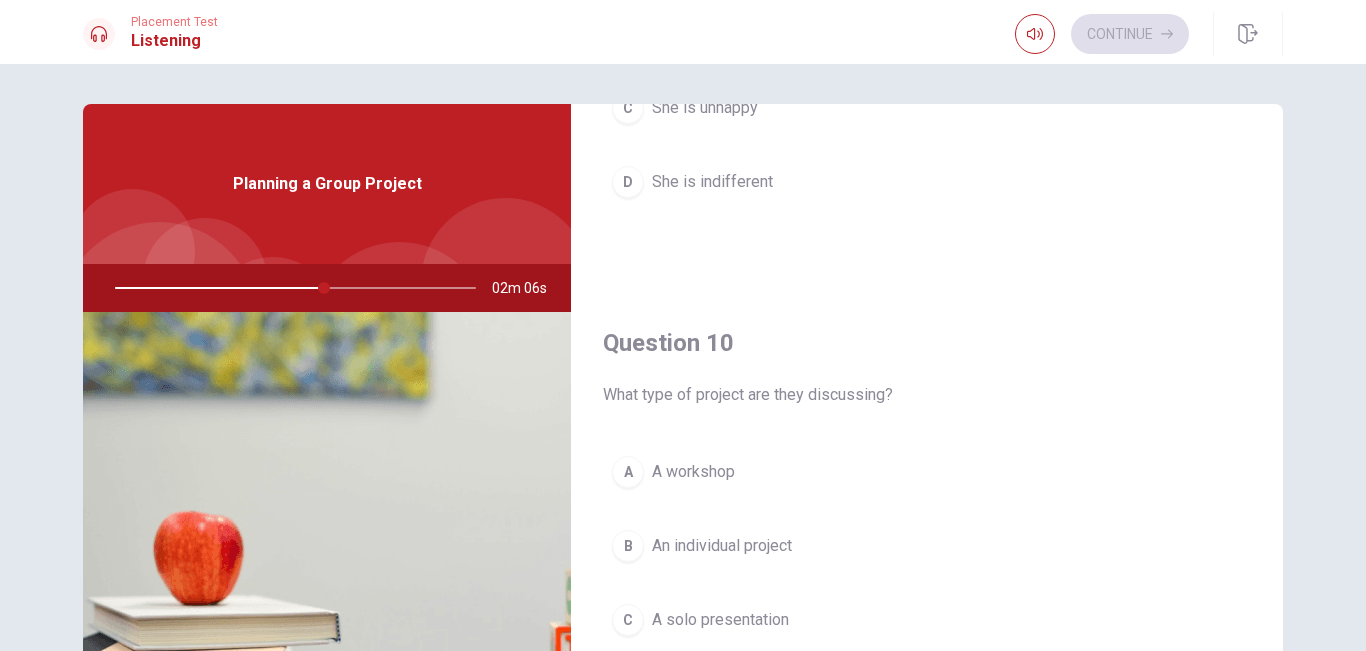 scroll, scrollTop: 1865, scrollLeft: 0, axis: vertical 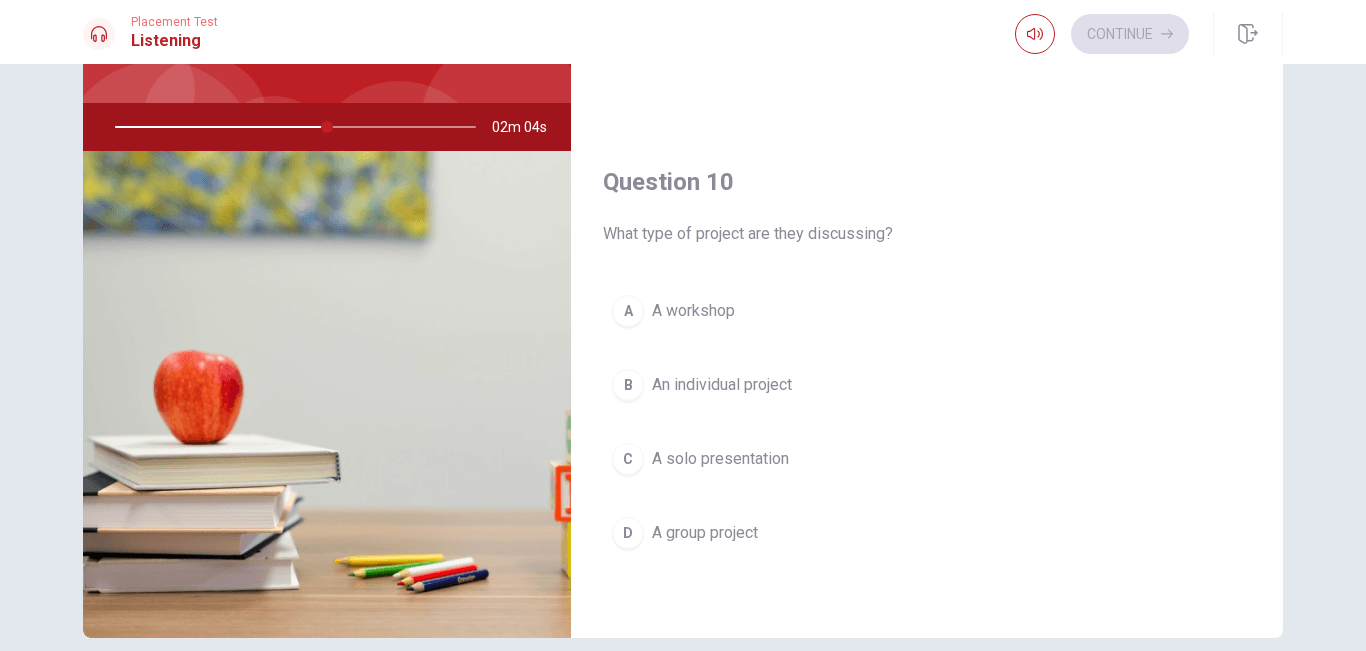 click on "B An individual project" at bounding box center [927, 385] 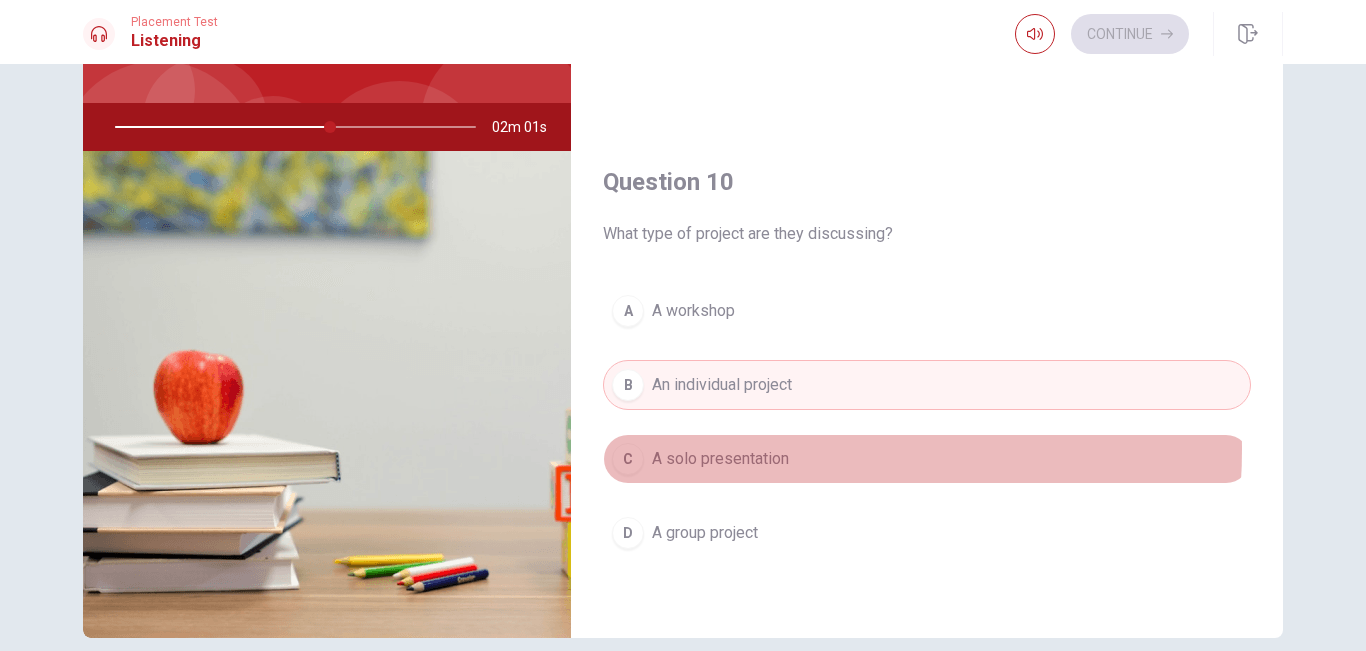 click on "A solo presentation" at bounding box center (720, 459) 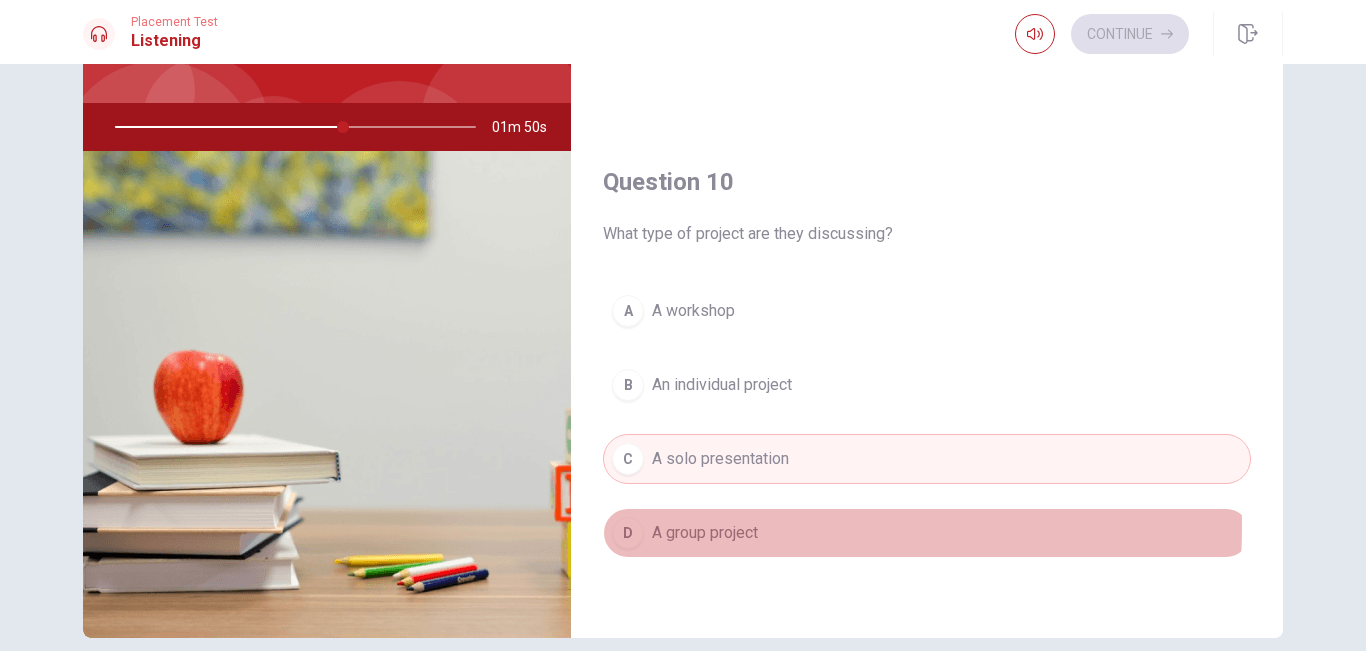 click on "A group project" at bounding box center (705, 533) 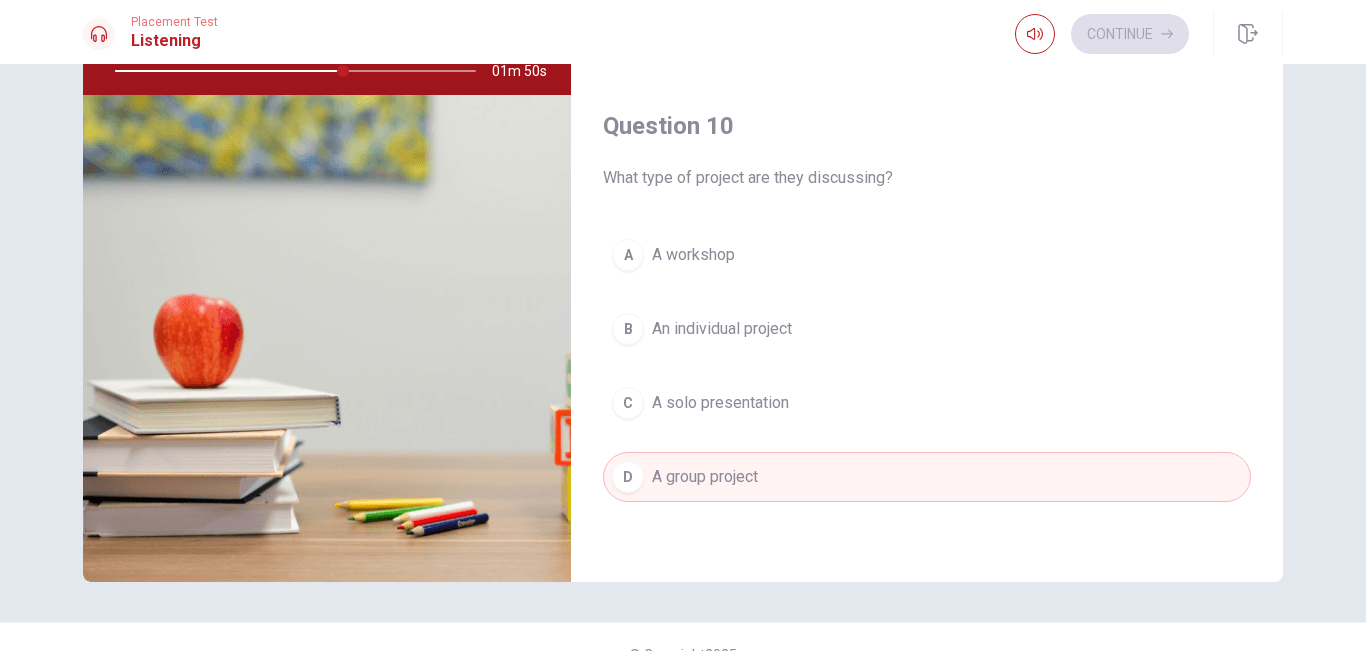 scroll, scrollTop: 252, scrollLeft: 0, axis: vertical 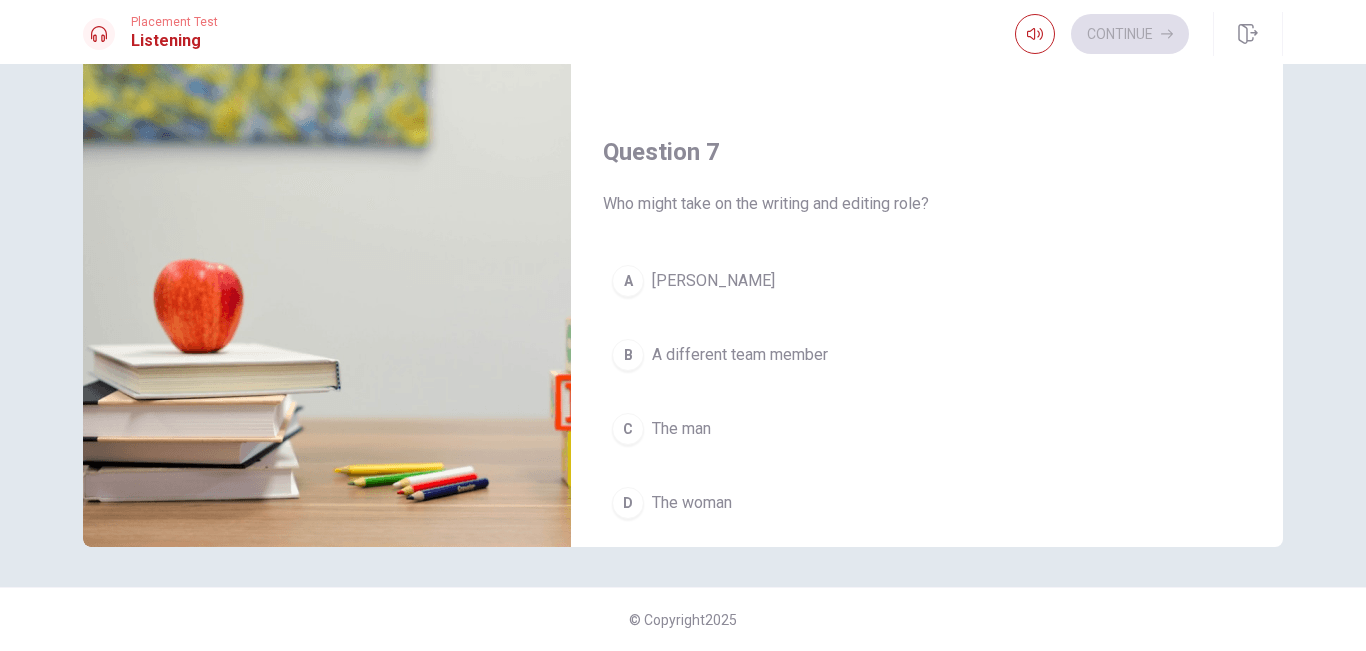click on "A [PERSON_NAME]" at bounding box center (927, 281) 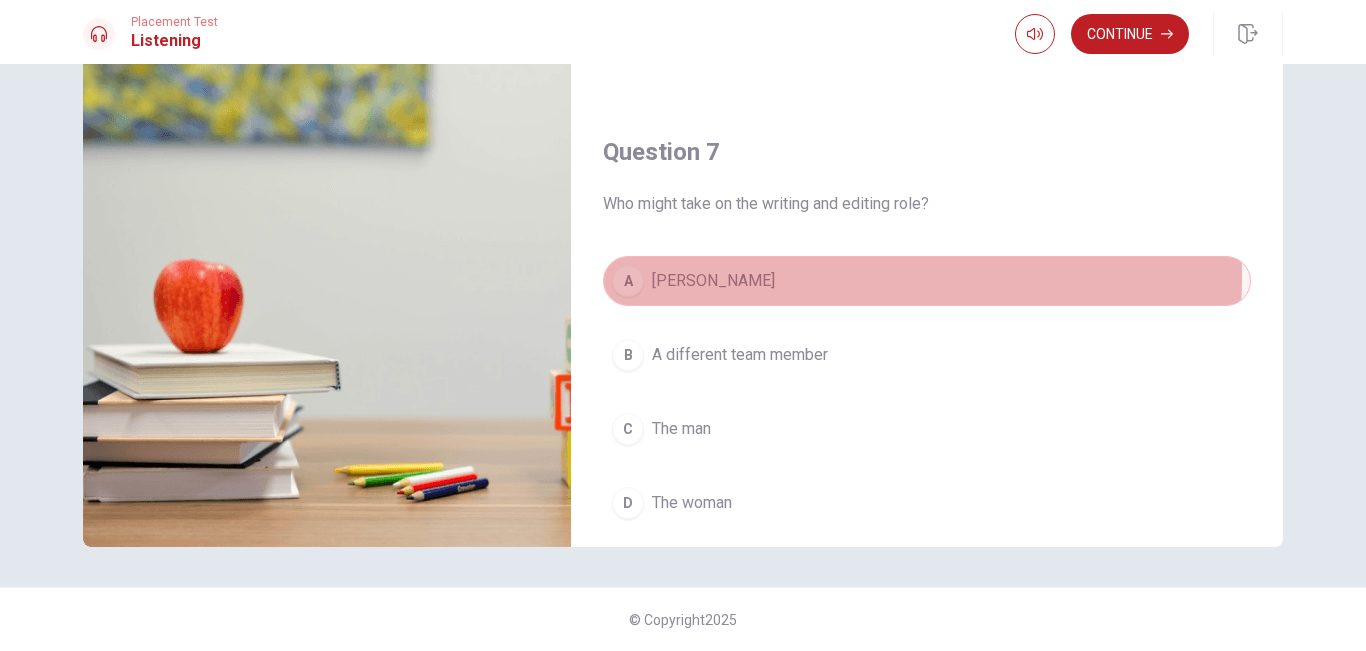 click on "A [PERSON_NAME]" at bounding box center [927, 281] 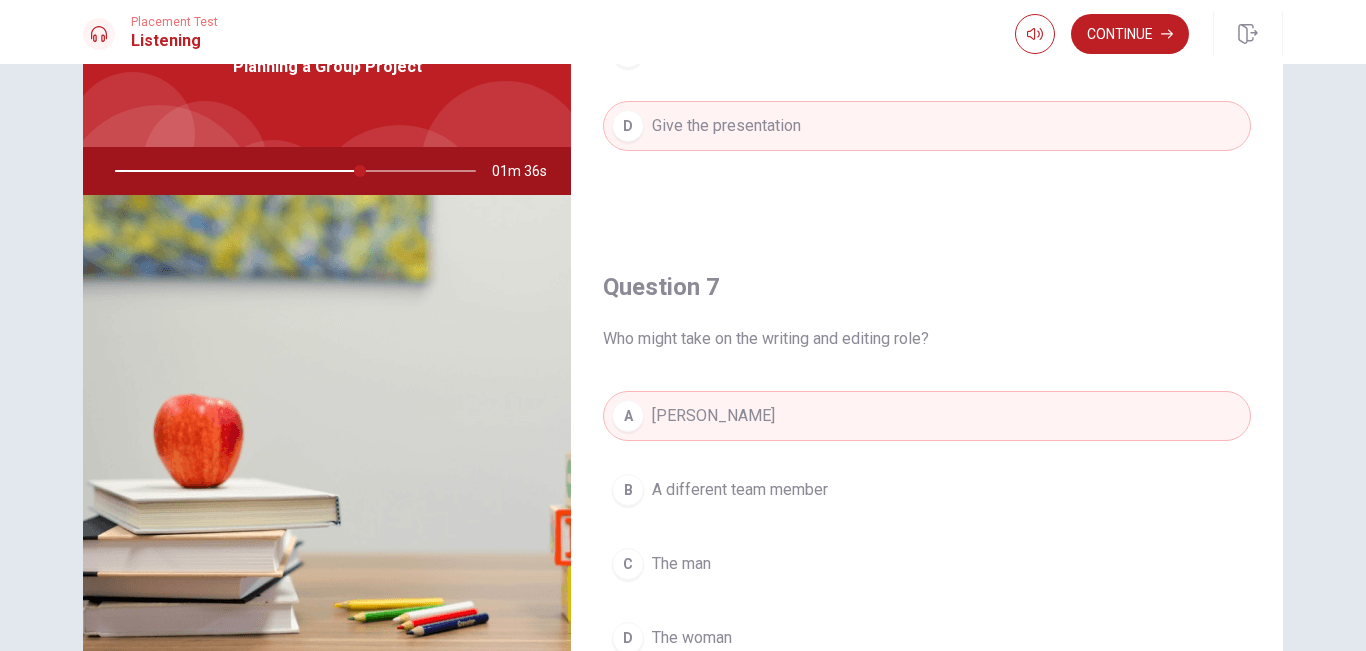 scroll, scrollTop: 150, scrollLeft: 0, axis: vertical 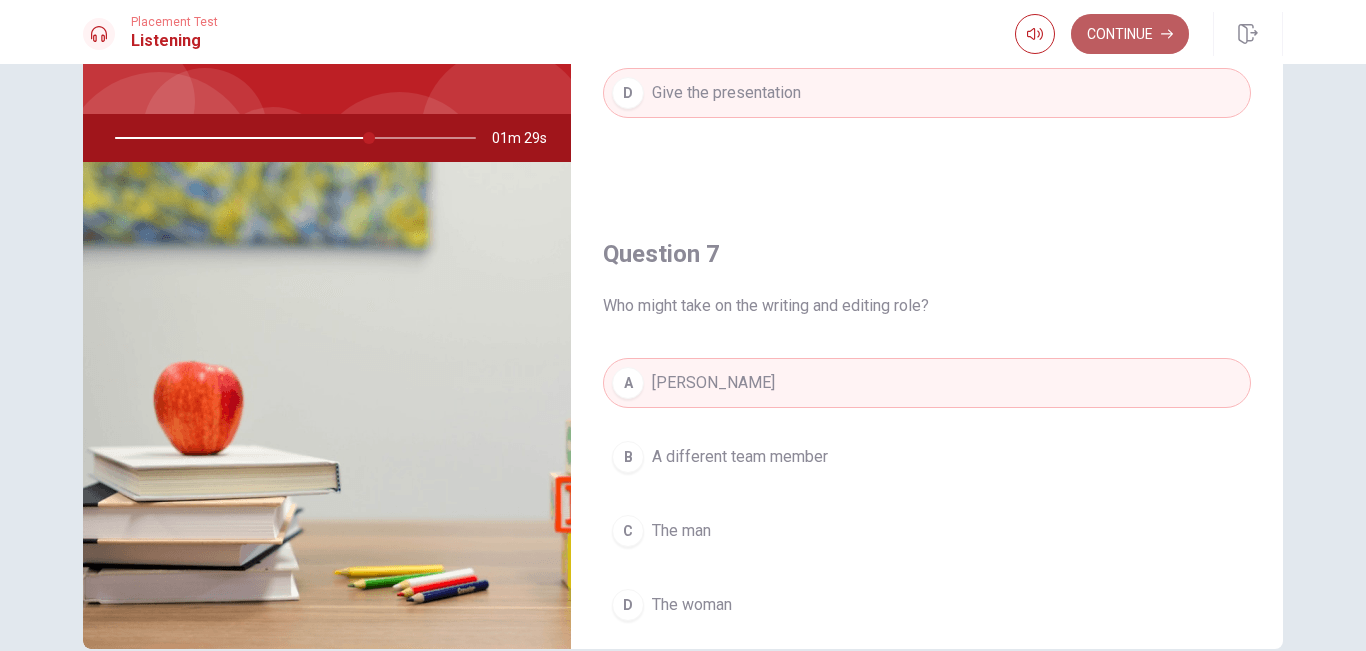 click on "Continue" at bounding box center (1130, 34) 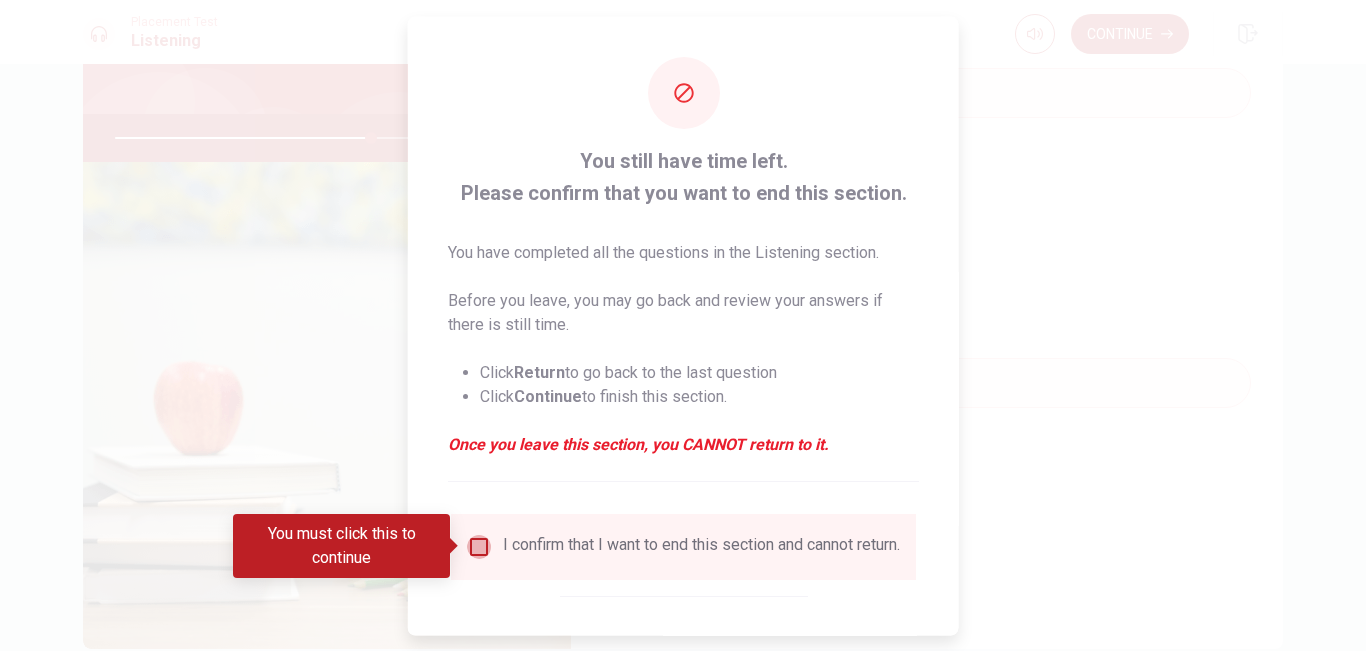 click at bounding box center (479, 546) 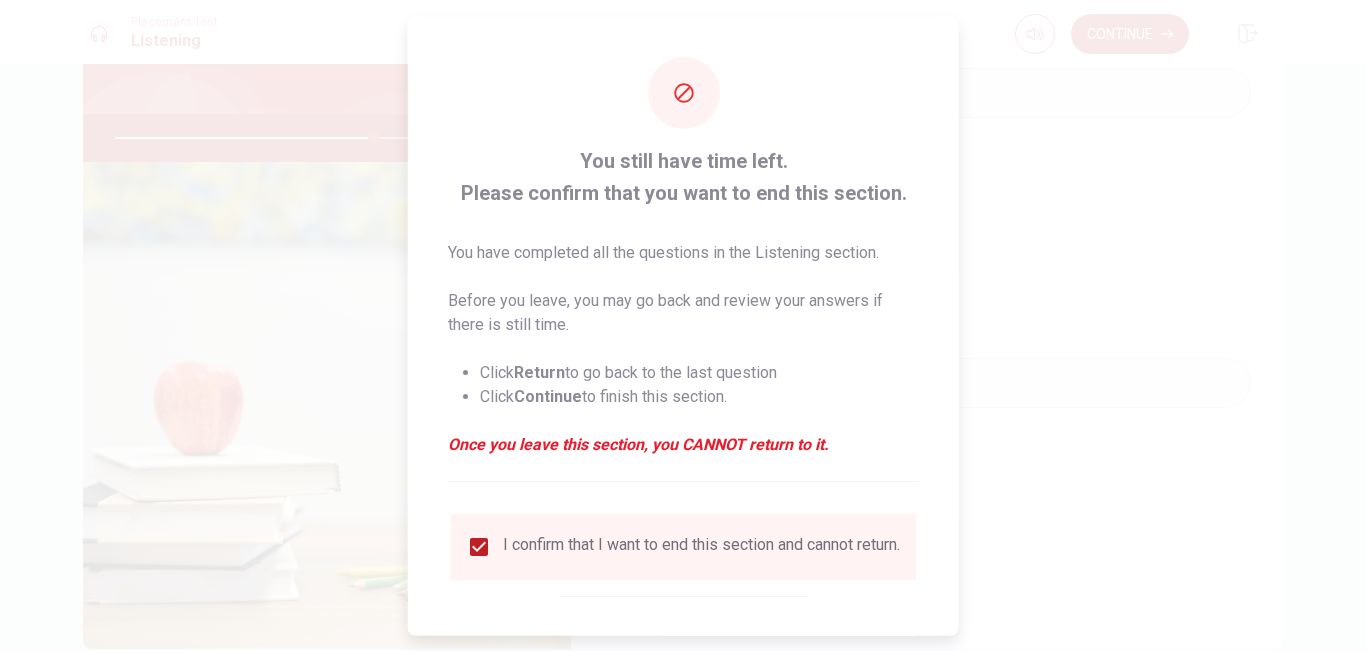 scroll, scrollTop: 95, scrollLeft: 0, axis: vertical 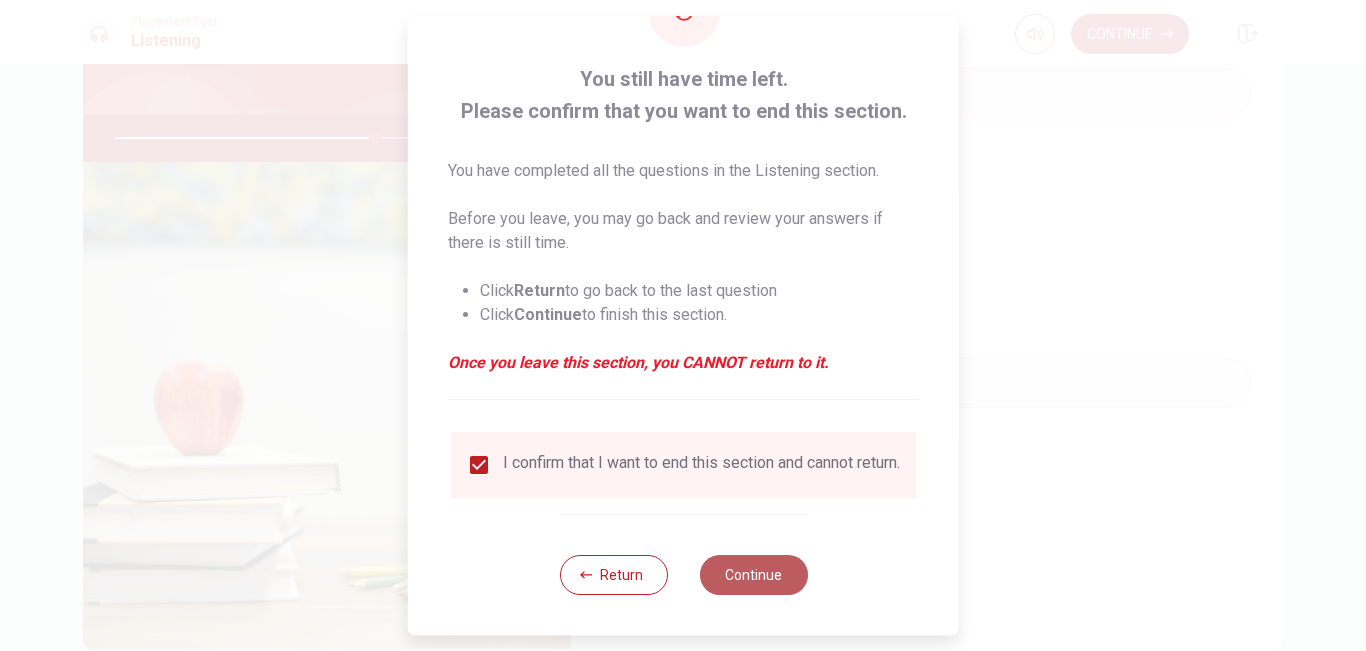 click on "Continue" at bounding box center (753, 575) 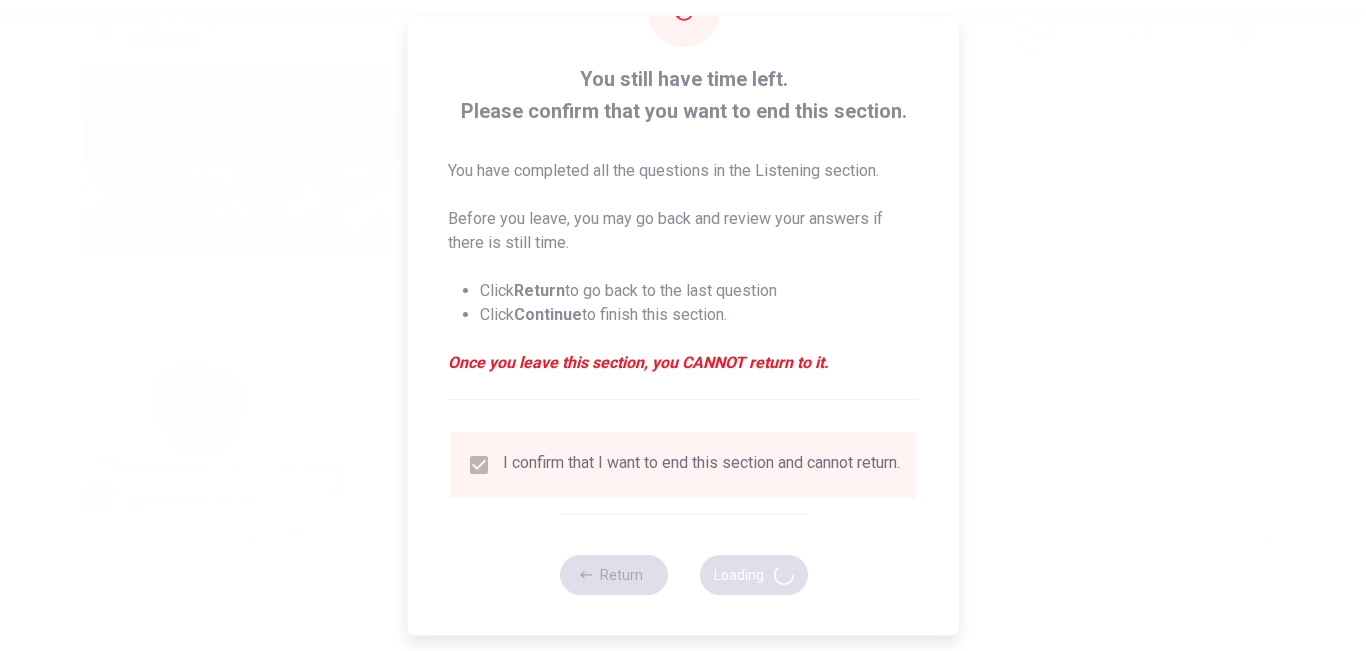type on "73" 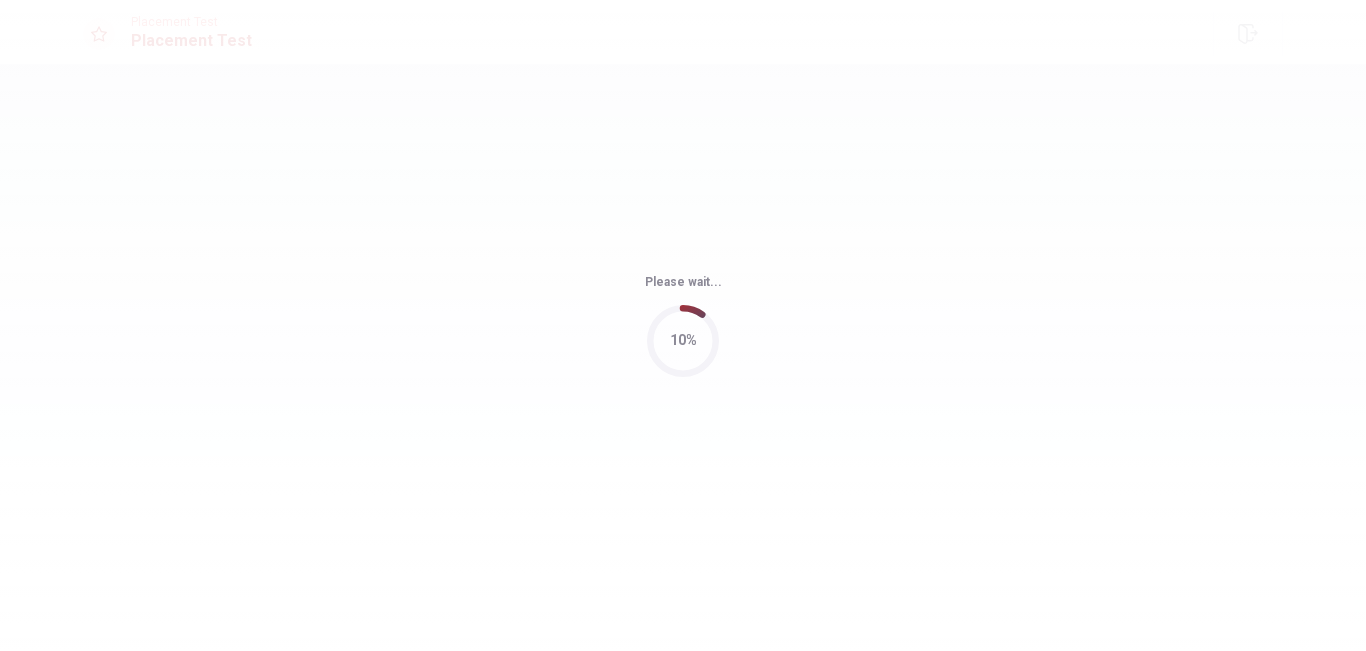 scroll, scrollTop: 0, scrollLeft: 0, axis: both 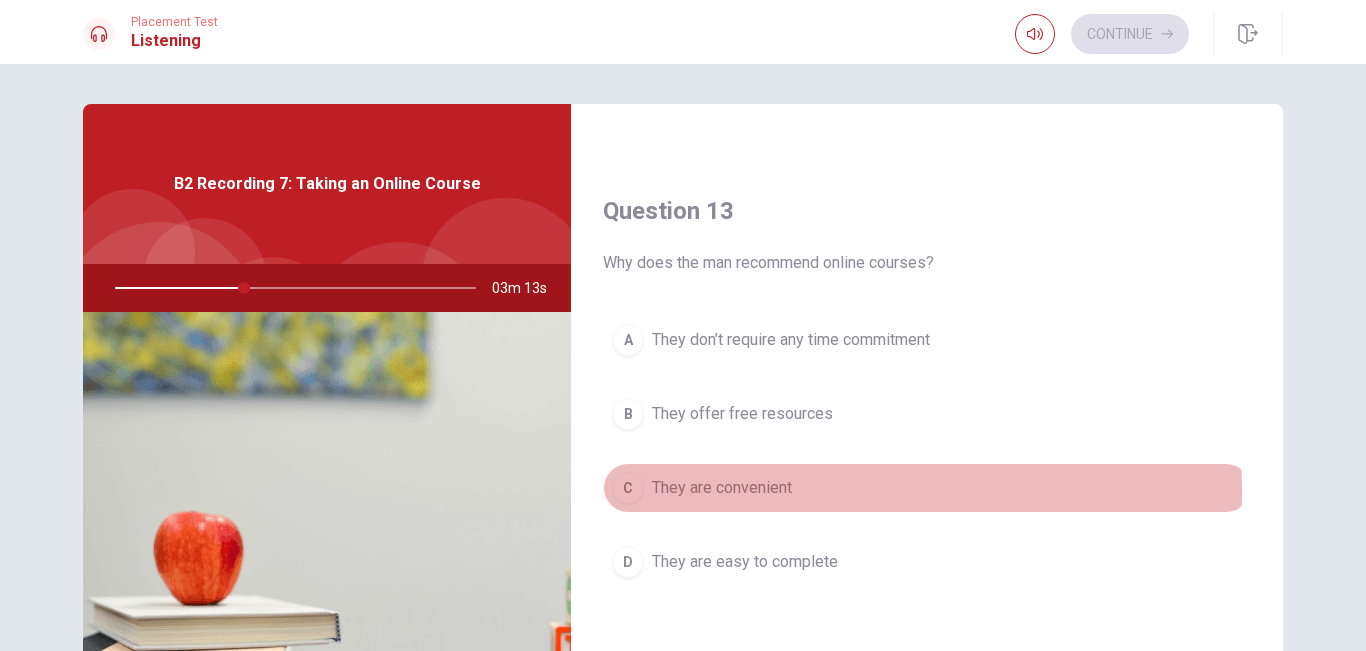 click on "They are convenient" at bounding box center [722, 488] 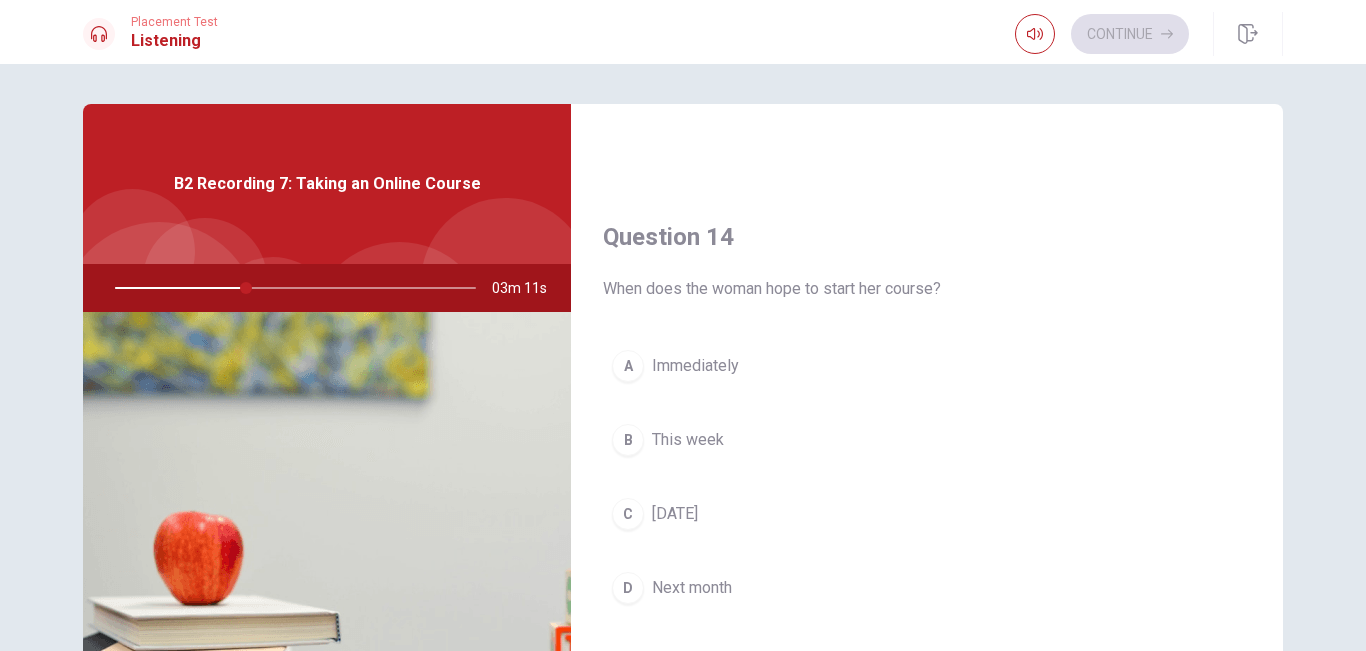 scroll, scrollTop: 1460, scrollLeft: 0, axis: vertical 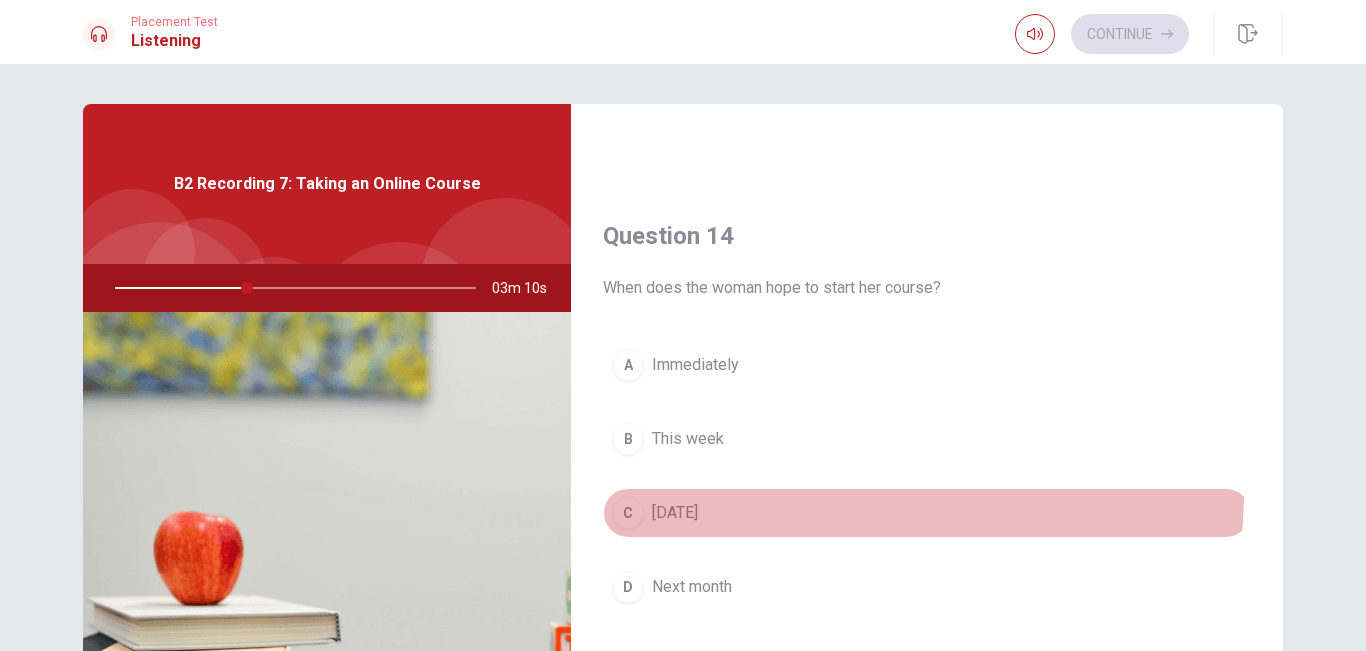 click on "C [DATE]" at bounding box center [927, 513] 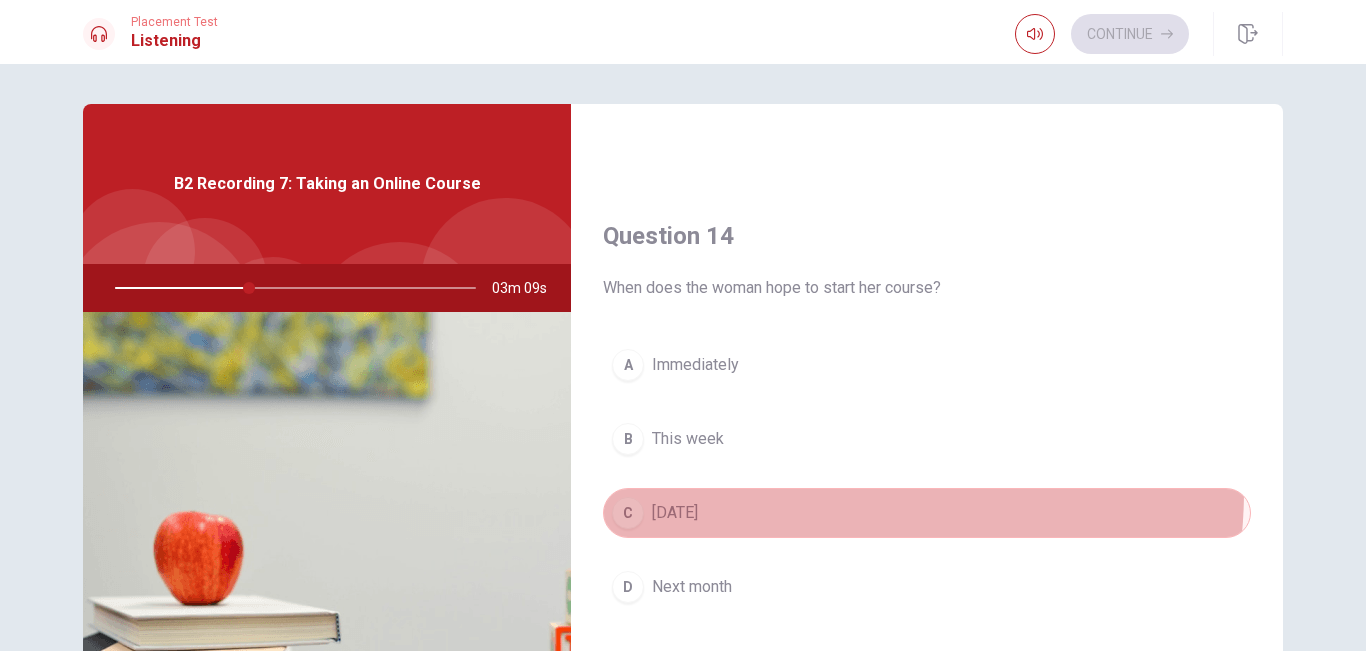click on "C [DATE]" at bounding box center [927, 513] 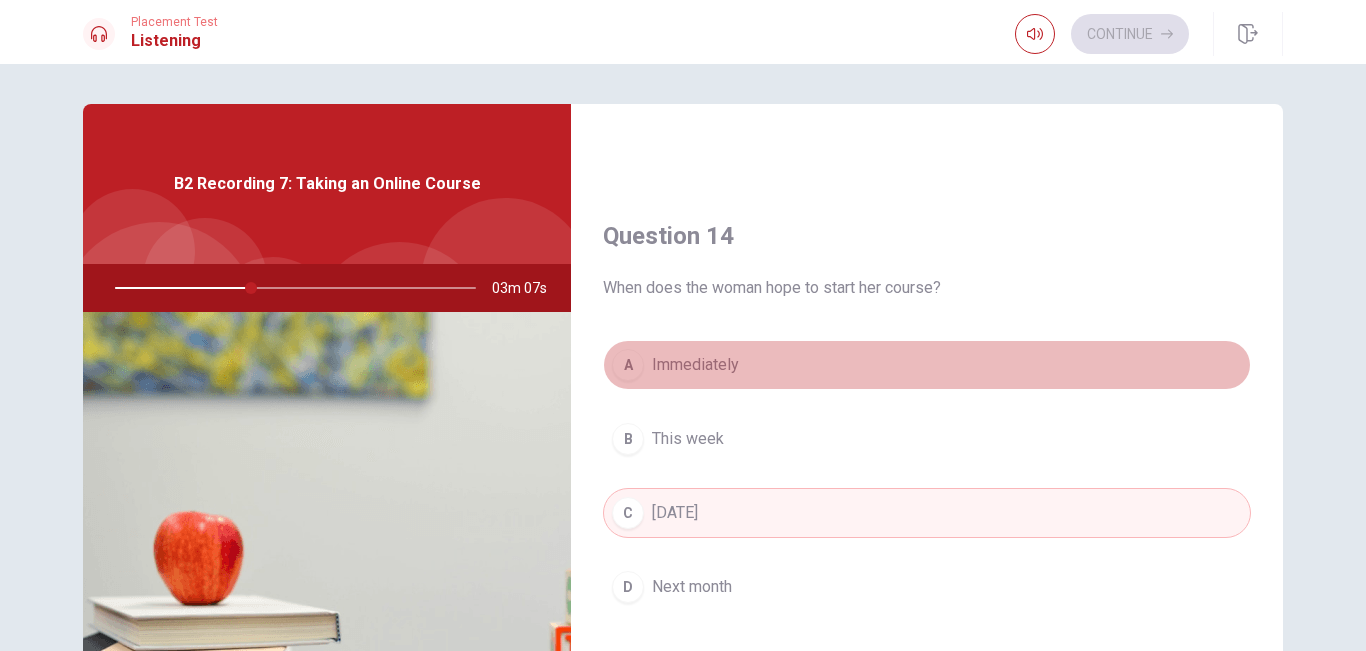 click on "A Immediately" at bounding box center [927, 365] 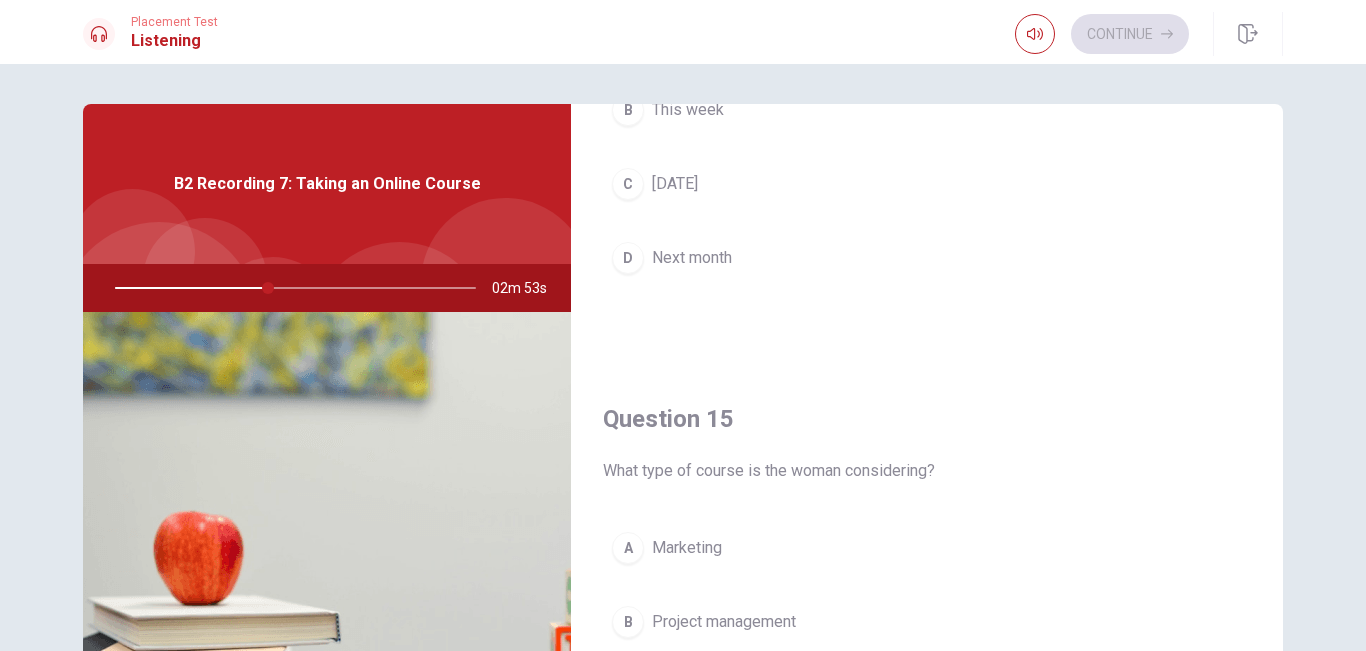 scroll, scrollTop: 1865, scrollLeft: 0, axis: vertical 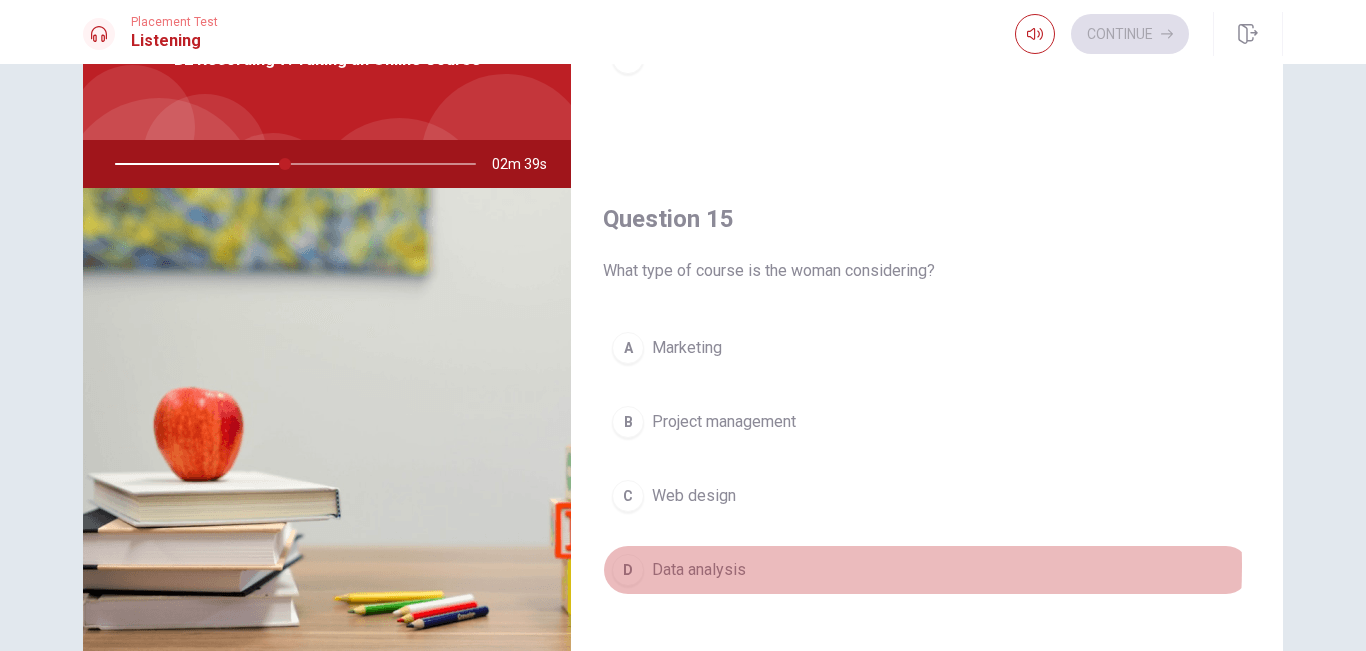click on "Data analysis" at bounding box center [699, 570] 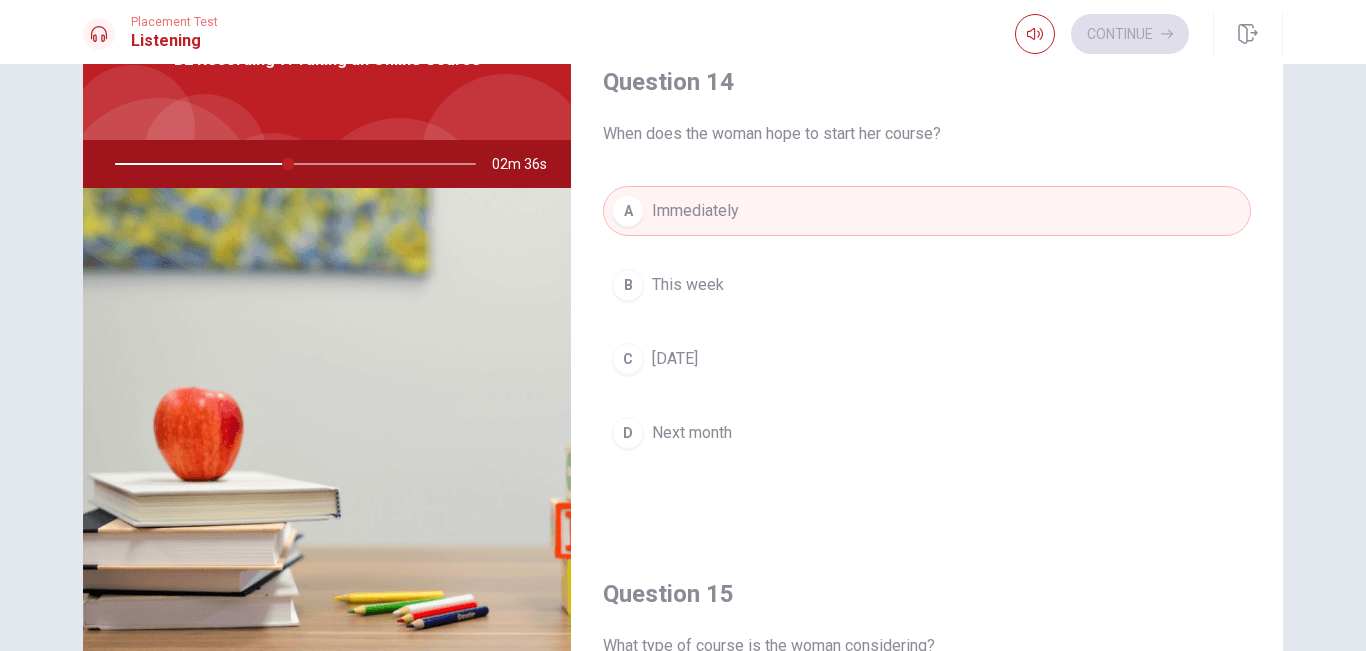 scroll, scrollTop: 1486, scrollLeft: 0, axis: vertical 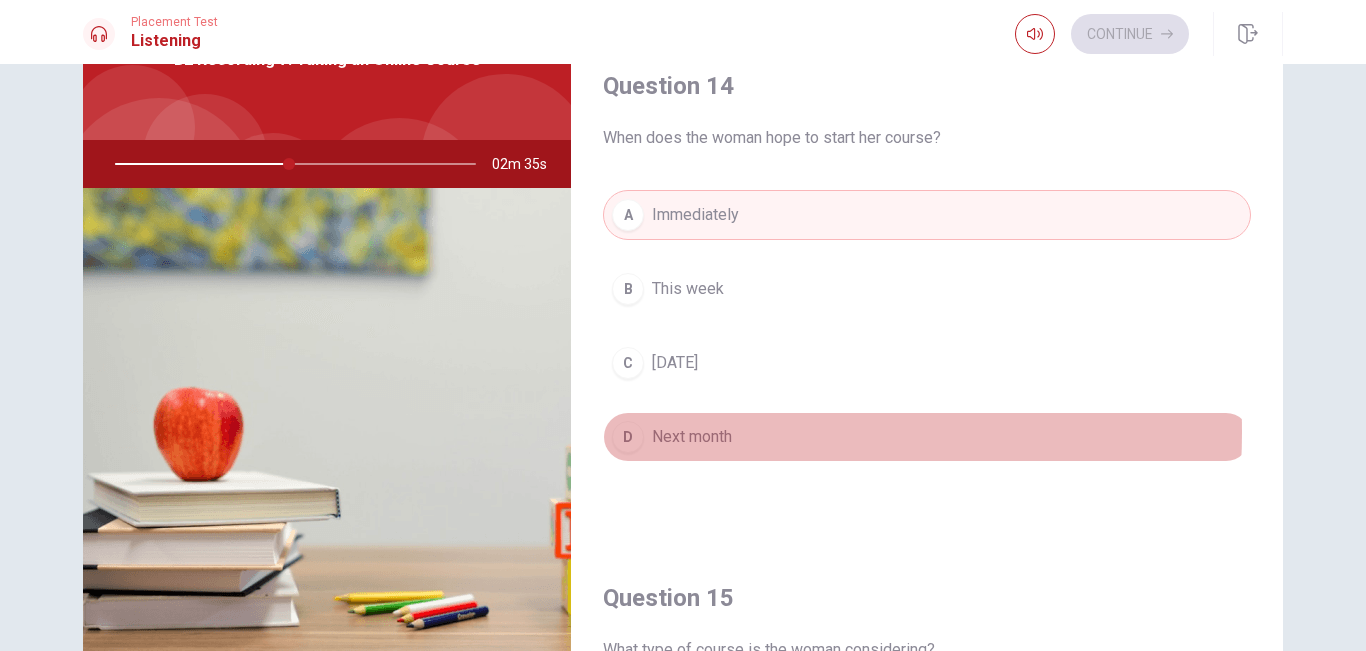 click on "Next month" at bounding box center [692, 437] 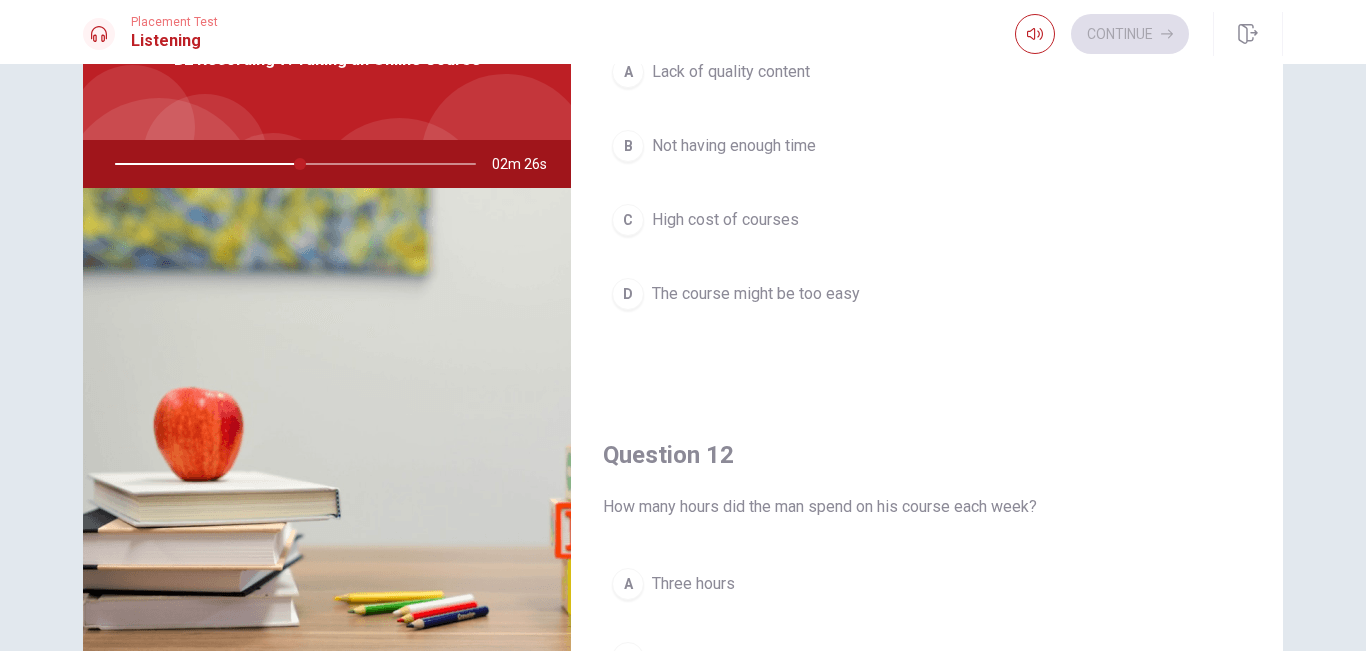 scroll, scrollTop: 0, scrollLeft: 0, axis: both 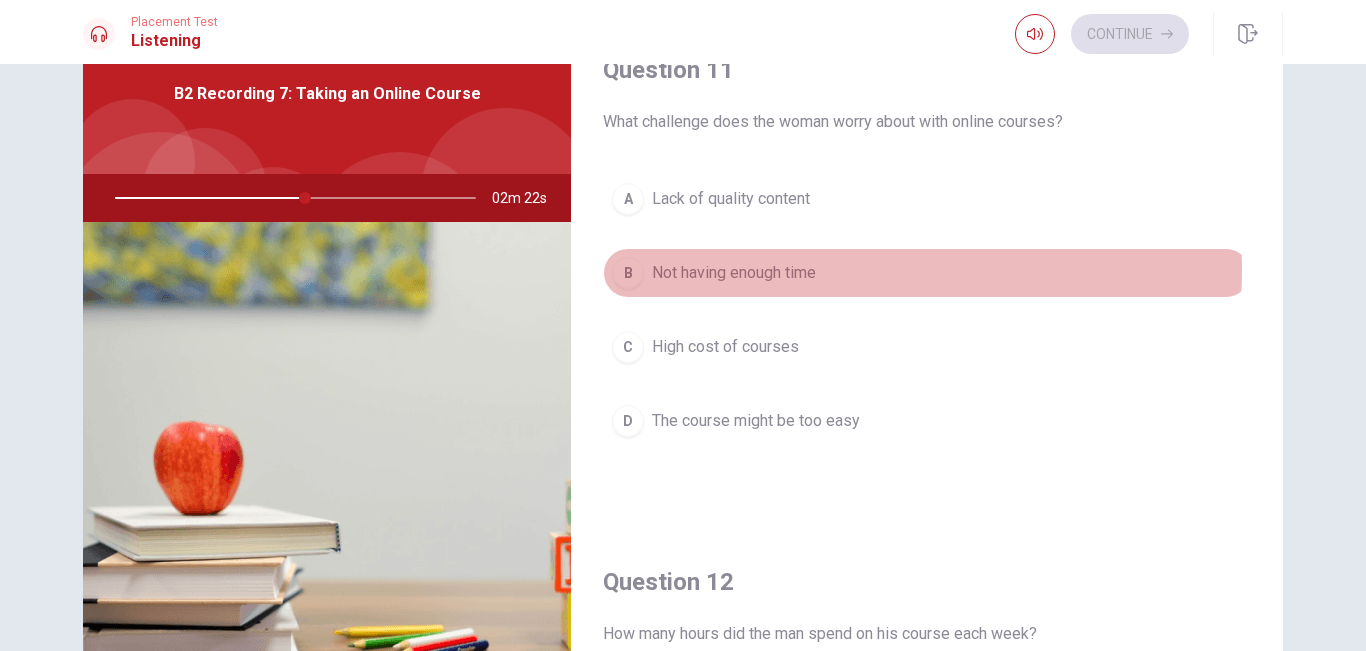 click on "Not having enough time" at bounding box center [734, 273] 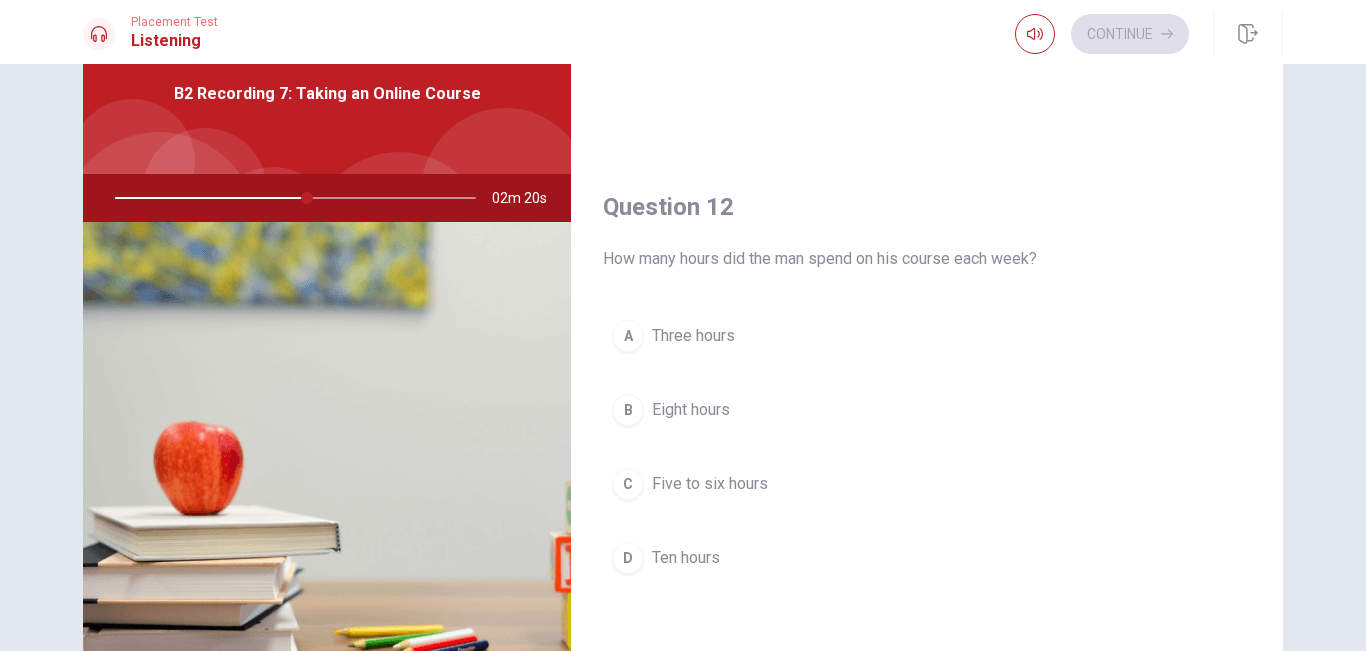 scroll, scrollTop: 376, scrollLeft: 0, axis: vertical 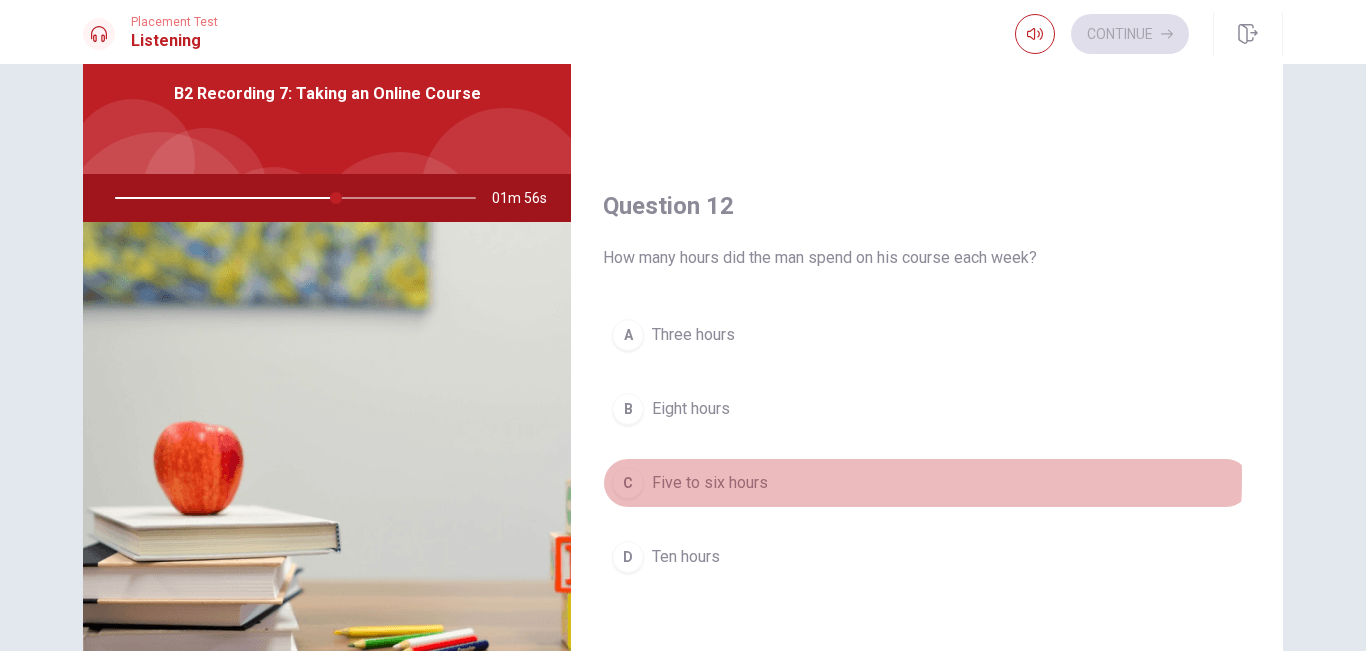 click on "Five to six hours" at bounding box center [710, 483] 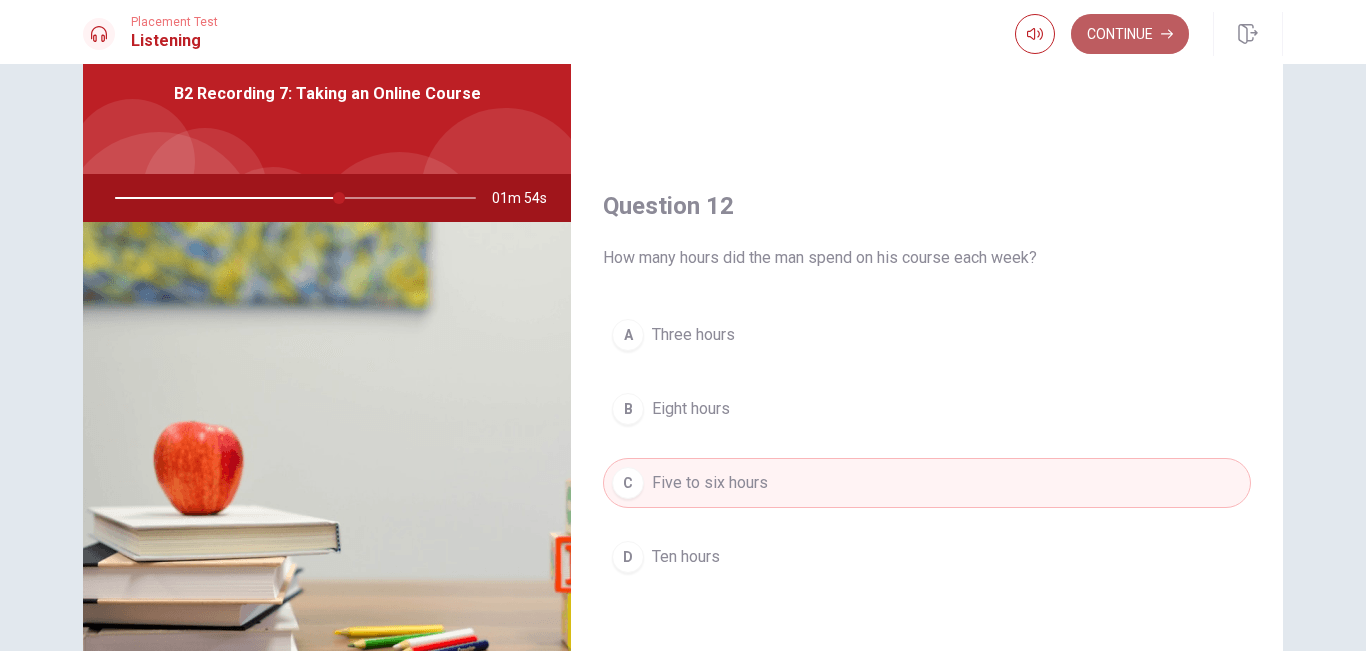 click on "Continue" at bounding box center (1130, 34) 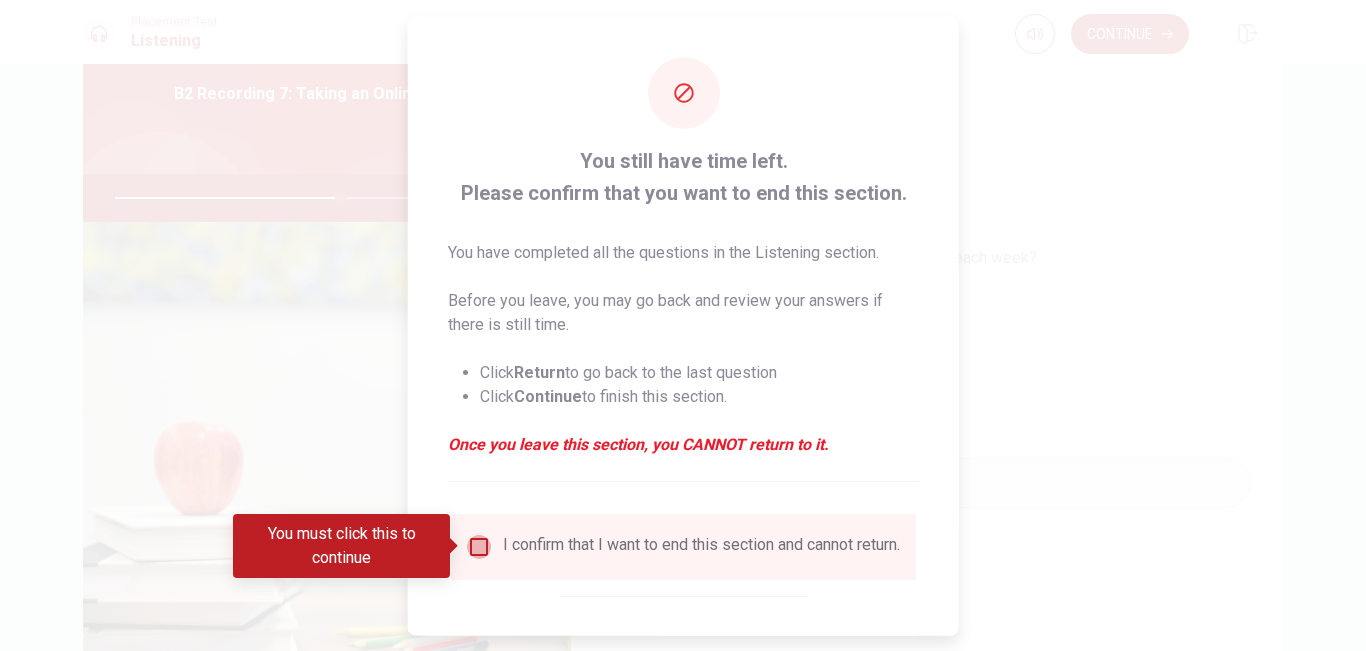 click at bounding box center (479, 546) 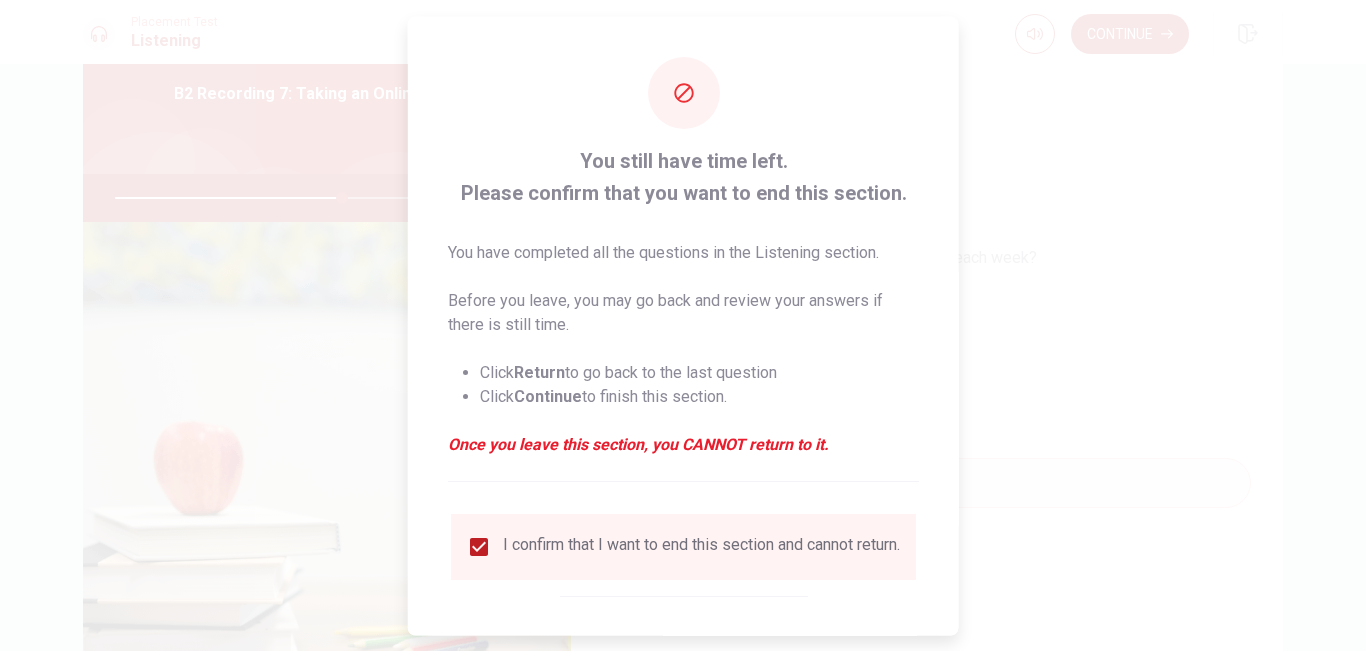 scroll, scrollTop: 95, scrollLeft: 0, axis: vertical 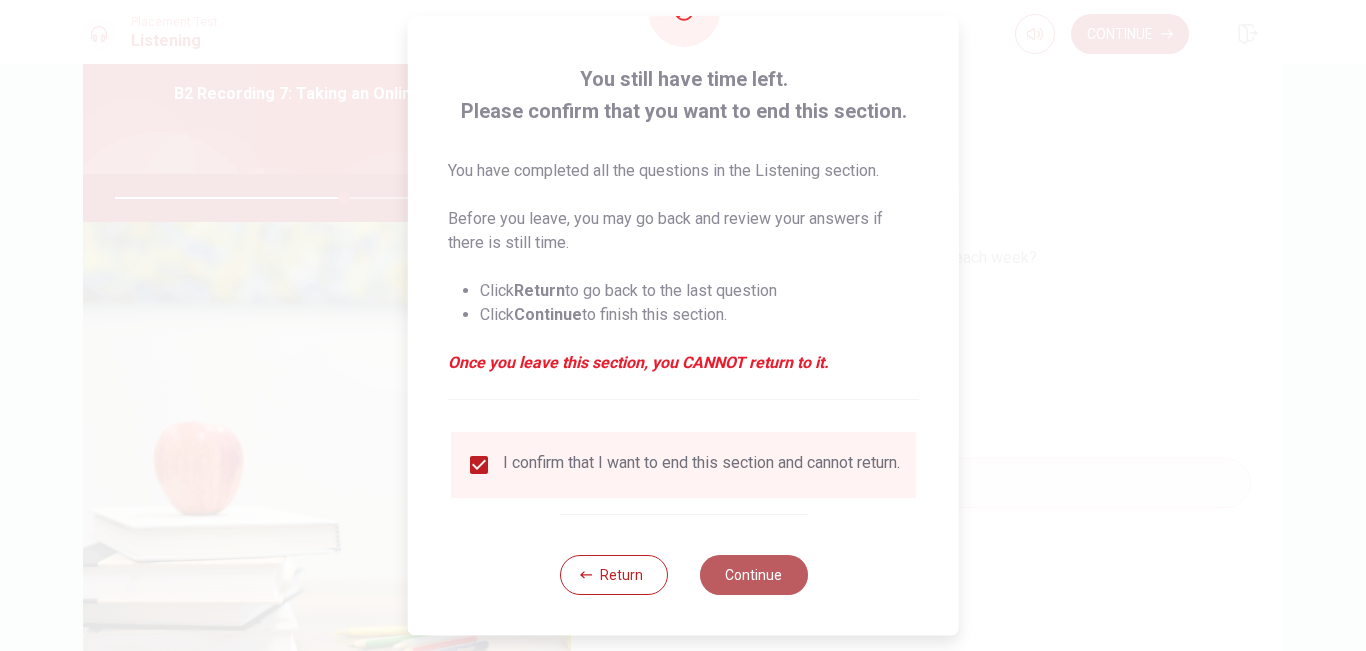 click on "Continue" at bounding box center (753, 575) 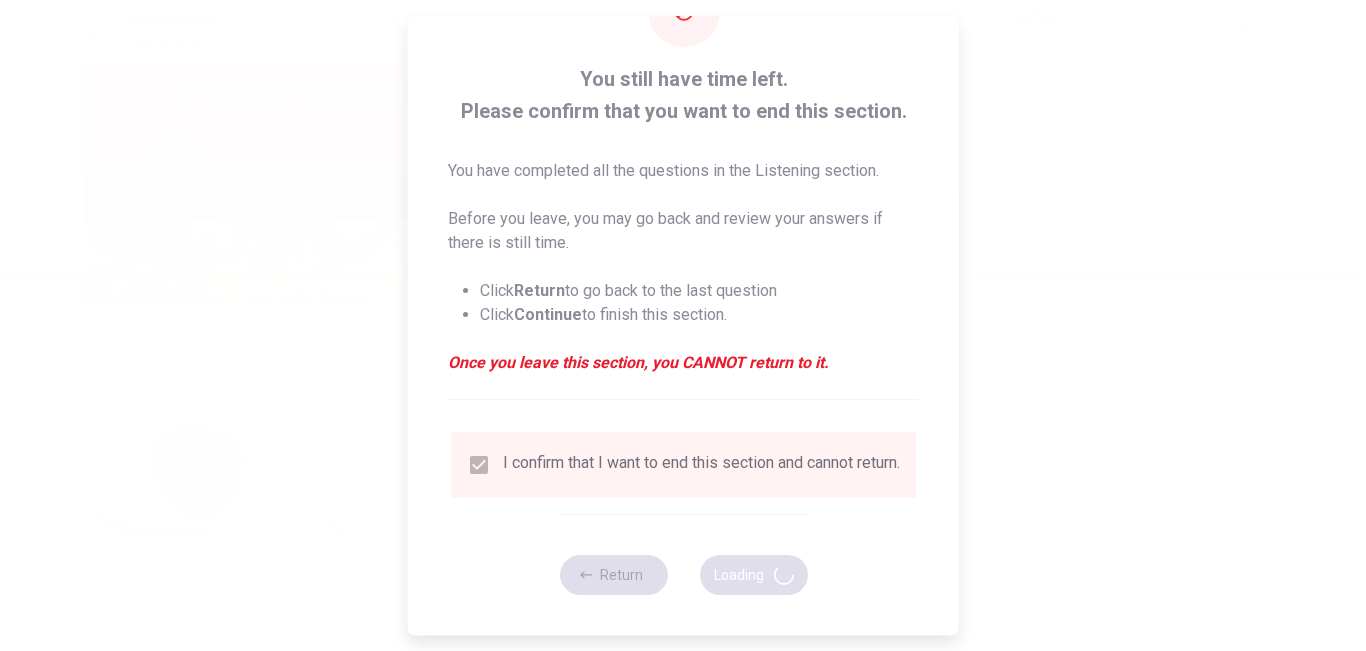 type on "64" 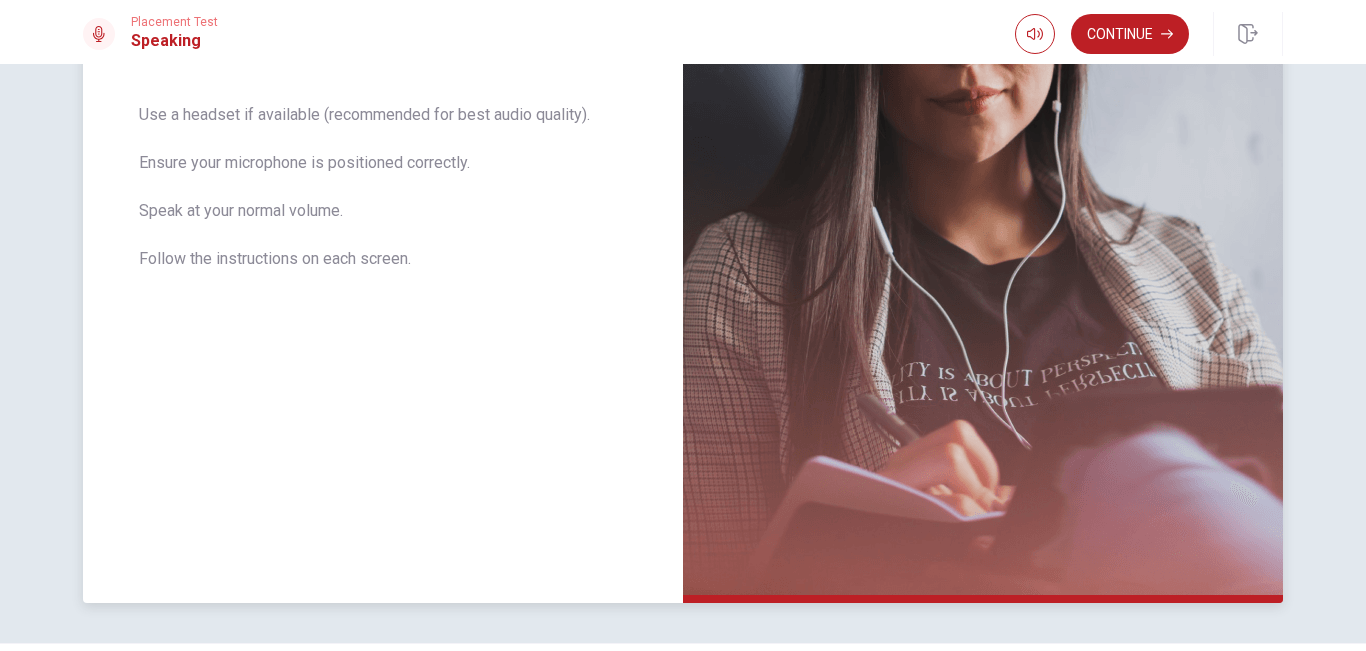 scroll, scrollTop: 429, scrollLeft: 0, axis: vertical 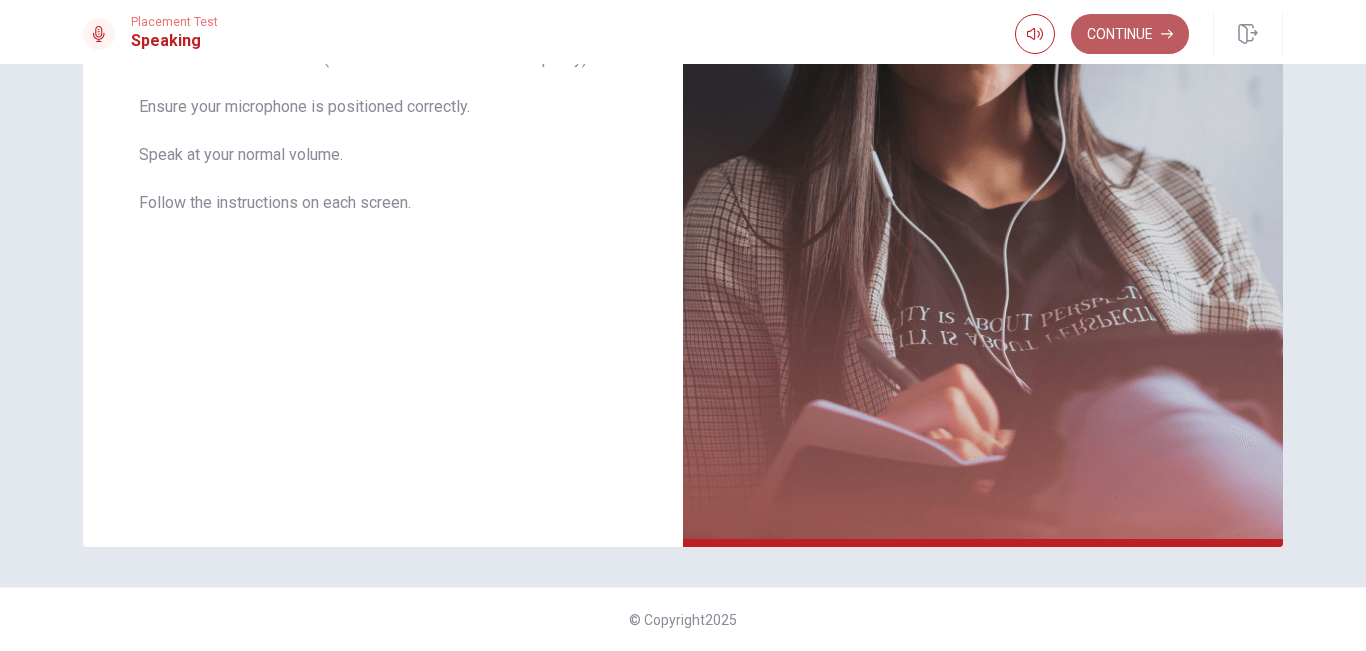 click on "Continue" at bounding box center [1130, 34] 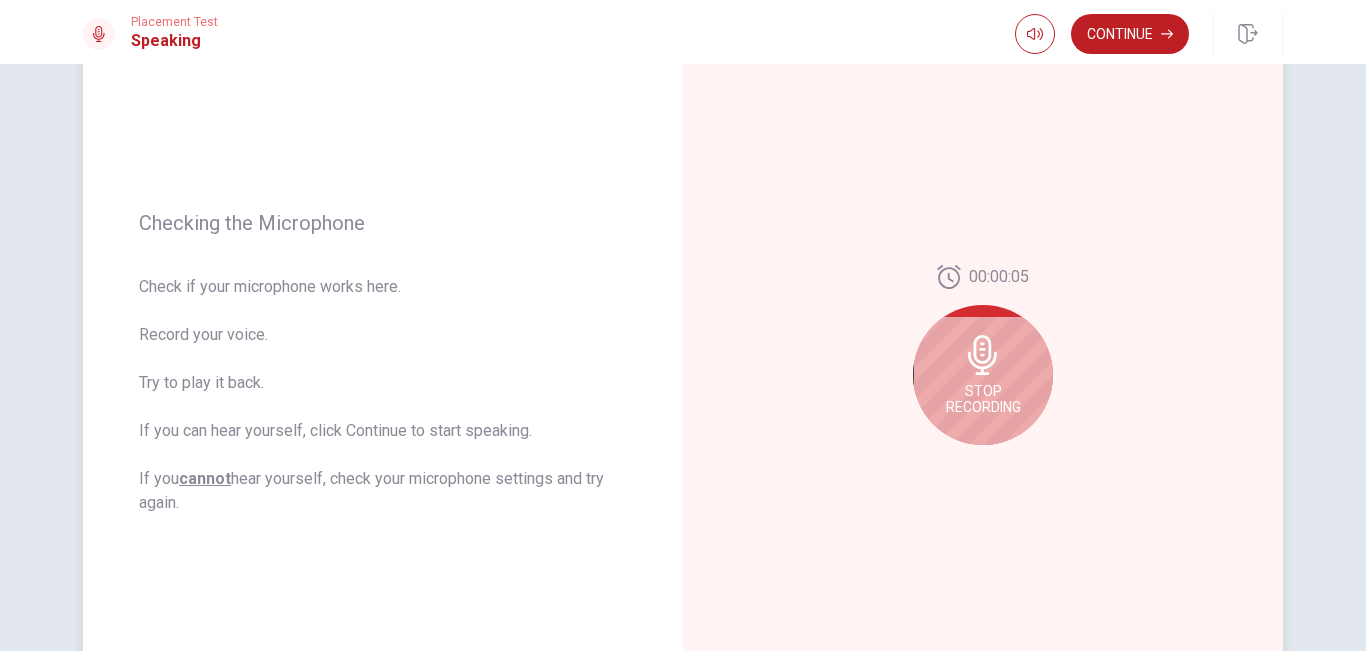 scroll, scrollTop: 176, scrollLeft: 0, axis: vertical 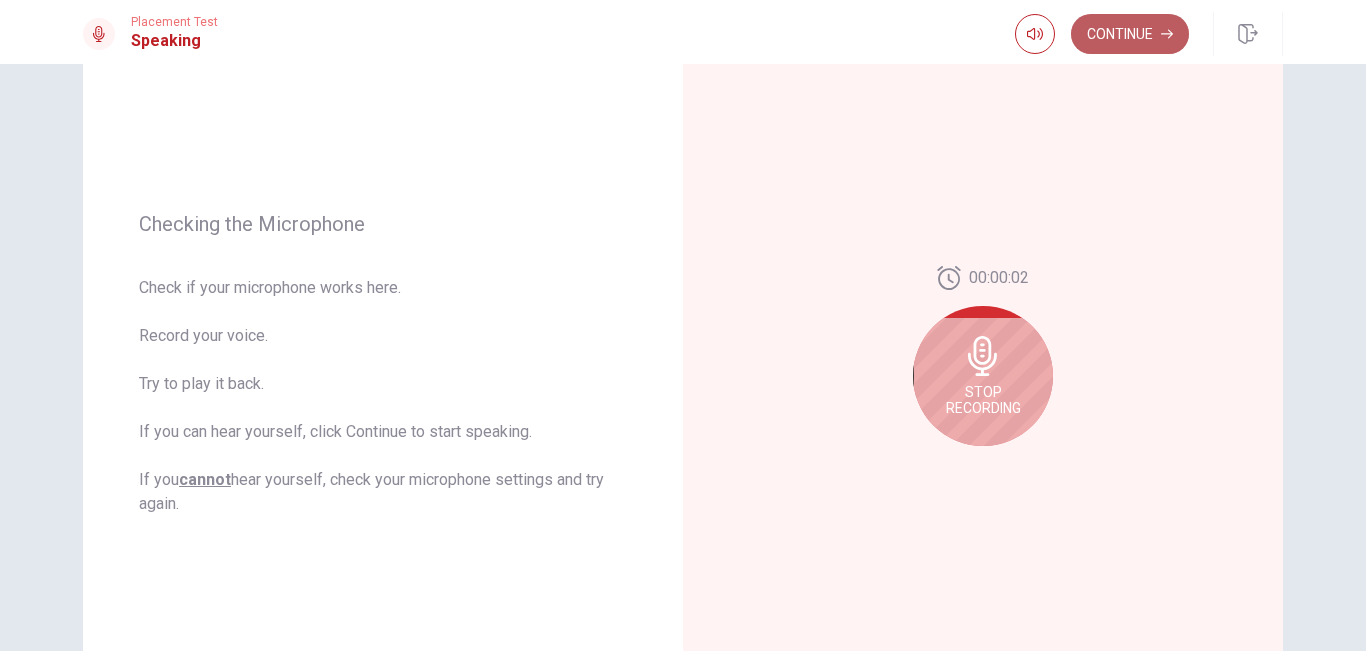 click on "Continue" at bounding box center (1130, 34) 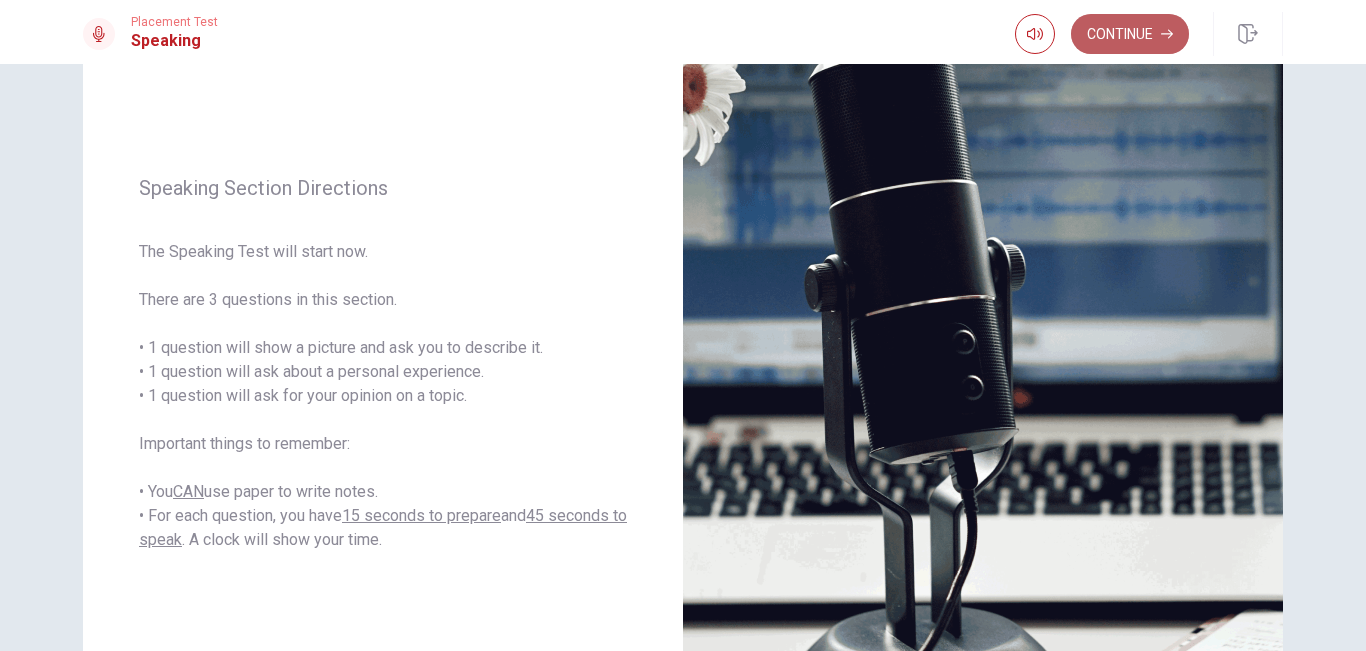 click on "Continue" at bounding box center (1130, 34) 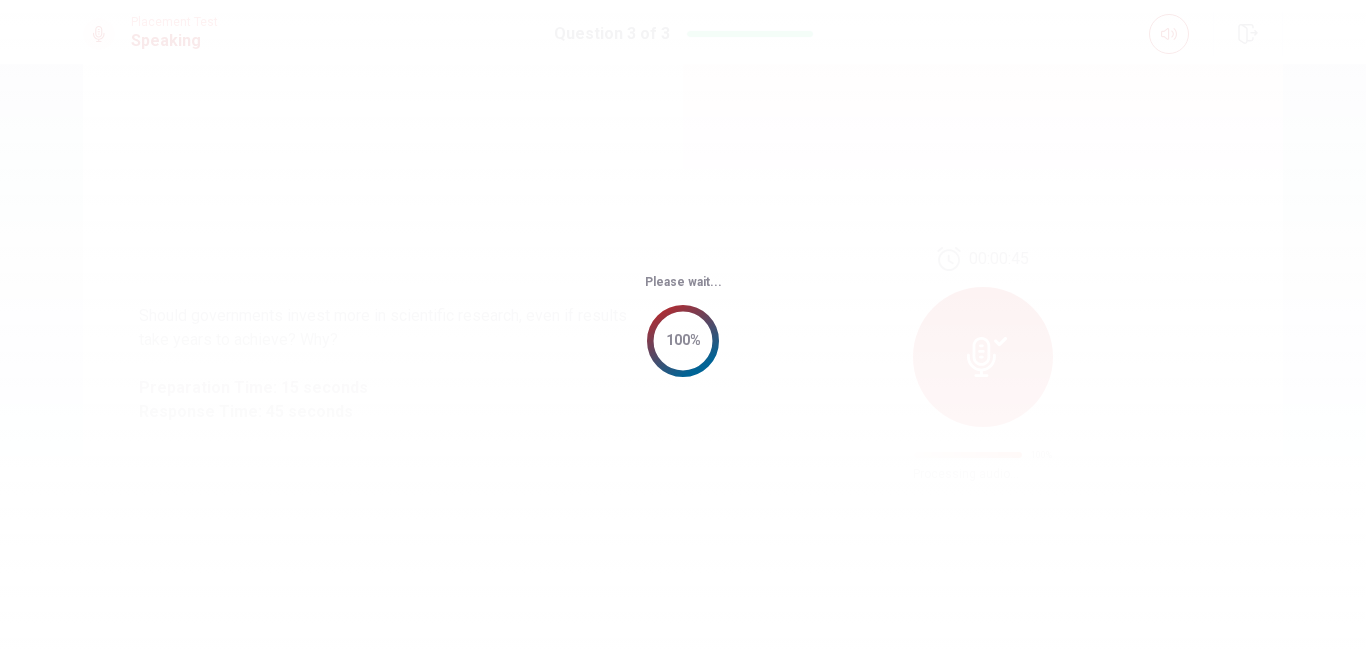 scroll, scrollTop: 0, scrollLeft: 0, axis: both 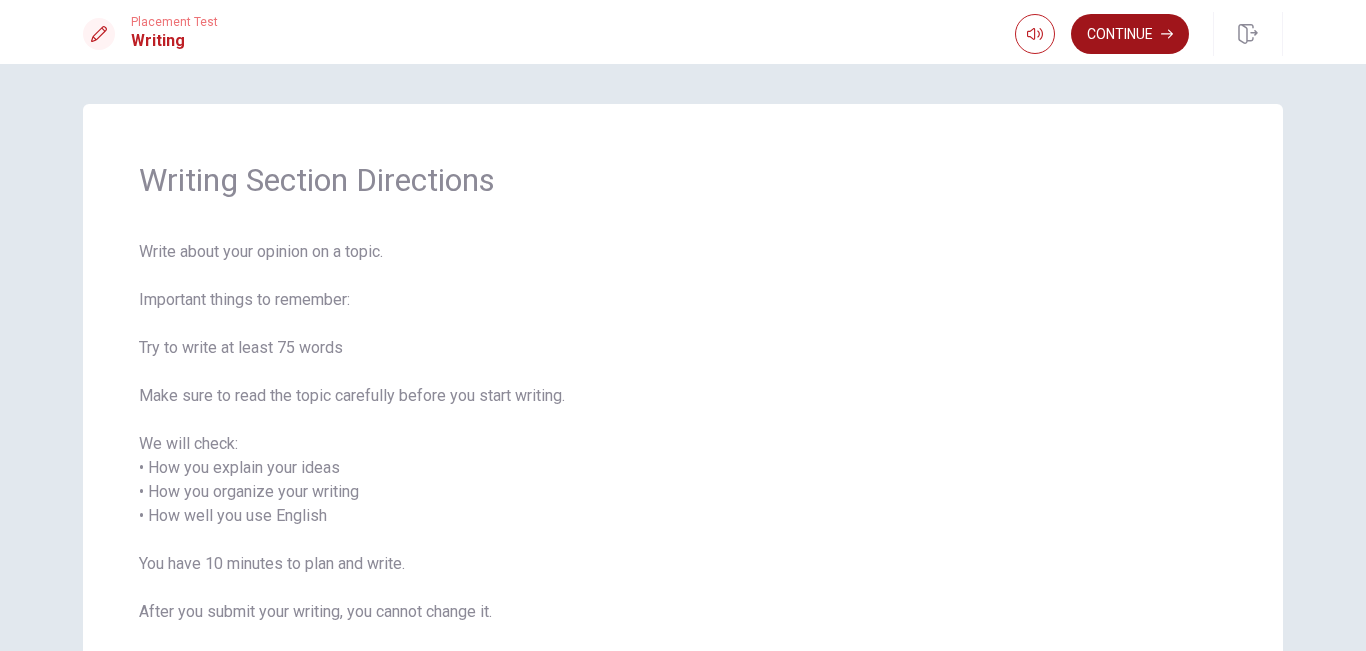 click on "Continue" at bounding box center (1130, 34) 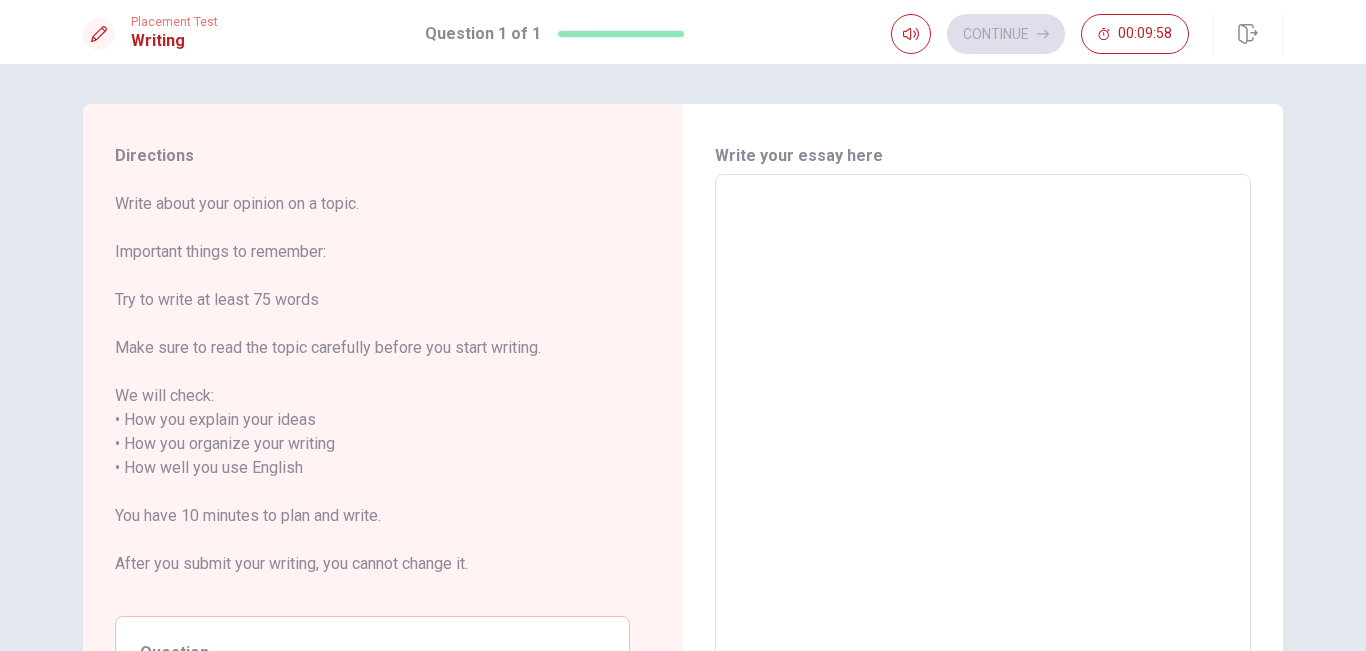click at bounding box center (983, 456) 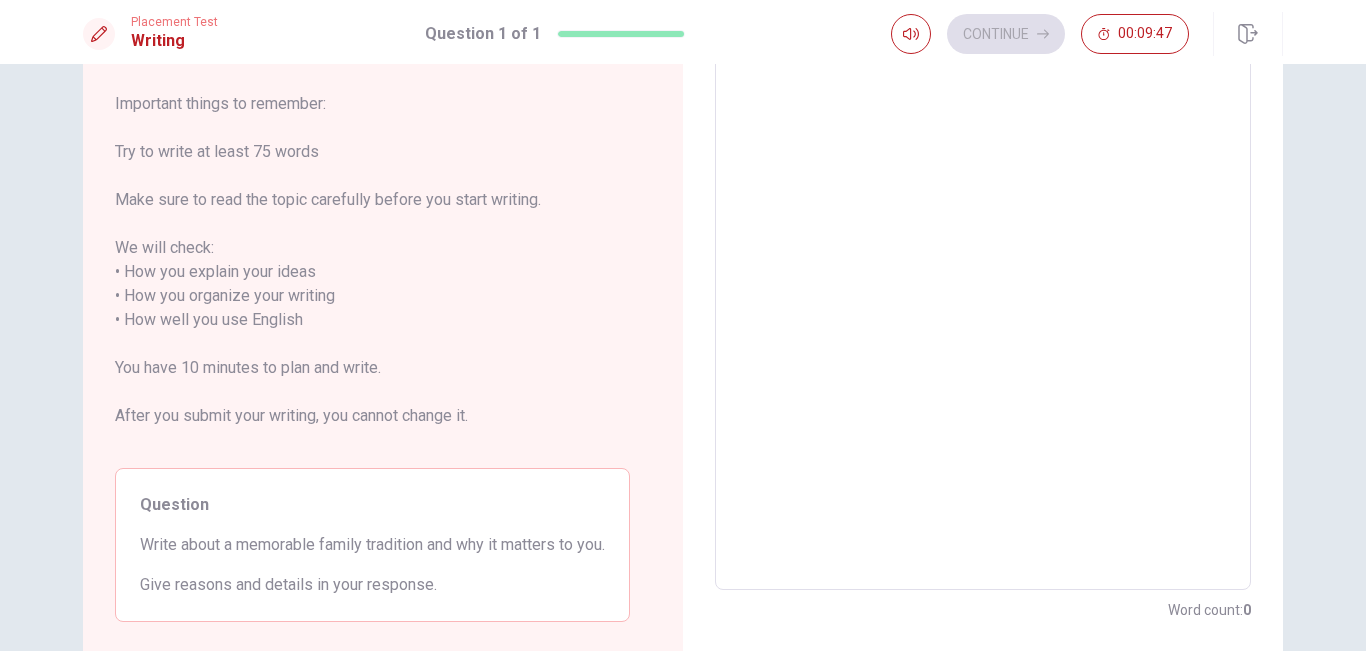 scroll, scrollTop: 98, scrollLeft: 0, axis: vertical 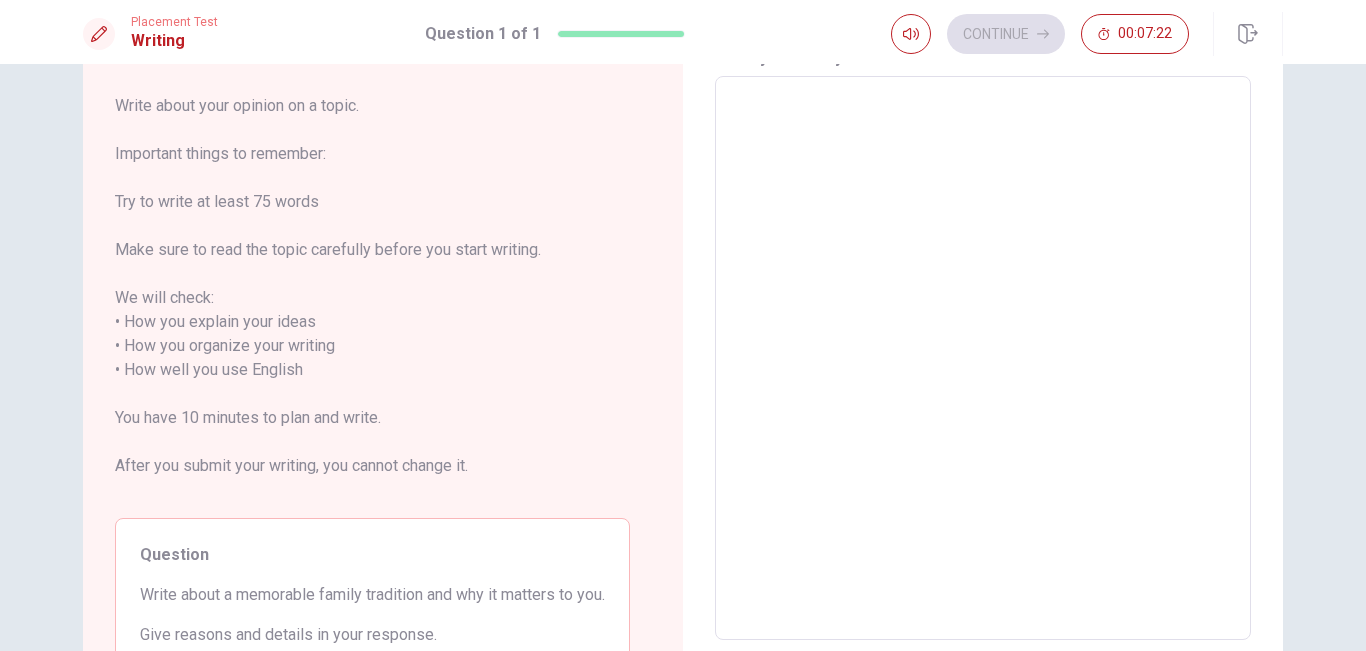type on "A" 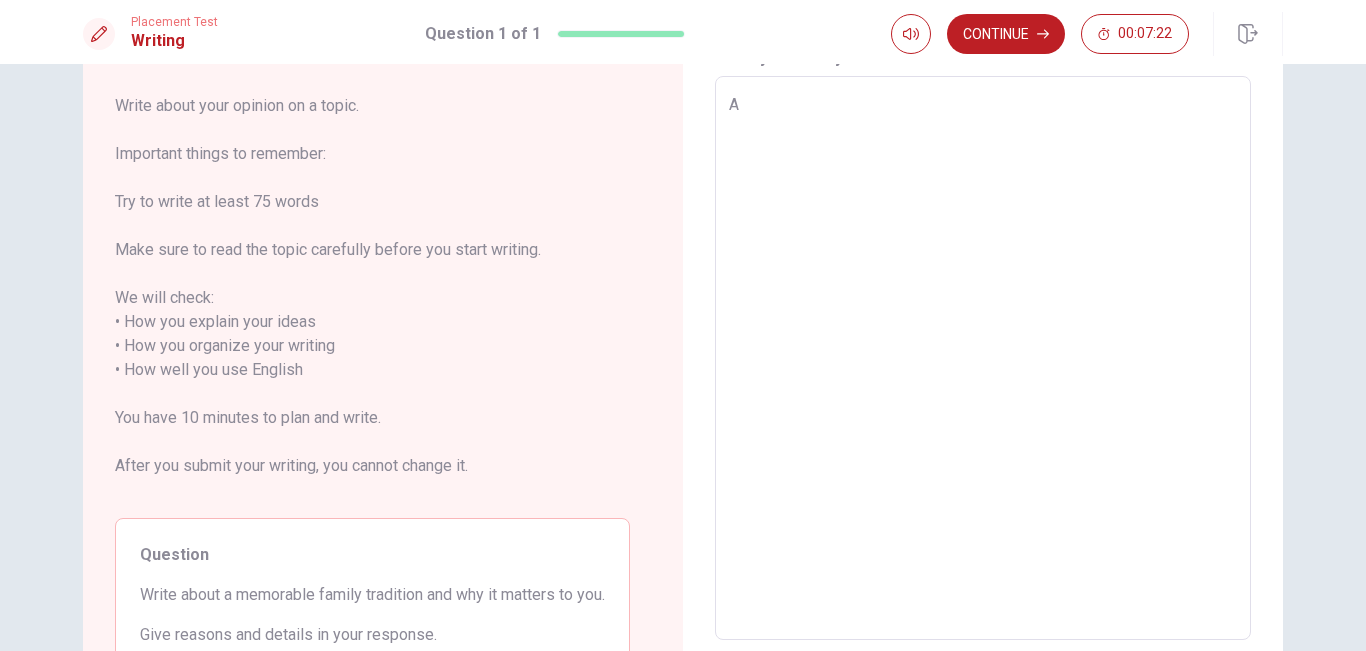 type on "x" 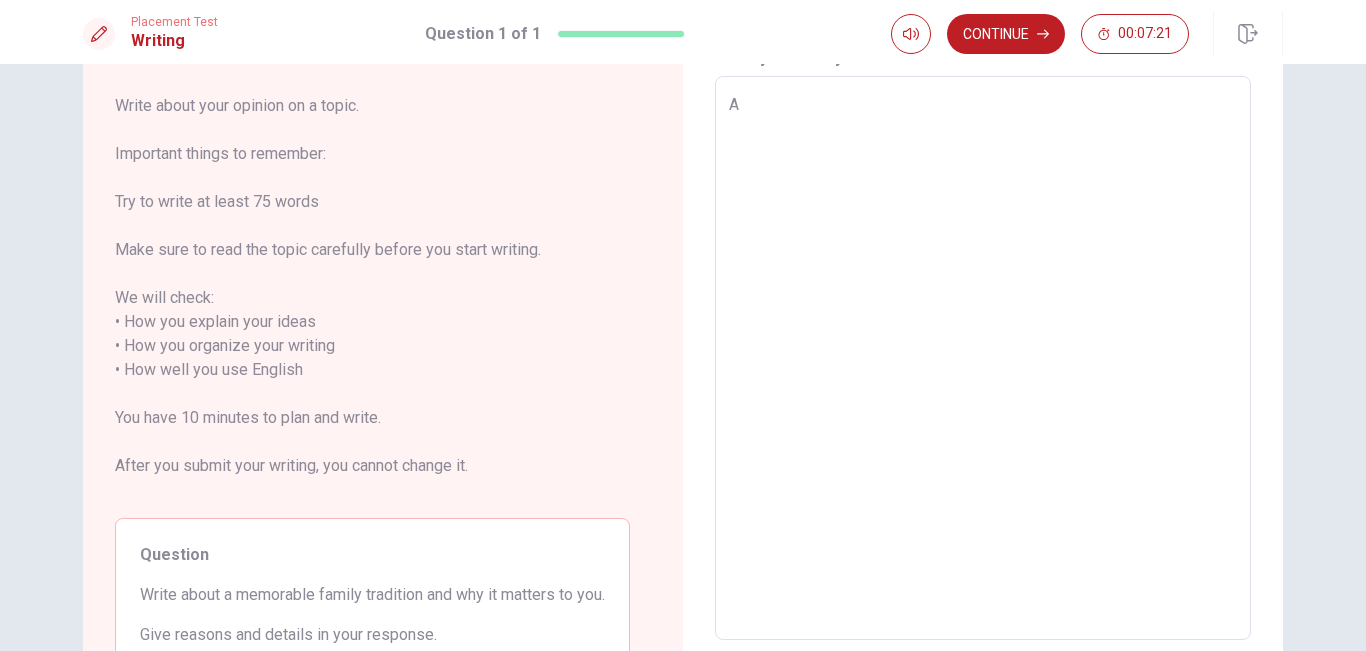 type on "A" 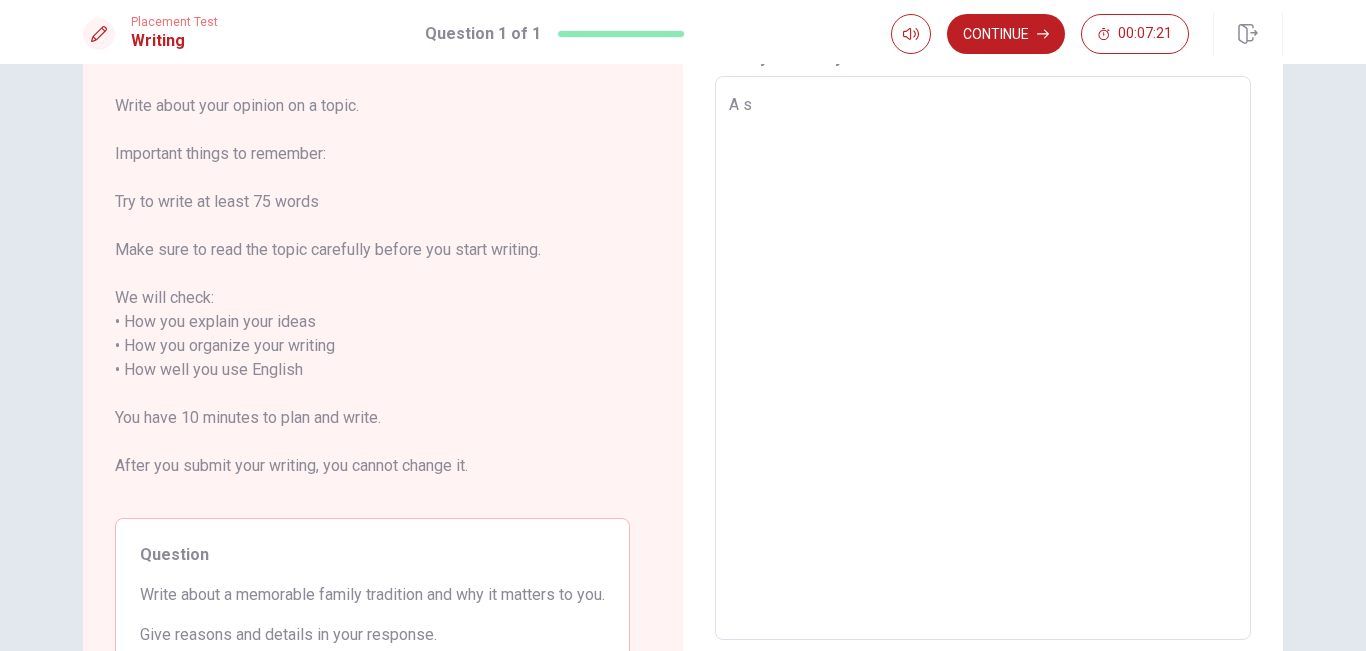 type on "x" 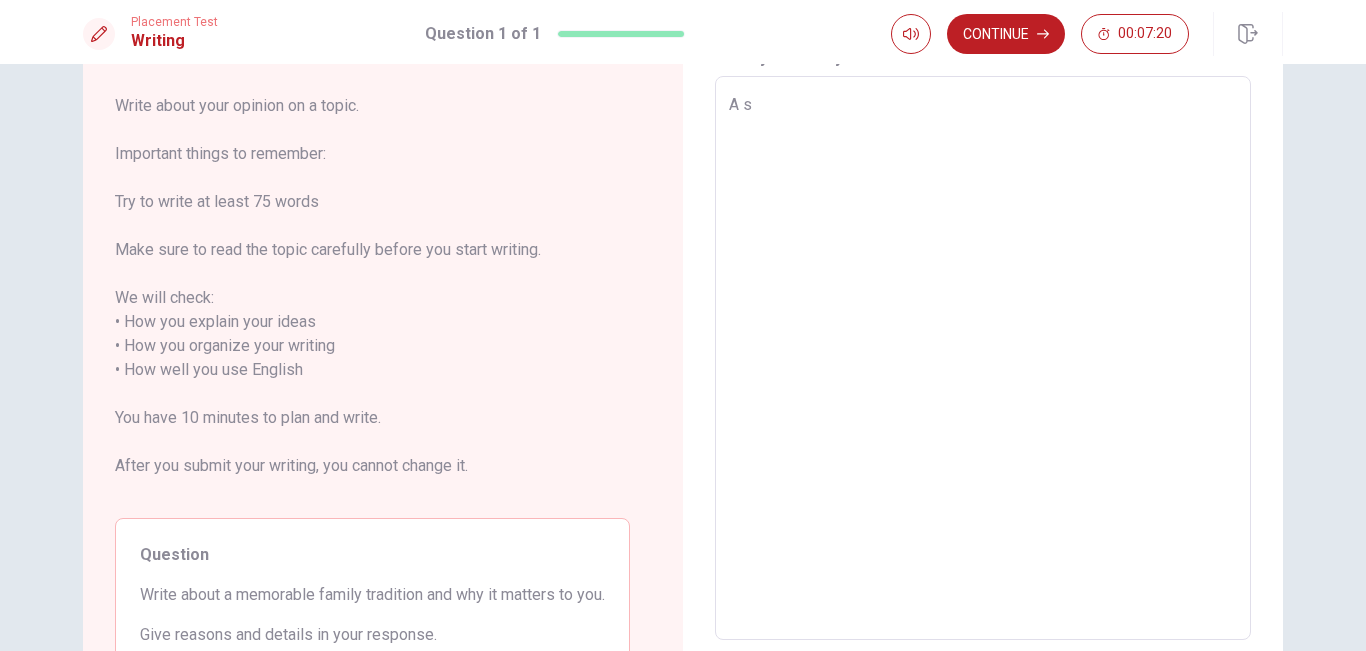 type on "A sp" 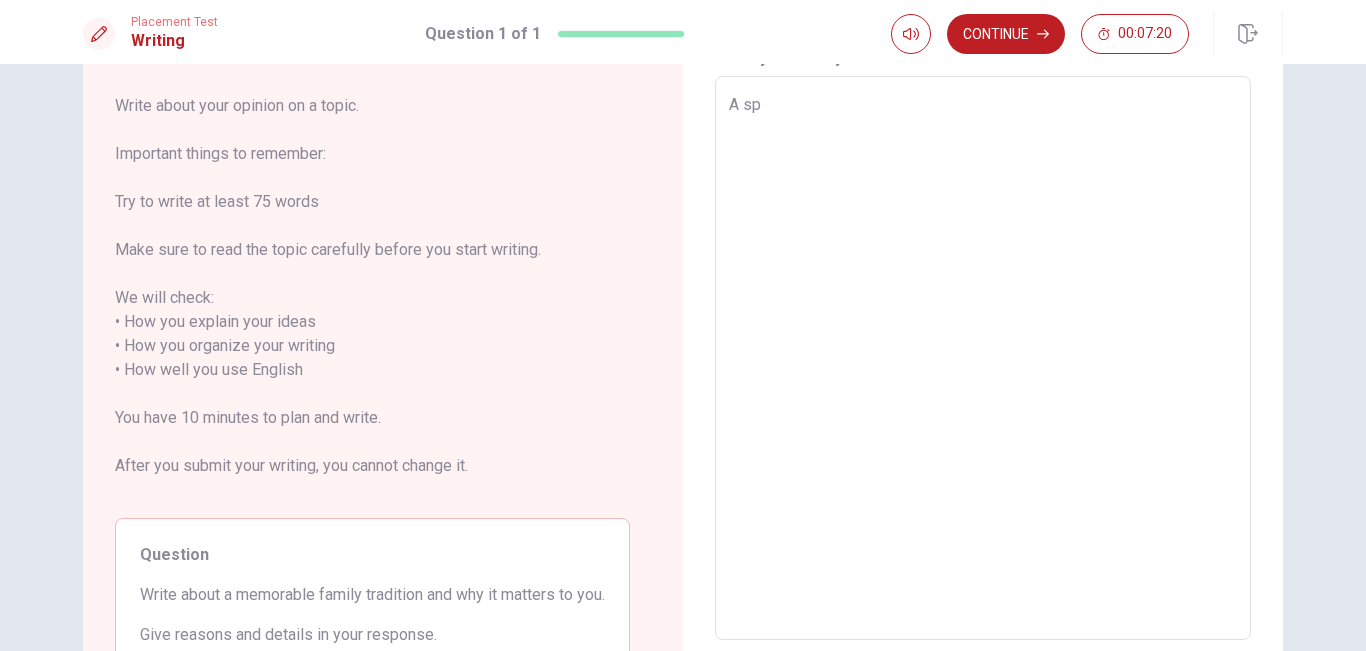 type on "x" 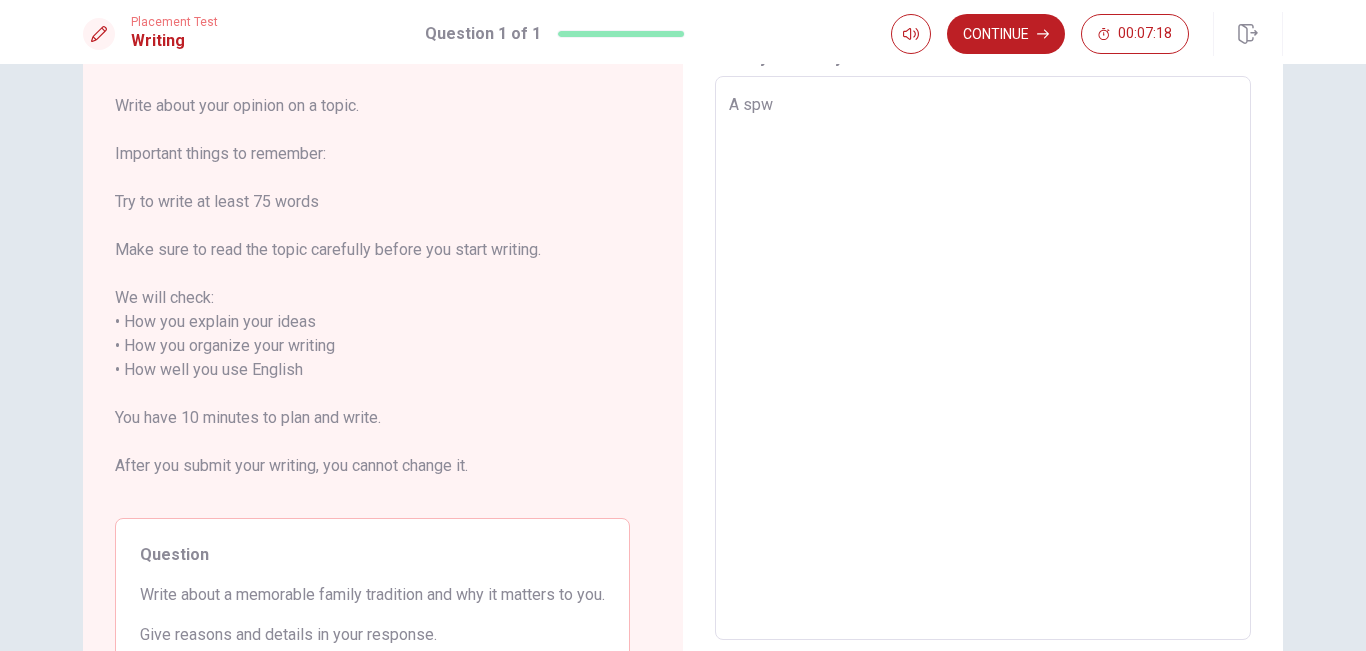 type on "x" 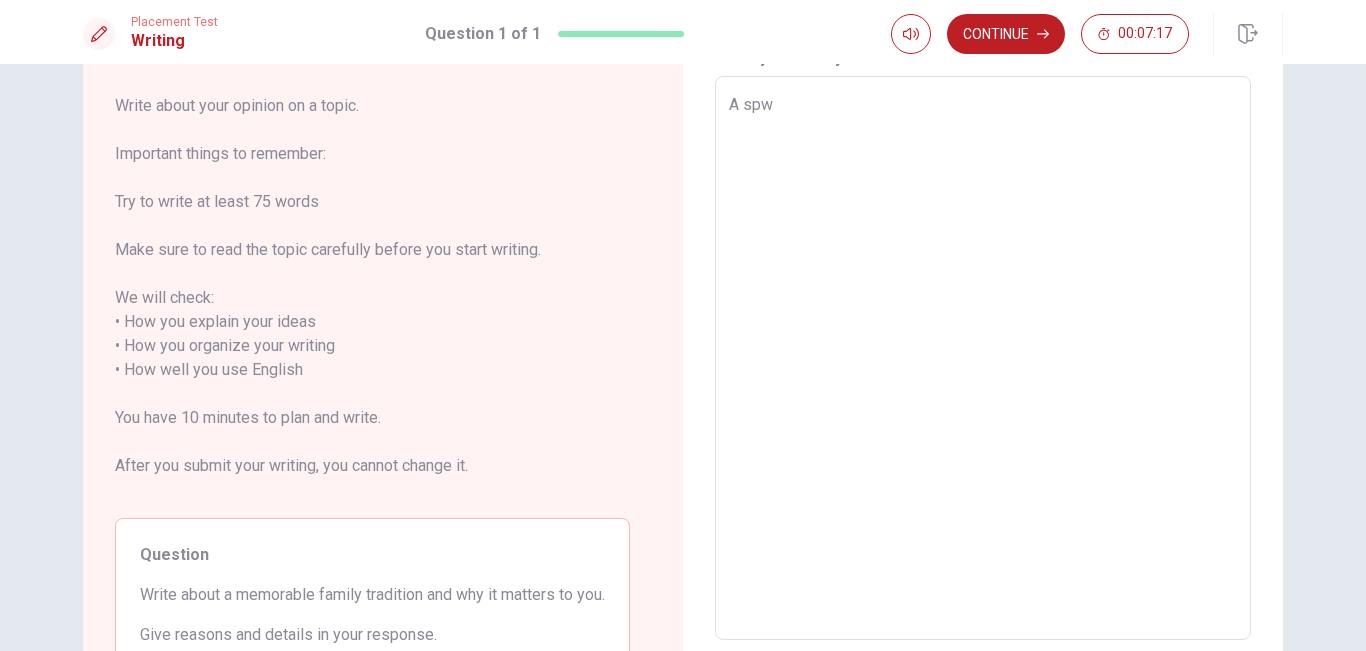 type on "A sp" 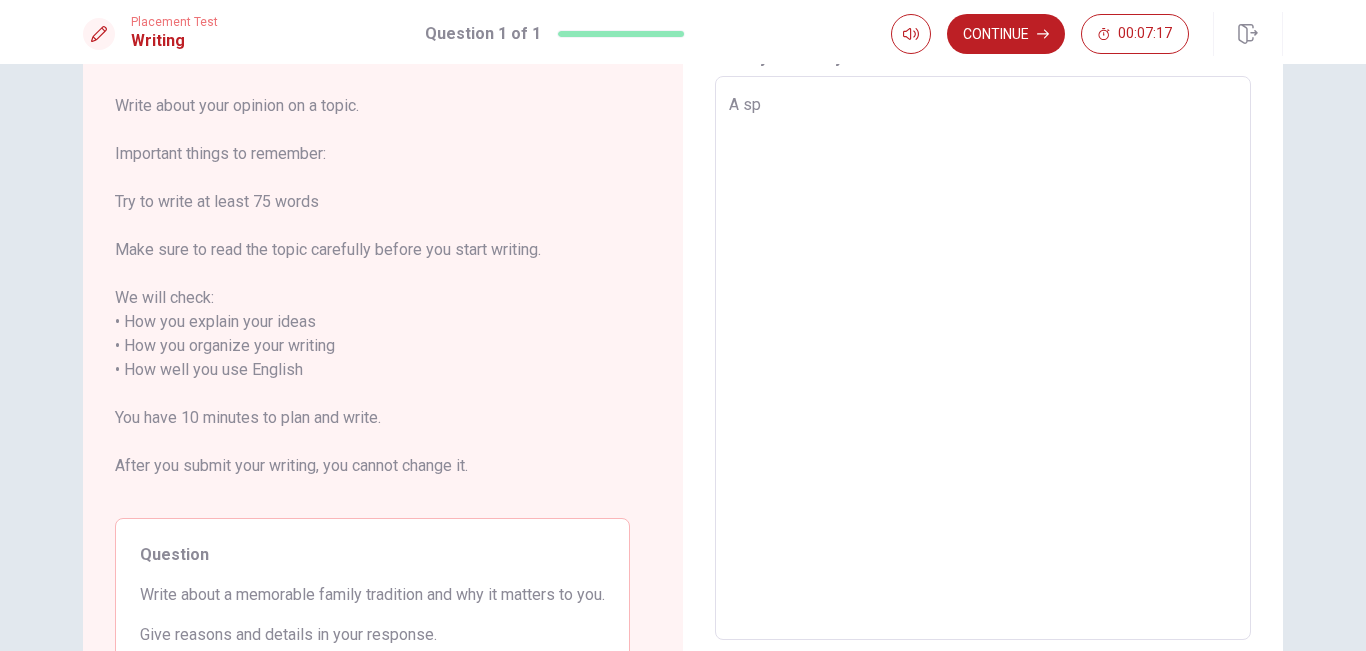 type on "x" 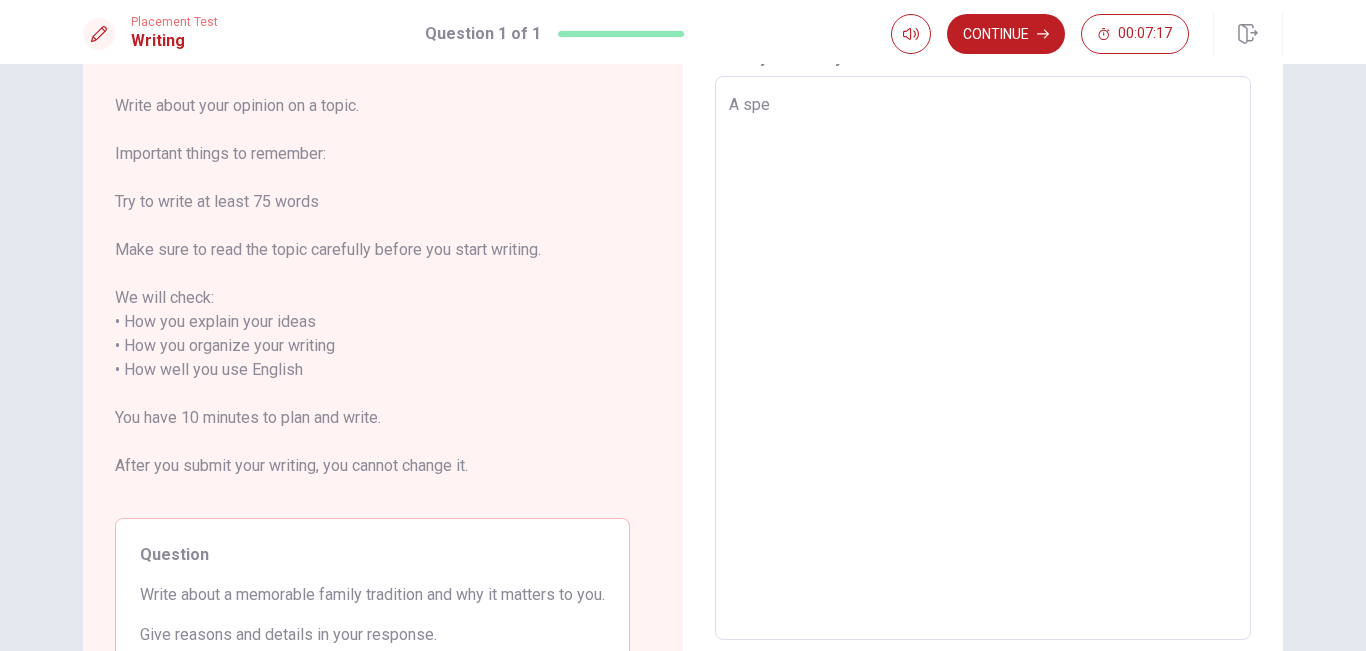 type on "x" 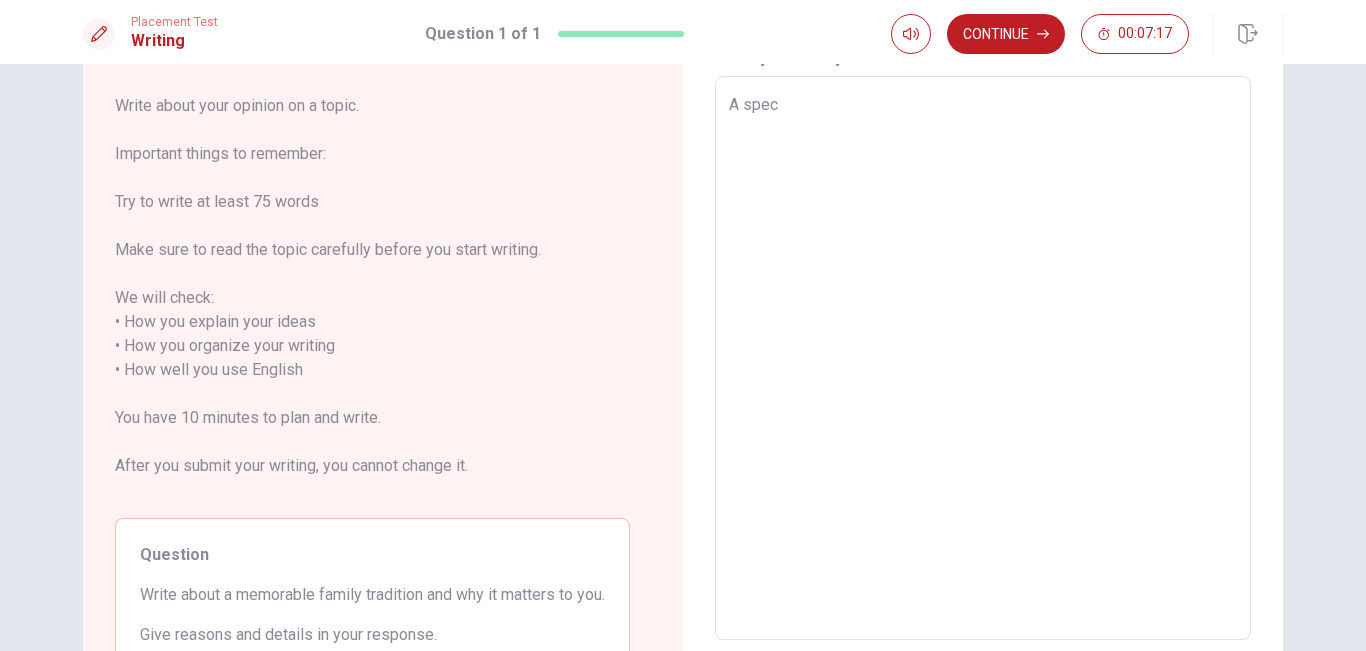 type on "x" 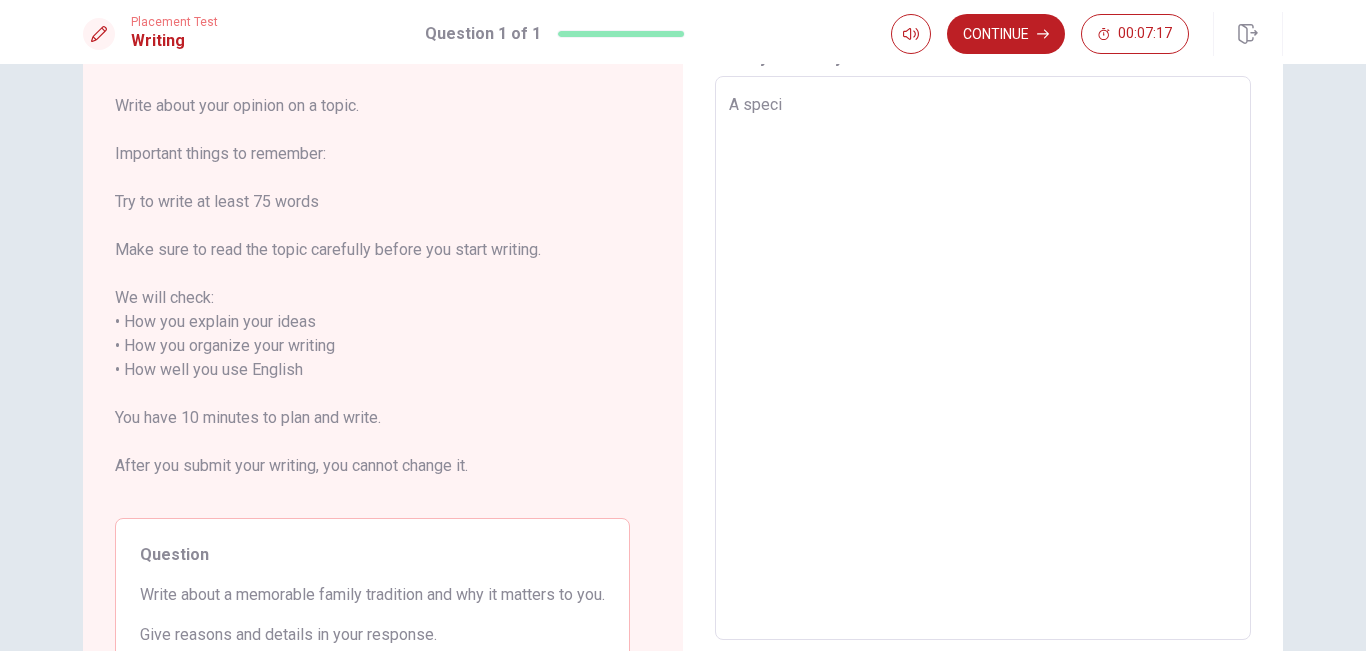 type on "x" 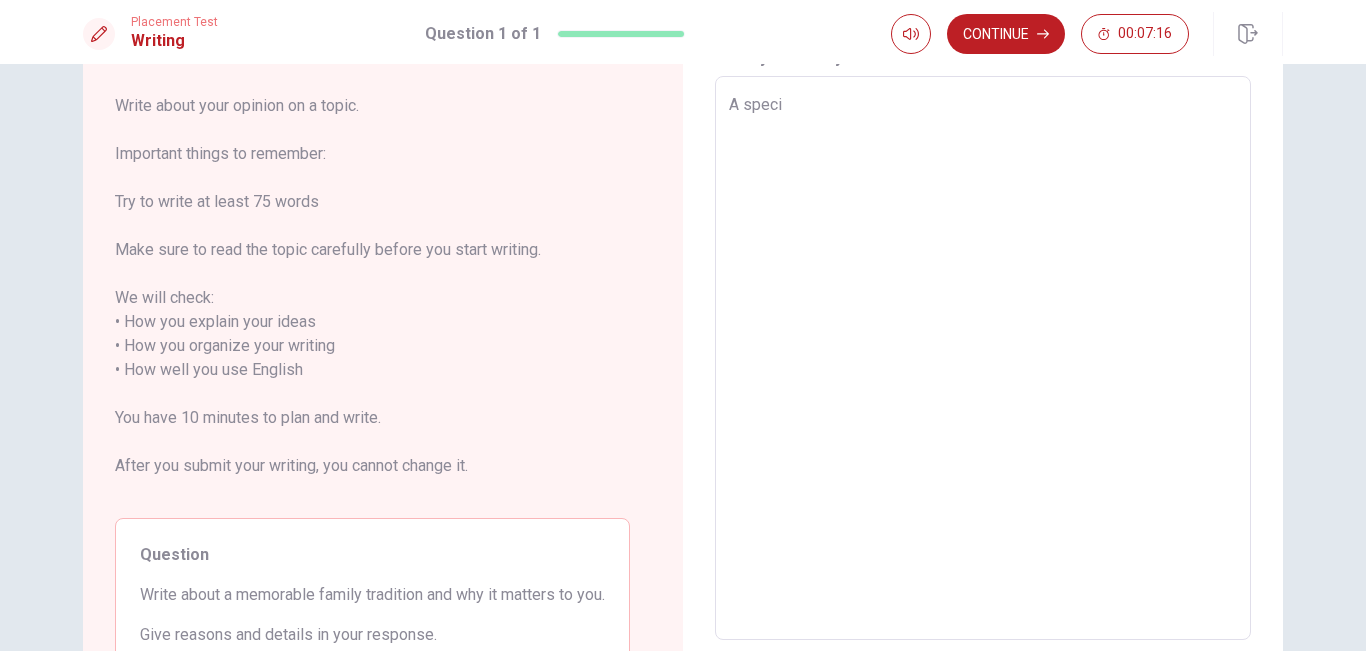 type on "A specia" 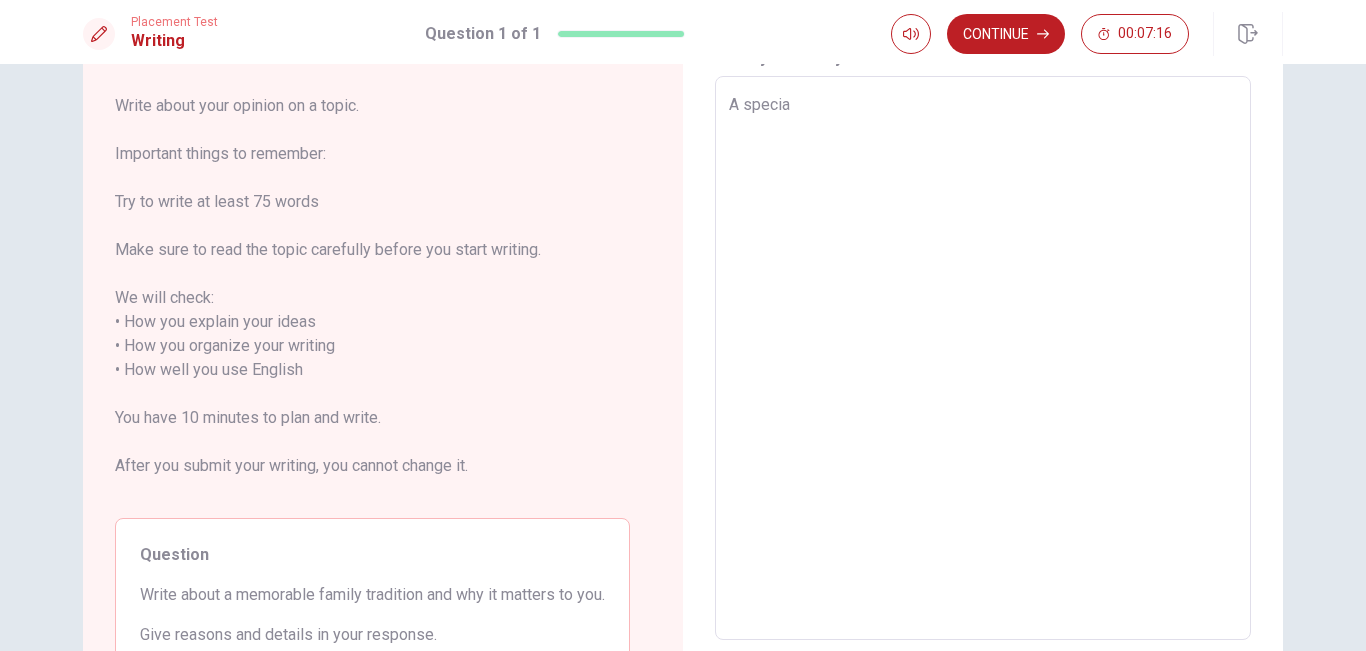 type on "x" 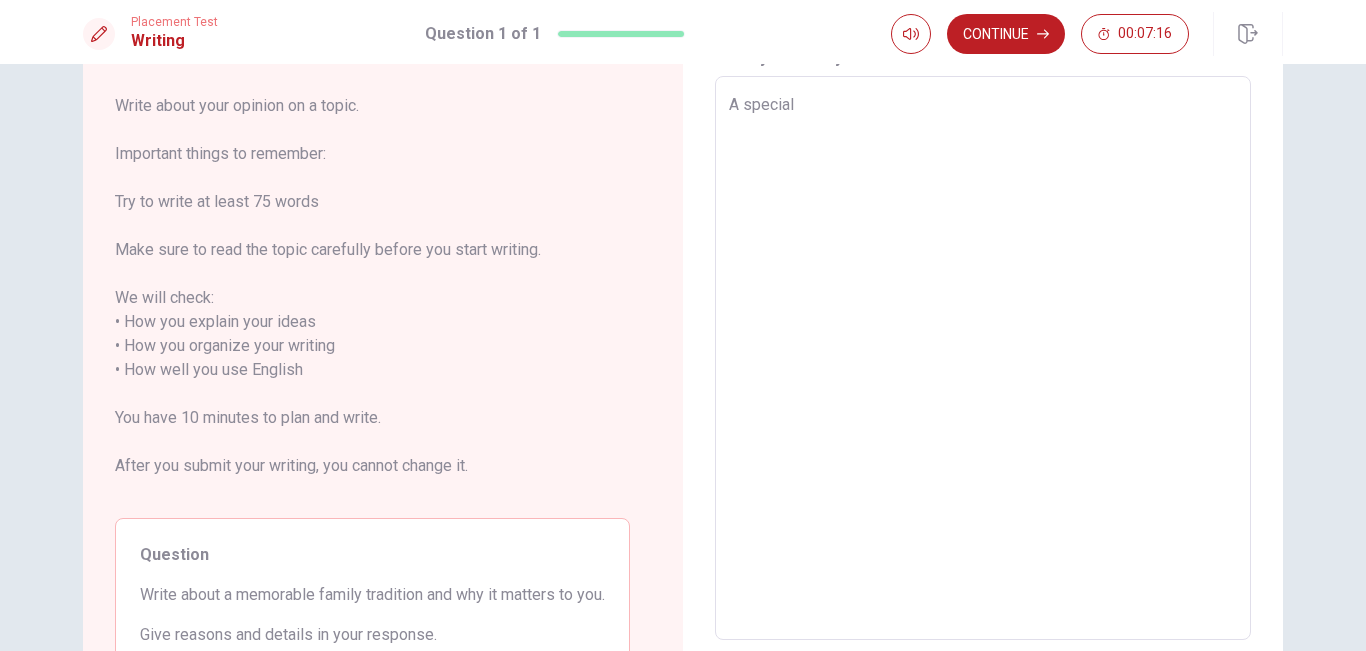 type on "x" 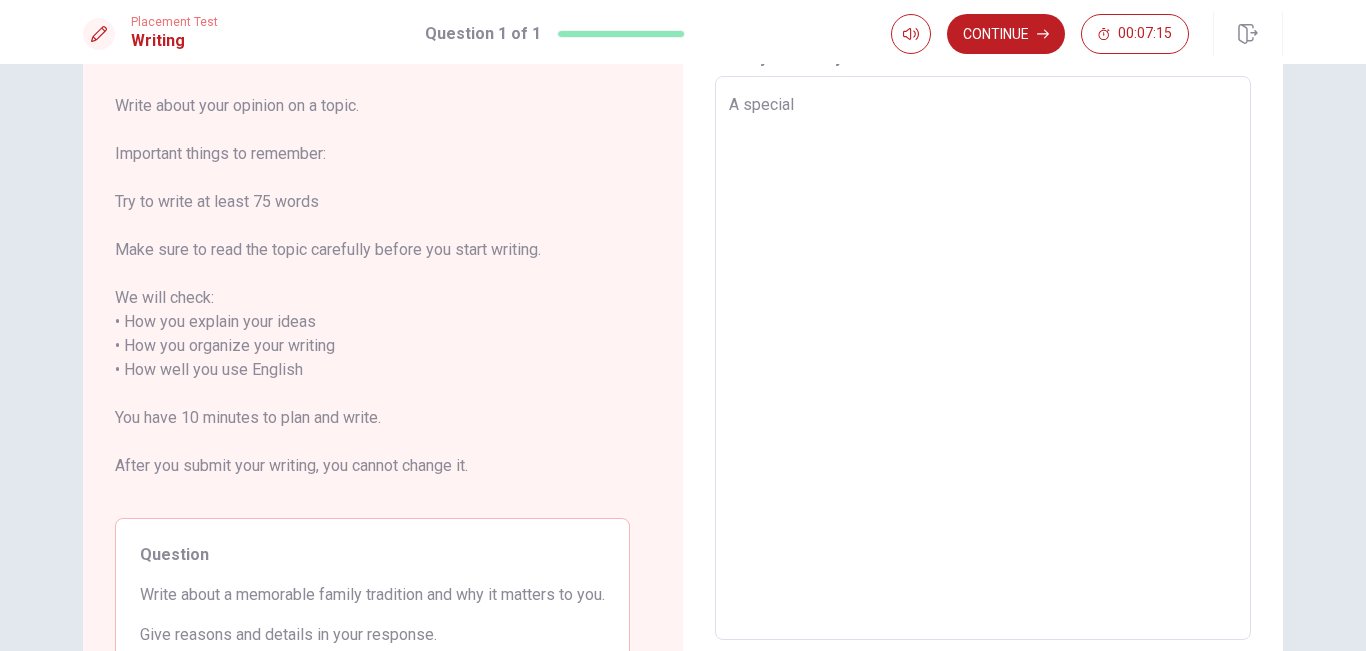type on "A special f" 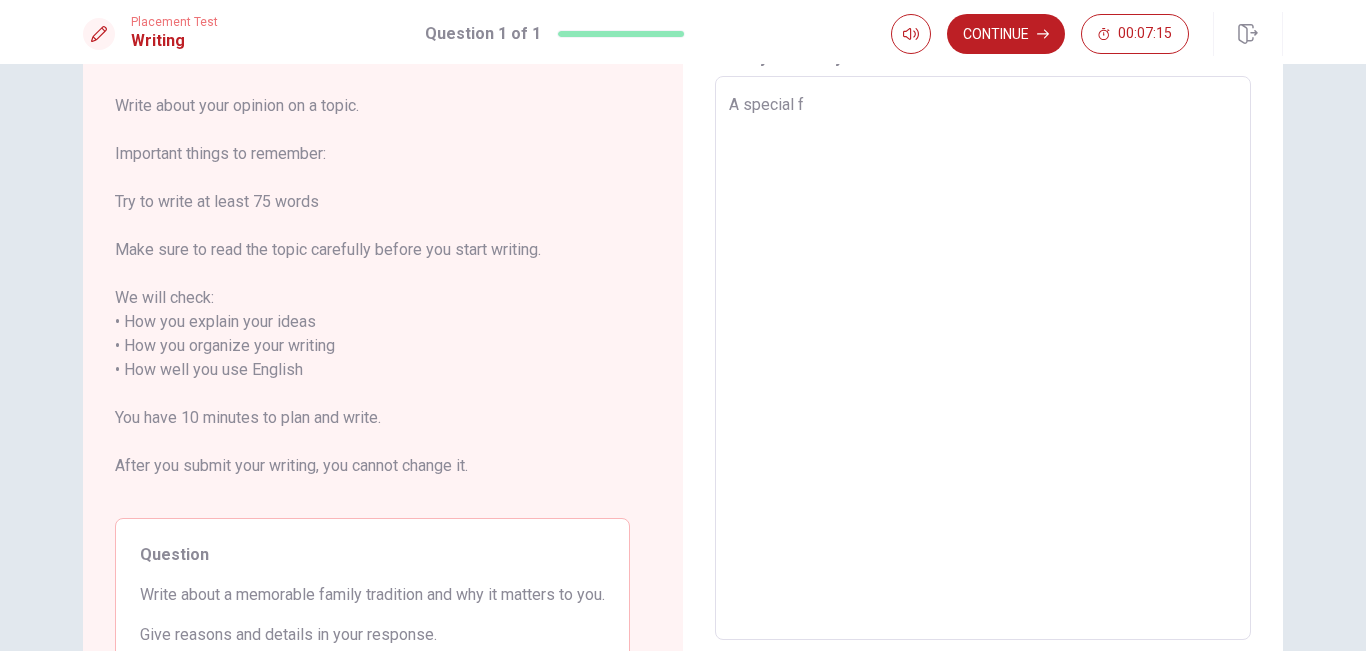 type on "x" 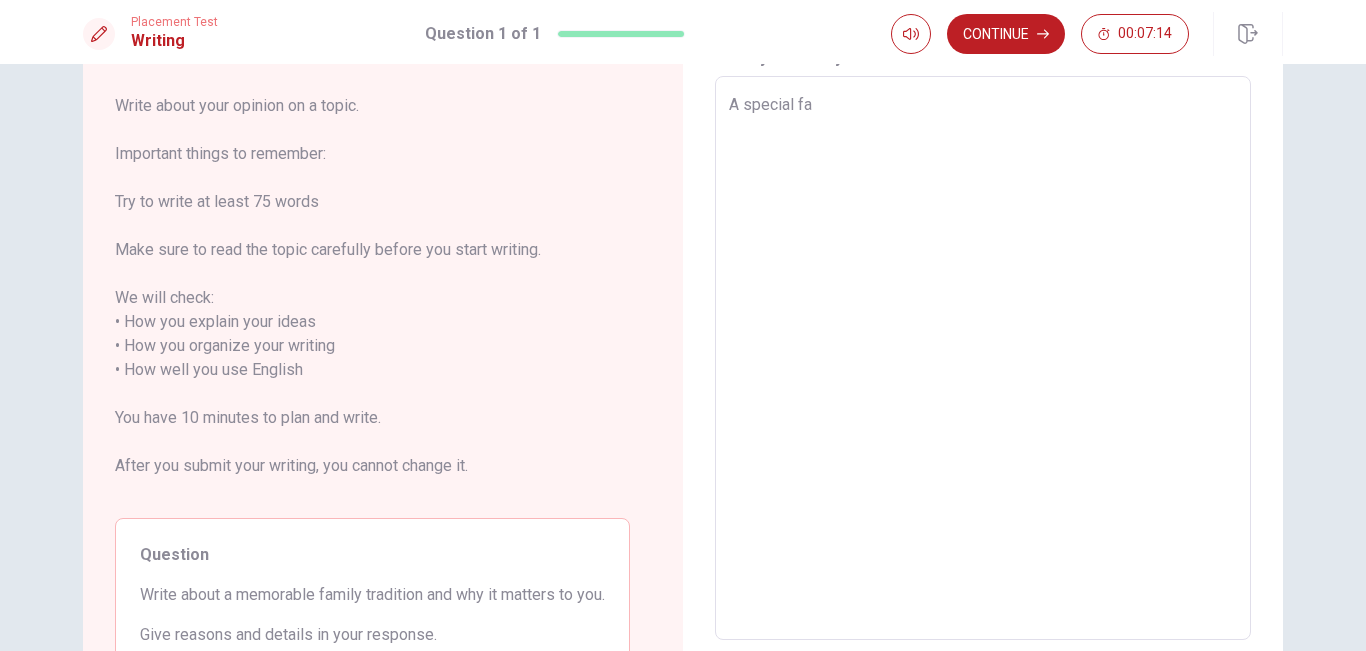 type on "A special fam" 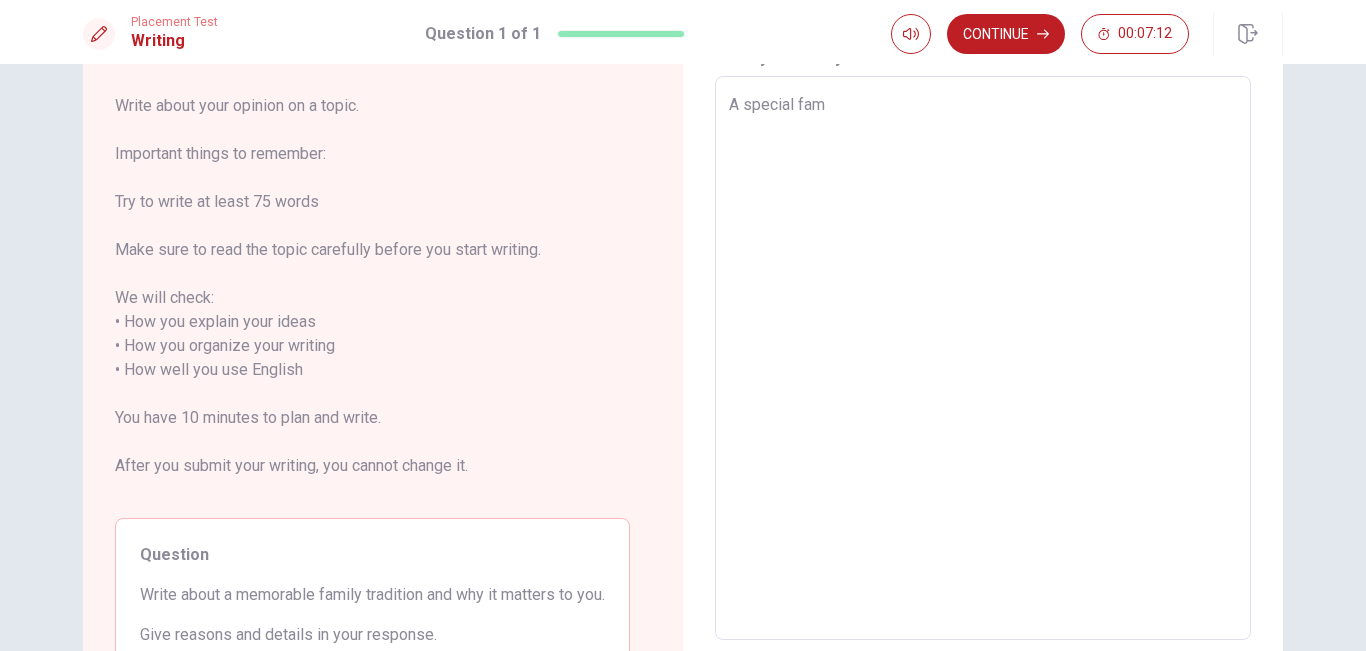 type on "x" 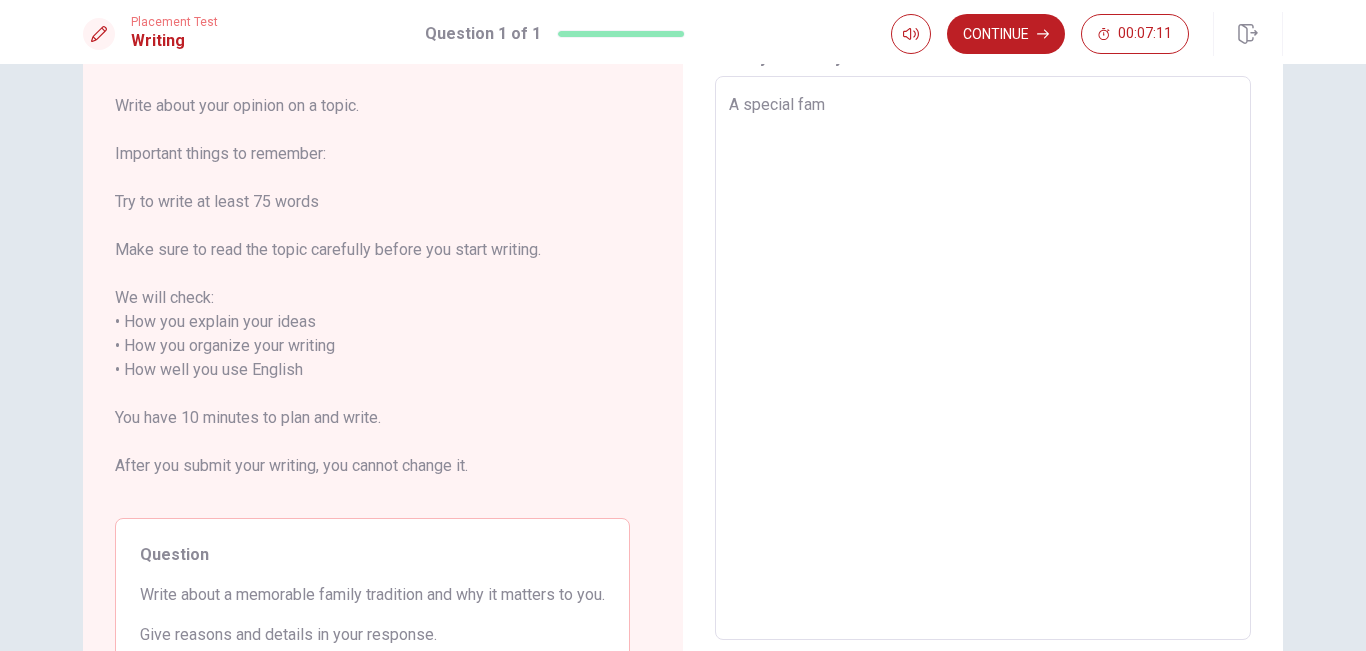 type on "A special fa" 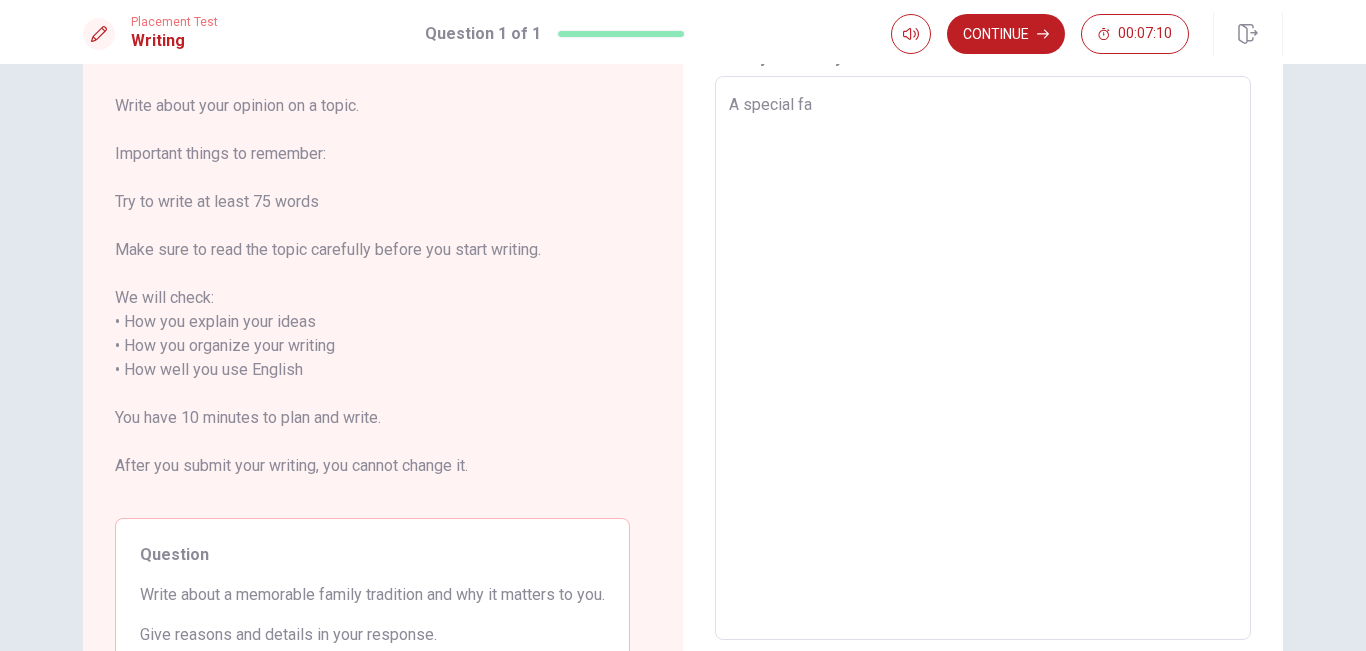 type on "x" 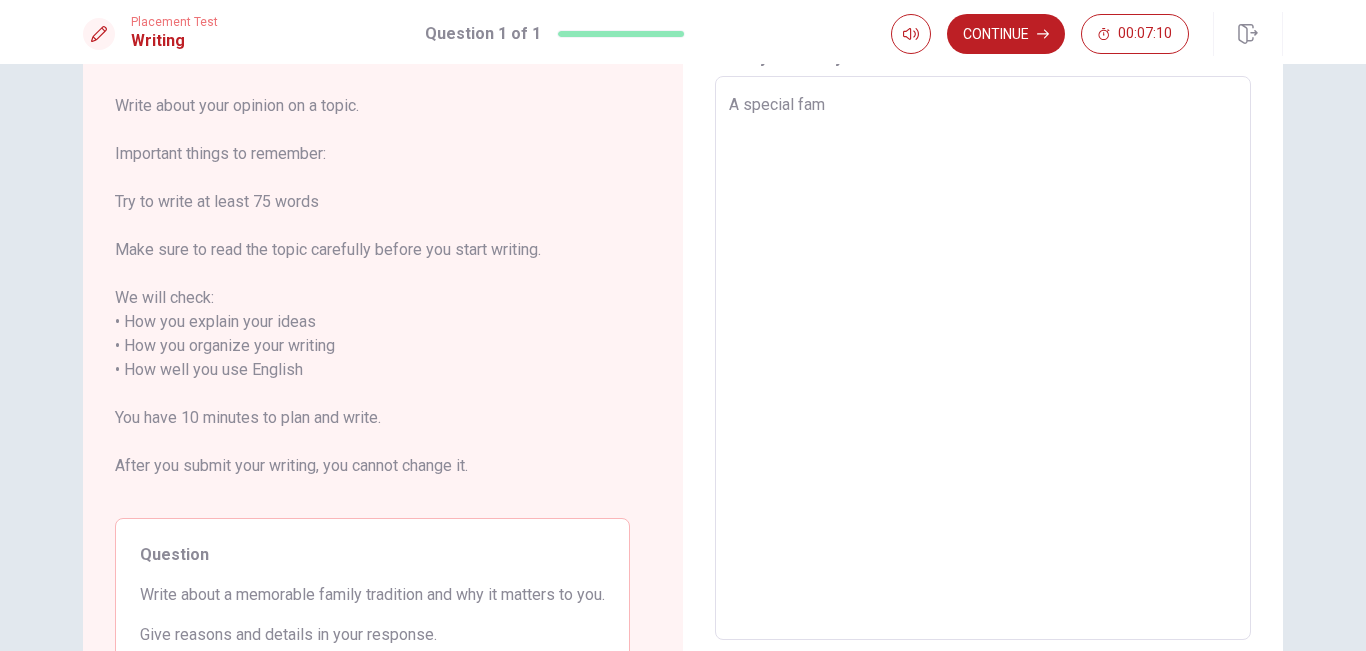 type on "x" 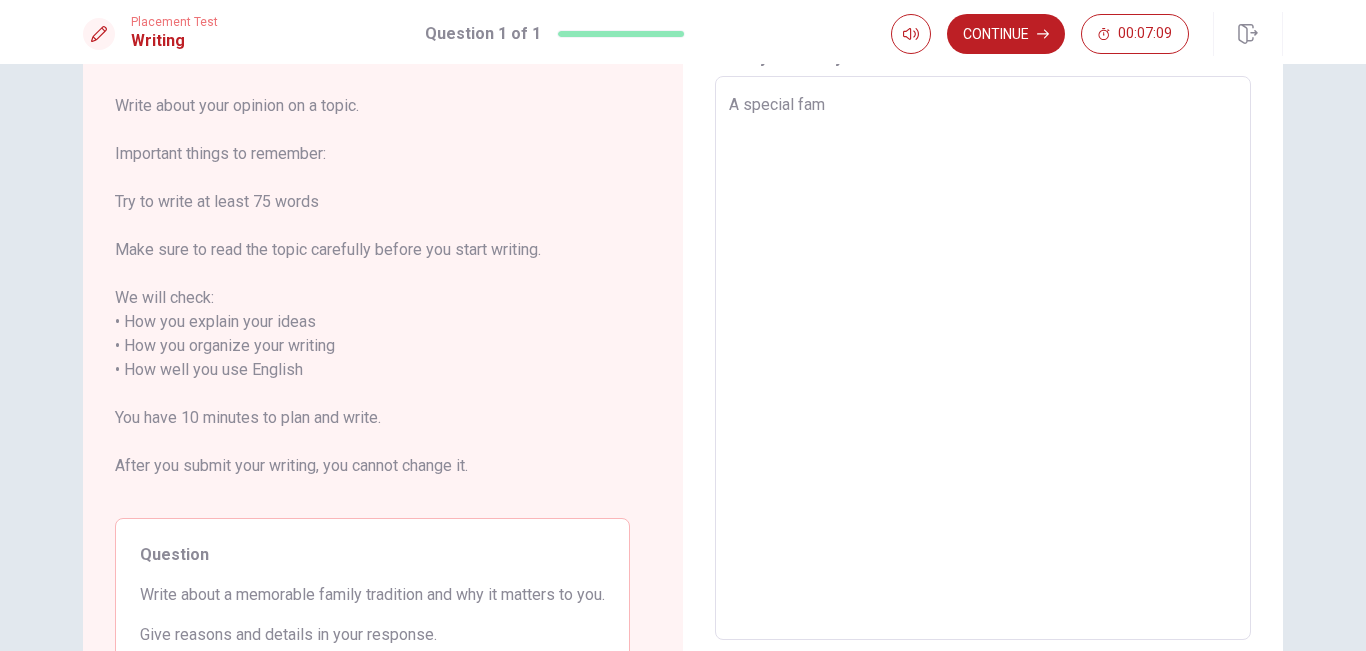 type on "A special fami" 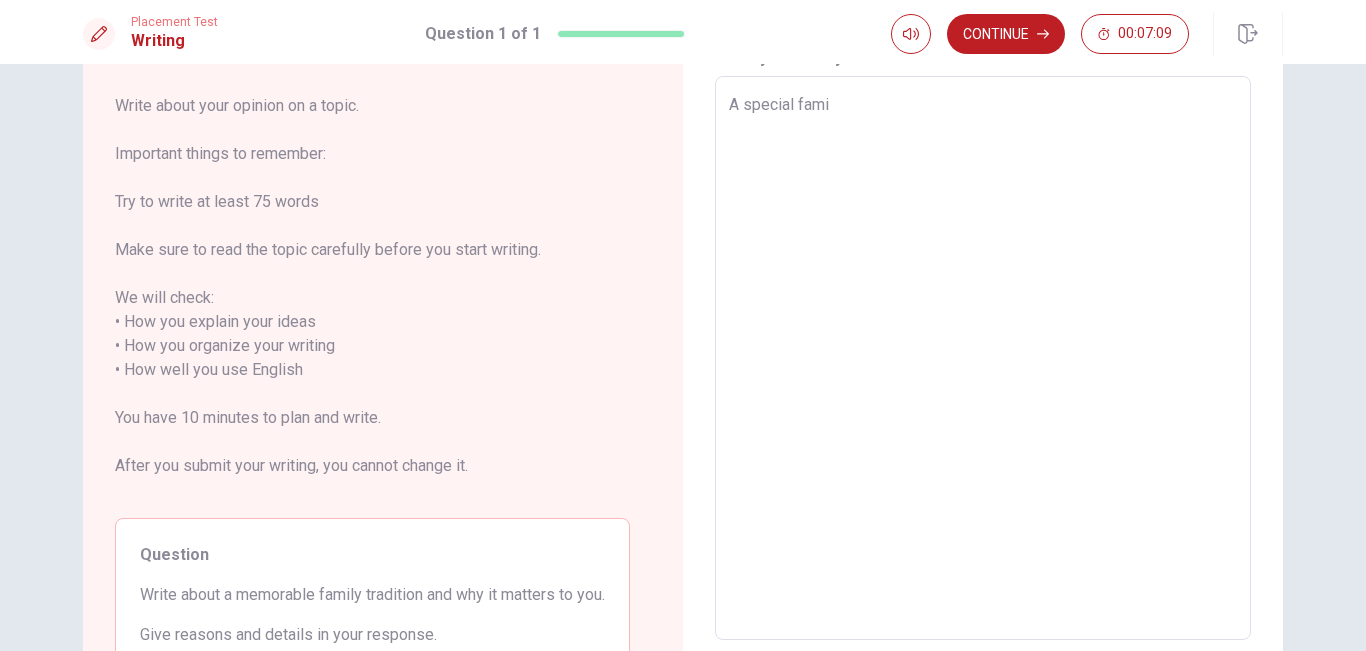 type on "x" 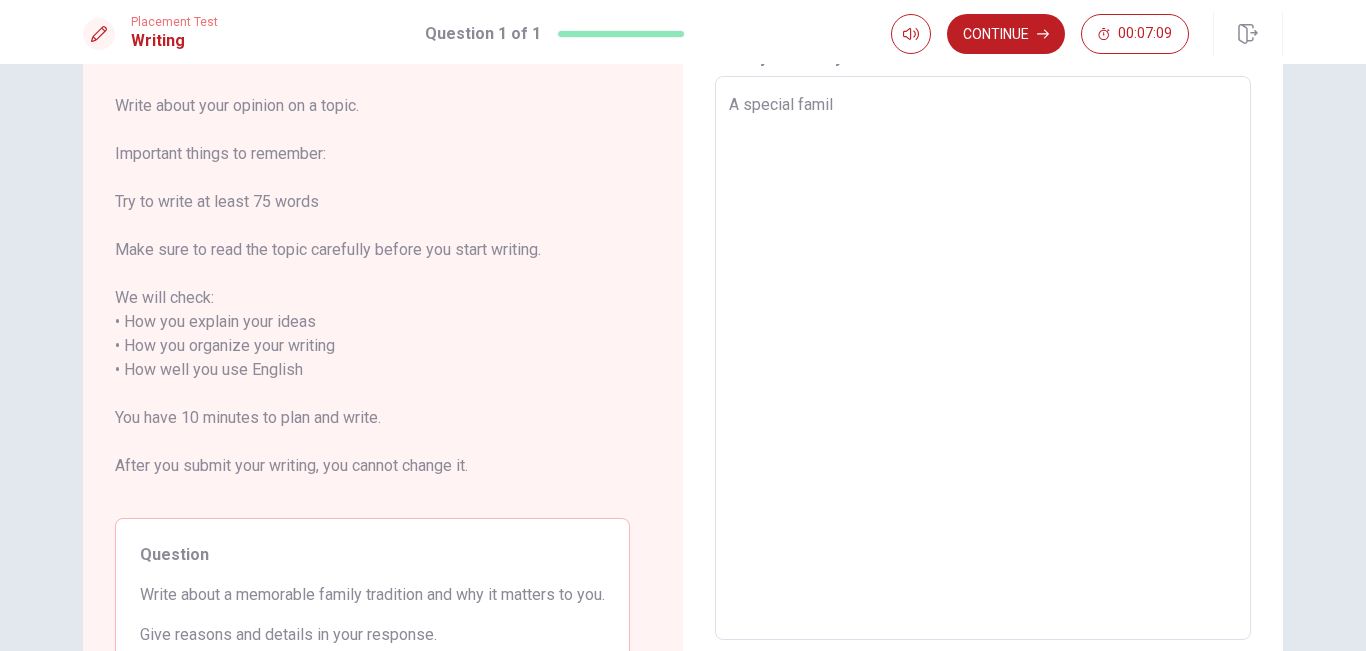 type on "x" 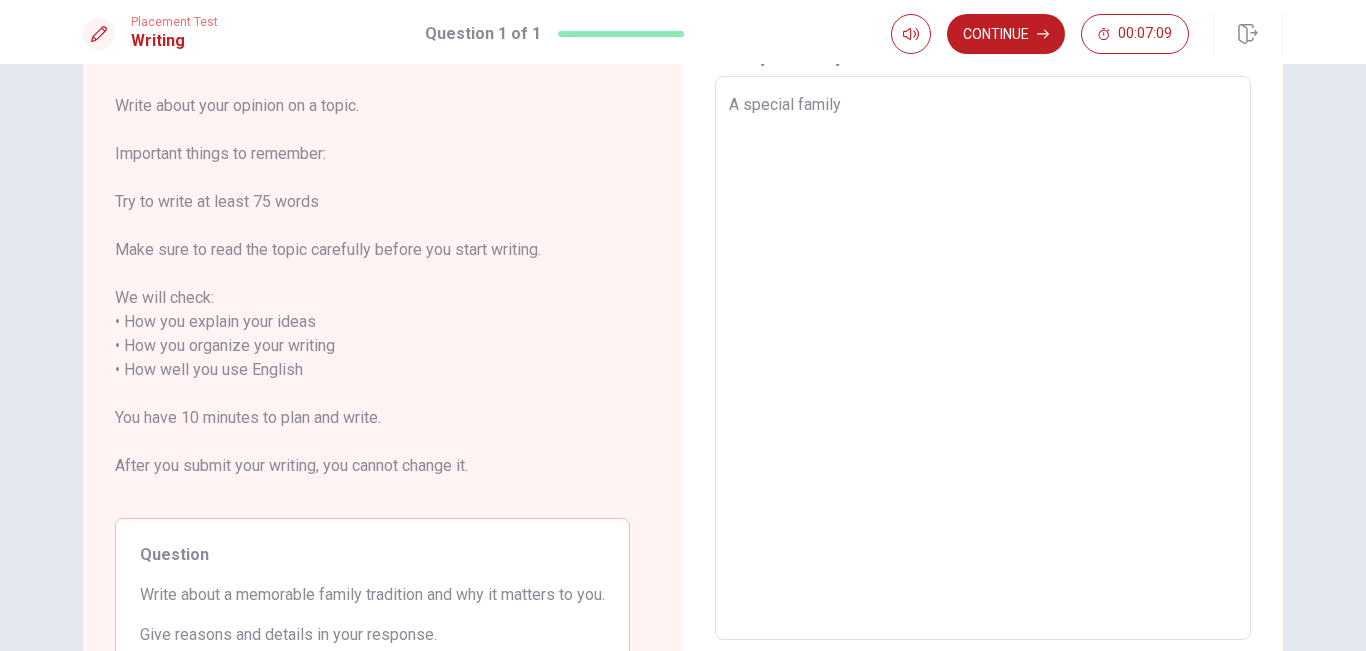 type on "x" 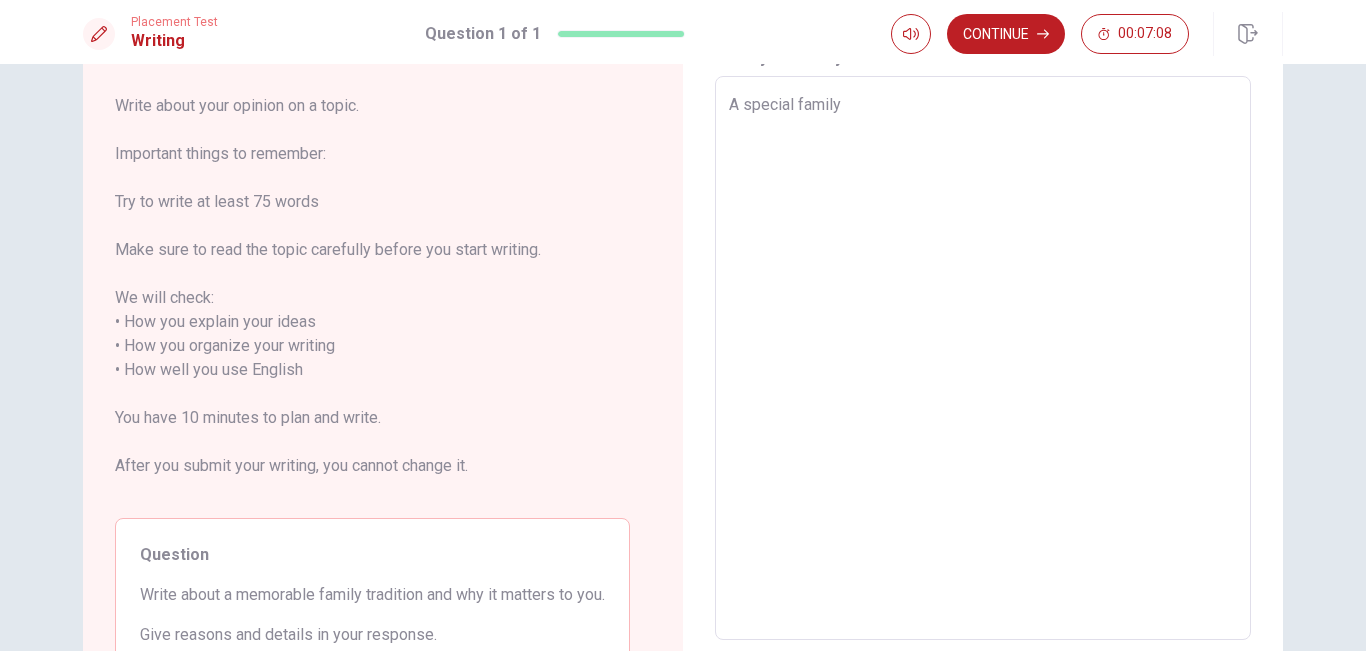 type on "A special family" 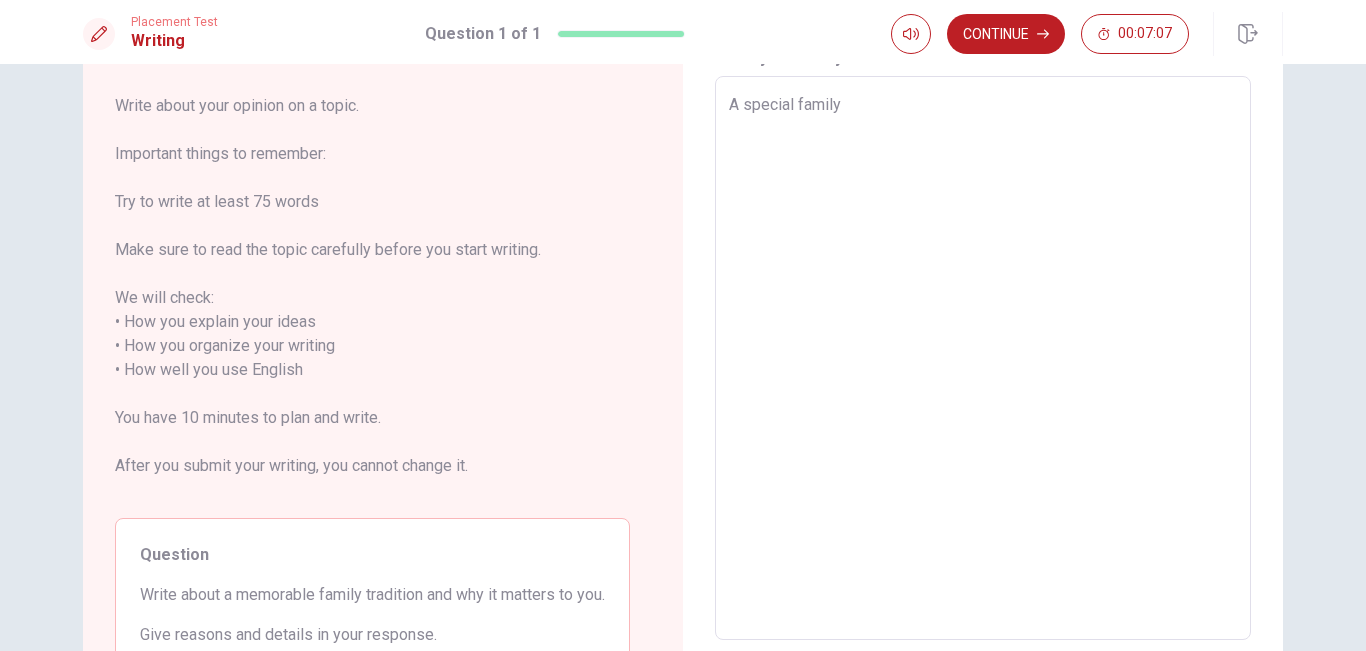 type on "A special family t" 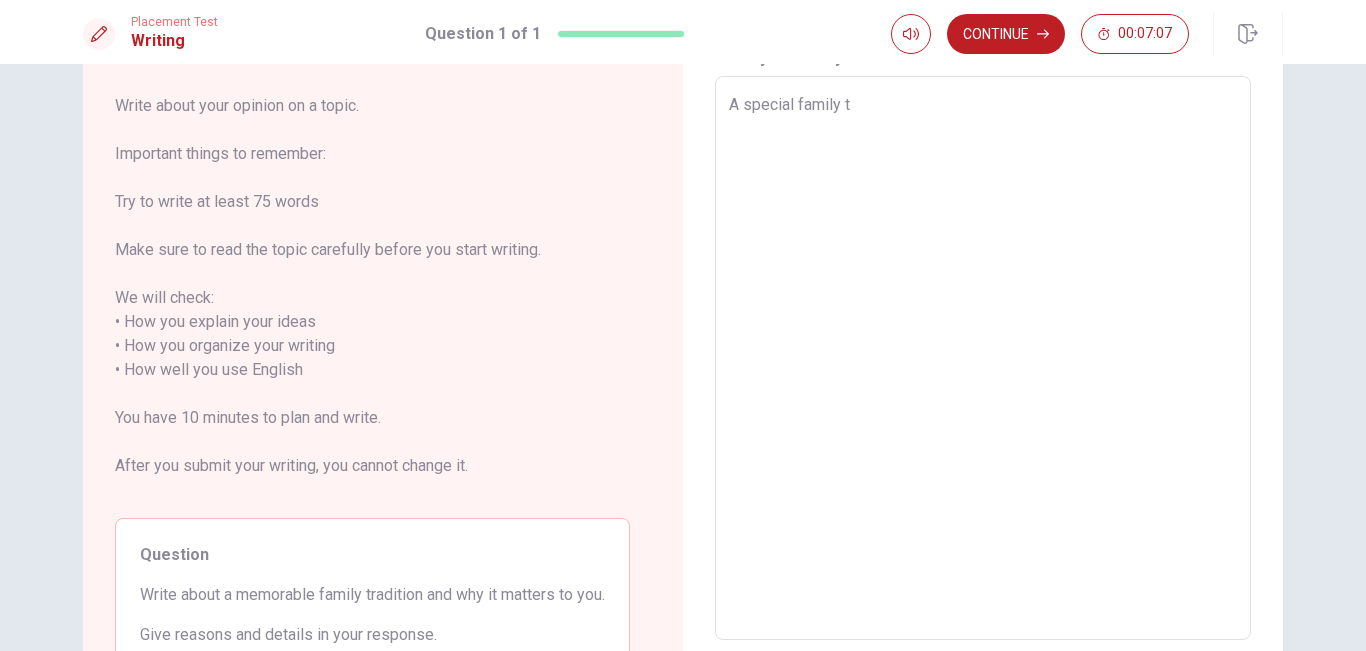 type on "x" 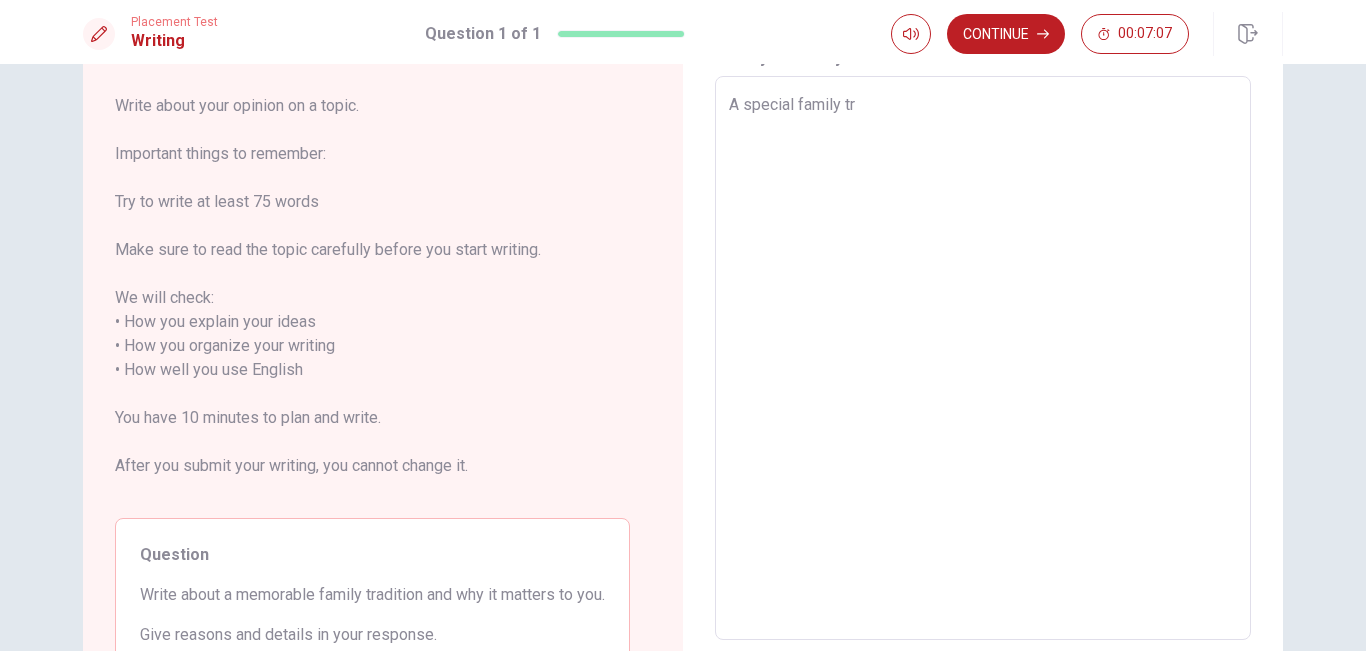 type on "x" 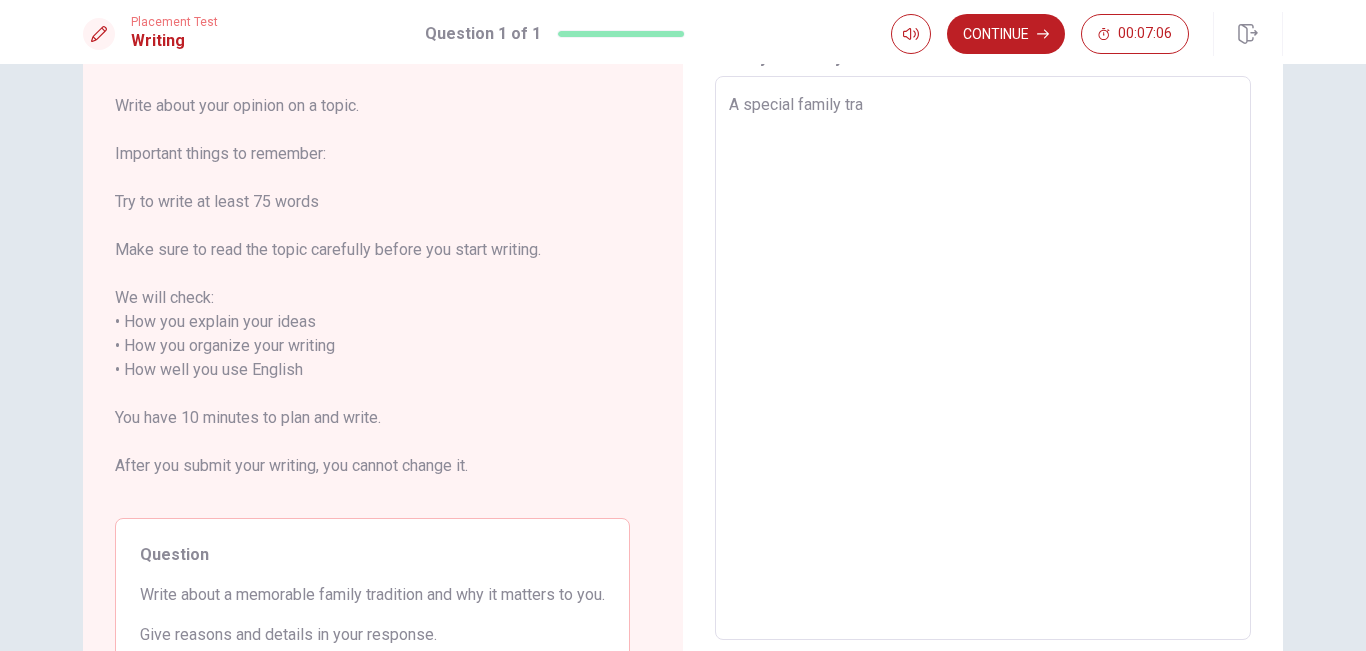 type on "x" 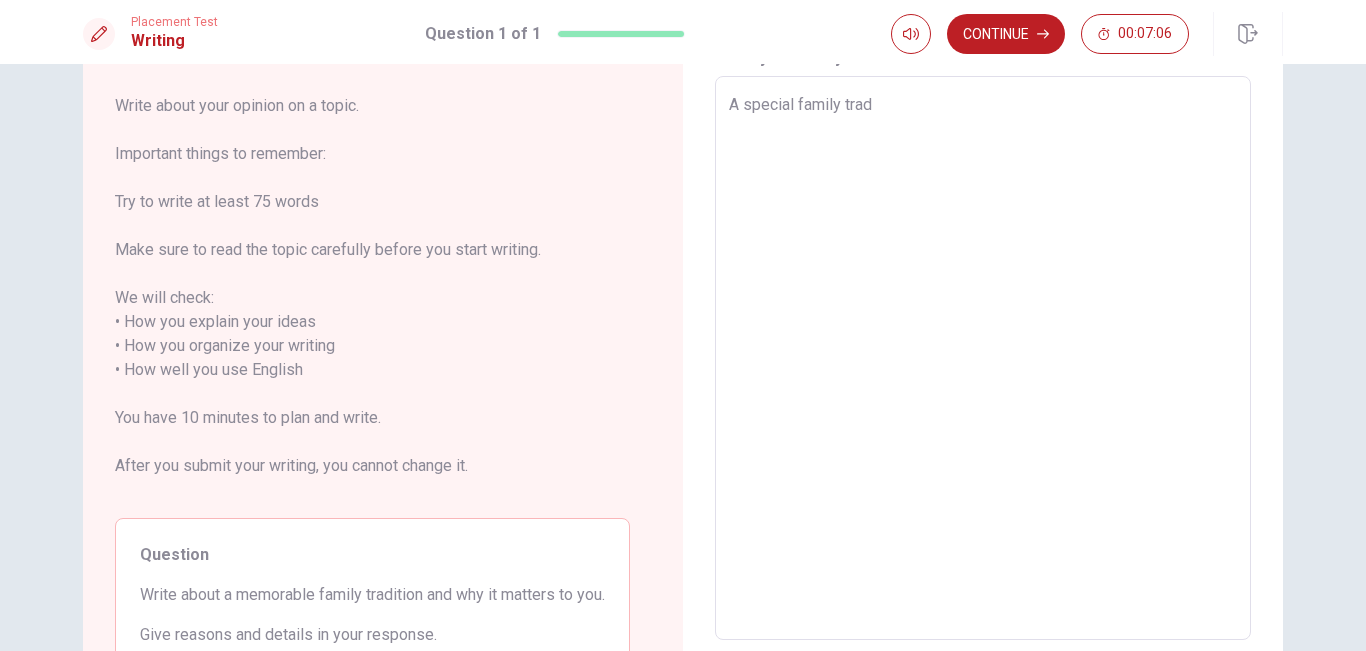 type on "x" 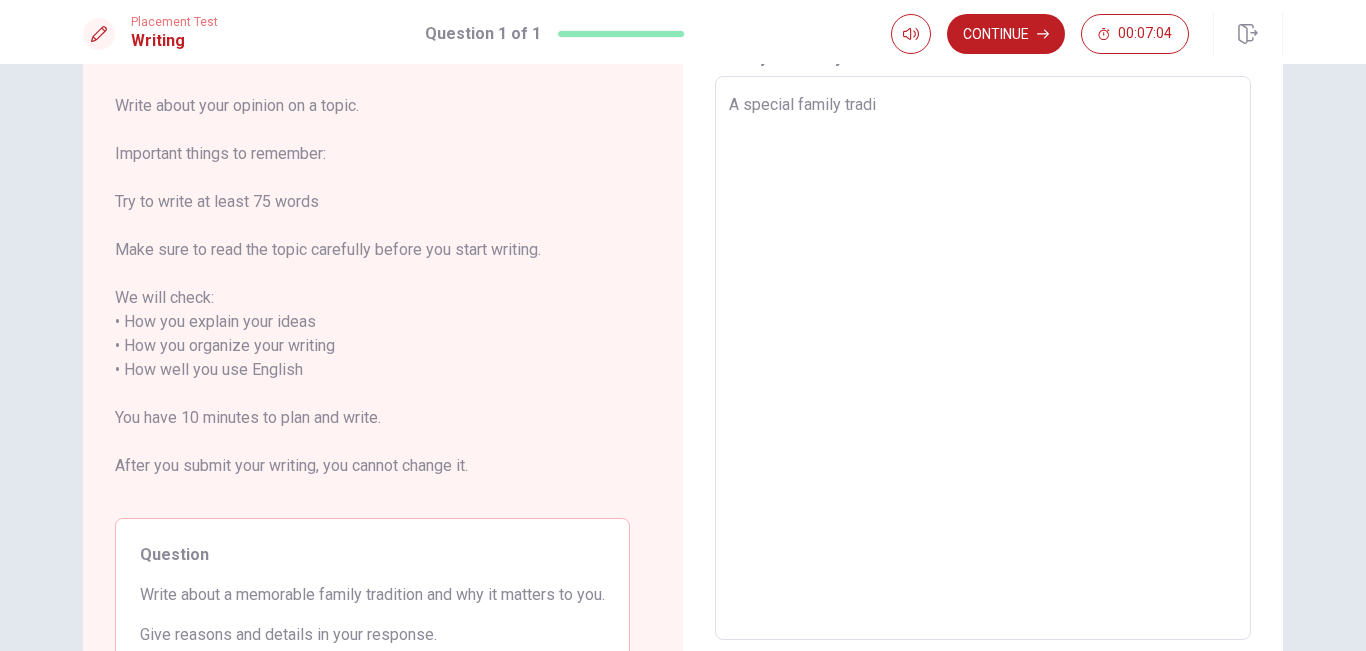 type on "x" 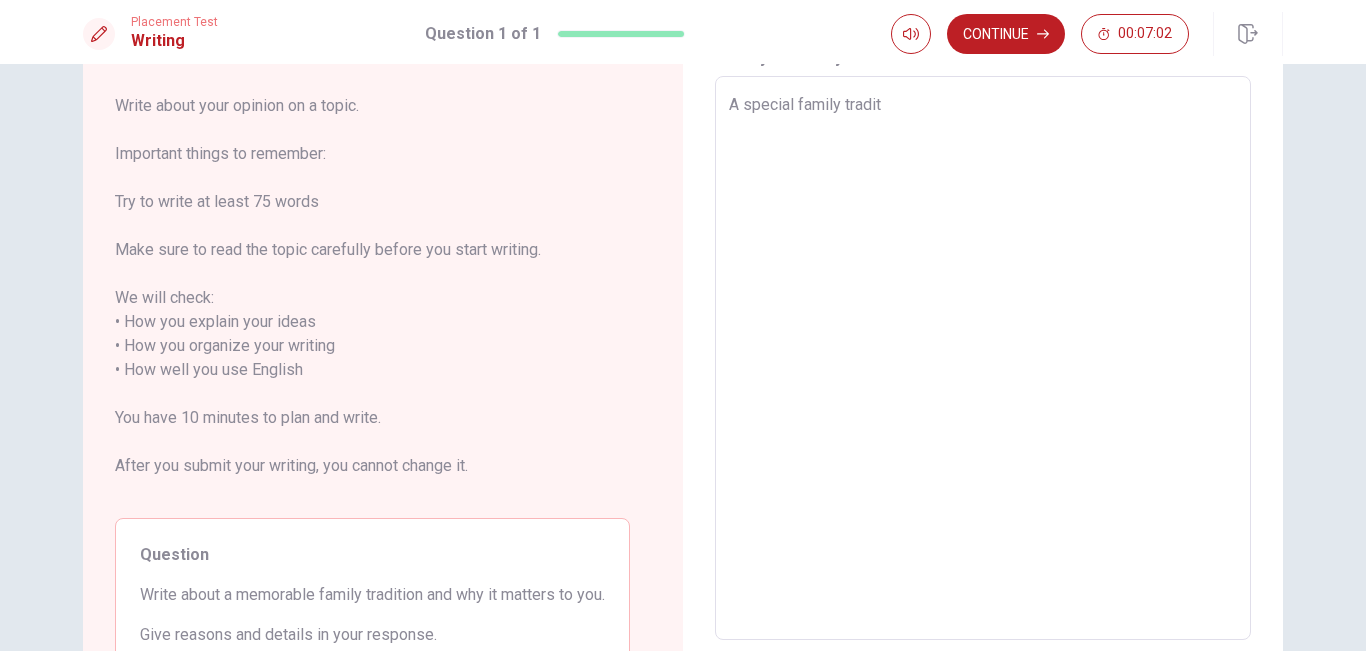type on "x" 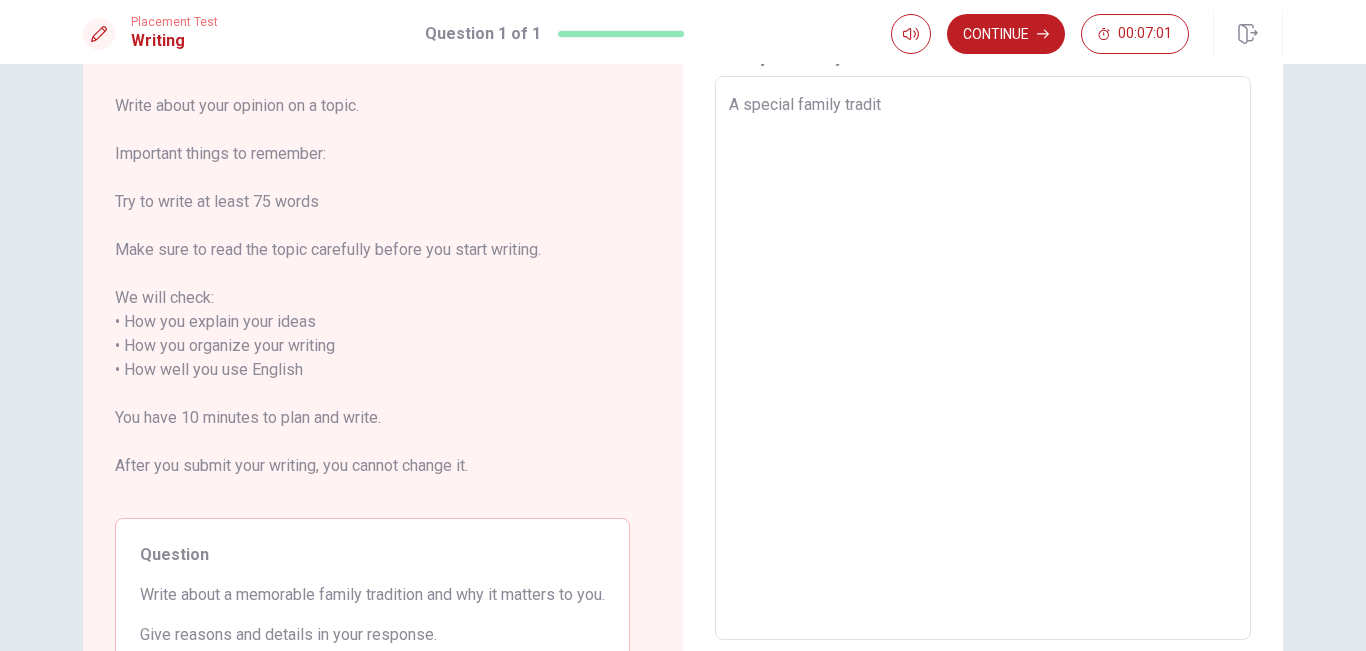 type on "A special family traditi" 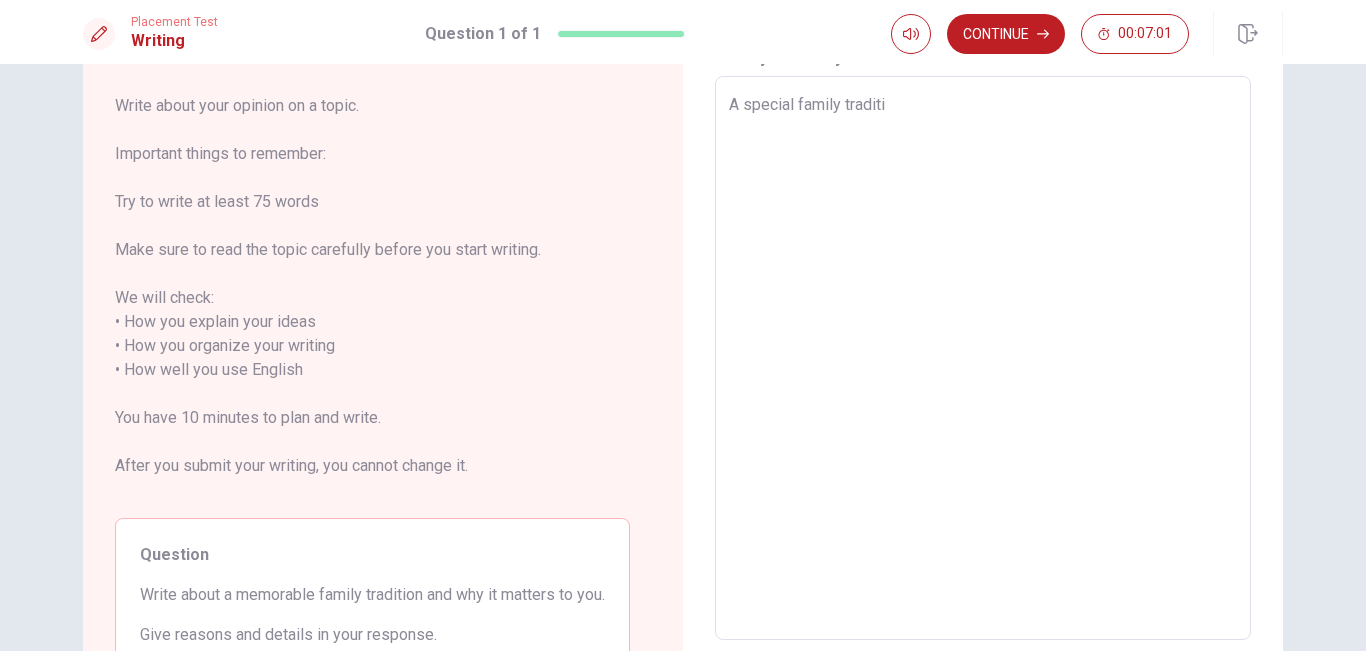 type on "x" 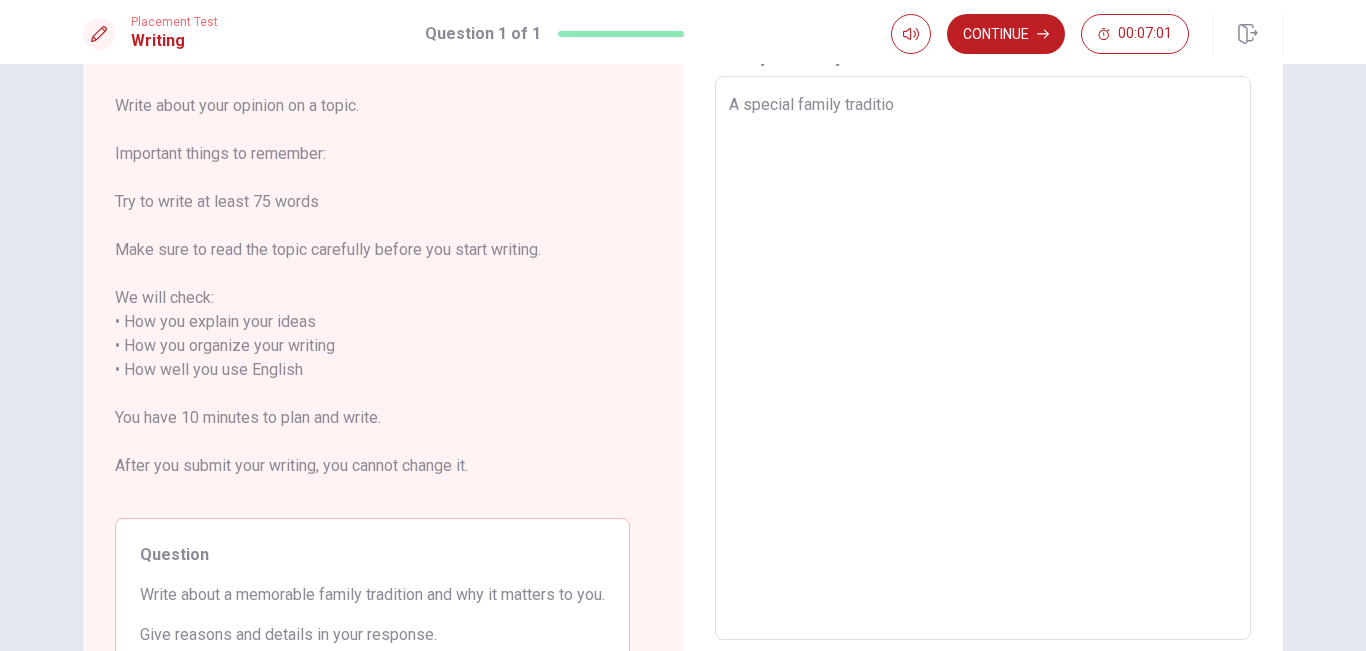 type on "x" 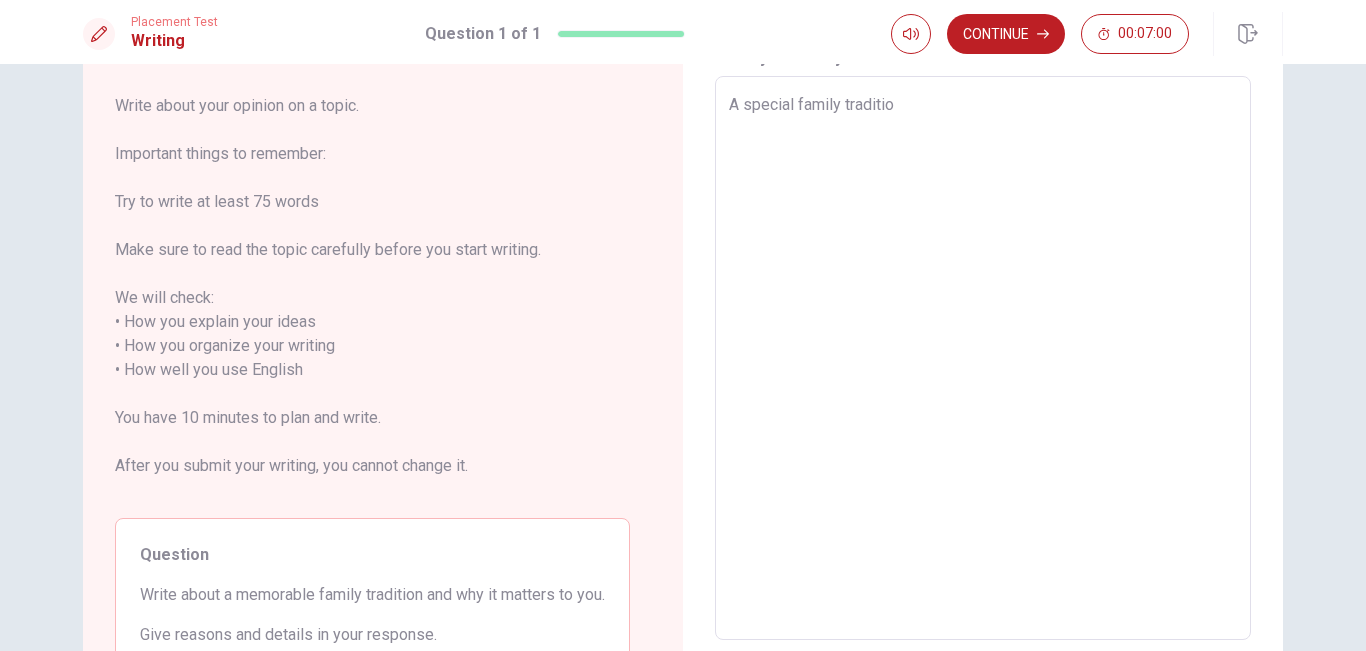 type on "A special family tradition" 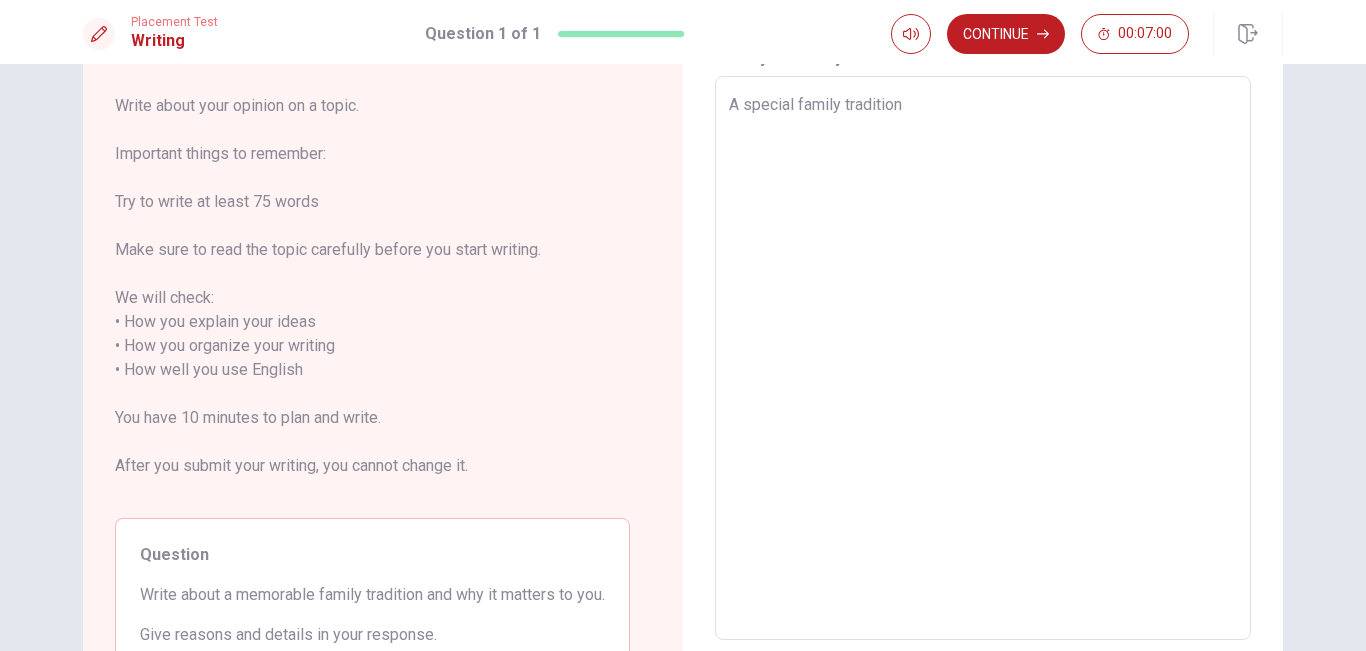 type on "x" 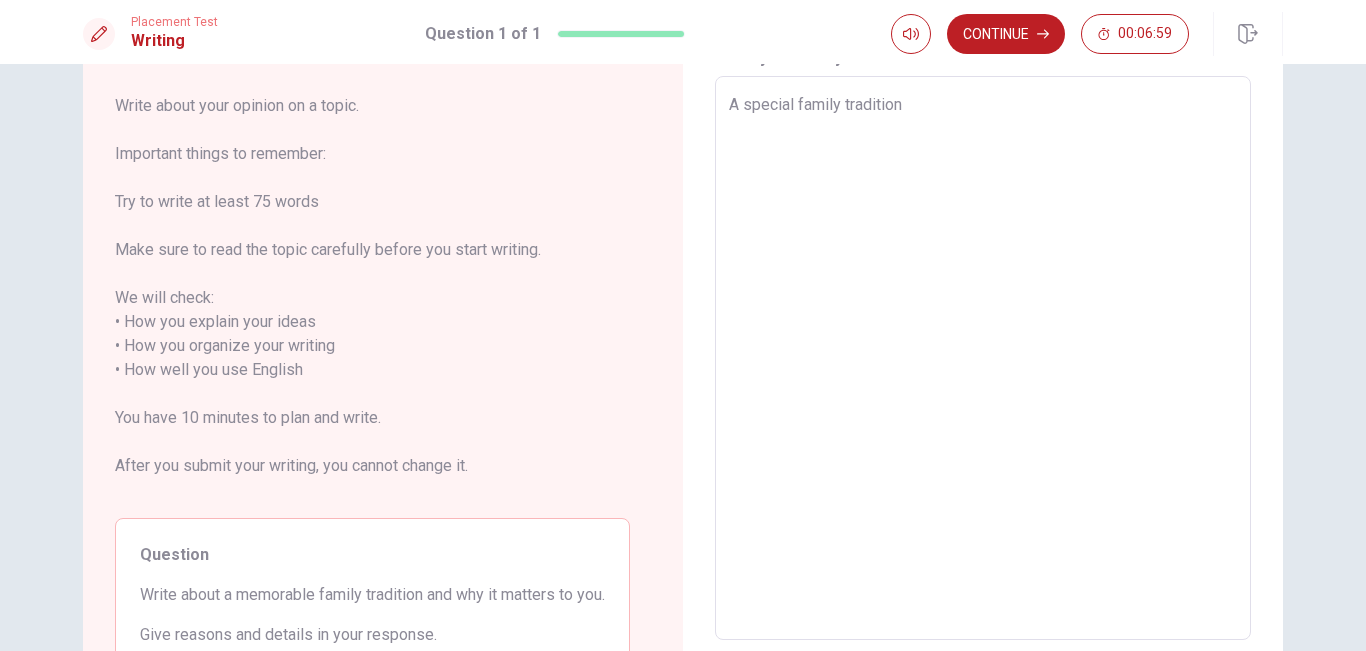 type on "A special family tradition i" 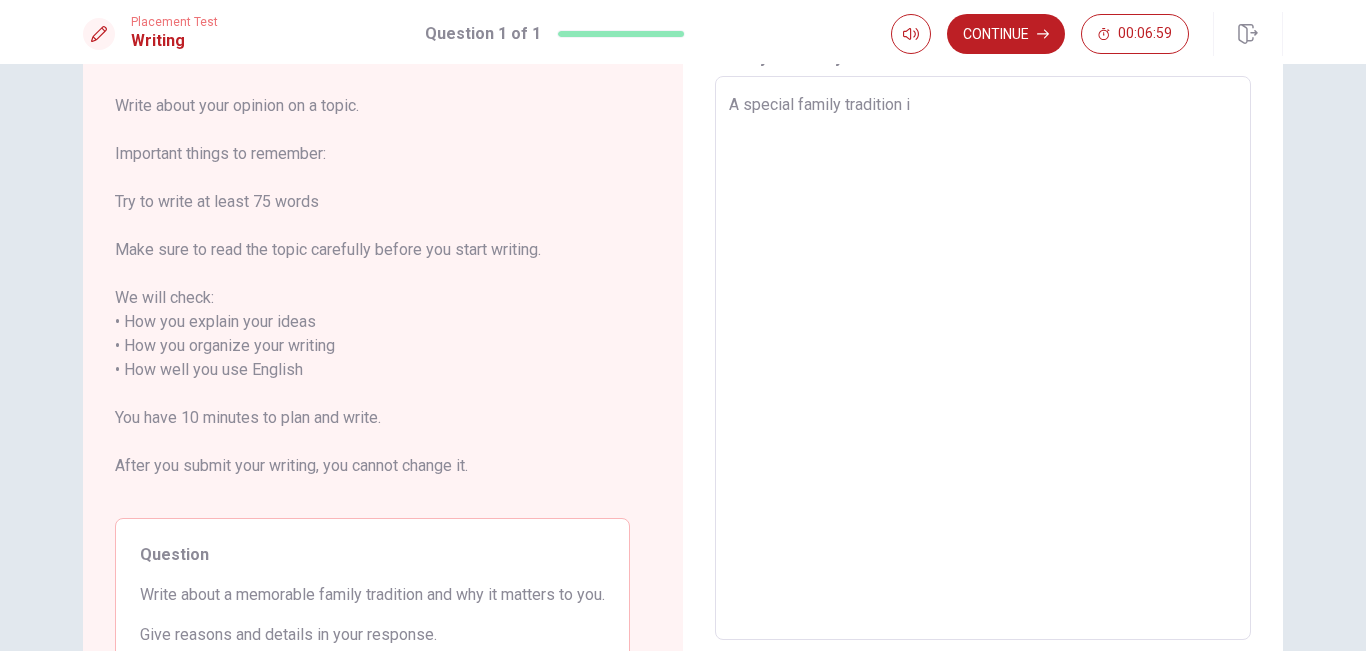 type on "x" 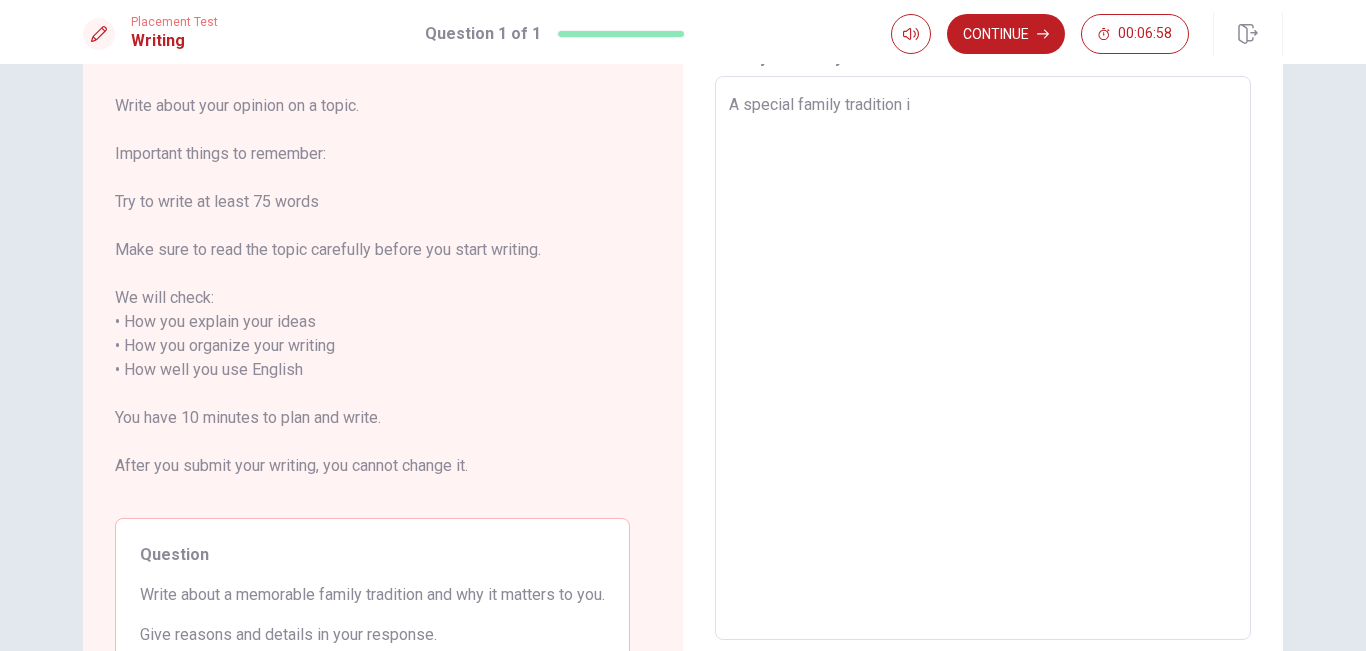 type on "A special family tradition is" 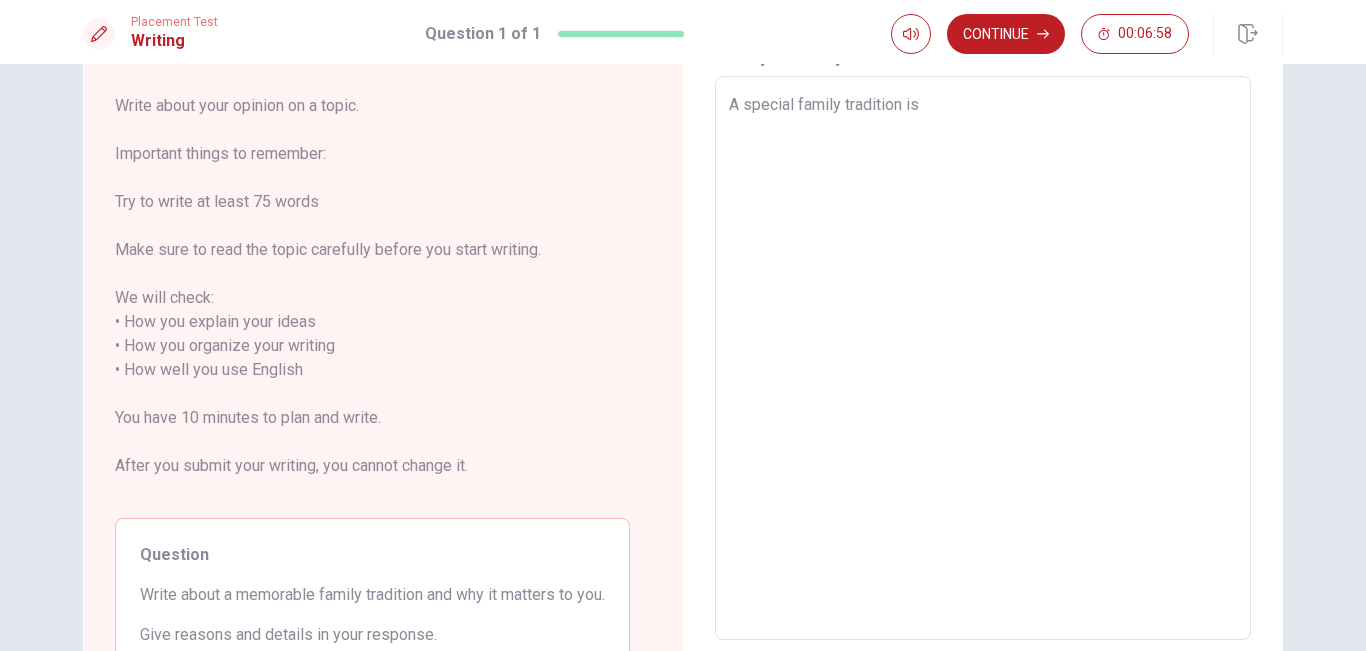 type on "x" 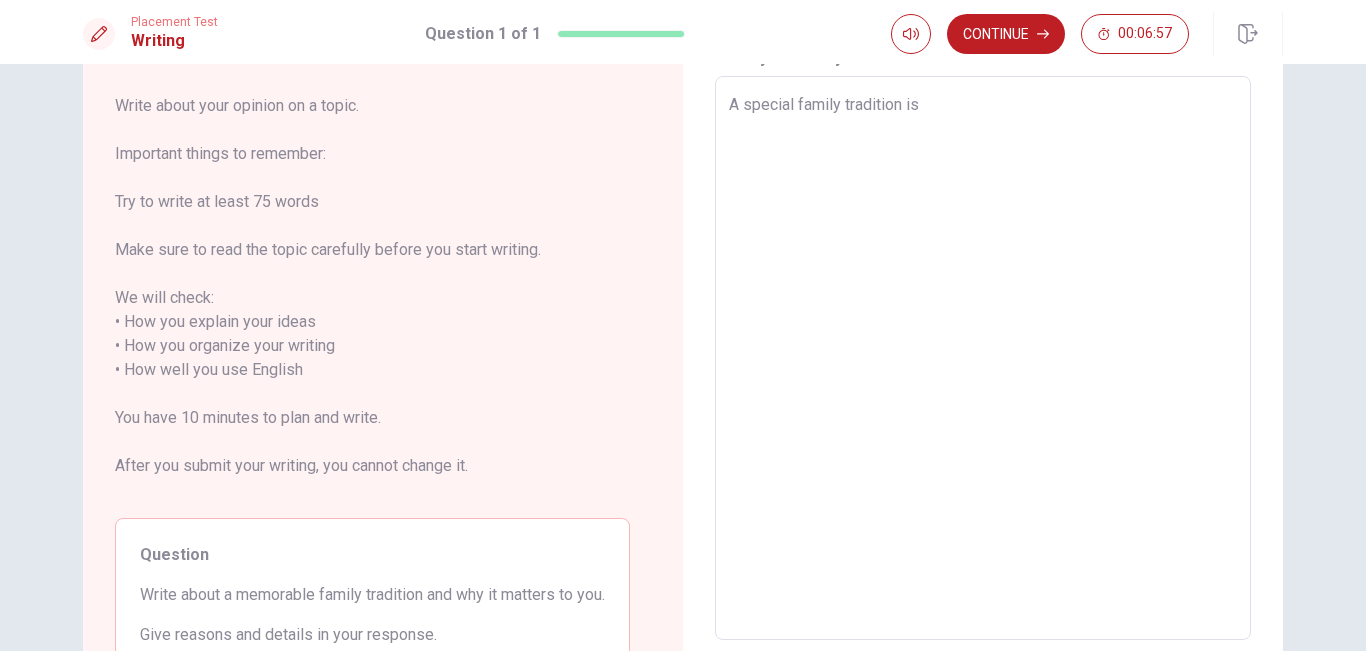type on "A special family tradition is" 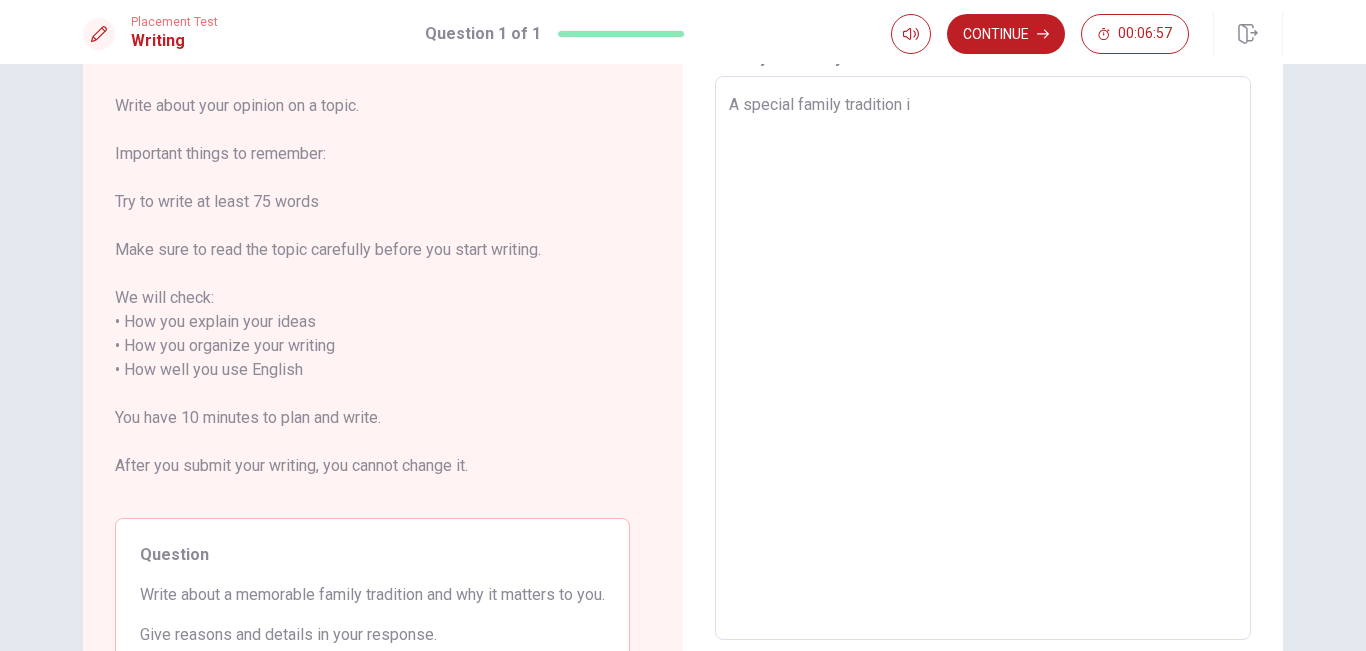 type on "x" 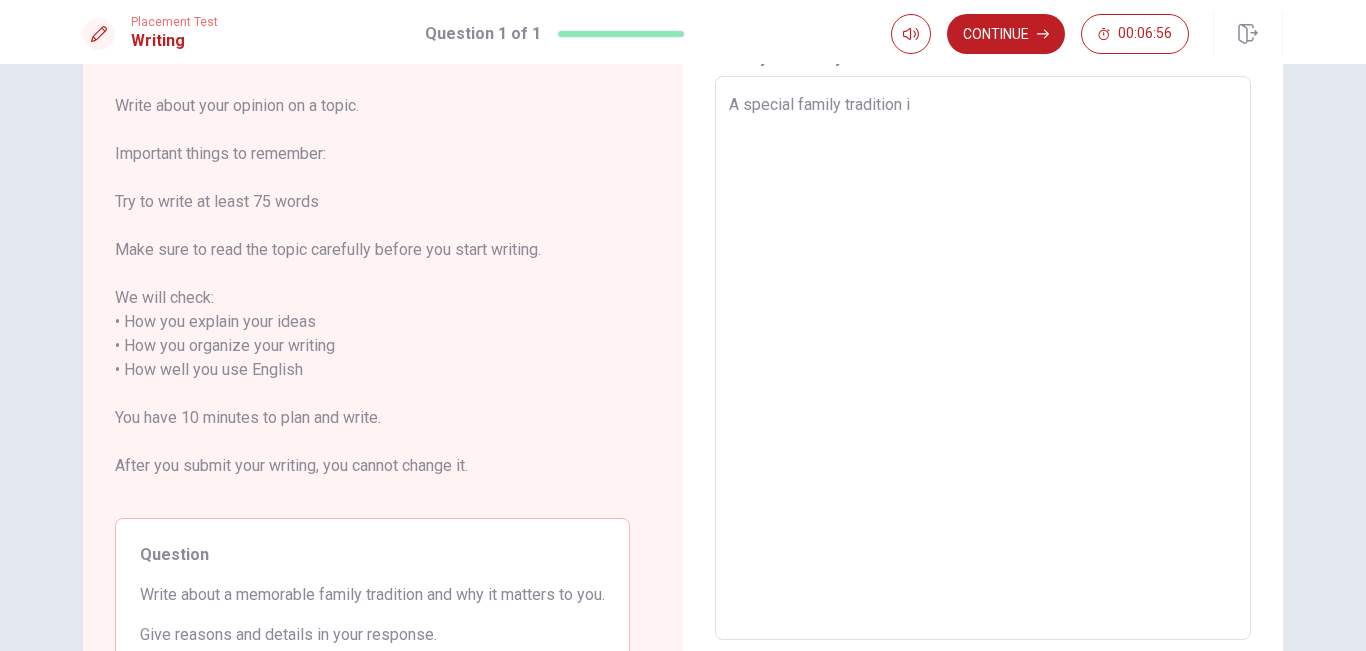 type on "A special family tradition in" 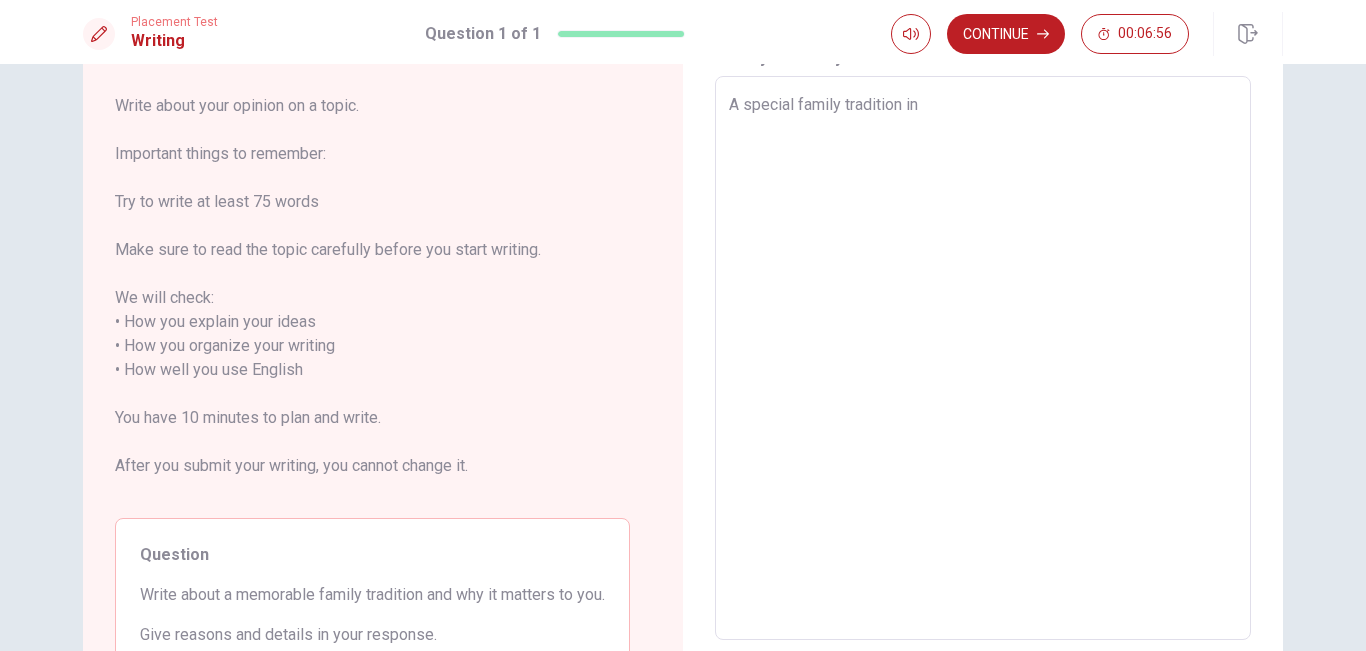type on "x" 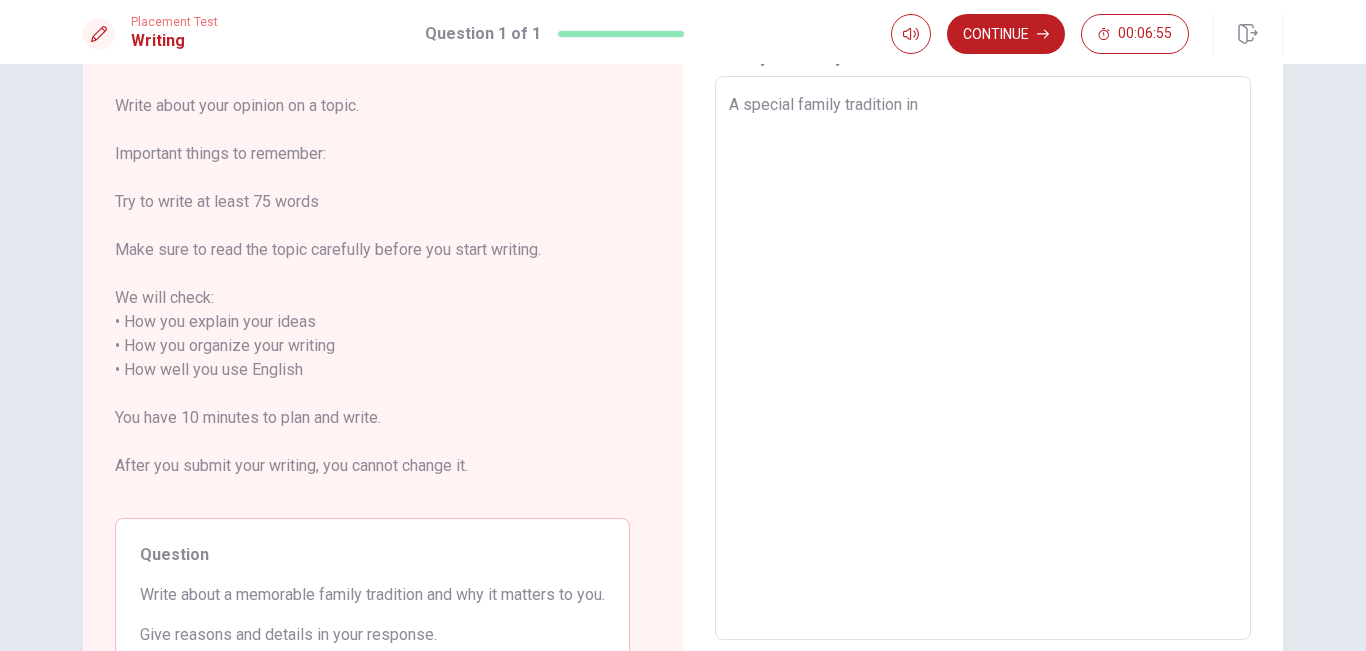 type on "x" 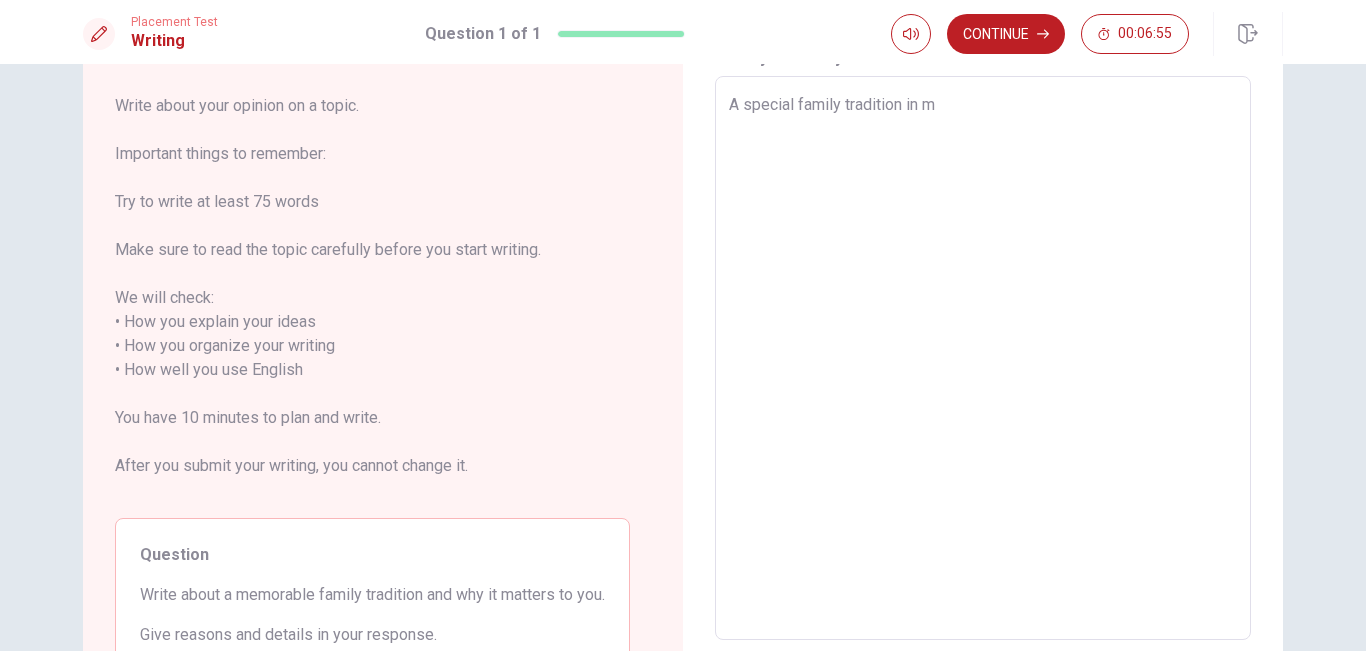 type on "x" 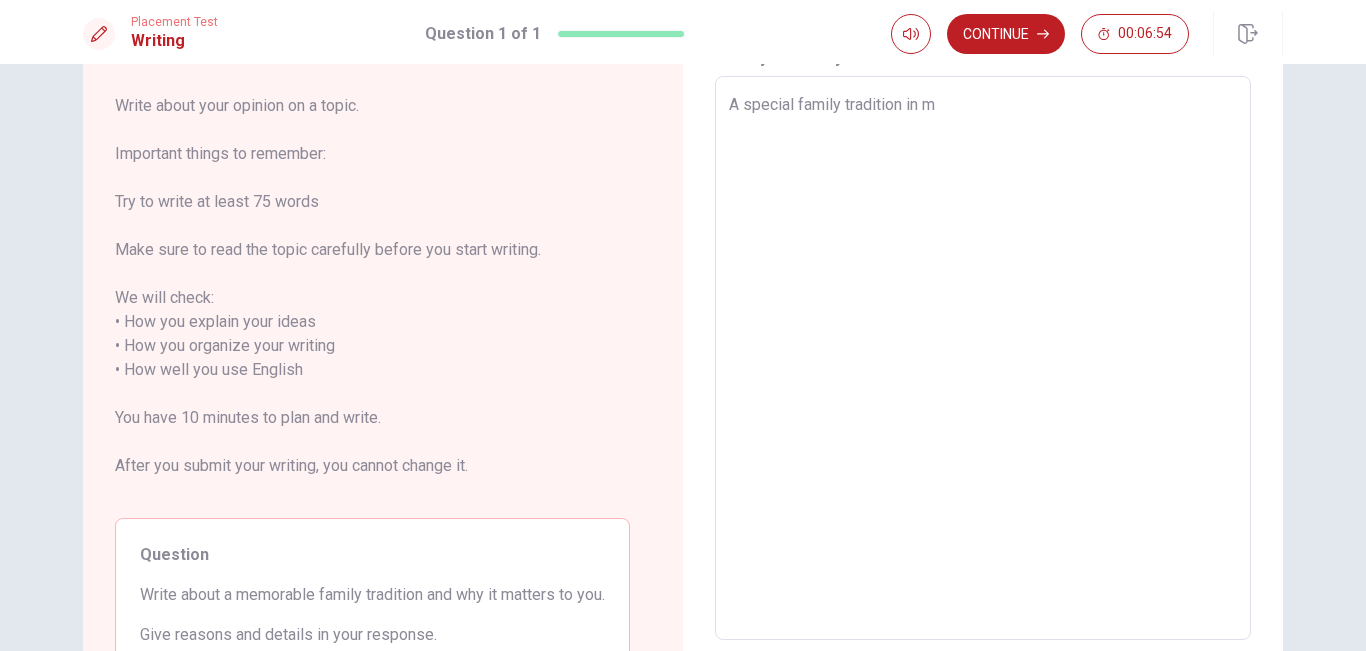 type on "A special family tradition in my" 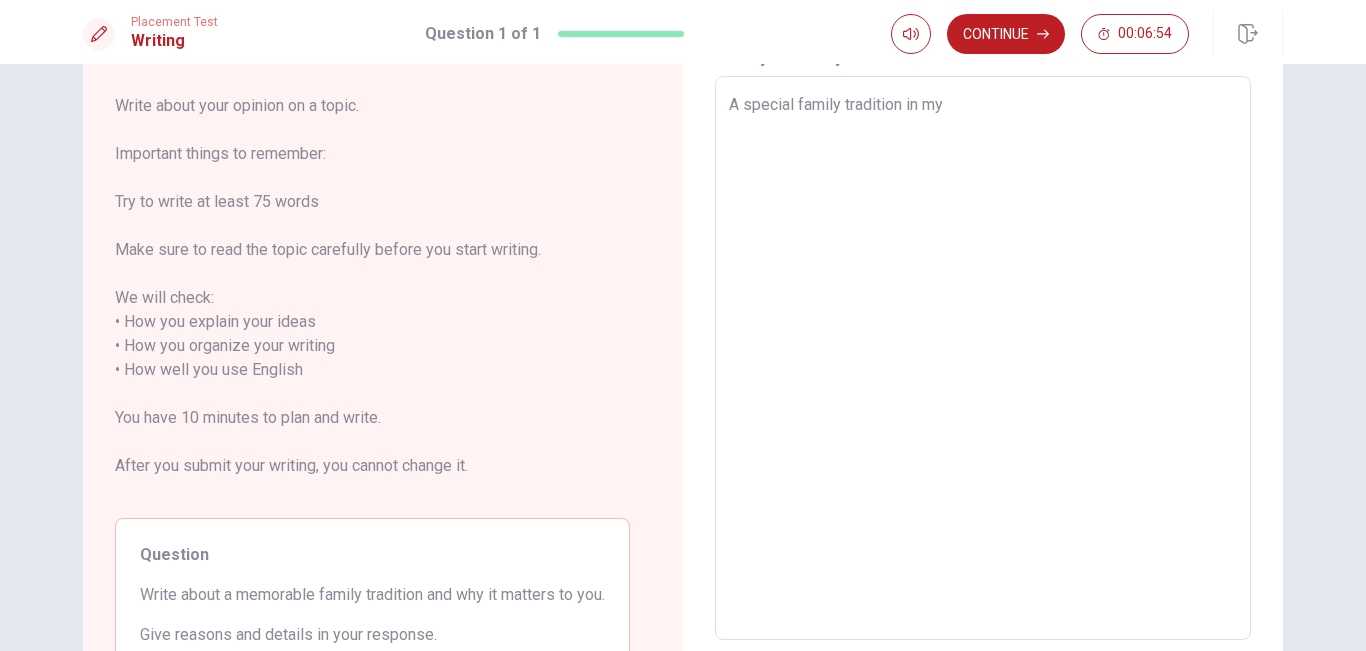 type on "x" 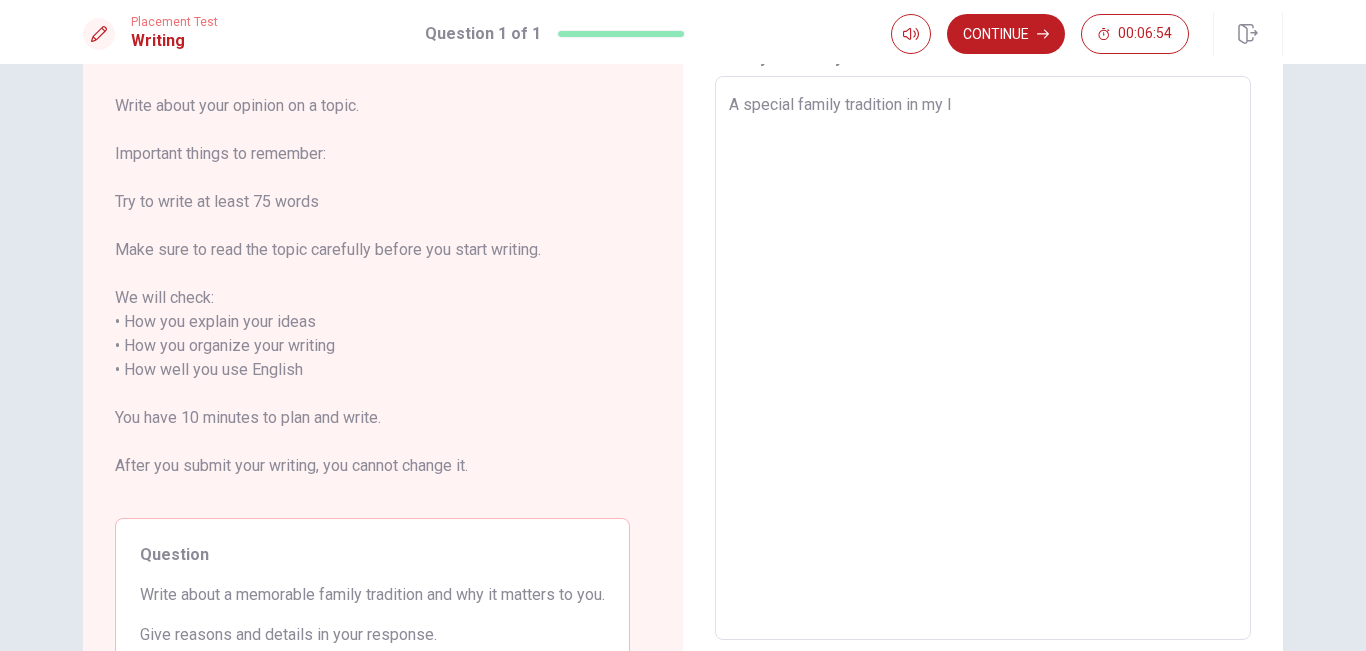 type on "x" 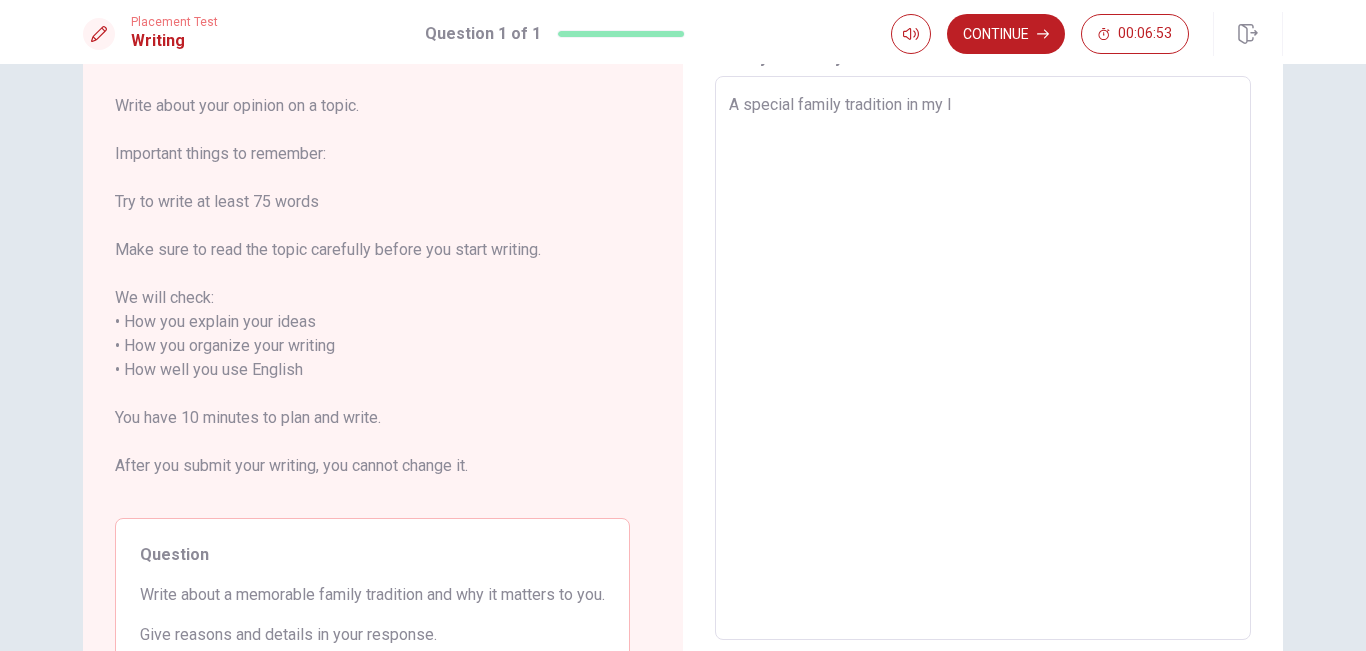 type on "A special family tradition in my li" 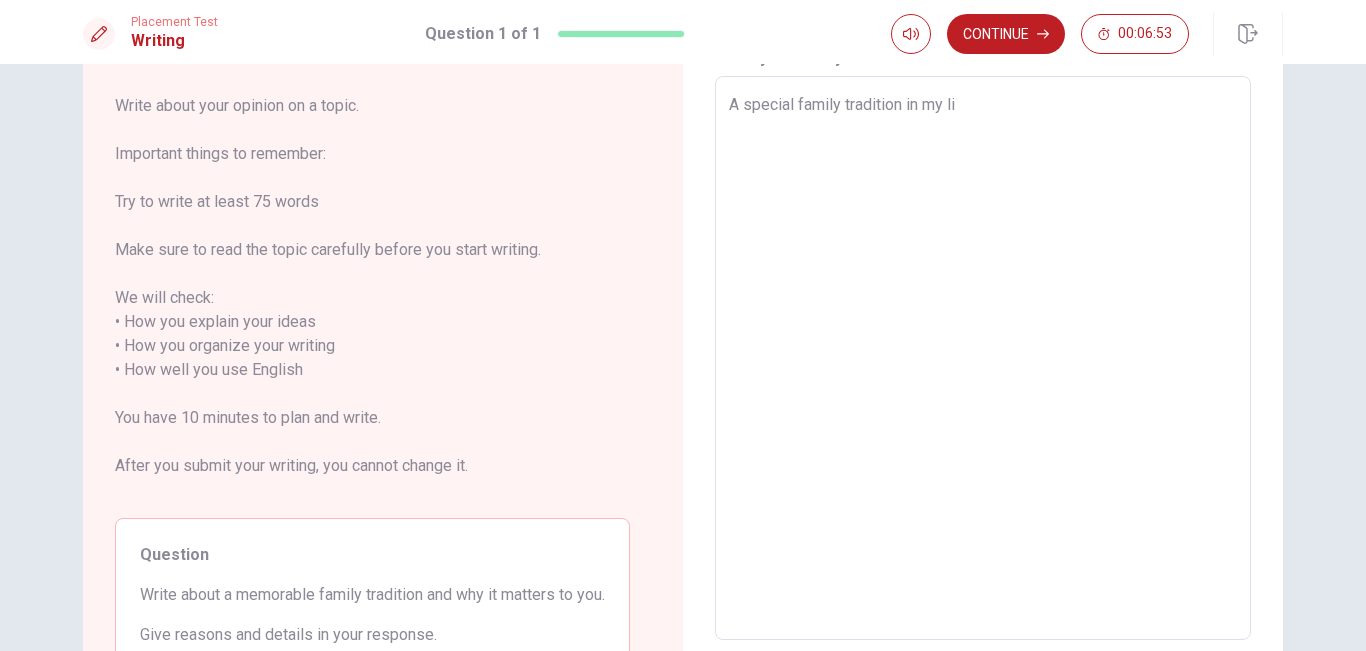type on "x" 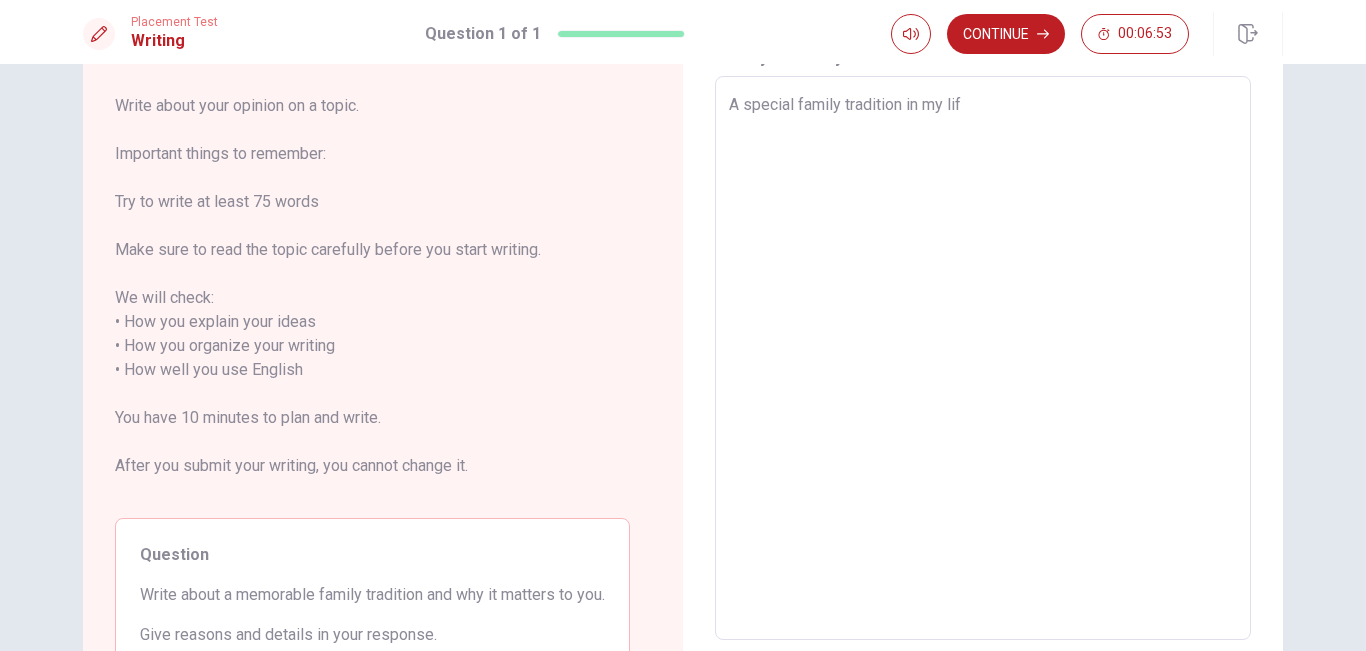 type on "x" 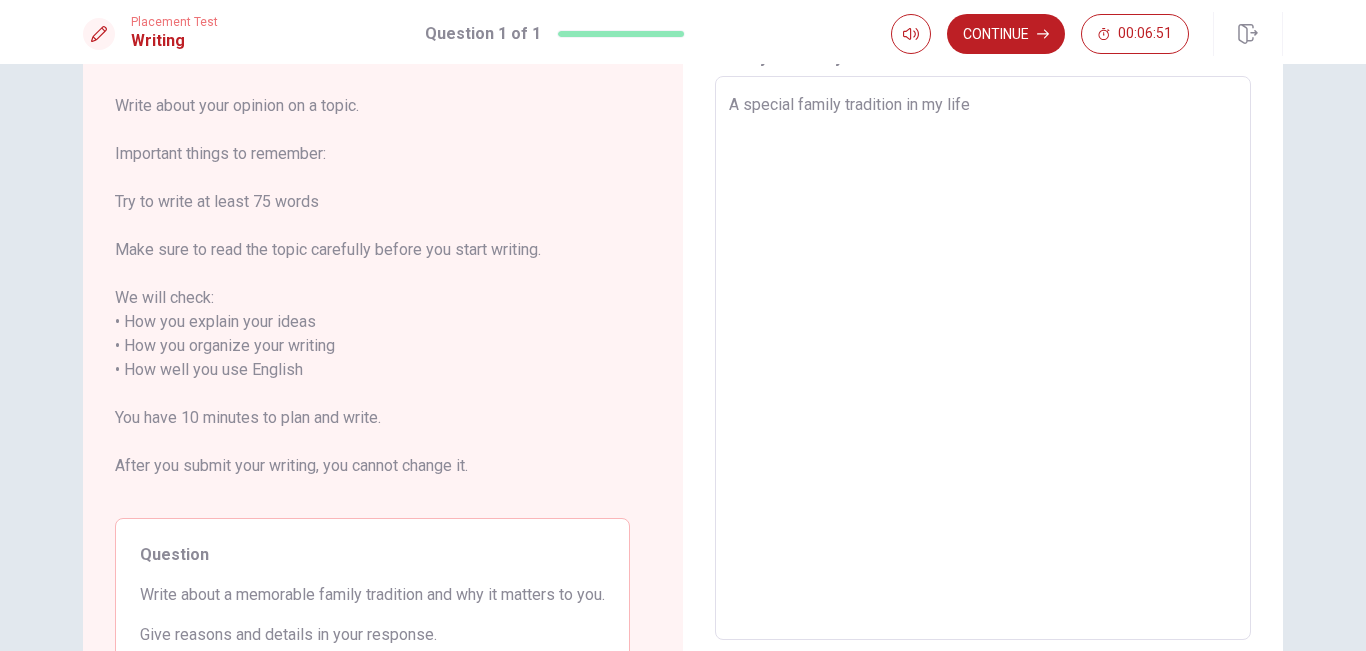 type on "x" 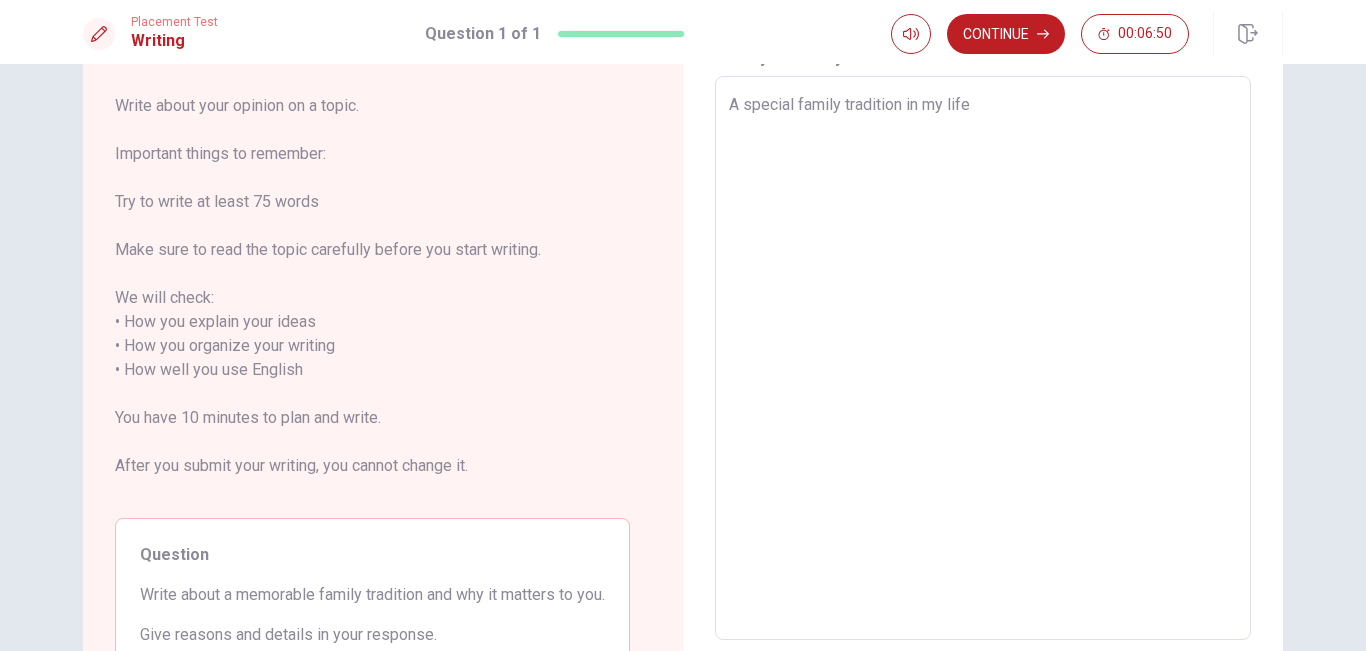 type on "A special family tradition in my life" 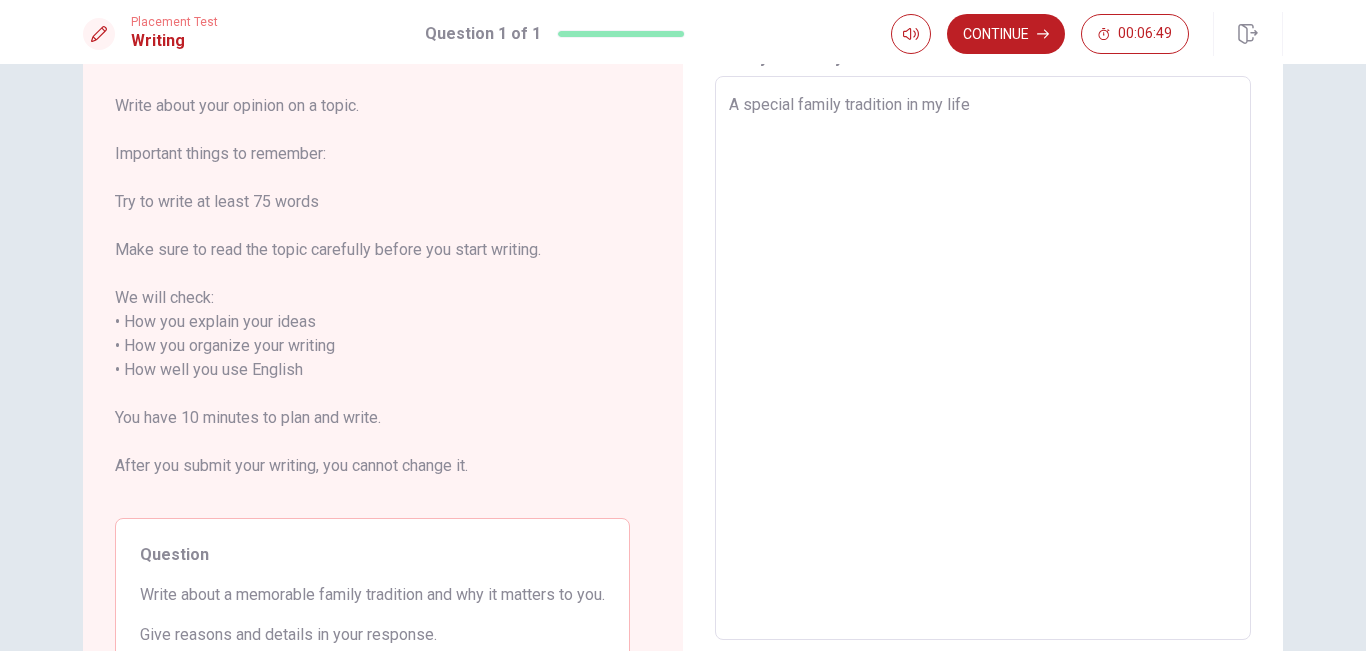 type on "A special family tradition in my life i" 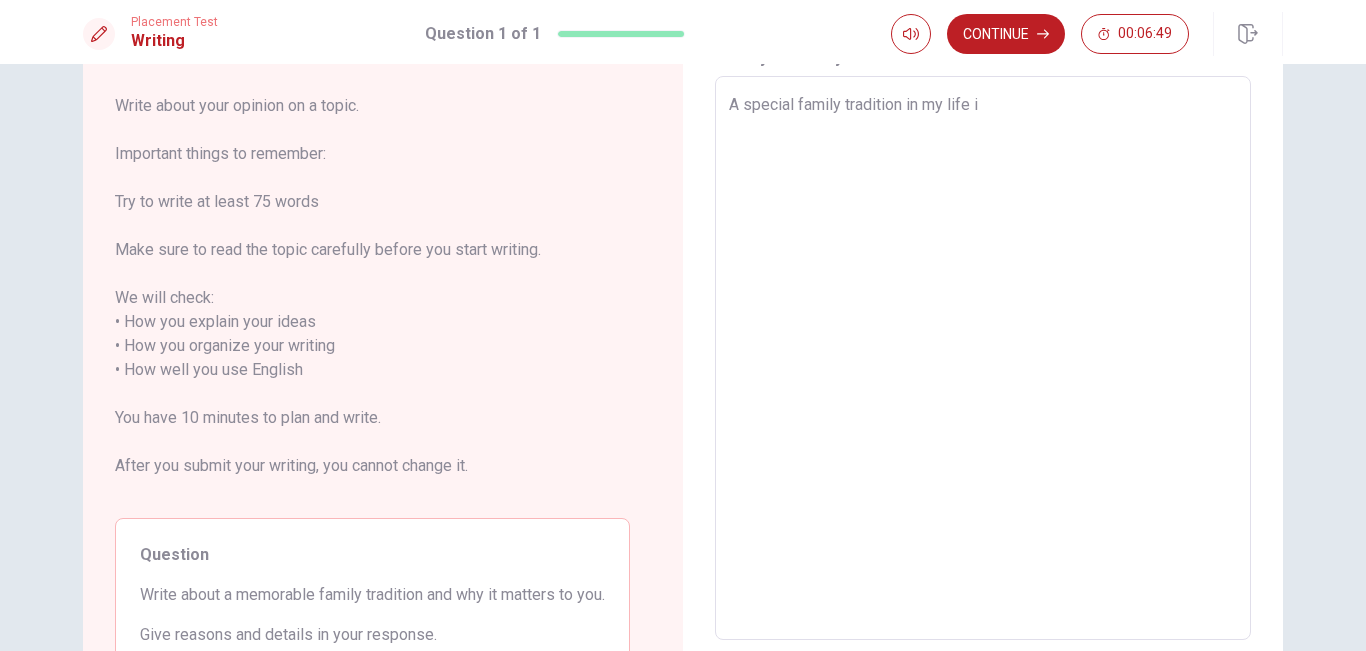 type on "x" 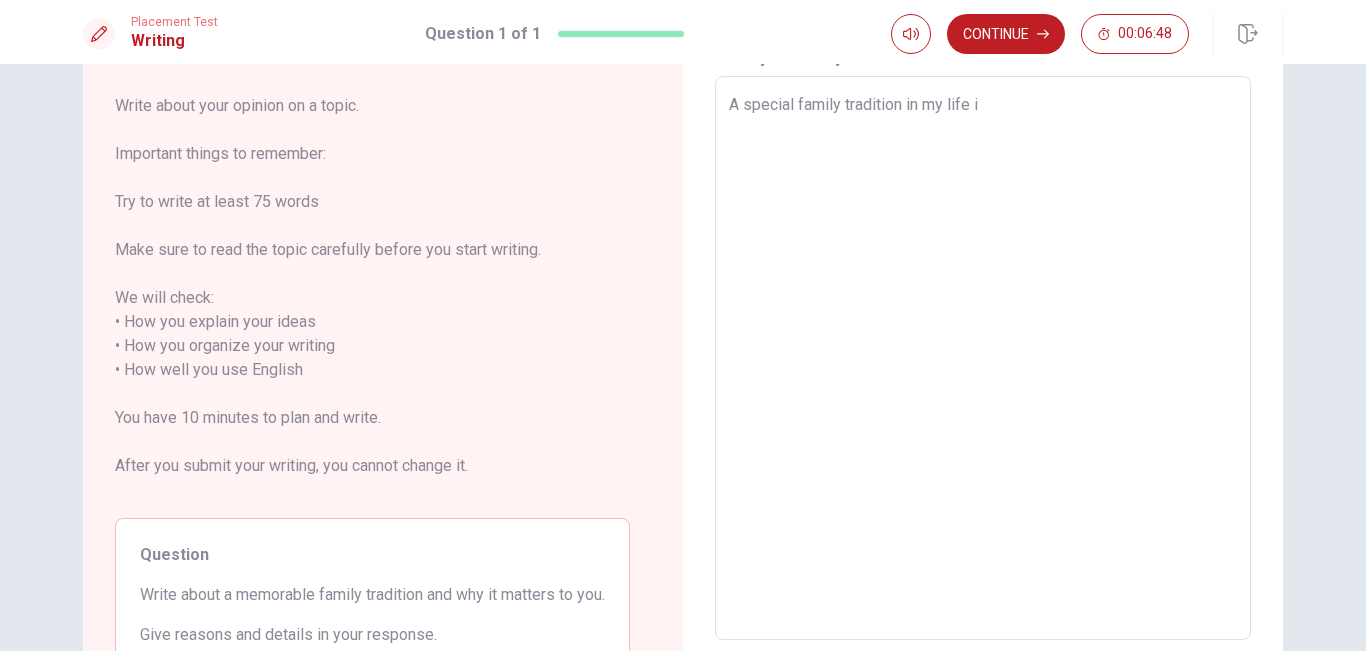 type on "A special family tradition in my life is" 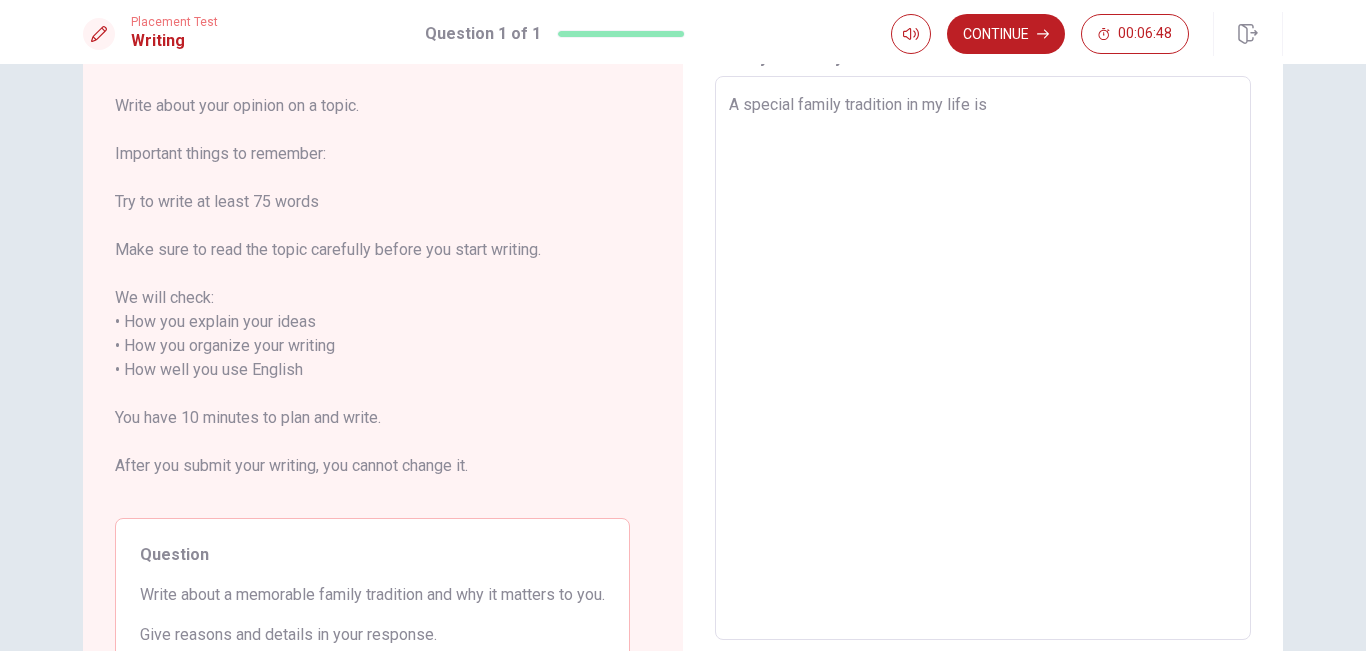 type on "x" 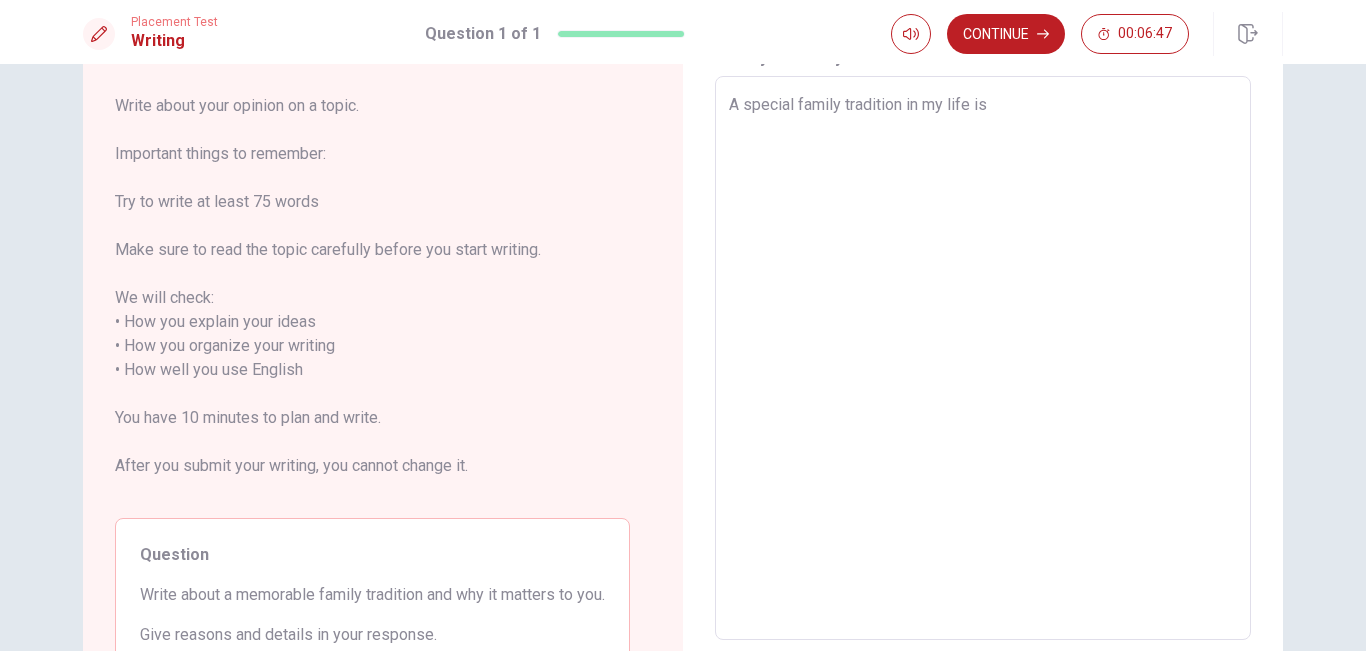 type on "x" 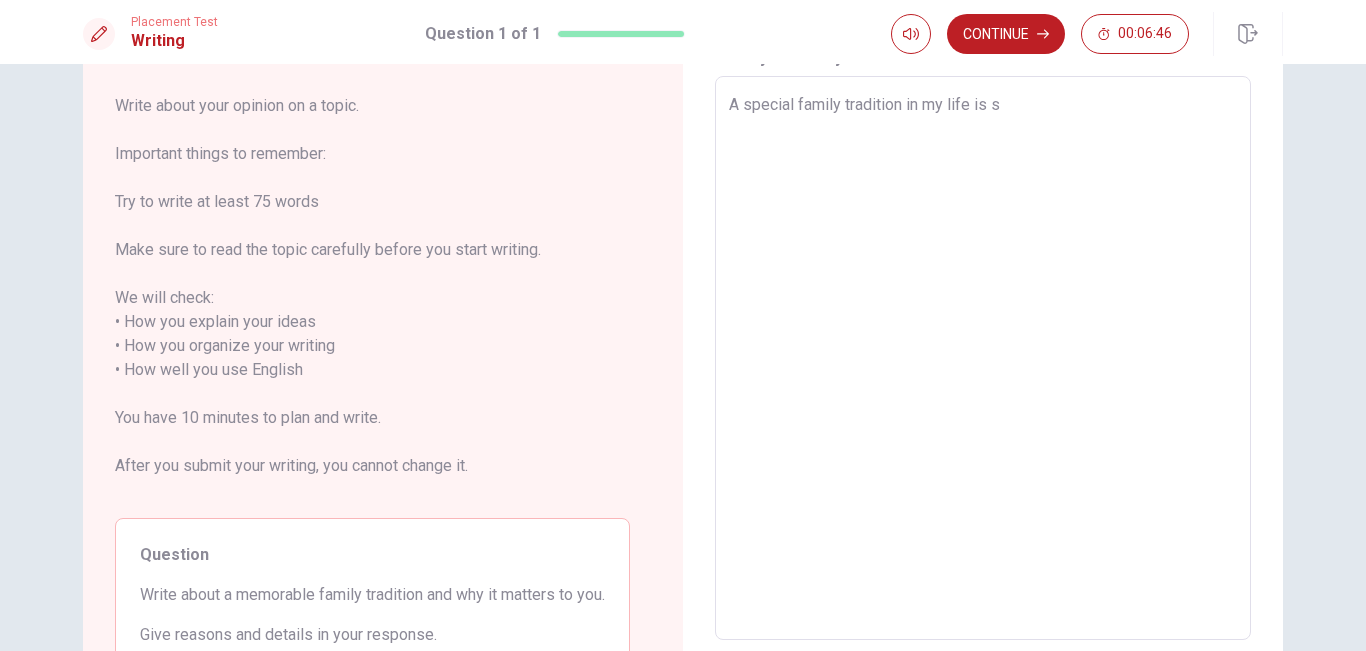 type on "x" 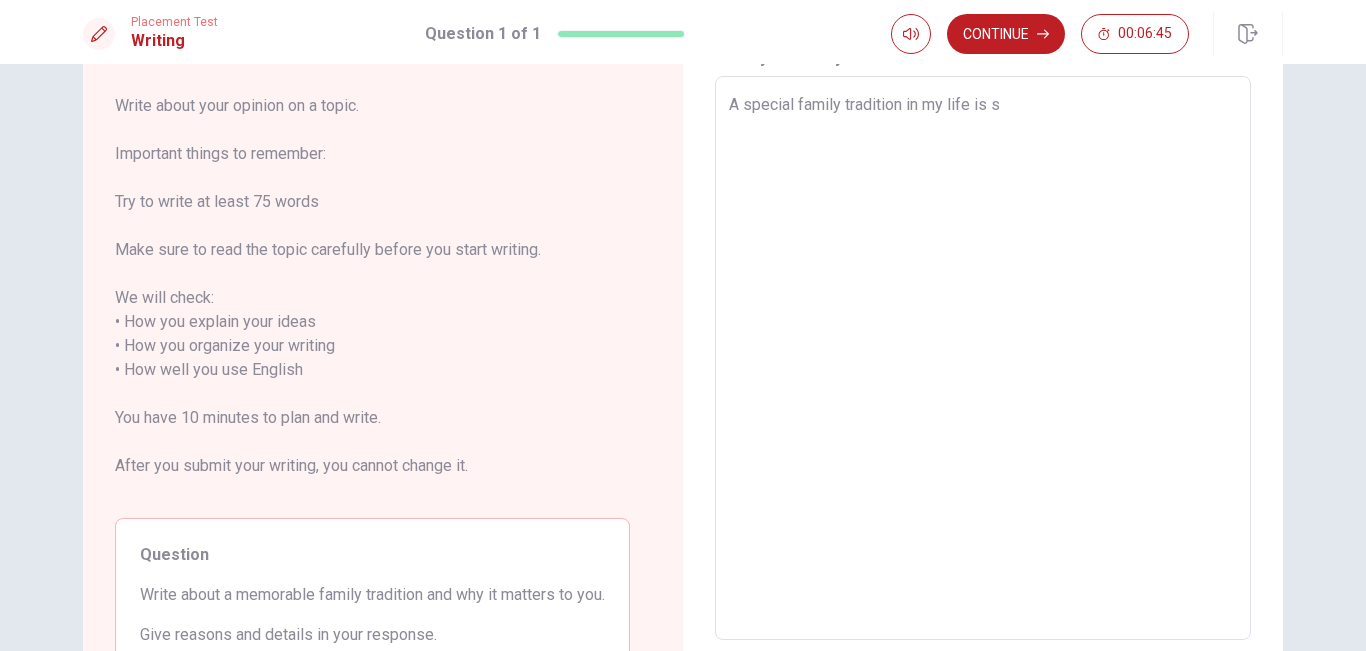 type on "A special family tradition in my life is si" 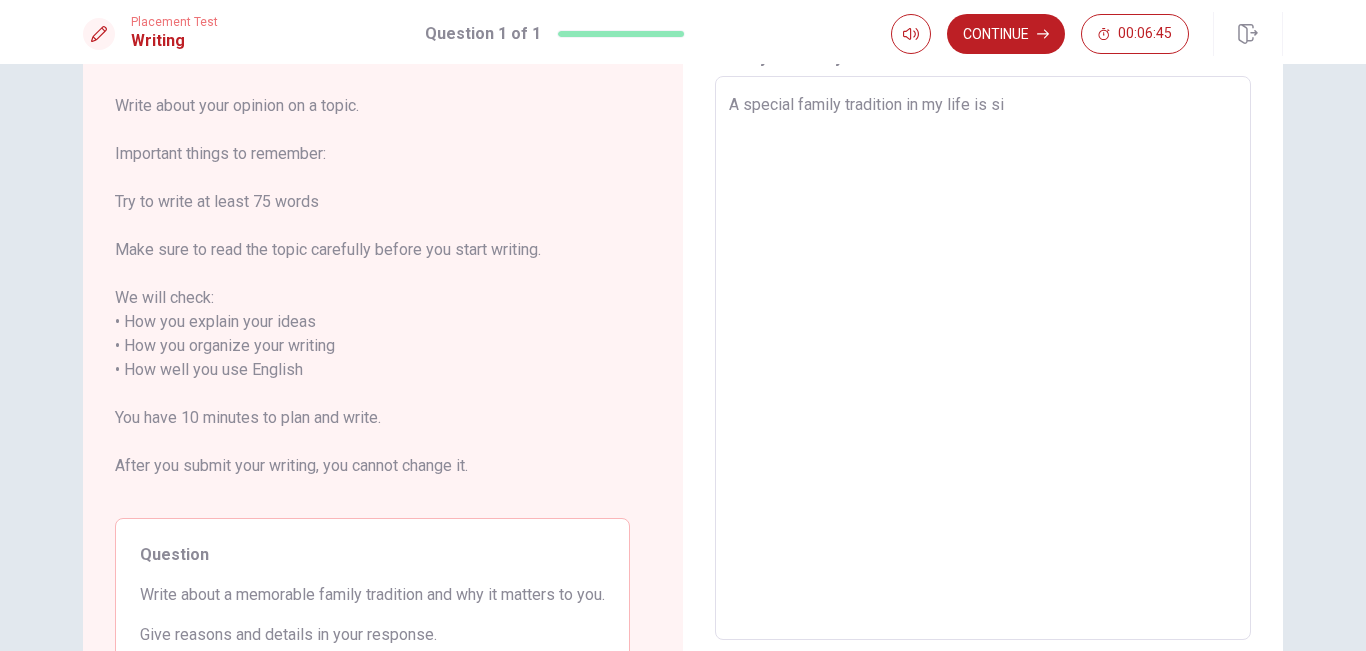 type on "x" 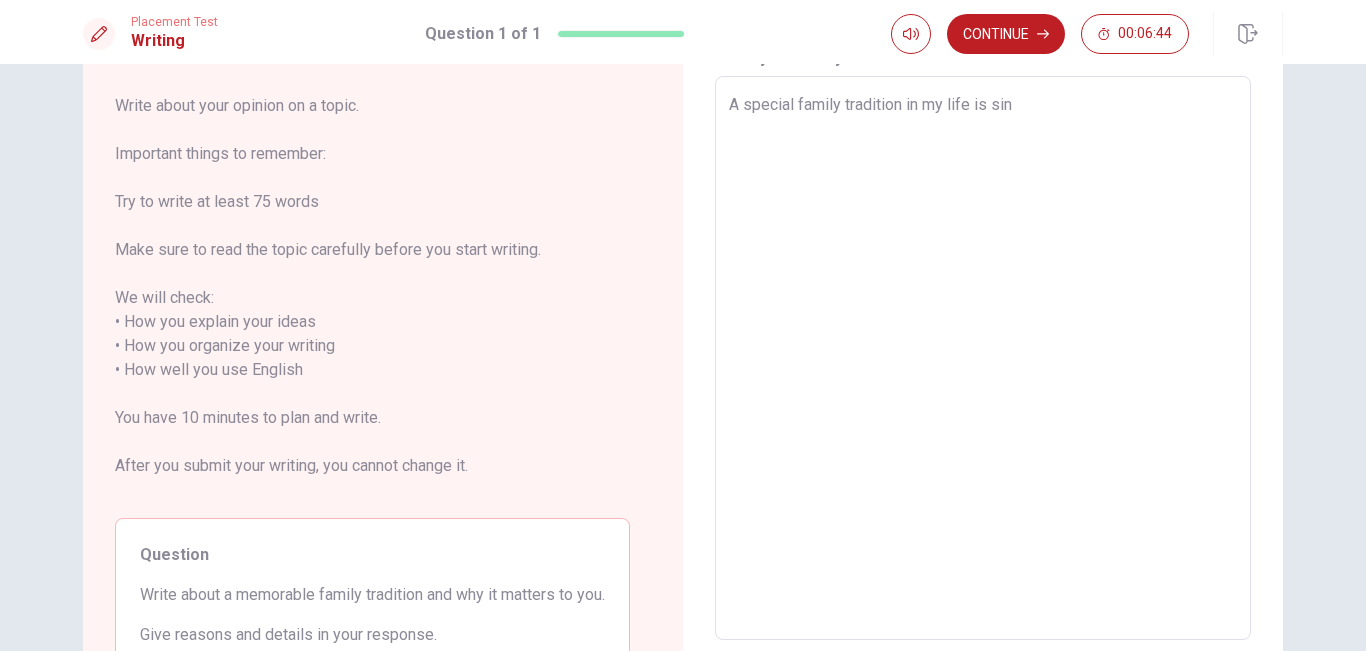 type on "x" 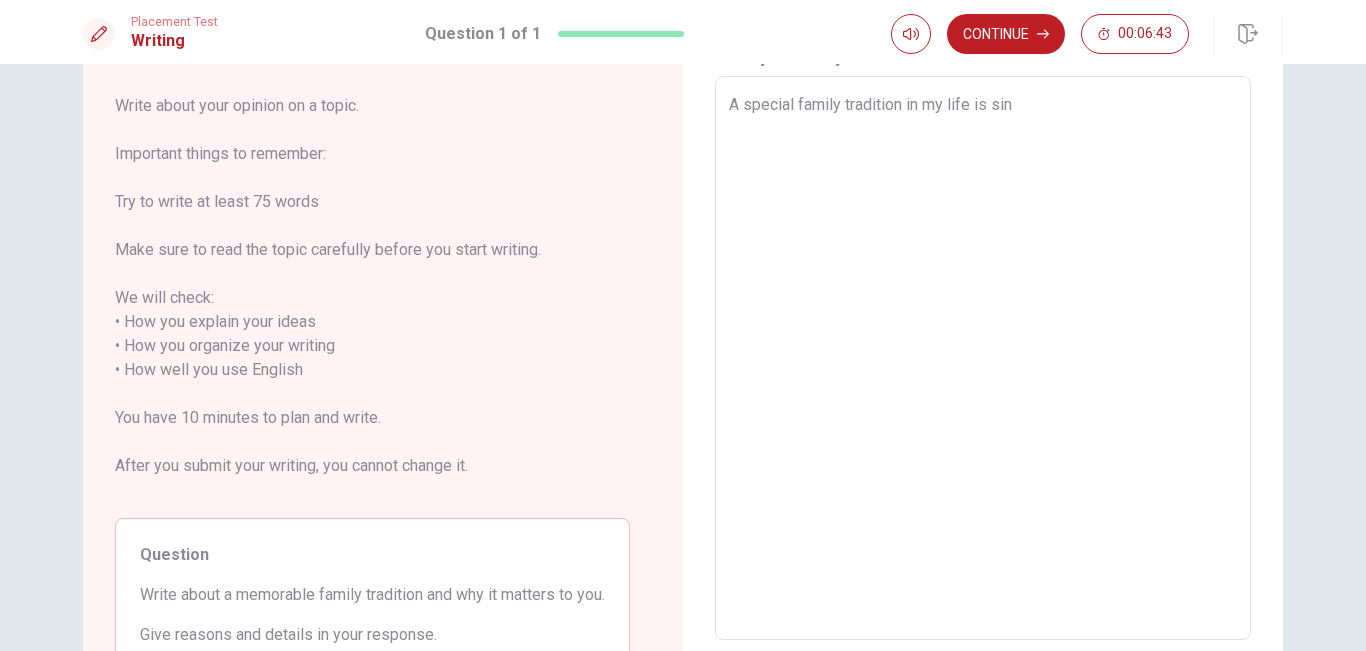 type on "A special family tradition in my life is sing" 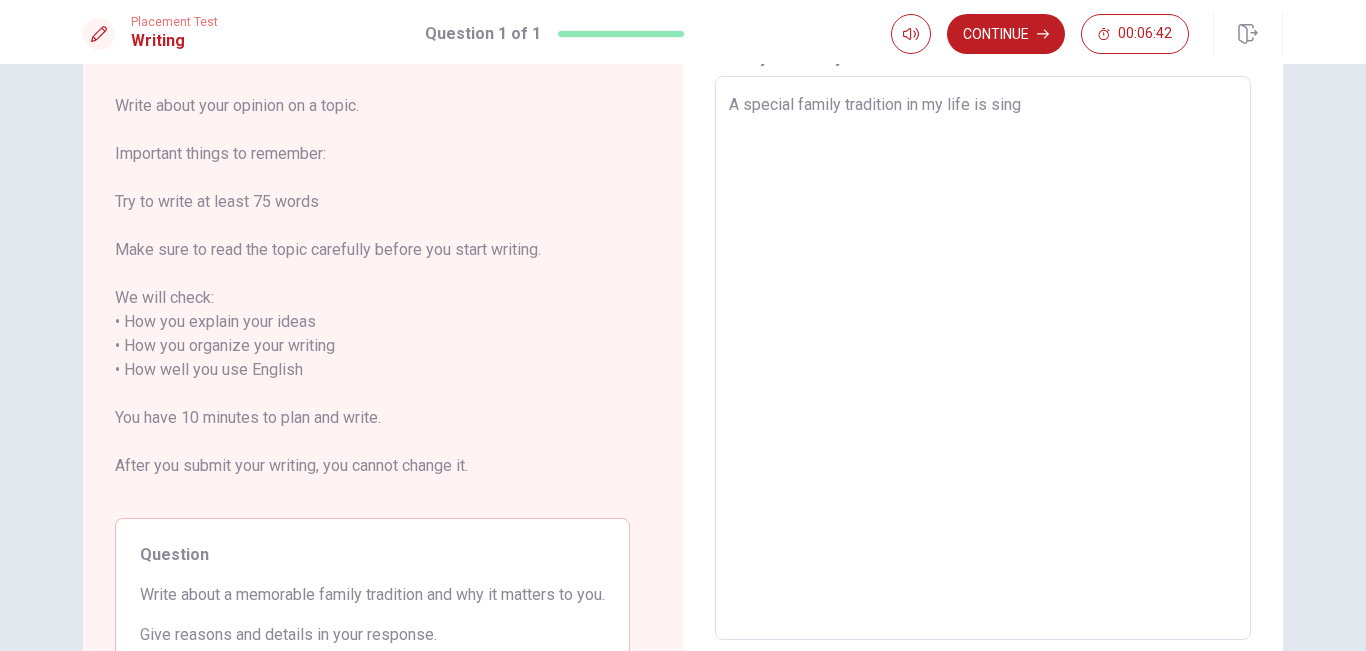 type on "x" 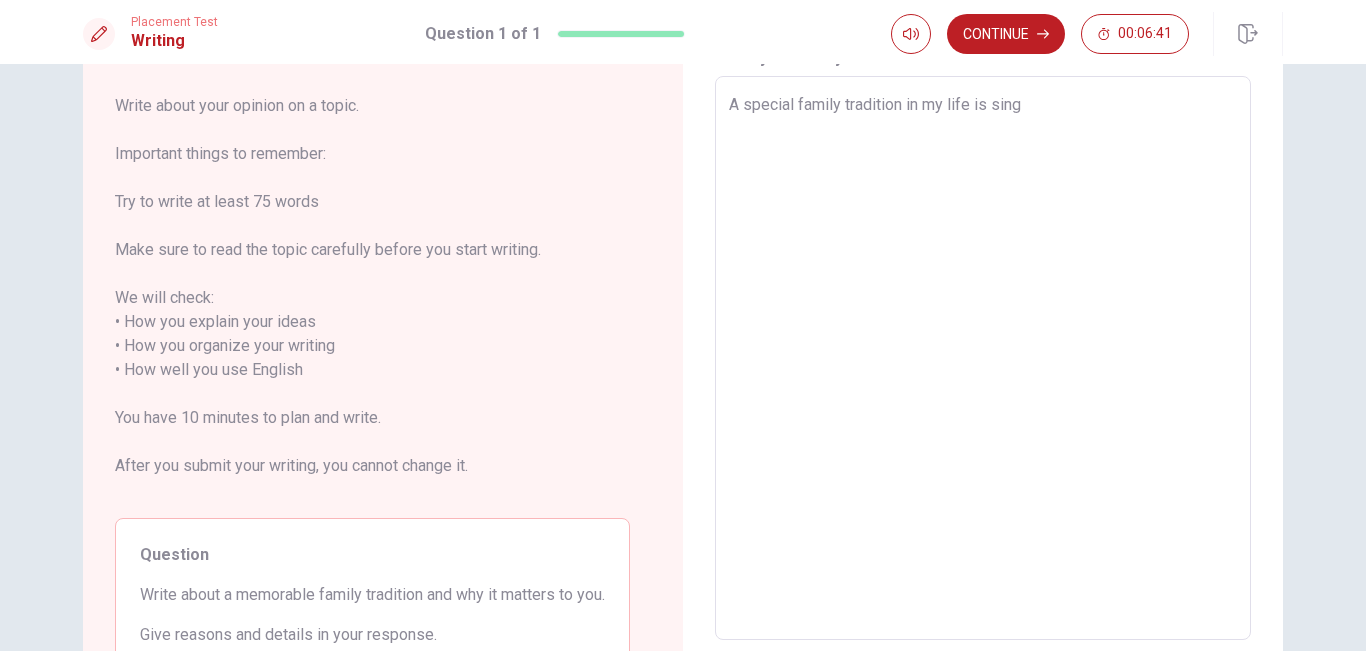type on "A special family tradition in my life is singi" 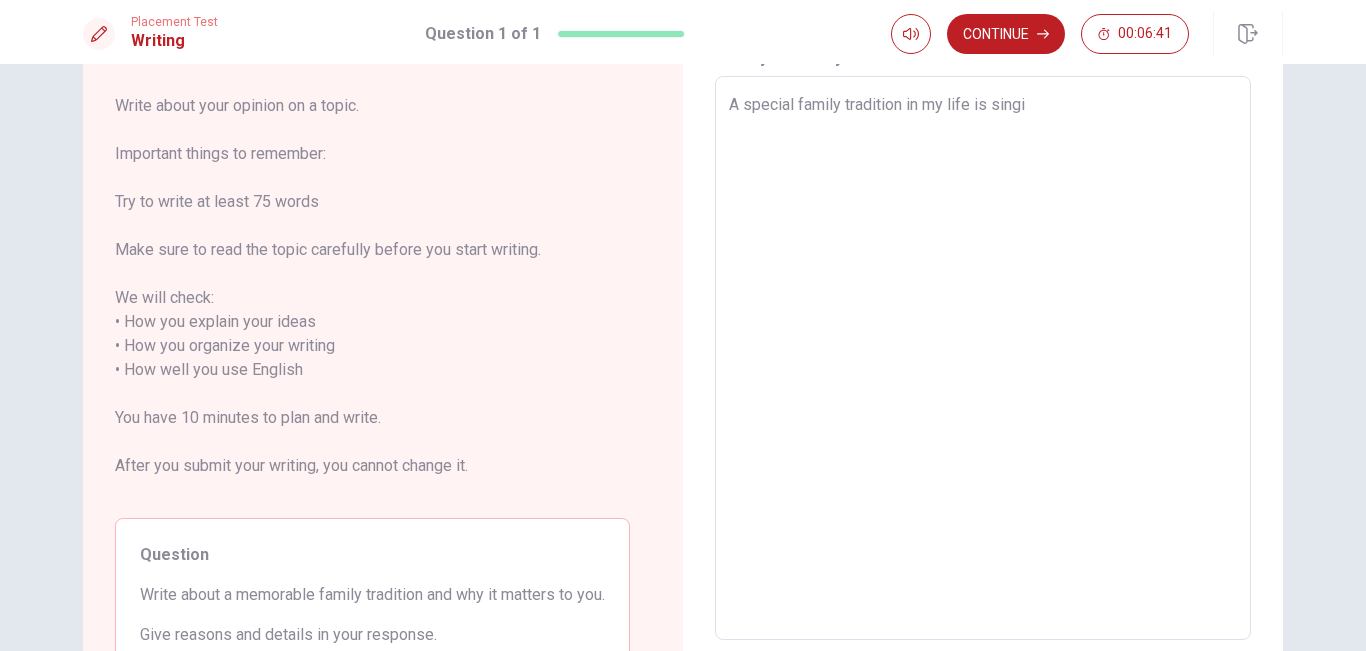type on "x" 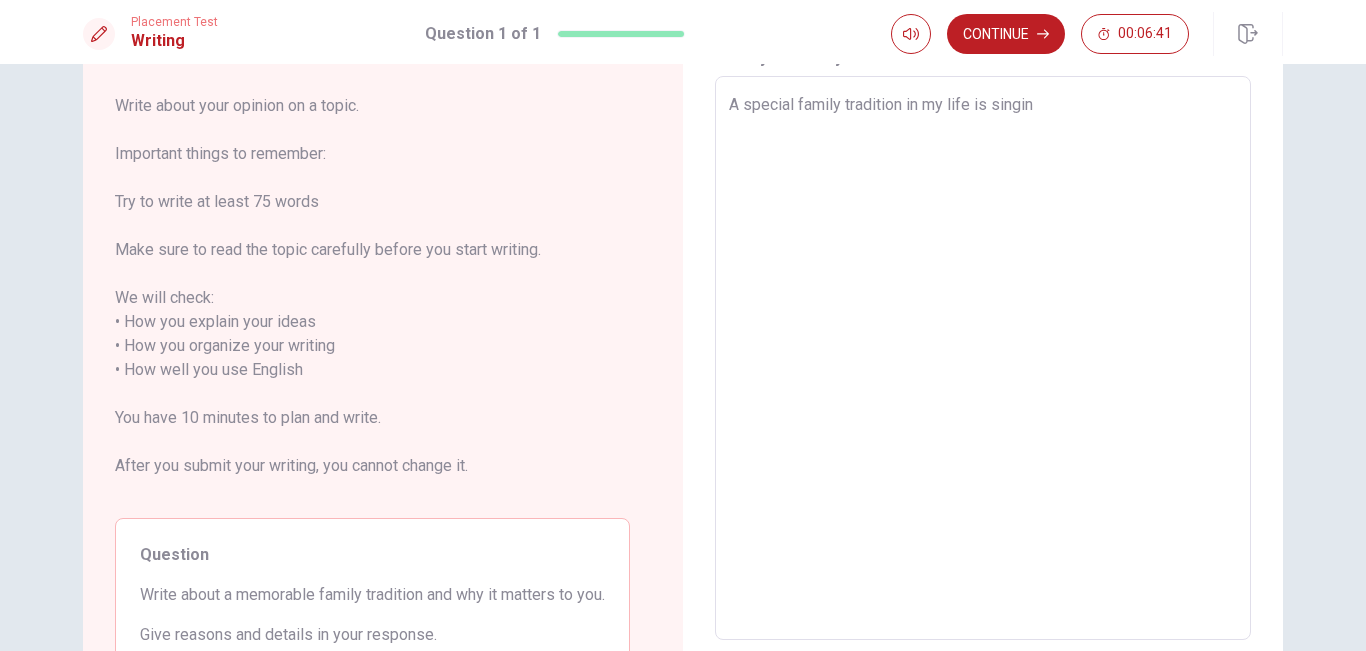 type on "x" 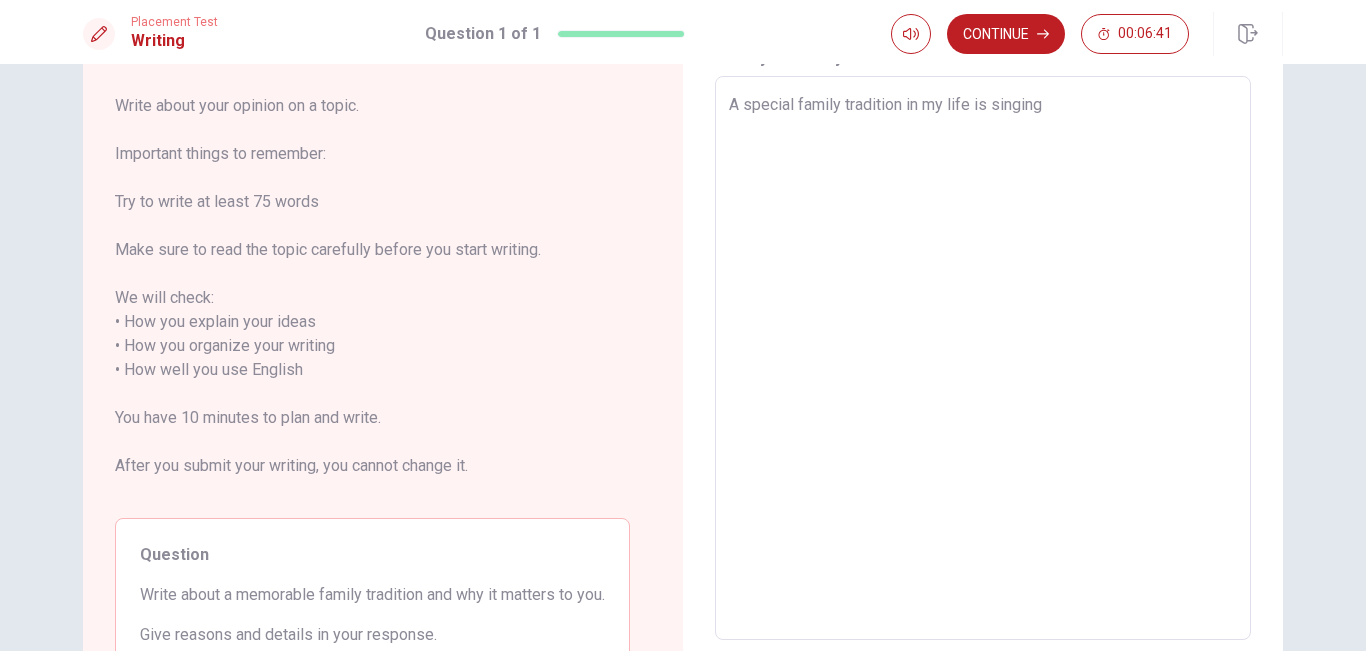 type on "x" 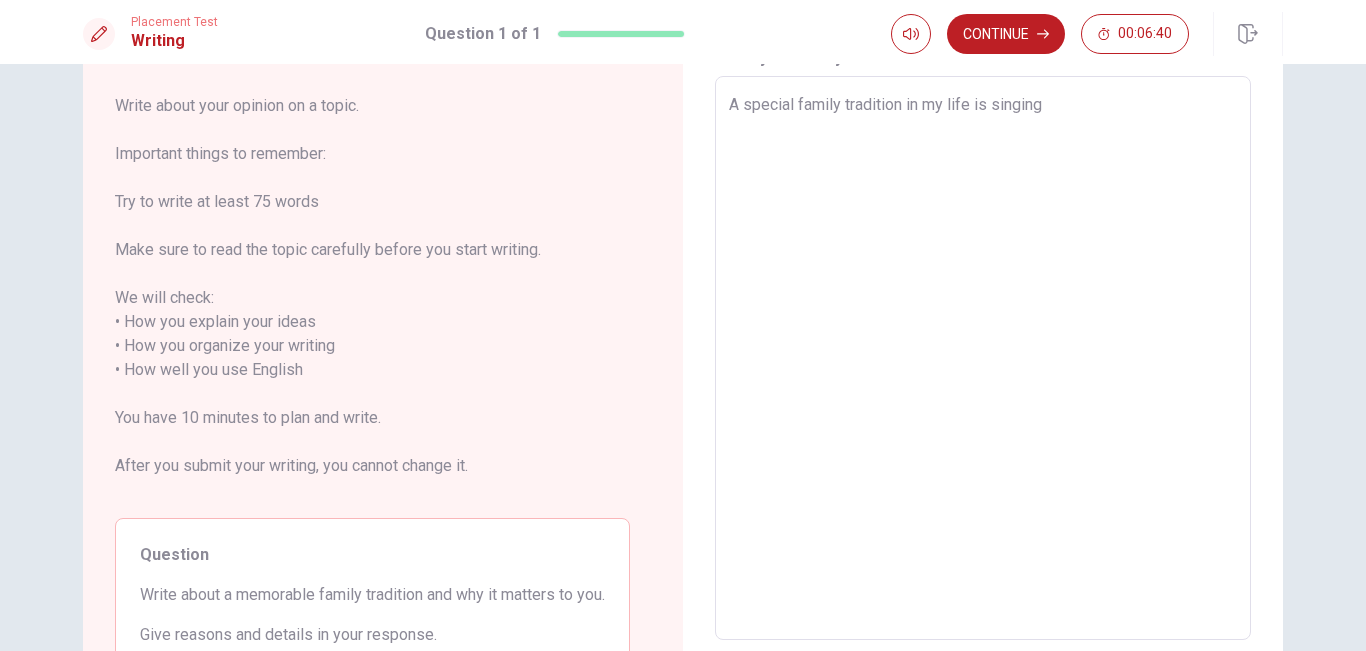 type on "A special family tradition in my life is singing" 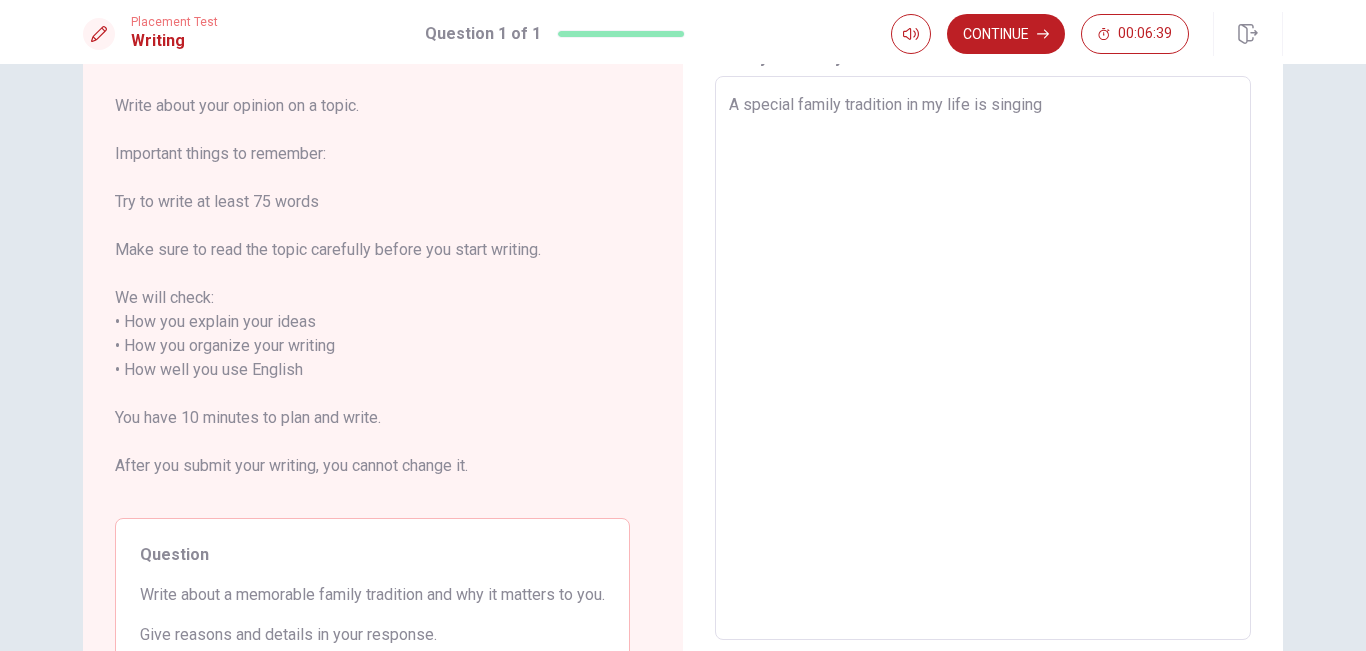 type on "A special family tradition in my life is singing h" 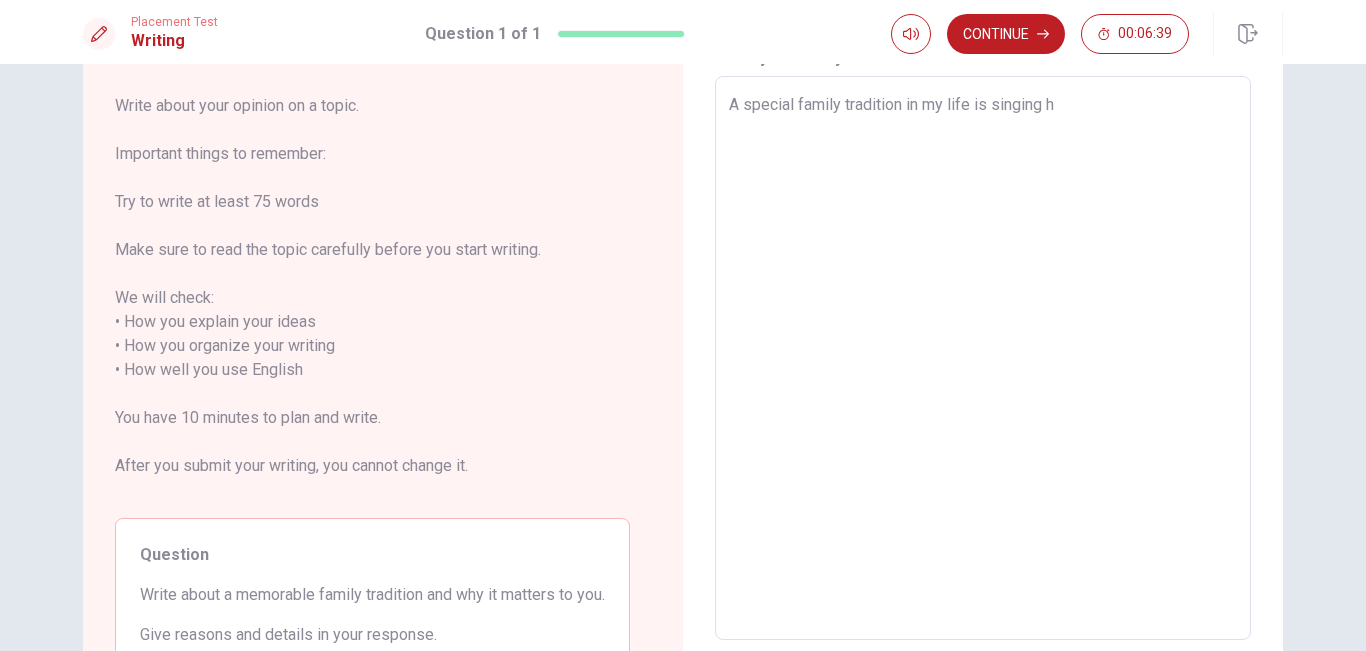 type on "x" 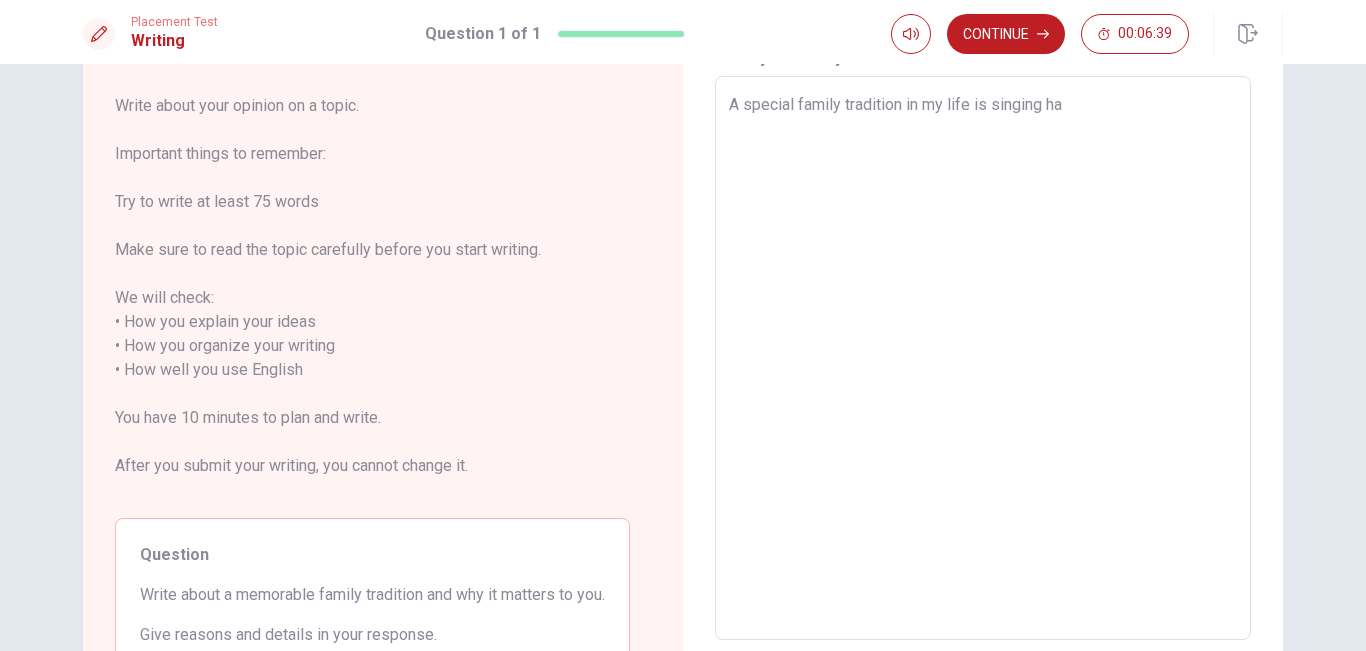 type on "x" 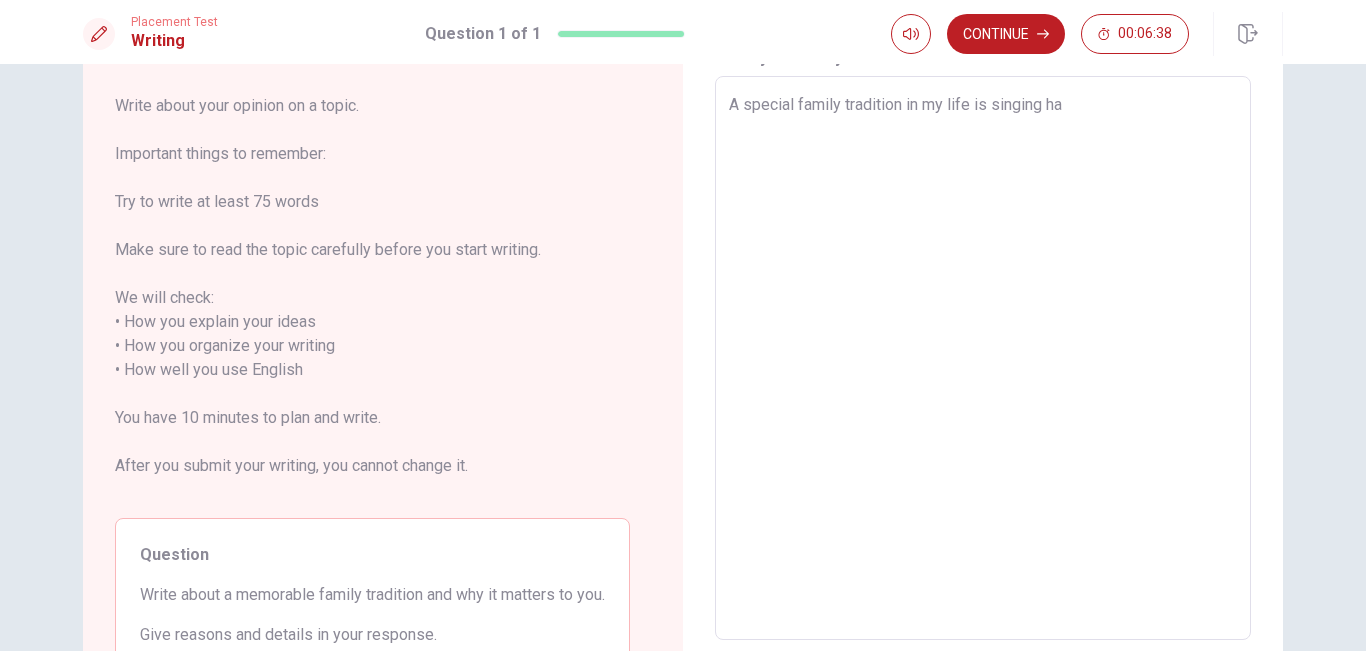 type on "A special family tradition in my life is singing hap" 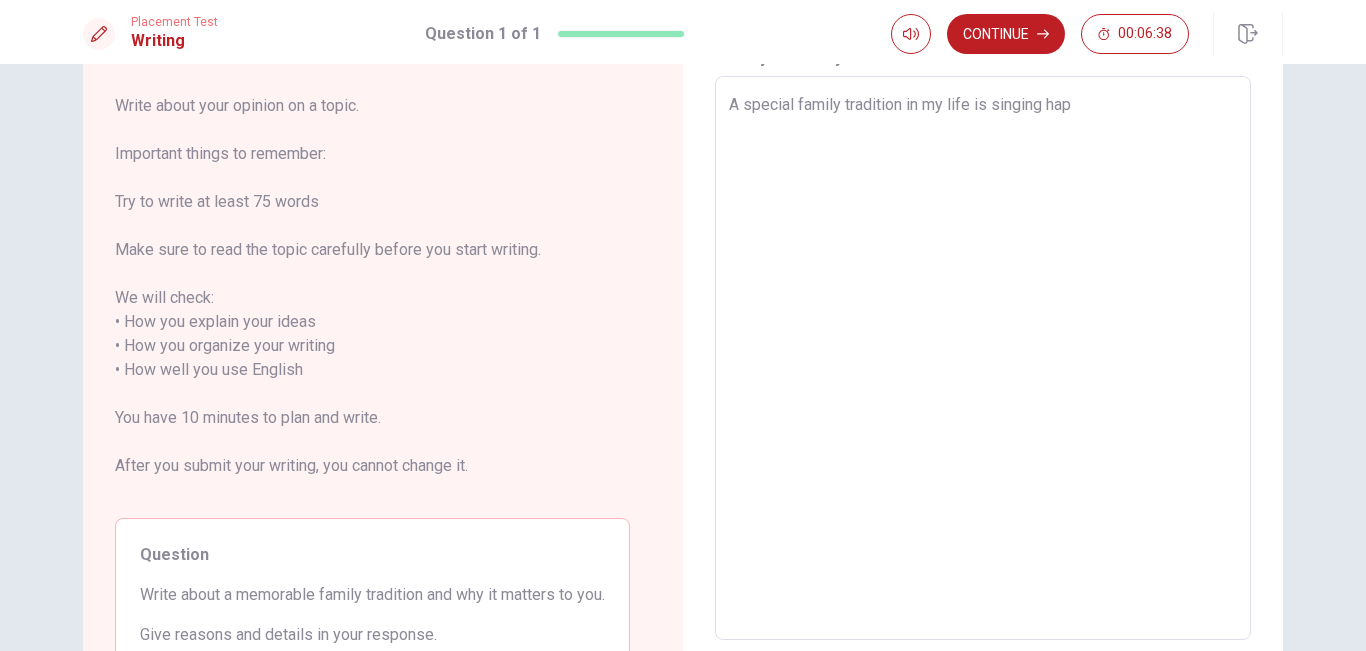 type on "x" 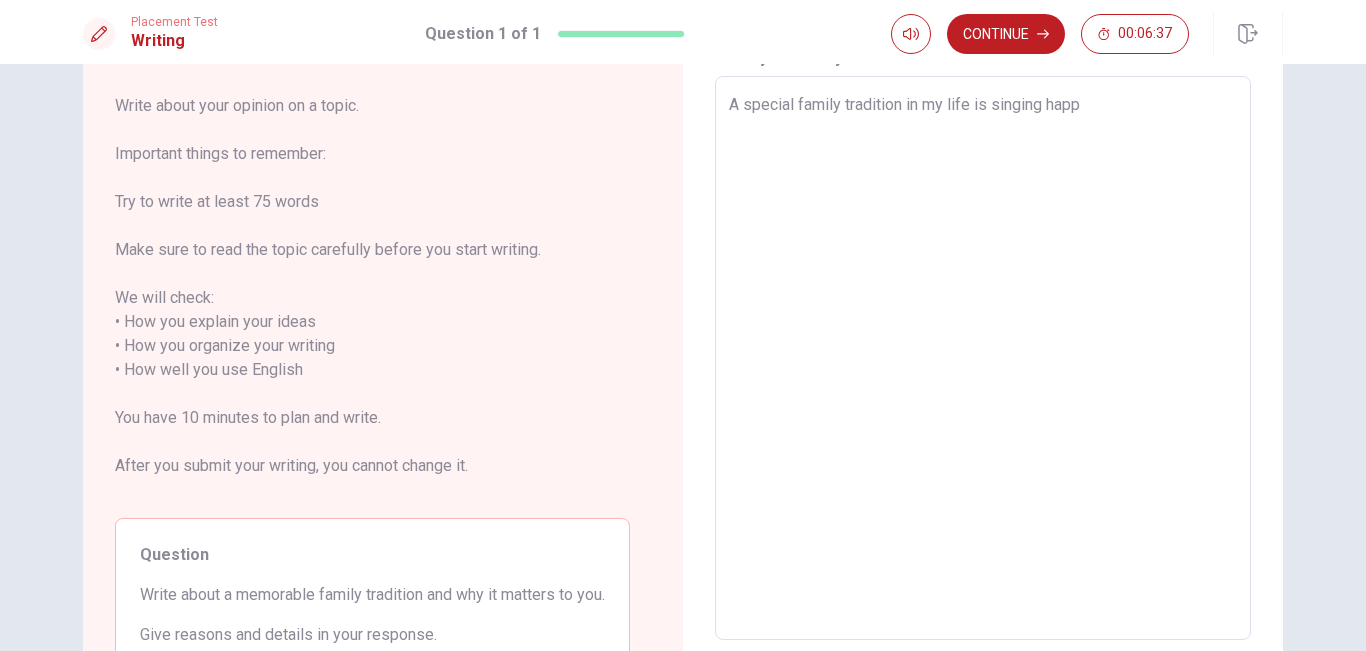 type on "x" 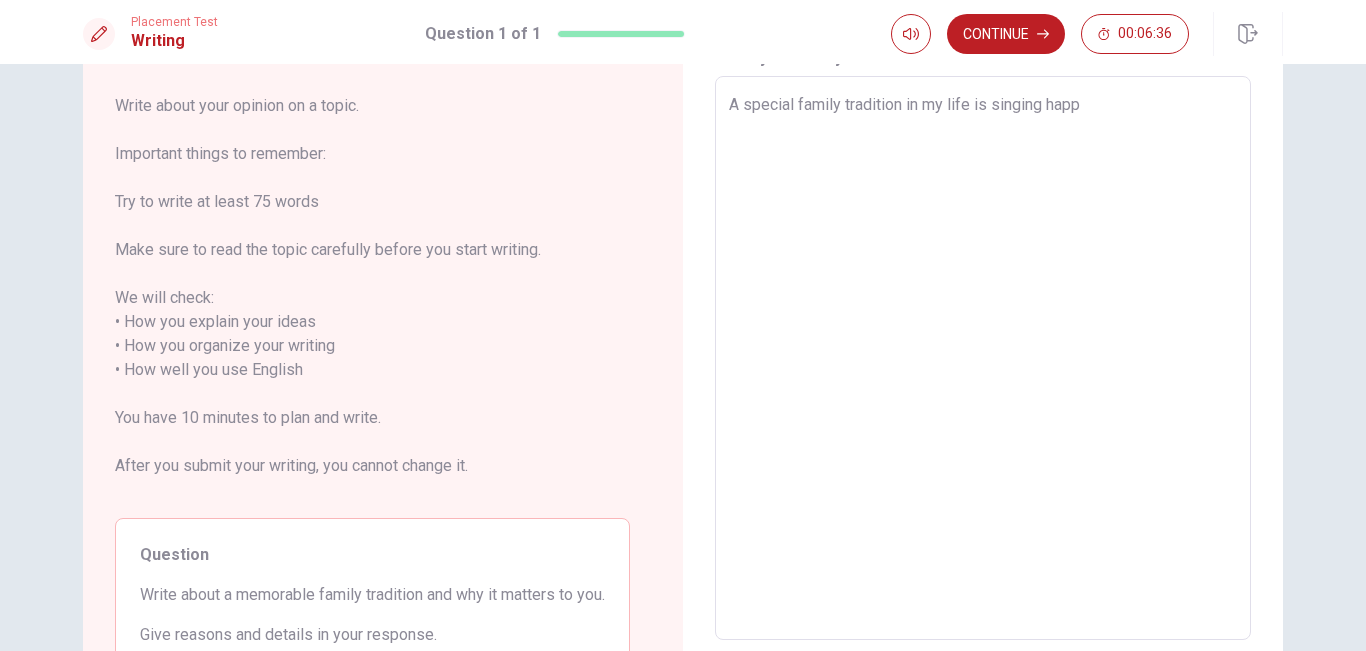 type on "A special family tradition in my life is singing happy" 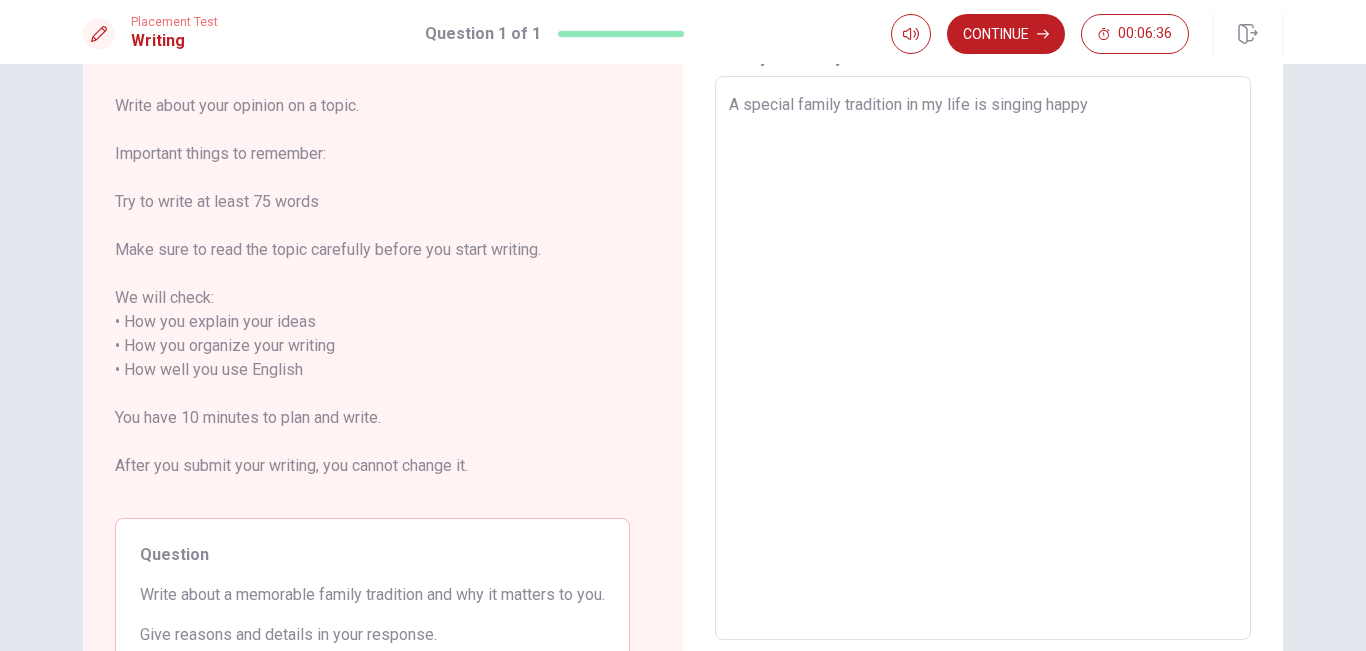 type on "x" 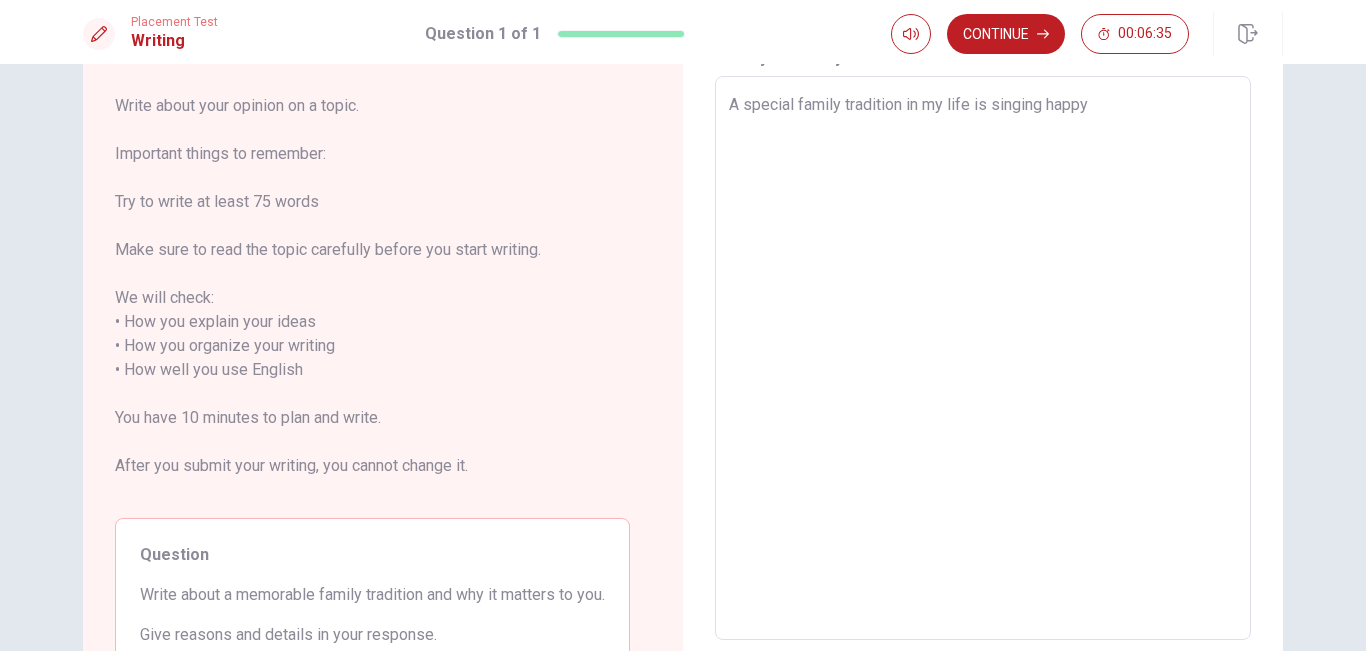 type on "A special family tradition in my life is singing happy" 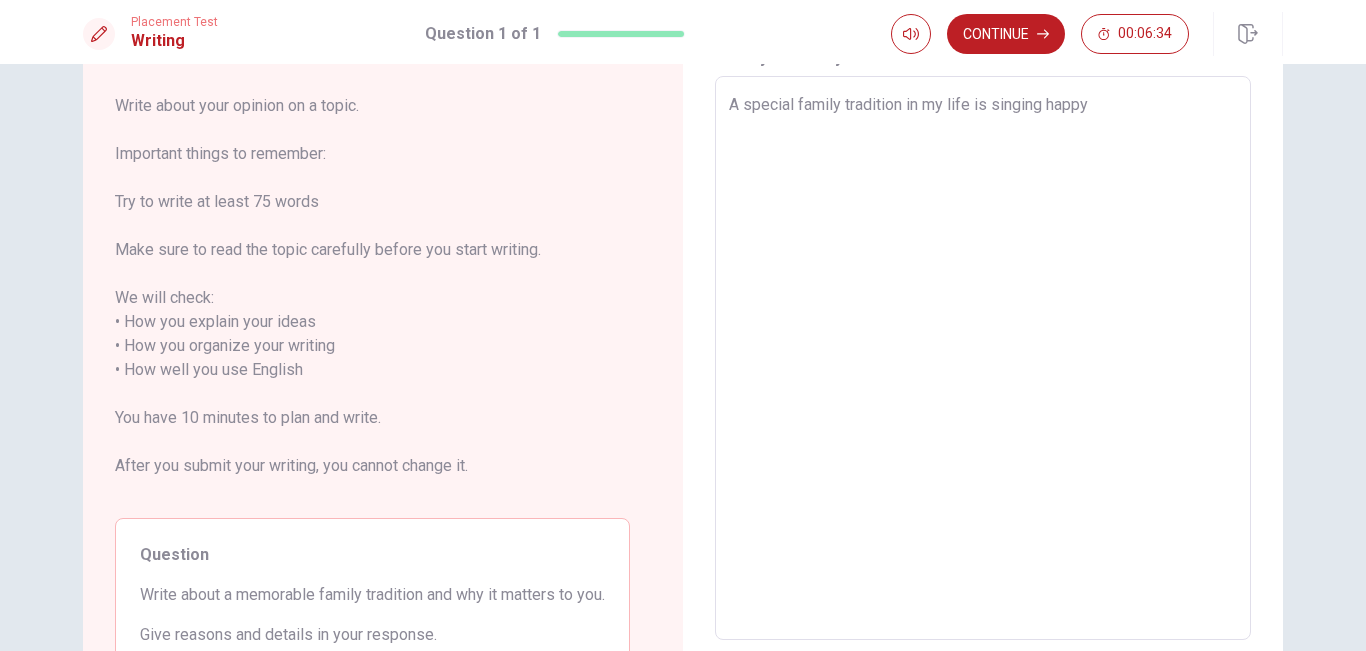 type on "A special family tradition in my life is singing happy b" 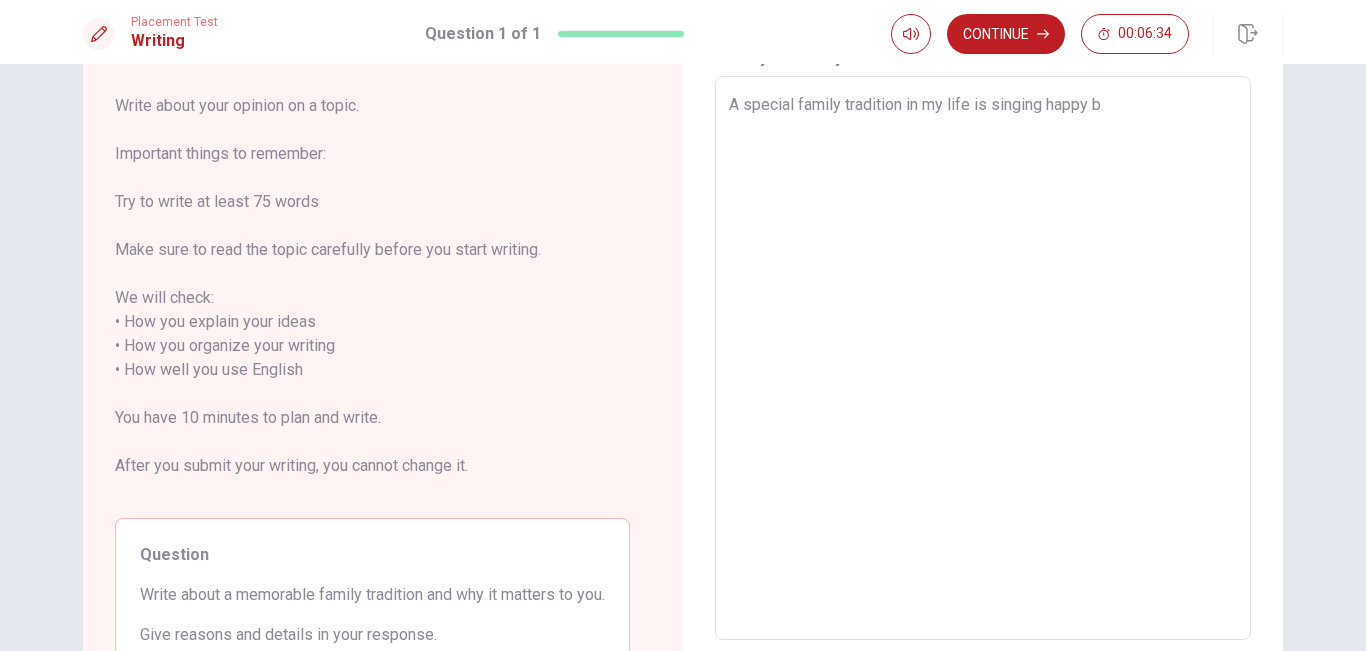 type on "x" 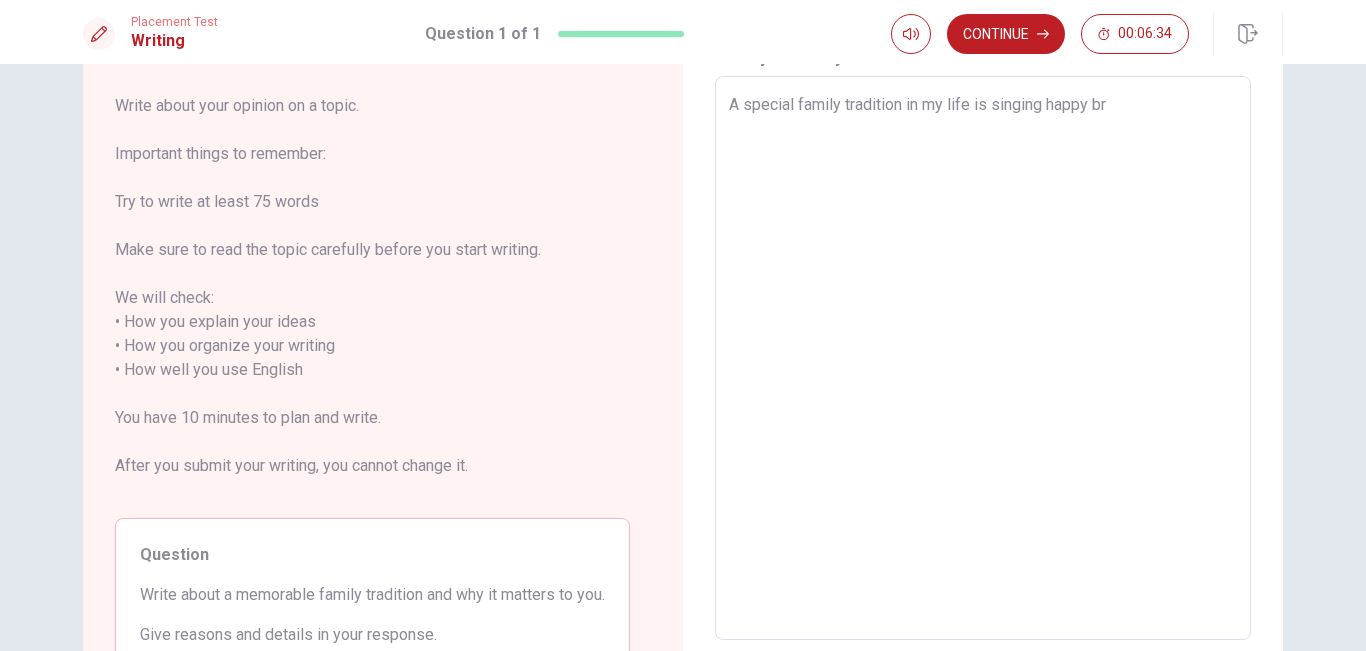 type on "x" 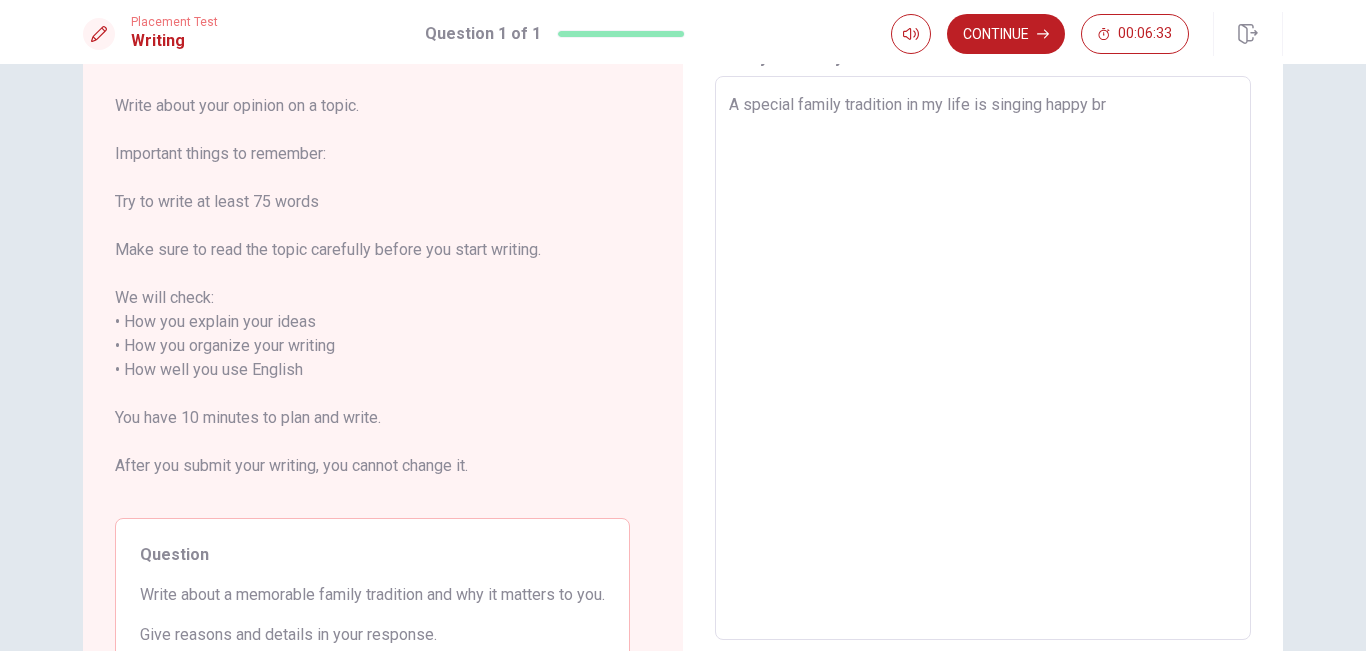 type on "A special family tradition in my life is singing happy b" 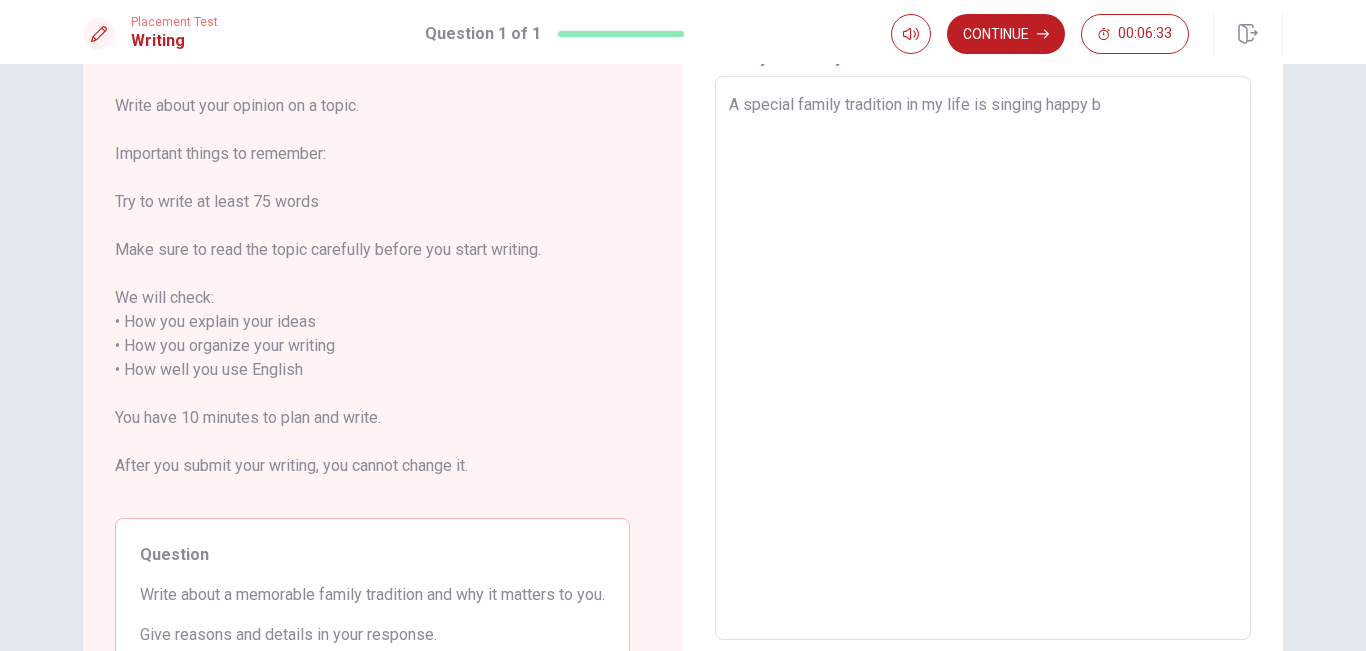type on "x" 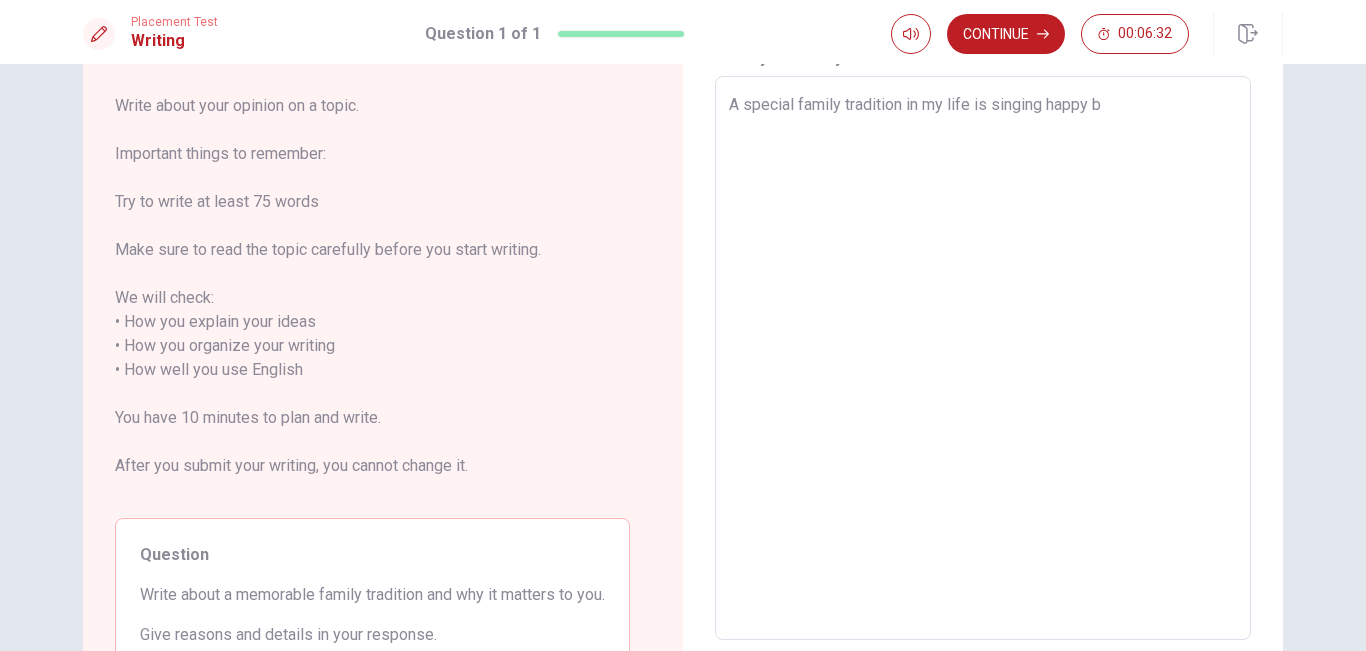 type on "A special family tradition in my life is singing happy bi" 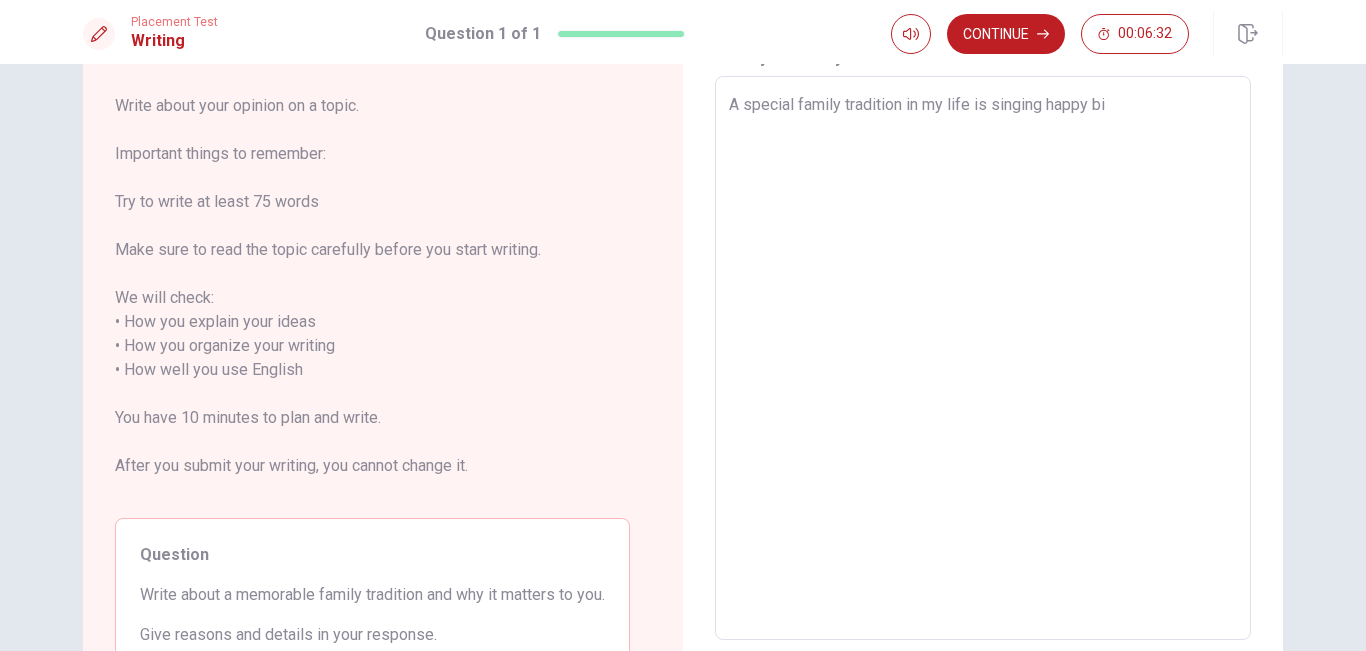 type on "x" 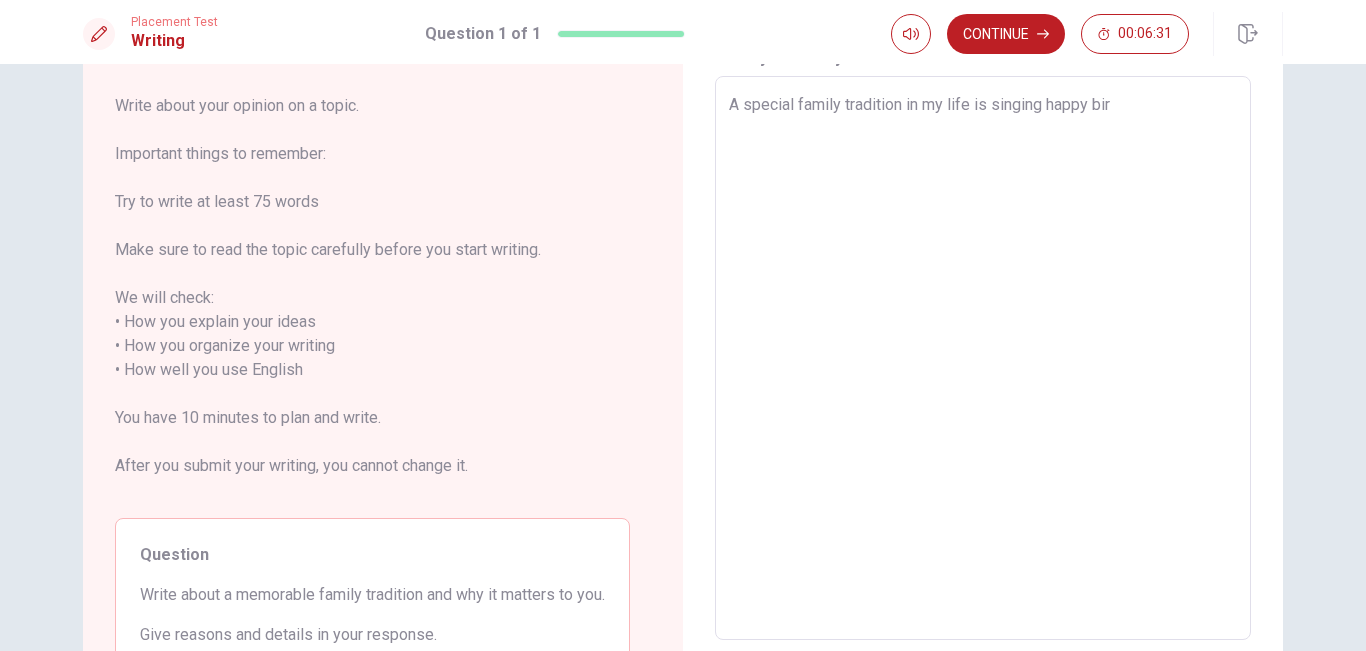 type on "x" 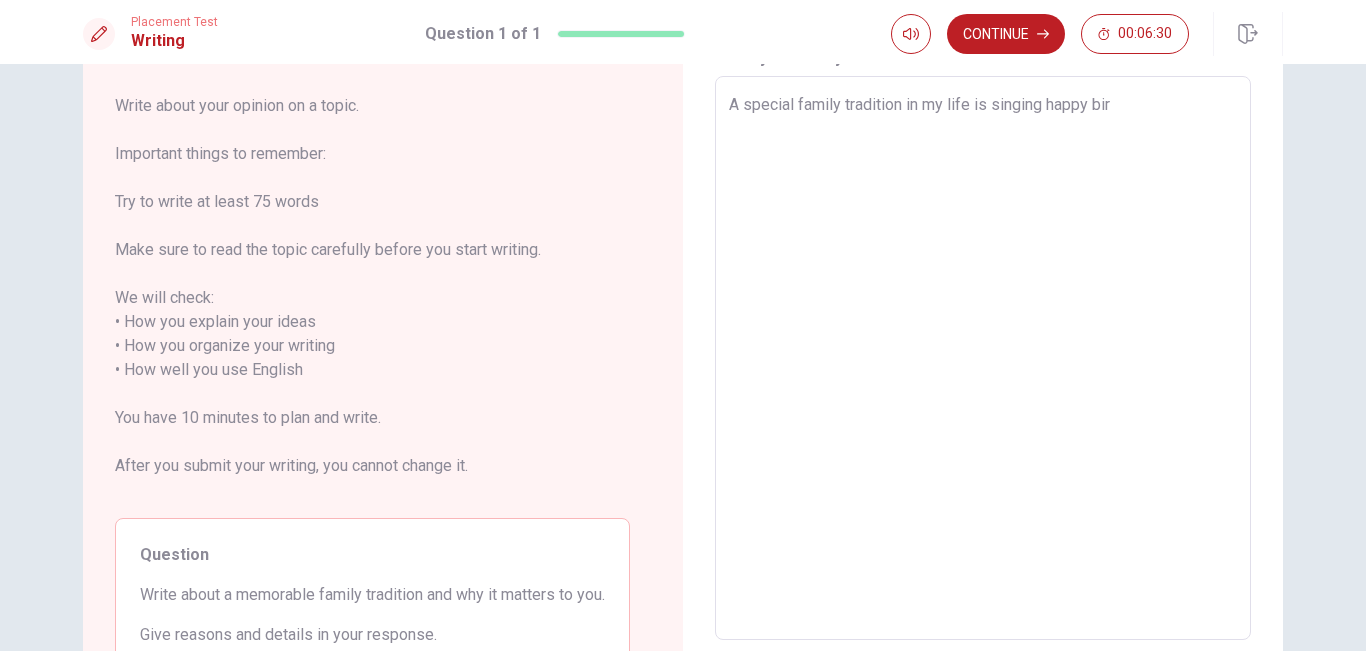 type on "A special family tradition in my life is singing happy birt" 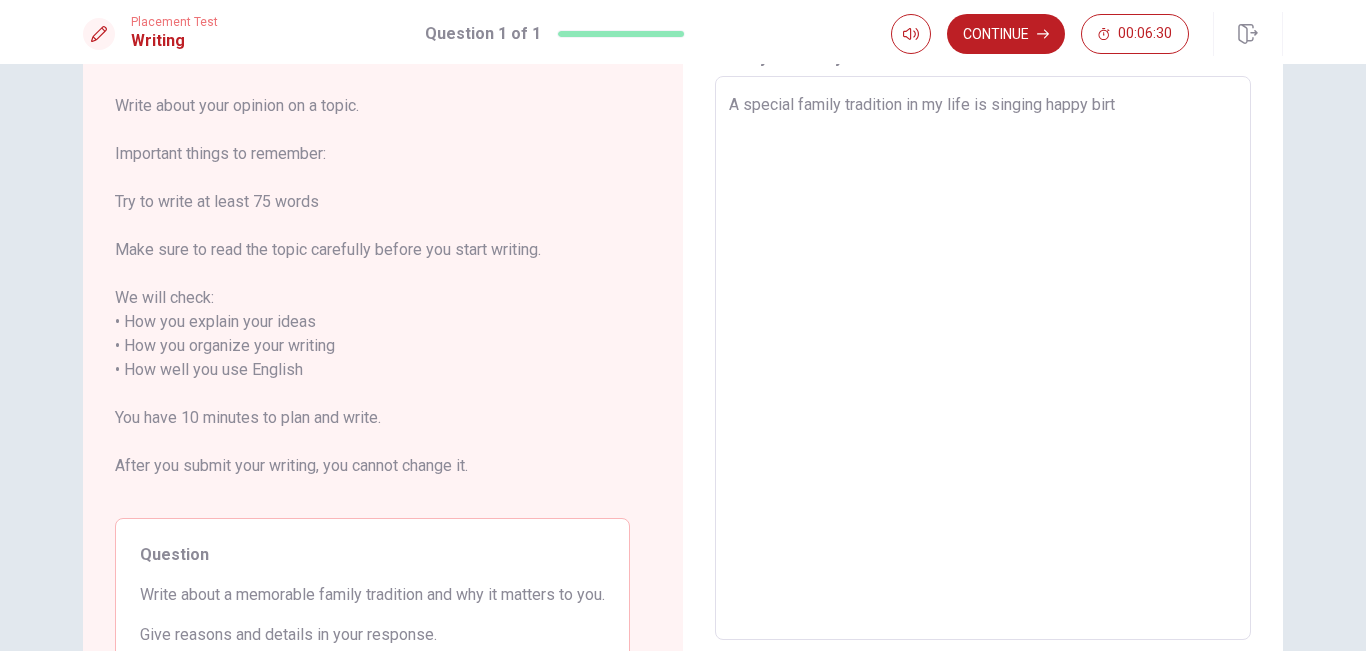 type on "x" 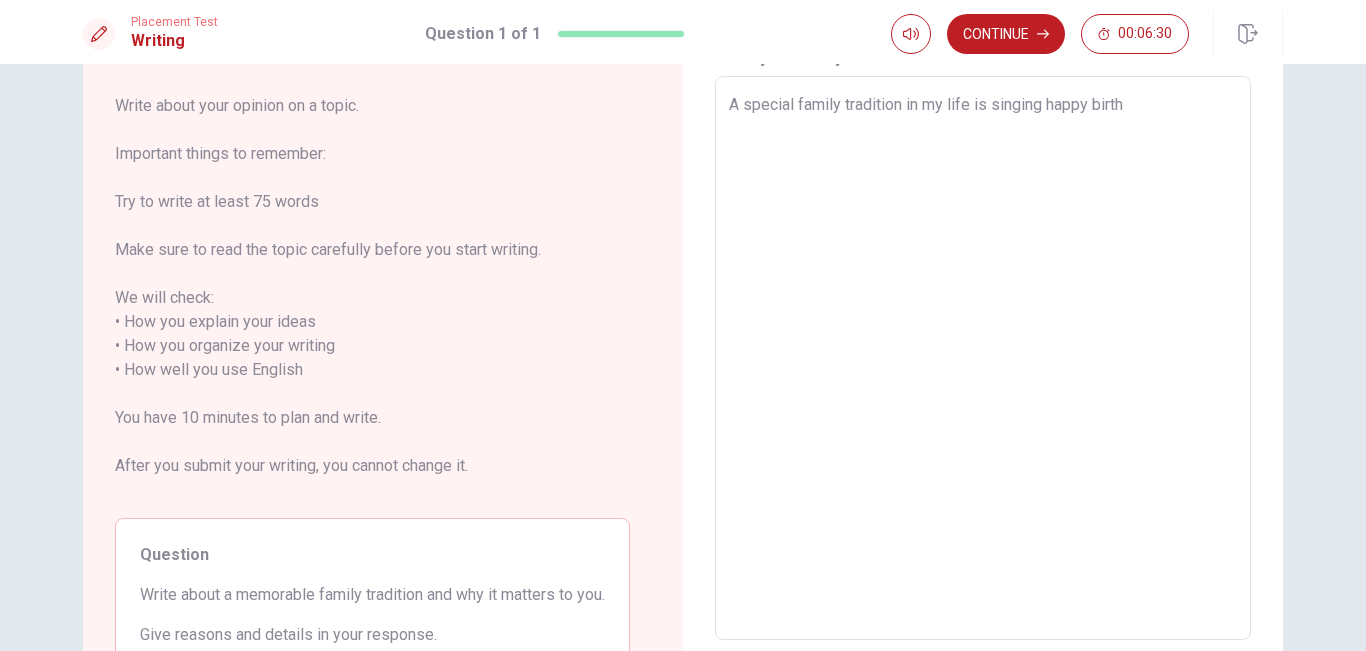 type on "x" 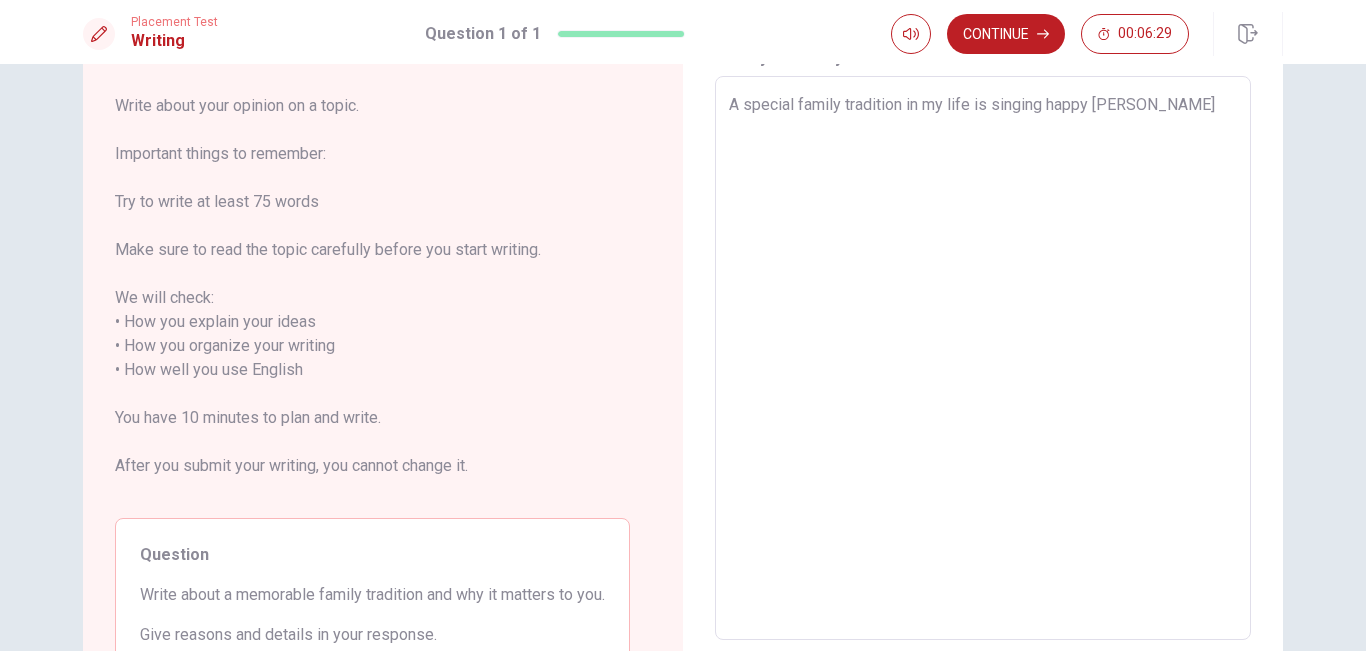 type on "x" 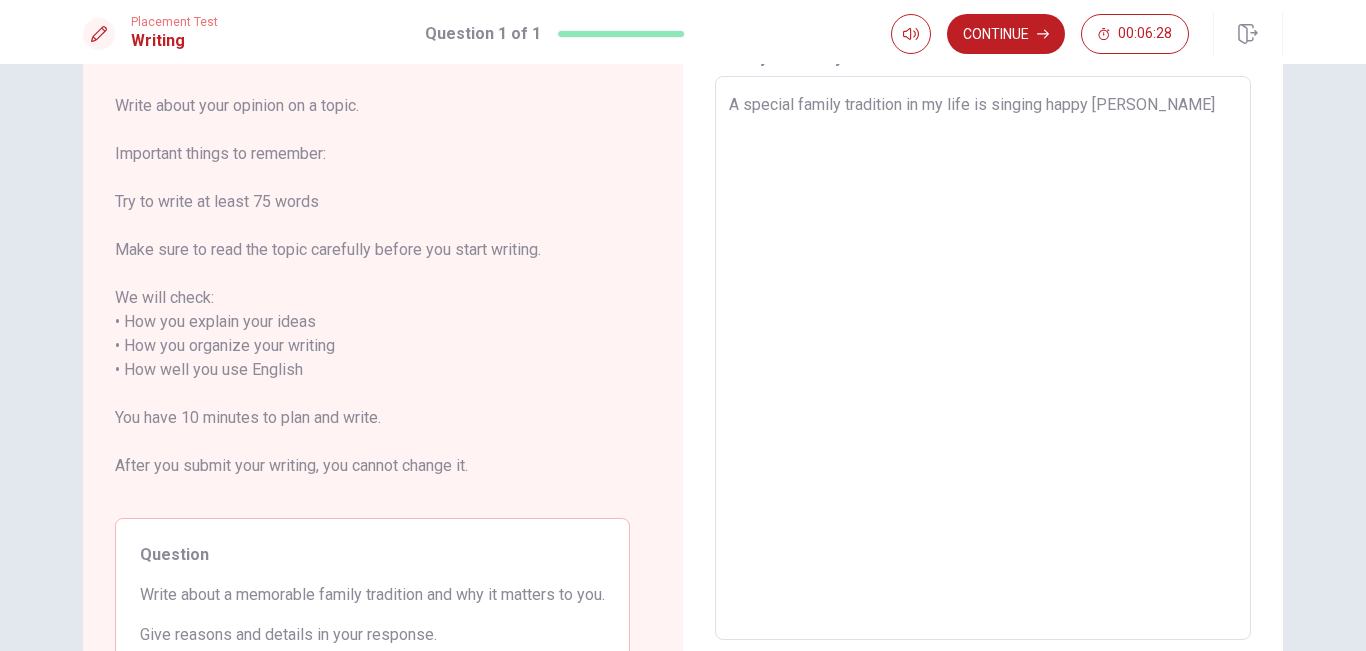 type on "A special family tradition in my life is singing happy birthay" 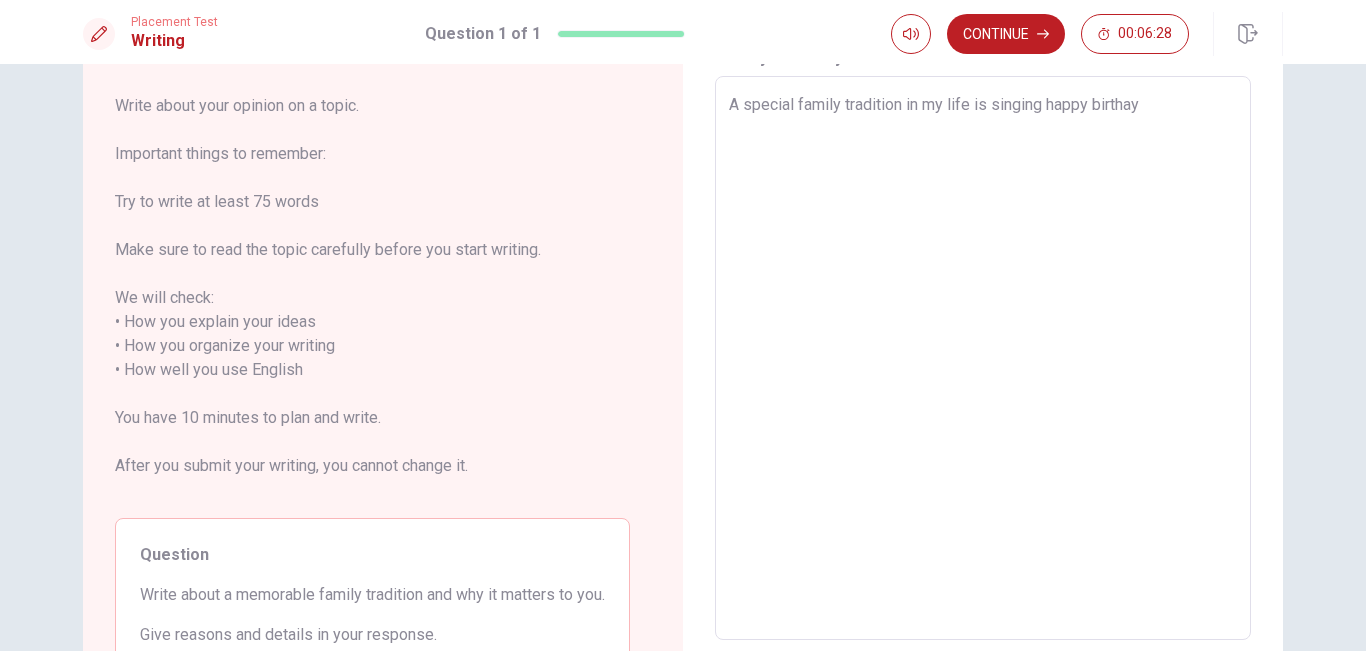 type on "x" 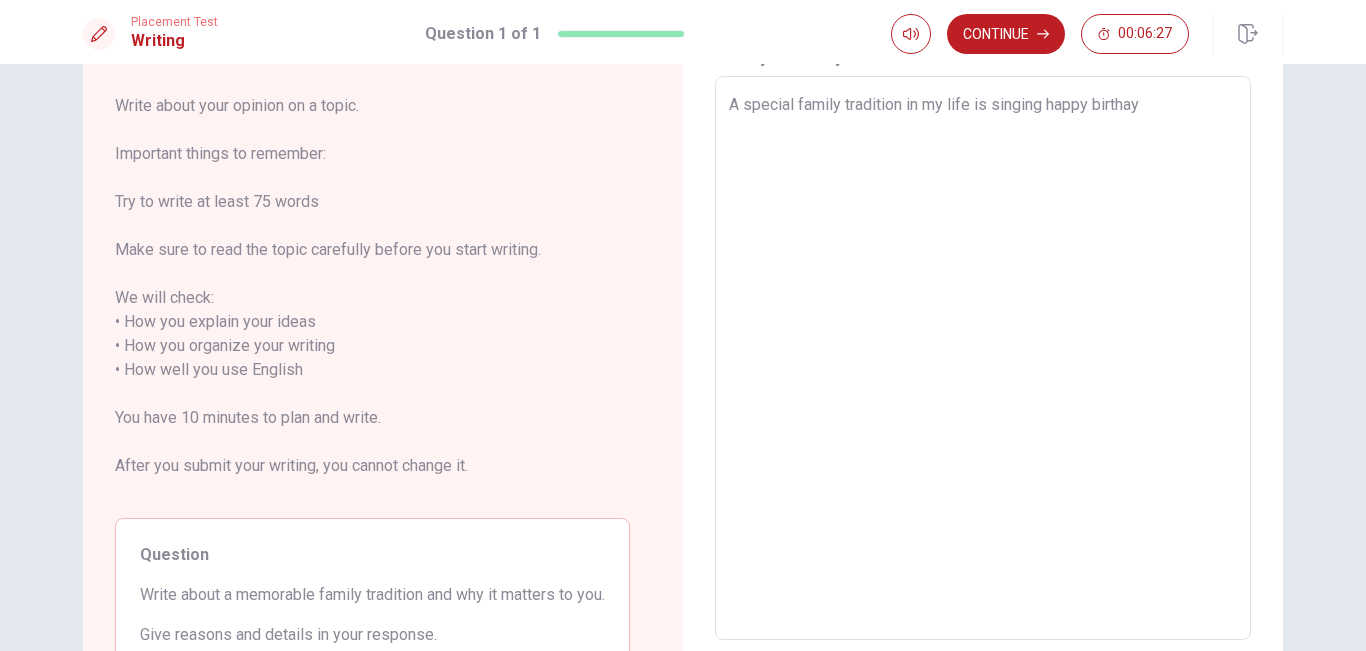 type on "A special family tradition in my life is singing happy birthay a" 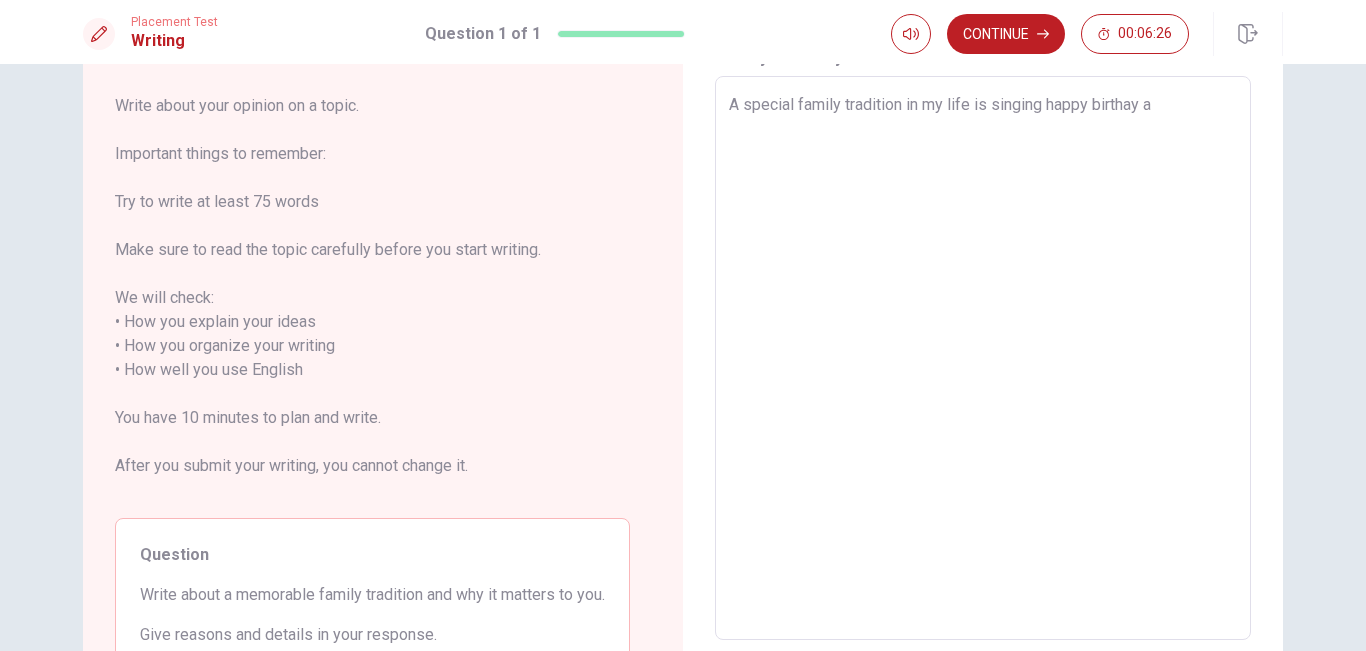 type on "x" 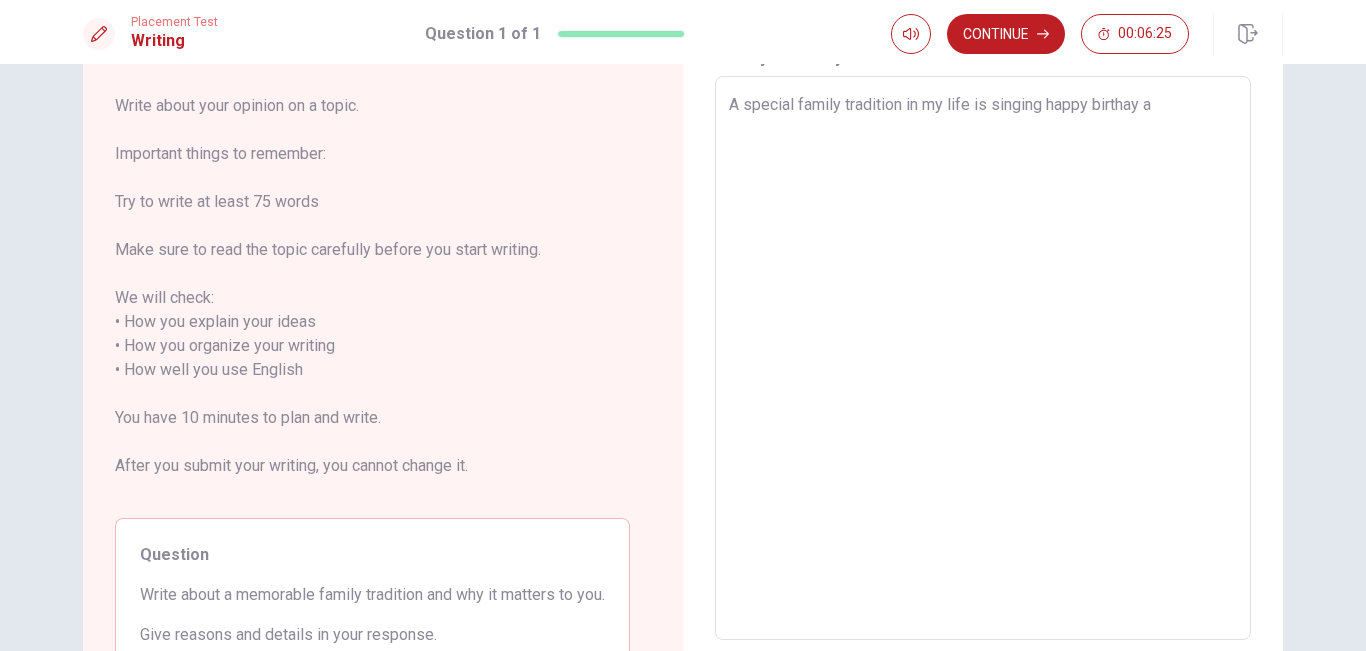 type on "A special family tradition in my life is singing happy birthay at" 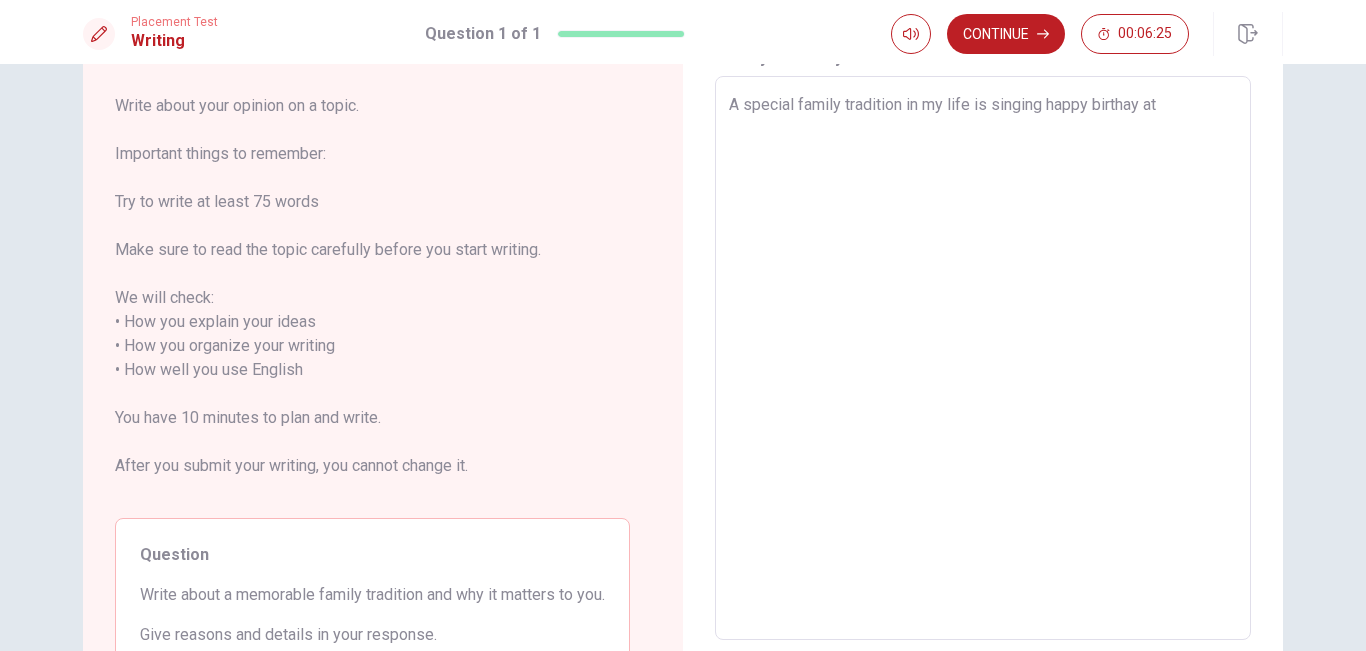 type on "x" 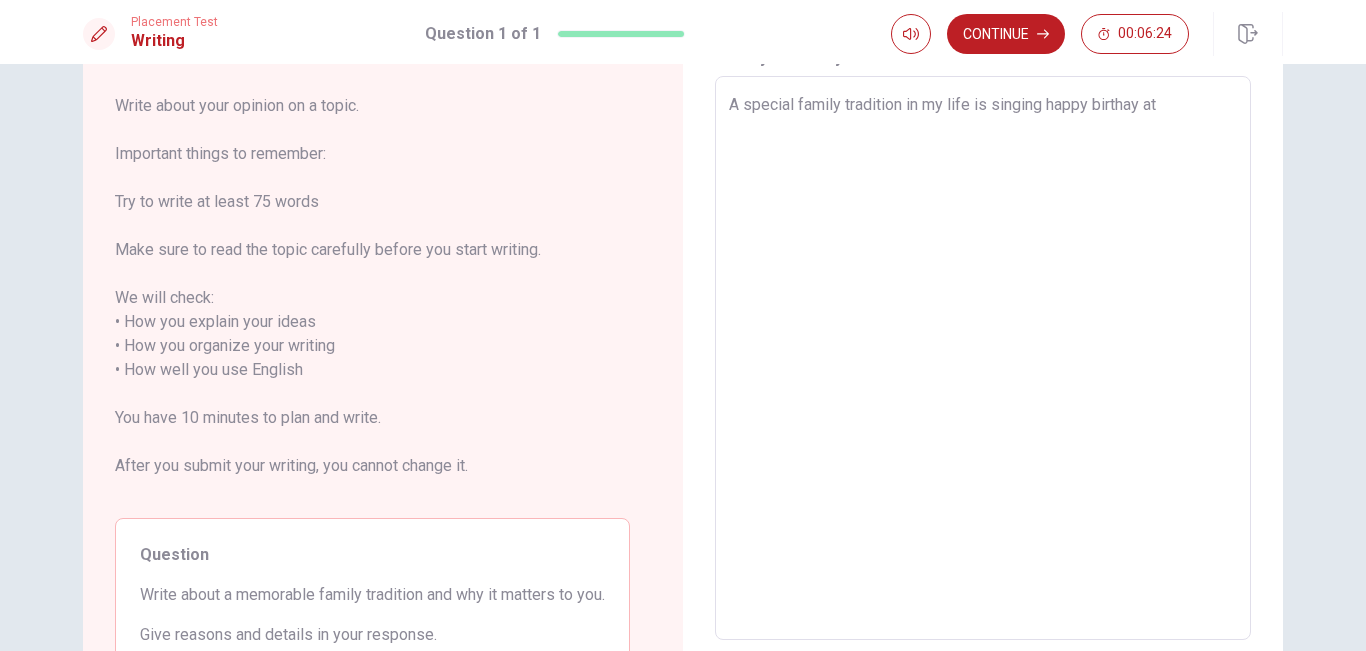 type on "A special family tradition in my life is singing happy birthay at m" 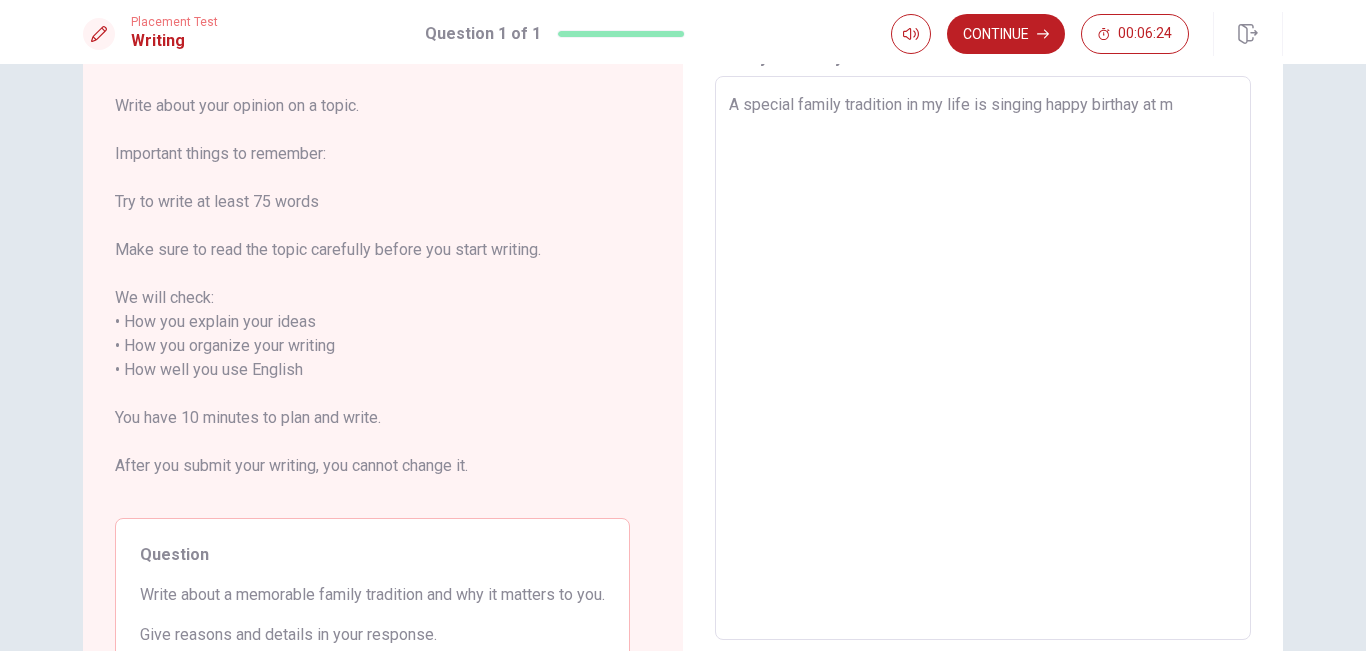 type on "x" 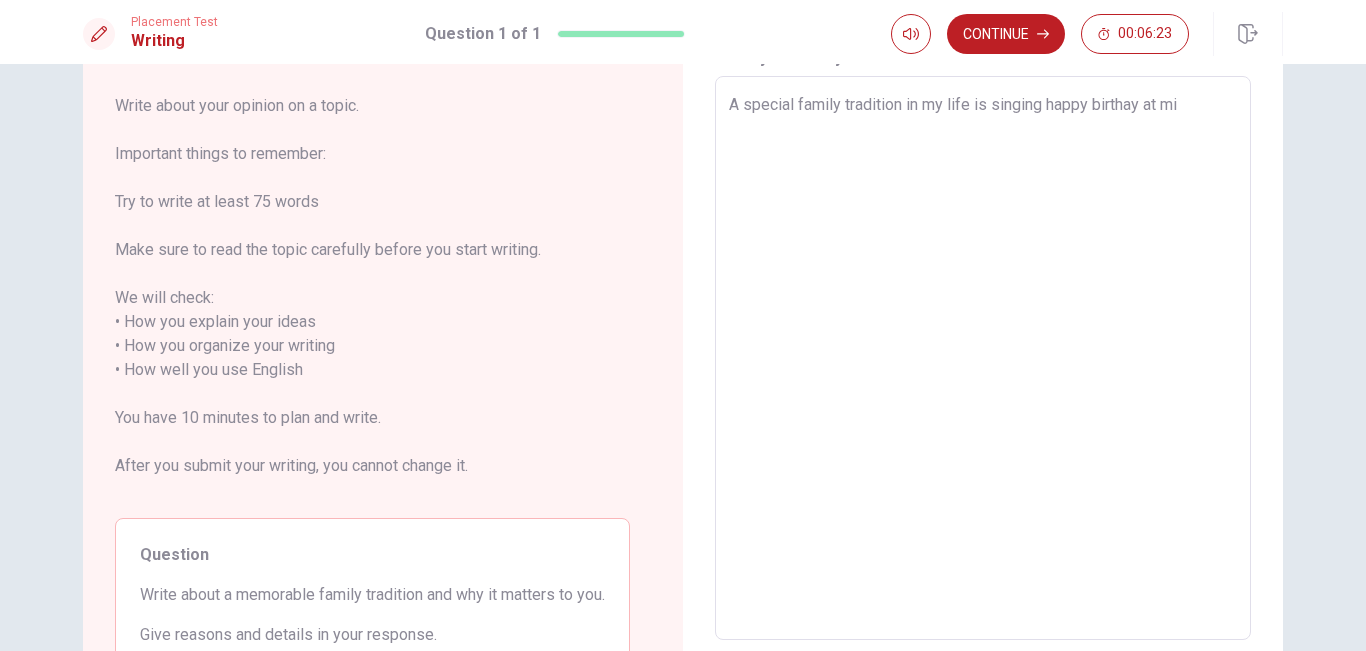 type on "x" 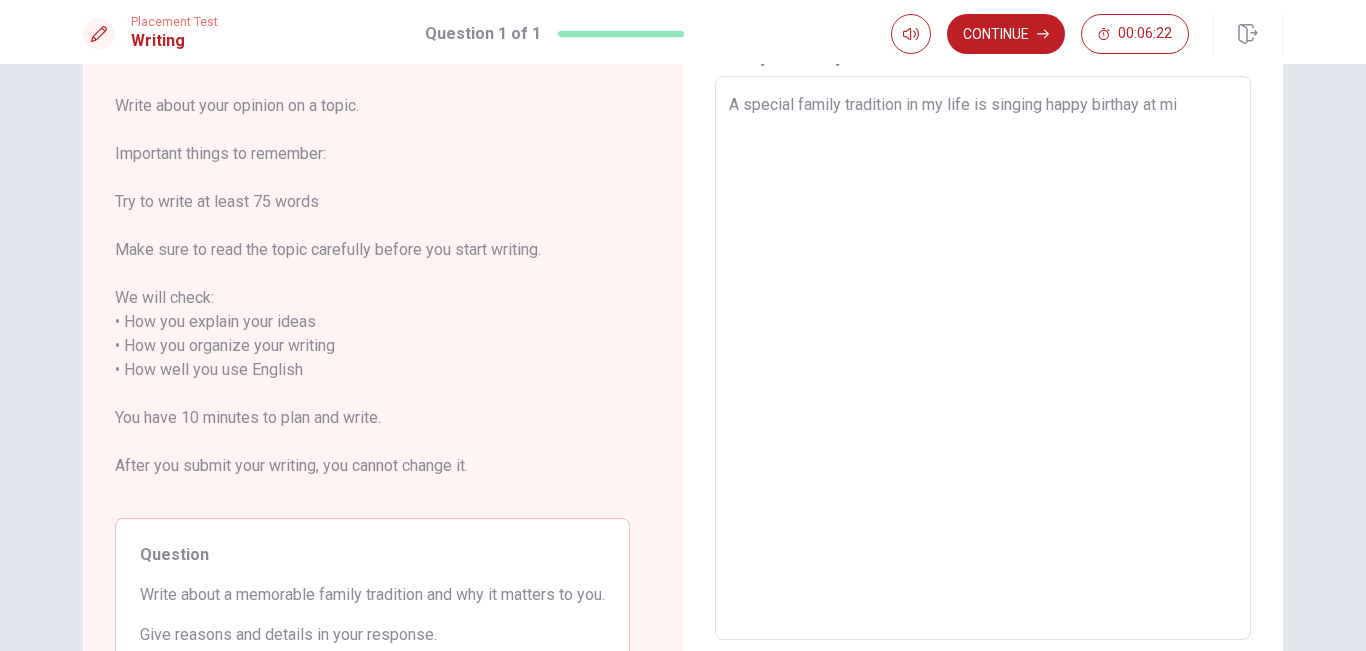 type on "A special family tradition in my life is singing happy birthay at mid" 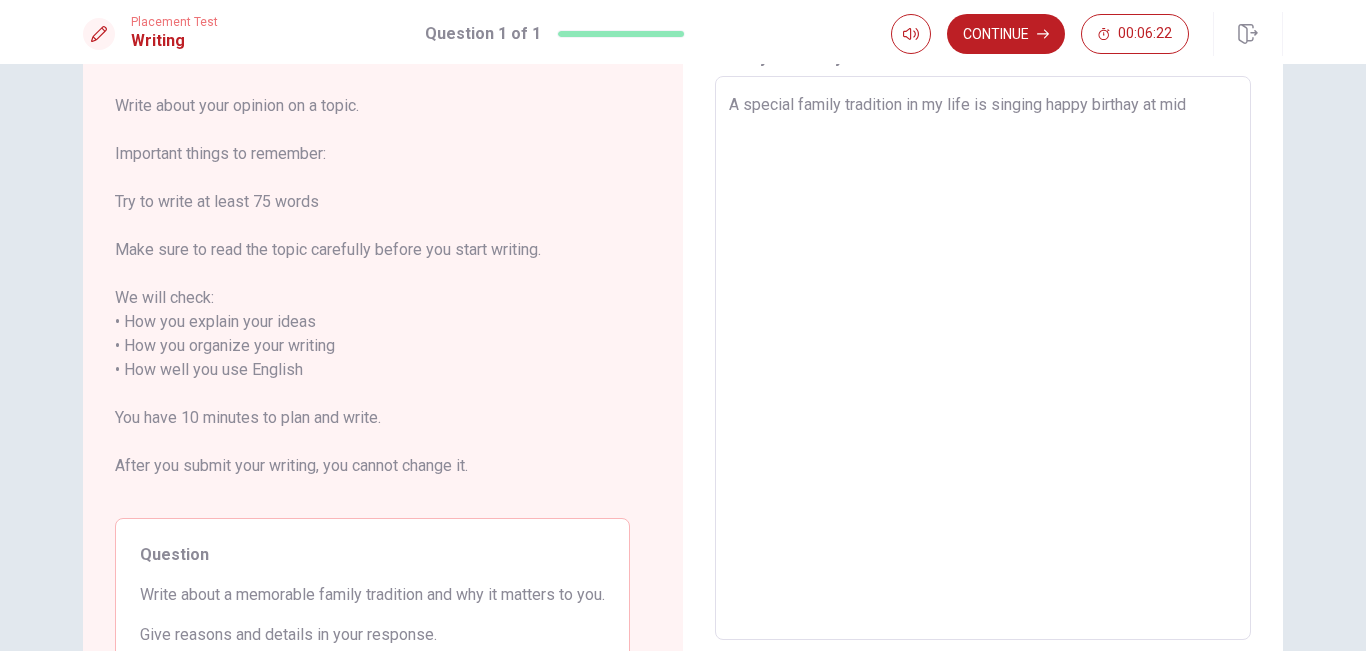 type on "x" 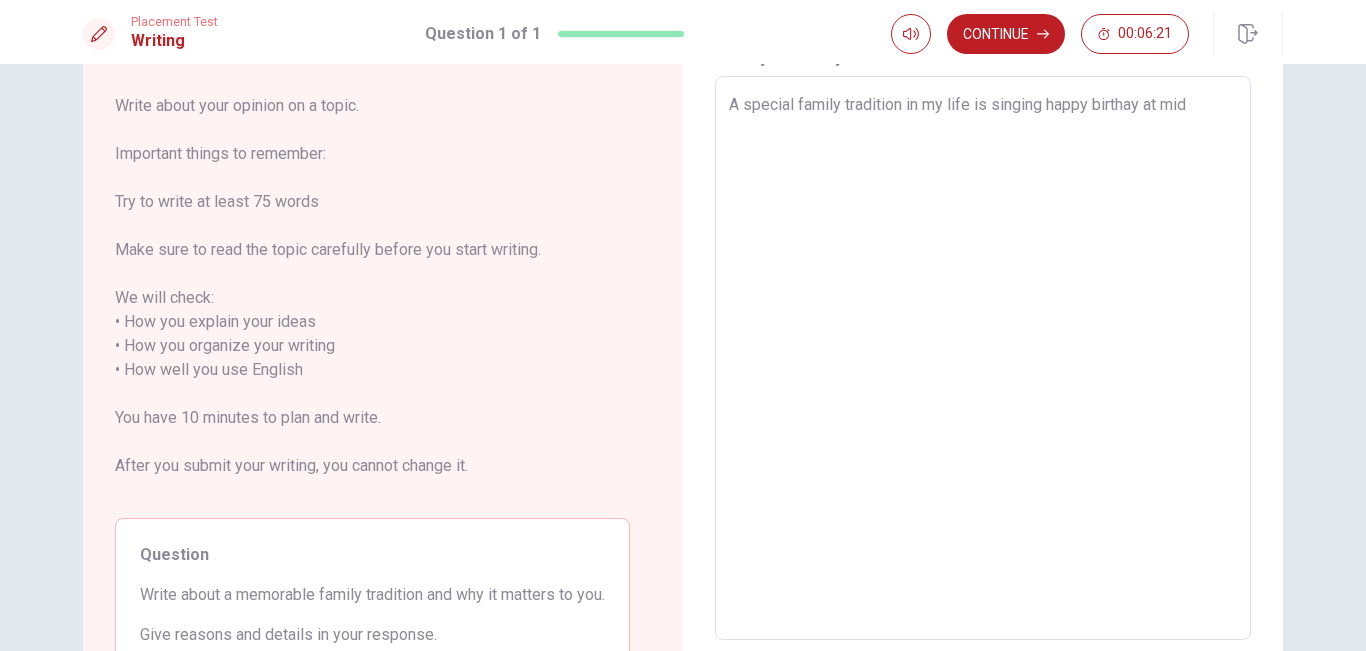 type on "A special family tradition in my life is singing happy birthay at midn" 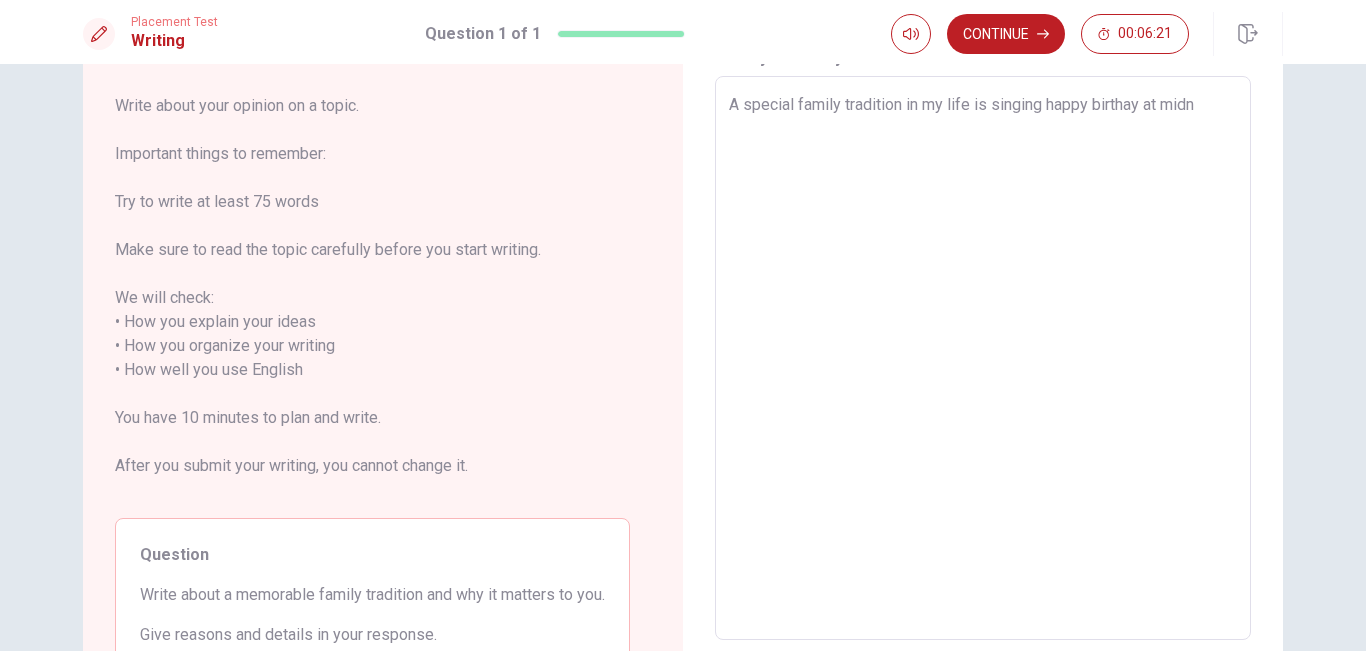 type on "x" 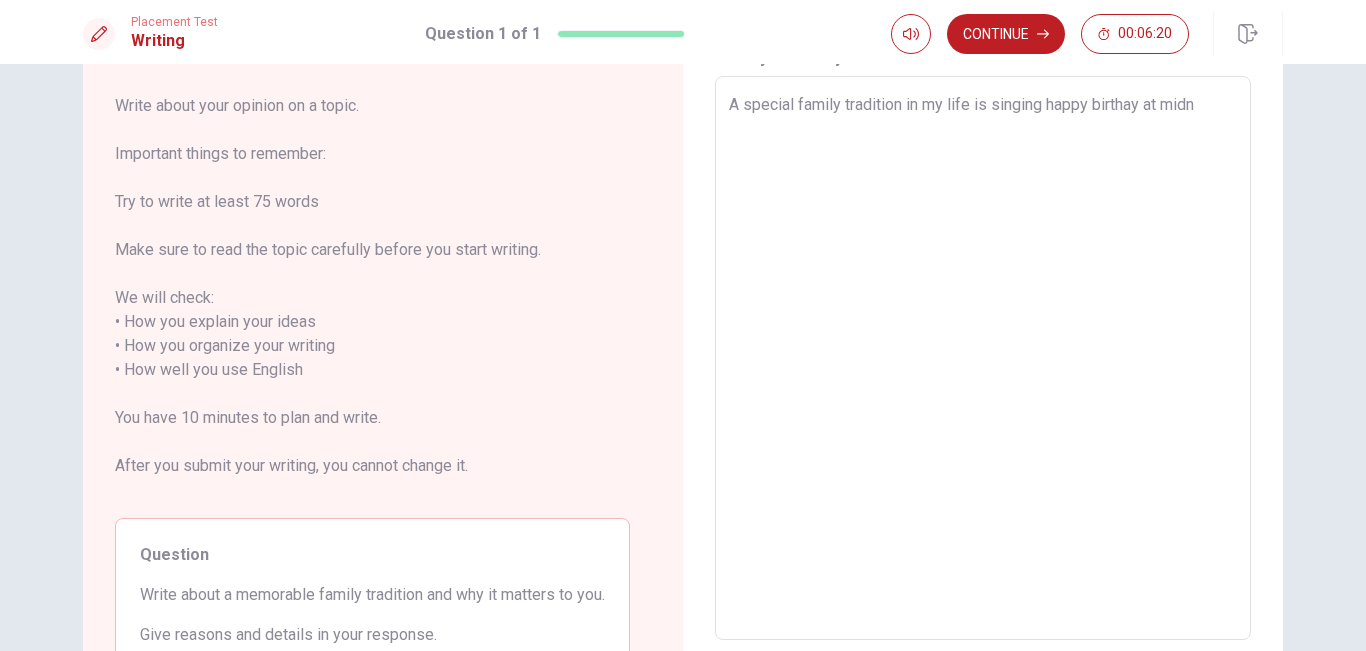 type on "A special family tradition in my life is singing happy birthay at [GEOGRAPHIC_DATA]" 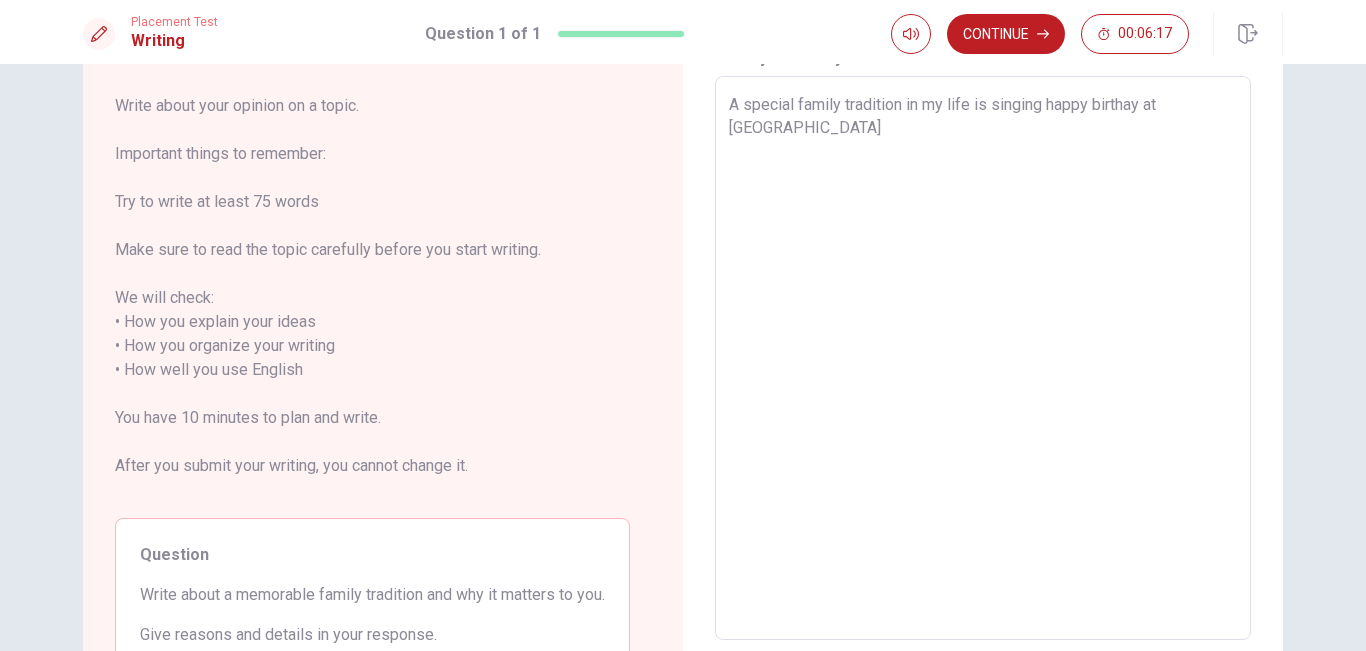 type on "x" 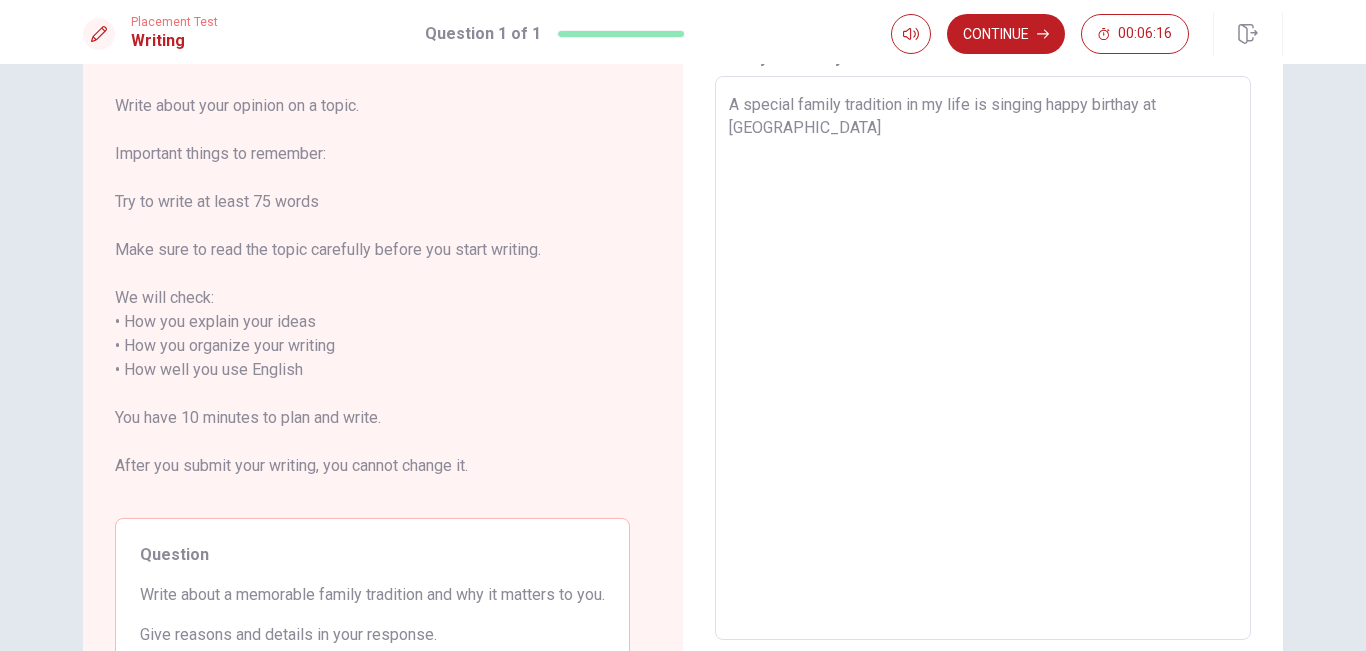 type on "A special family tradition in my life is singing happy birthay at [GEOGRAPHIC_DATA]" 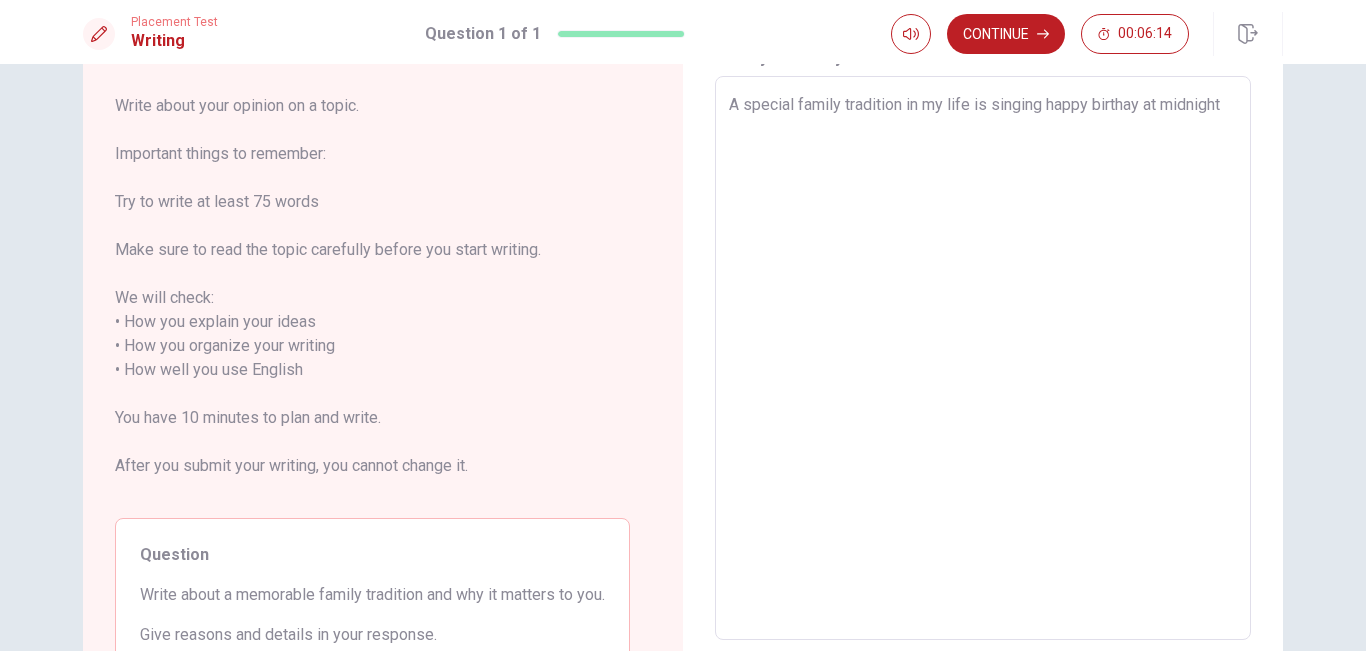 type on "x" 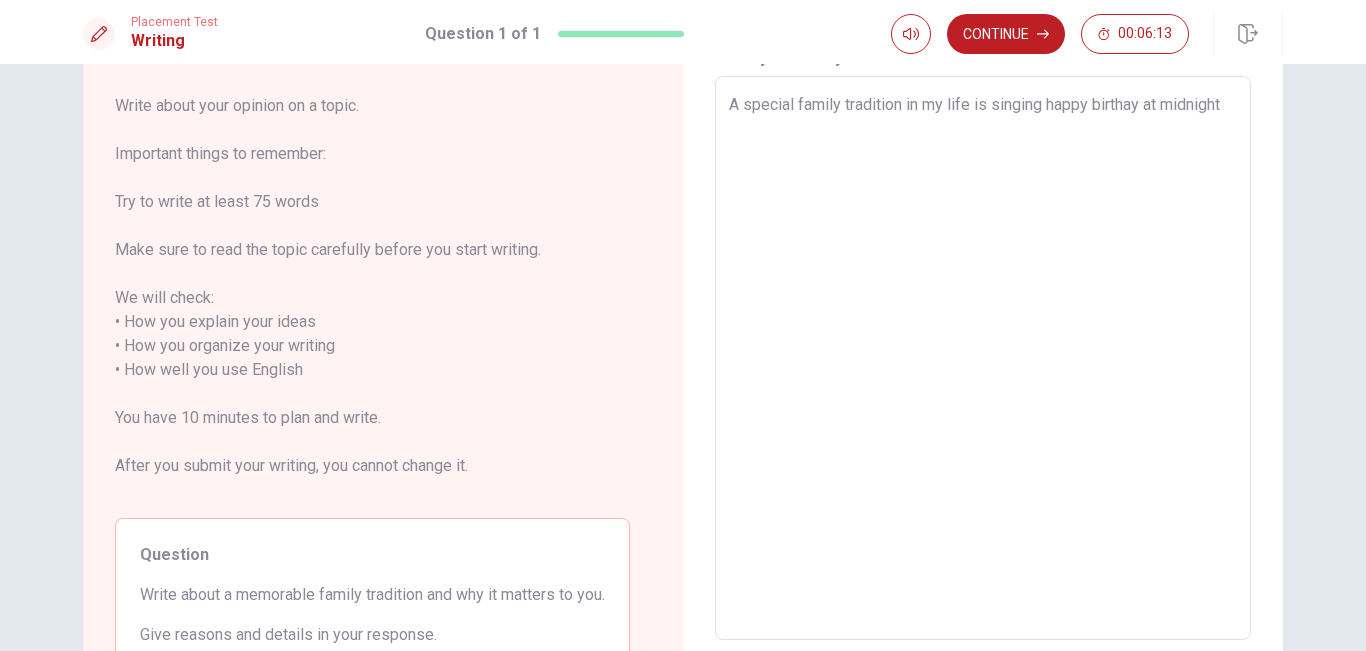 type on "A special family tradition in my life is singing happy birthay at midnight" 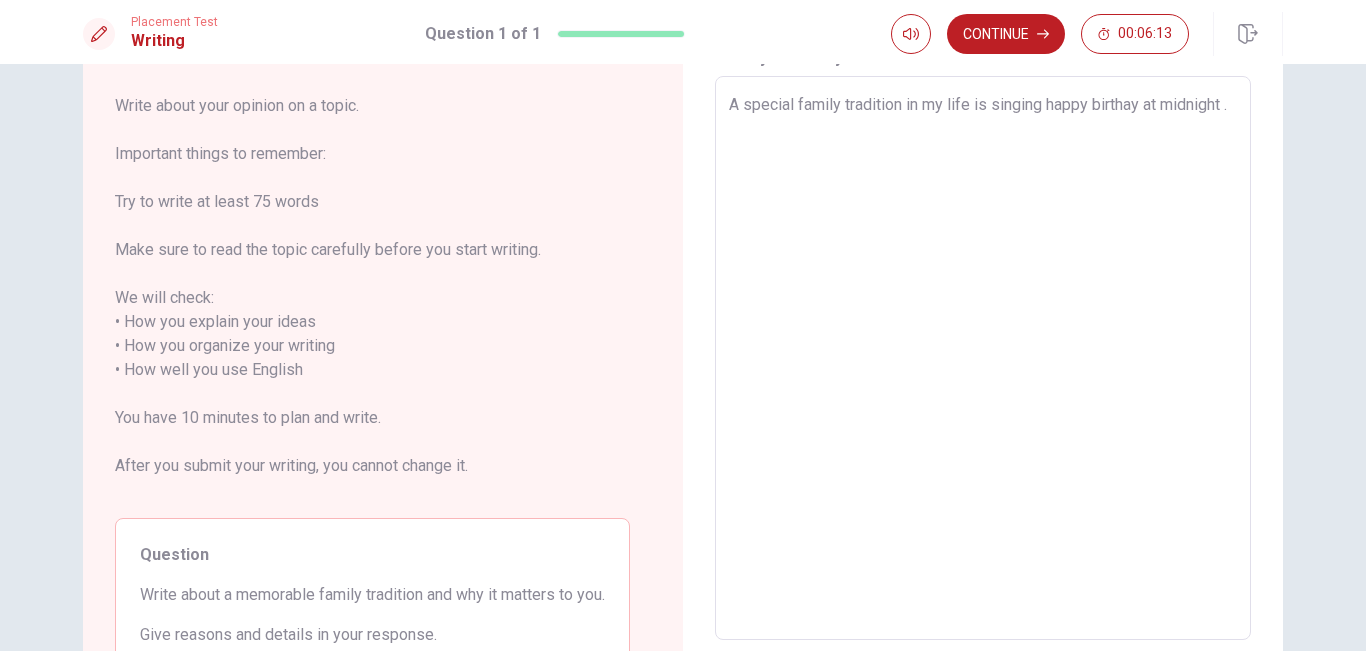 type on "x" 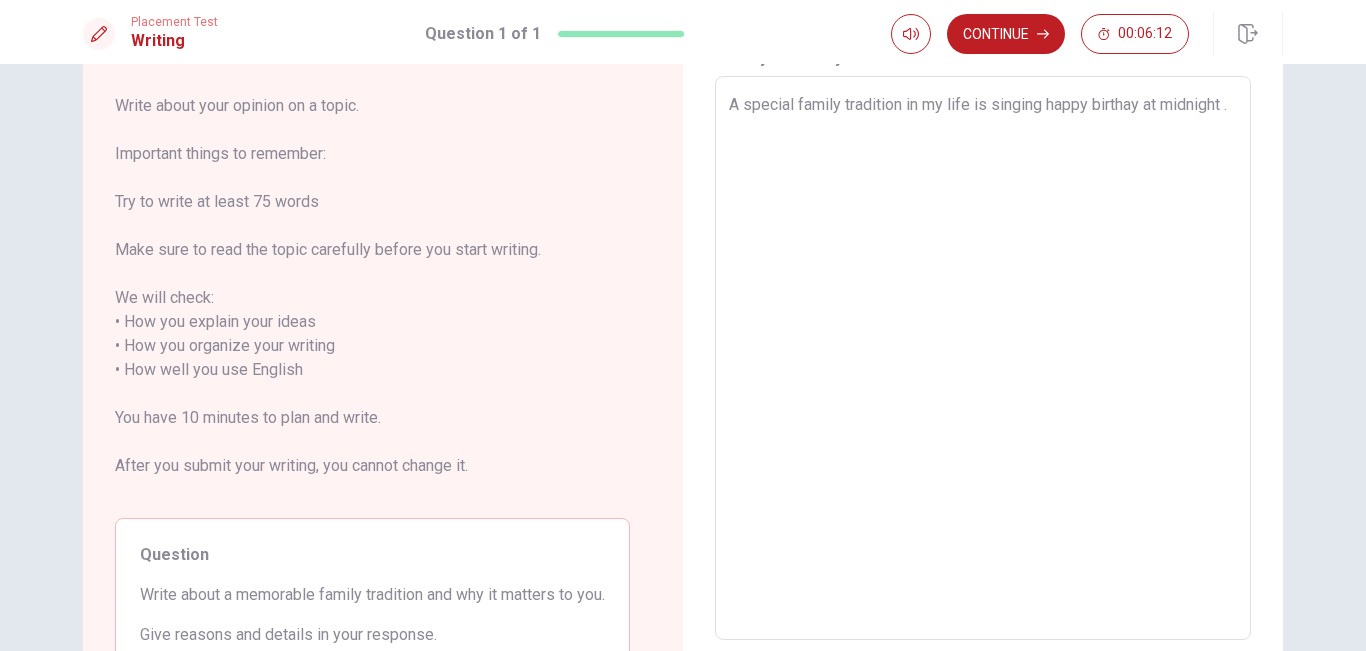 type on "A special family tradition in my life is singing happy birthay at midnight ." 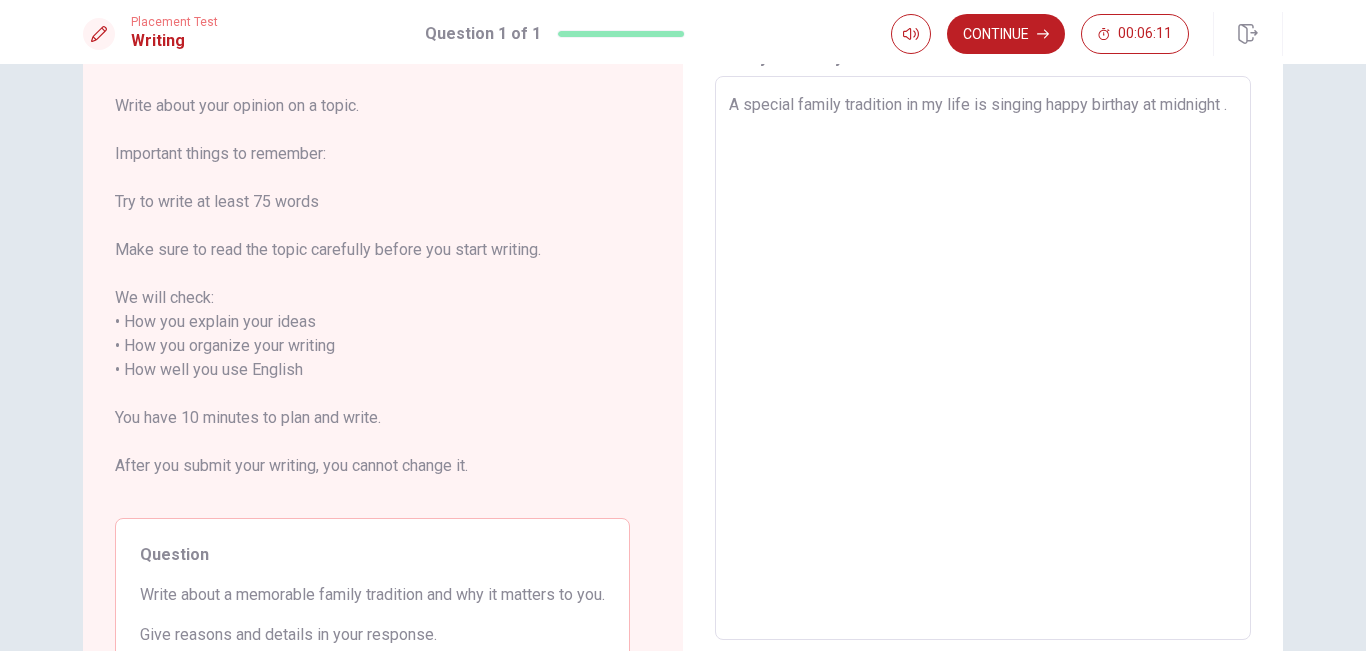 type on "x" 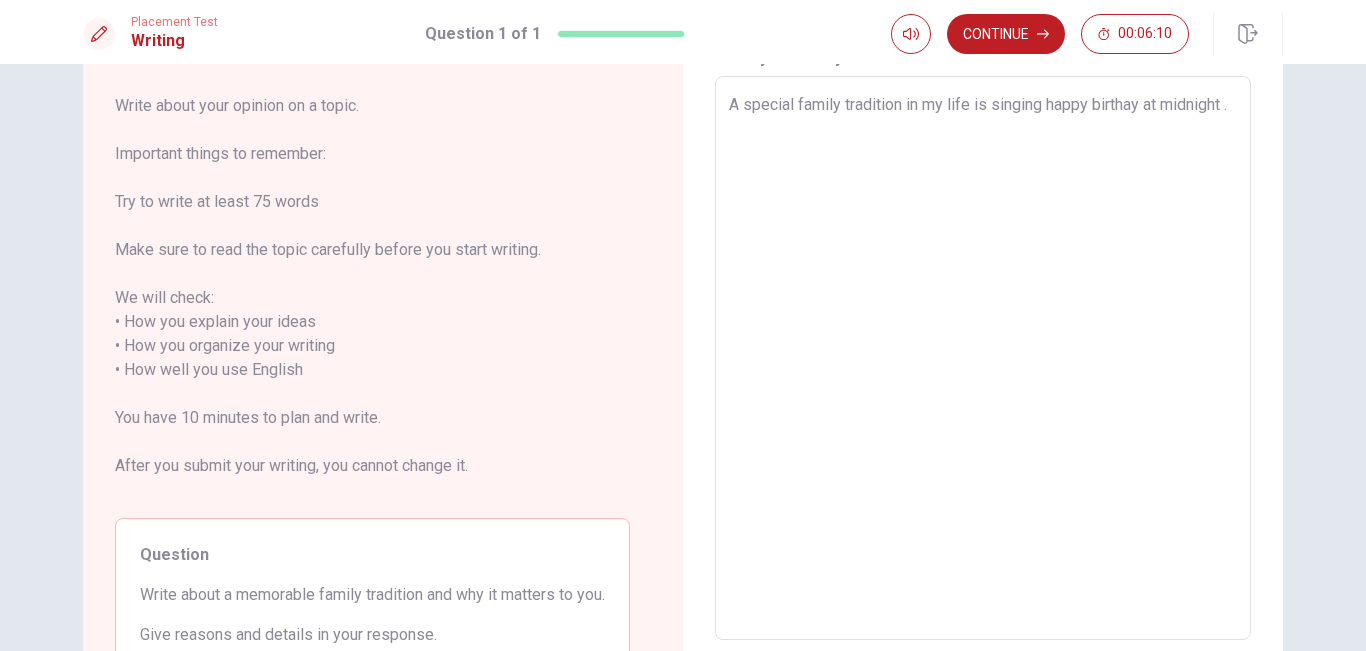type on "A special family tradition in my life is singing happy birthay at midnight . w" 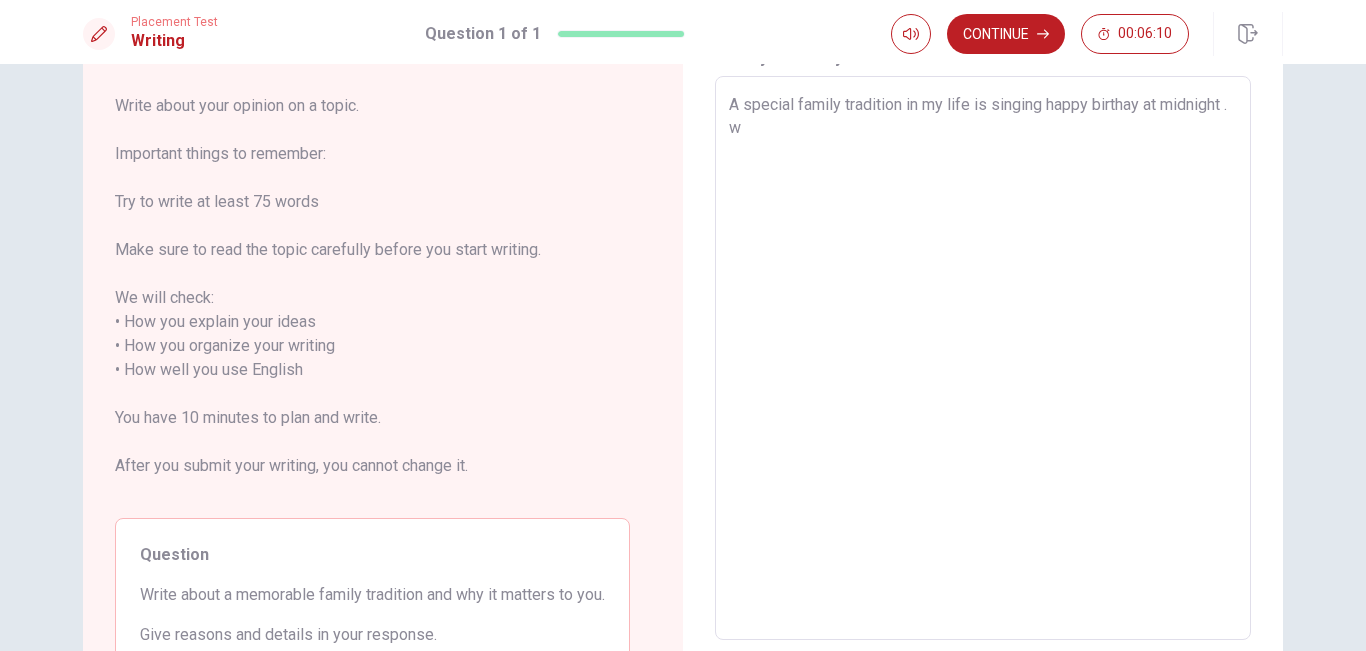 type on "x" 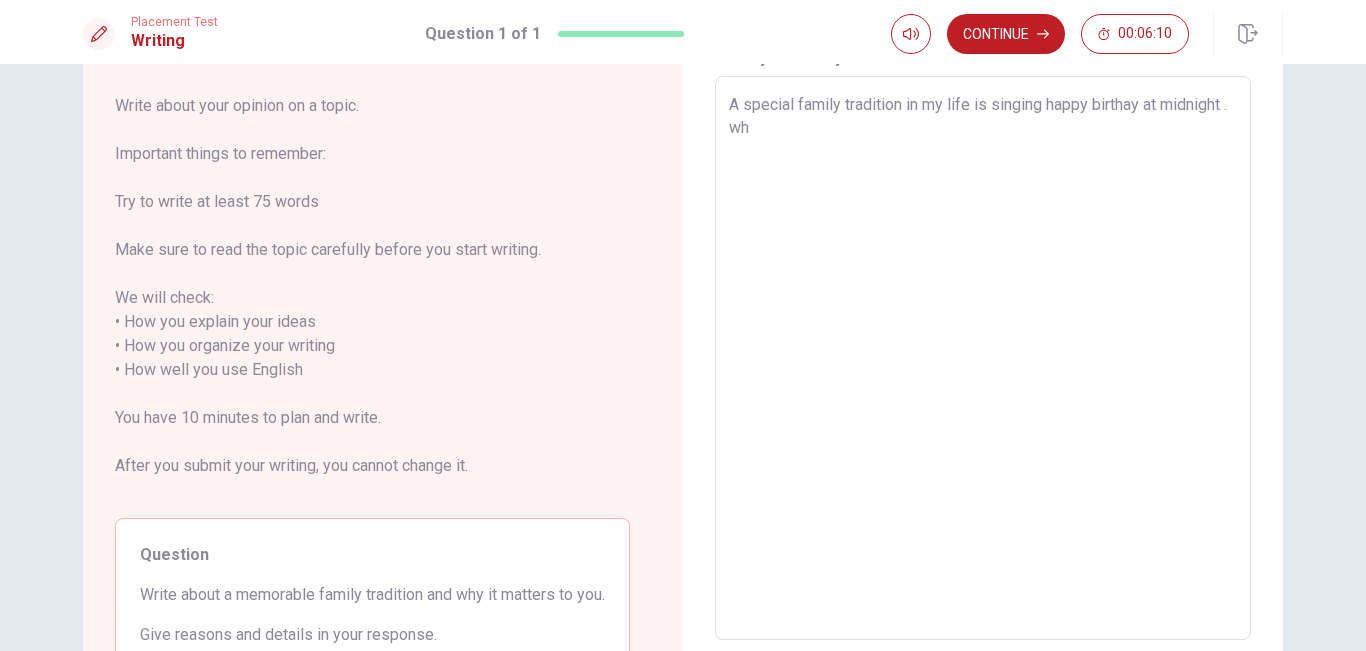 type on "x" 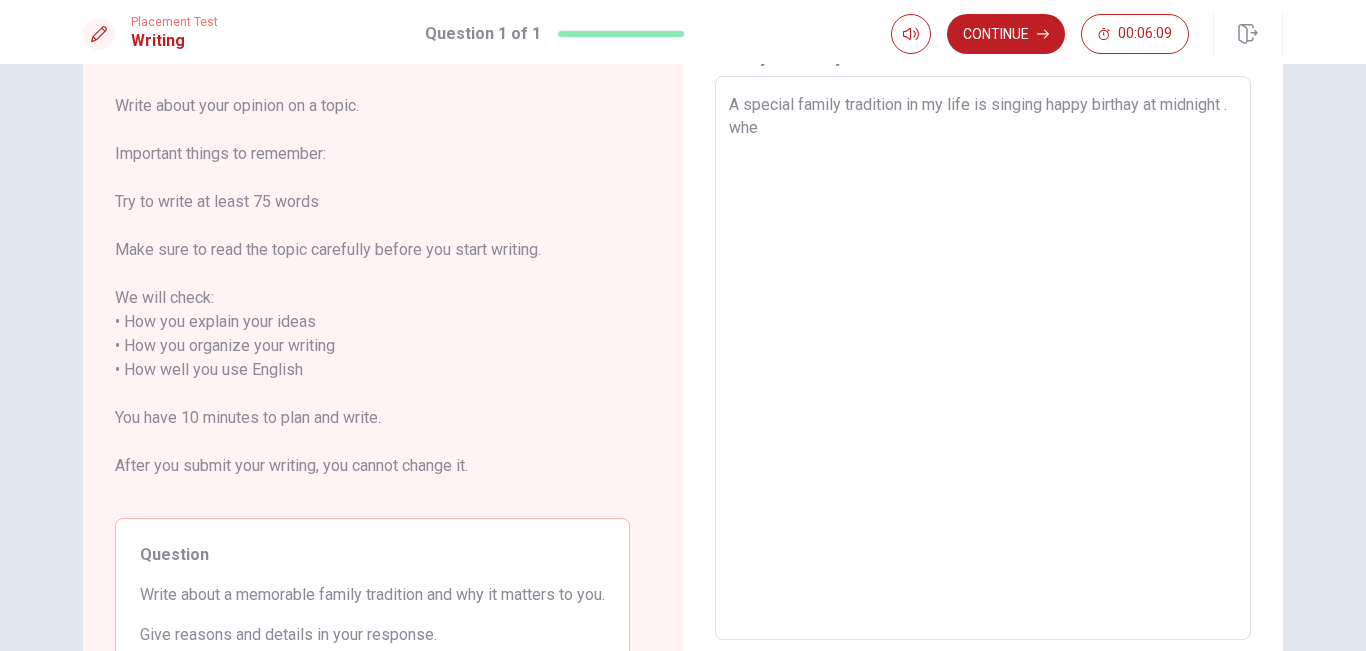 type on "x" 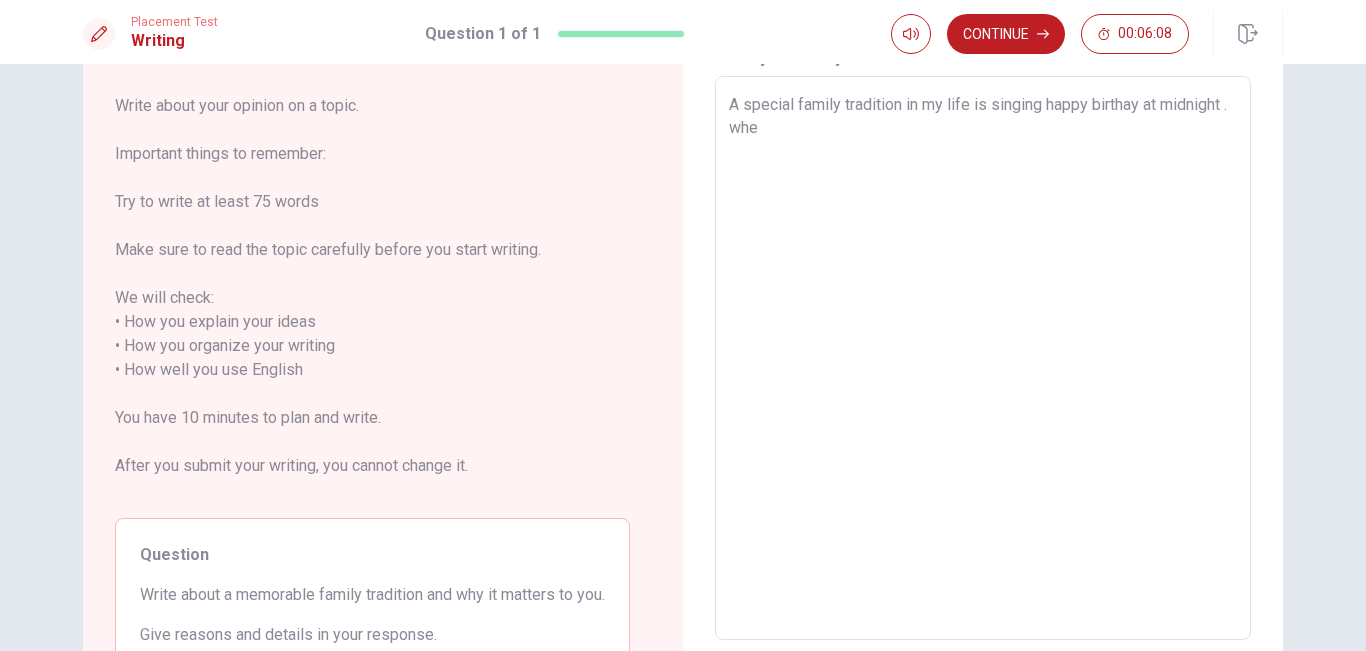 type on "A special family tradition in my life is singing happy birthay at midnight . wh" 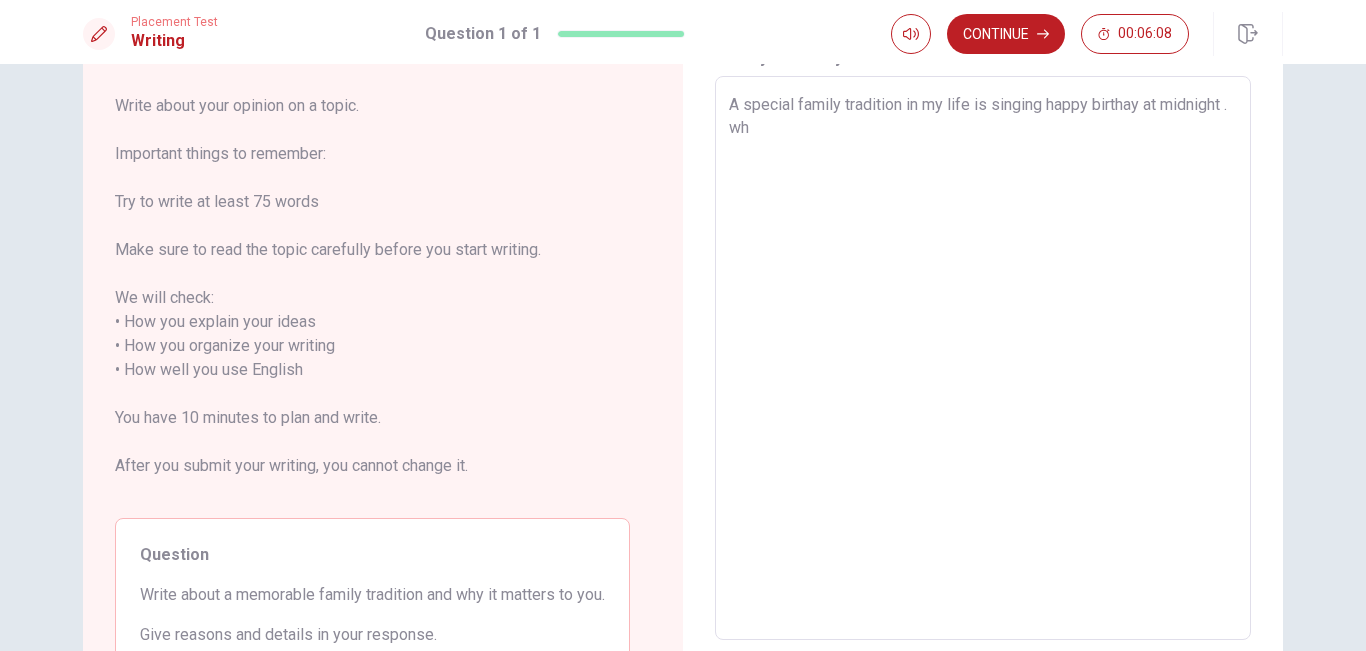type on "x" 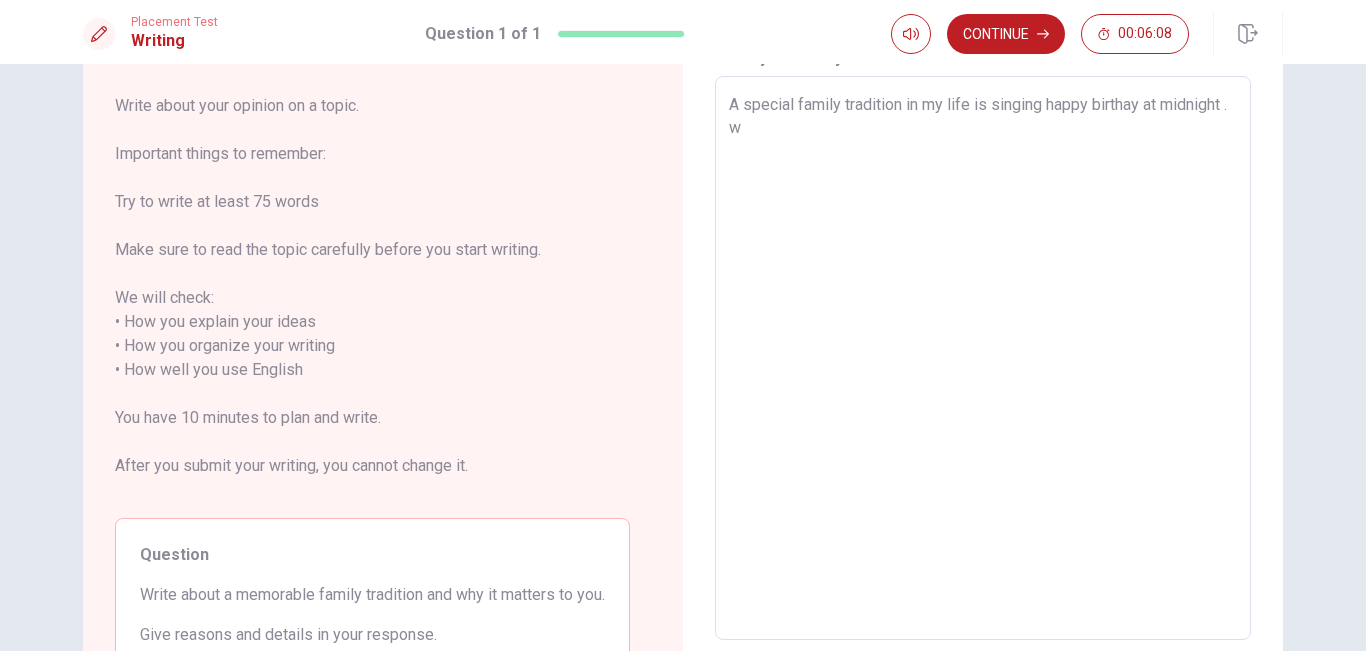 type on "x" 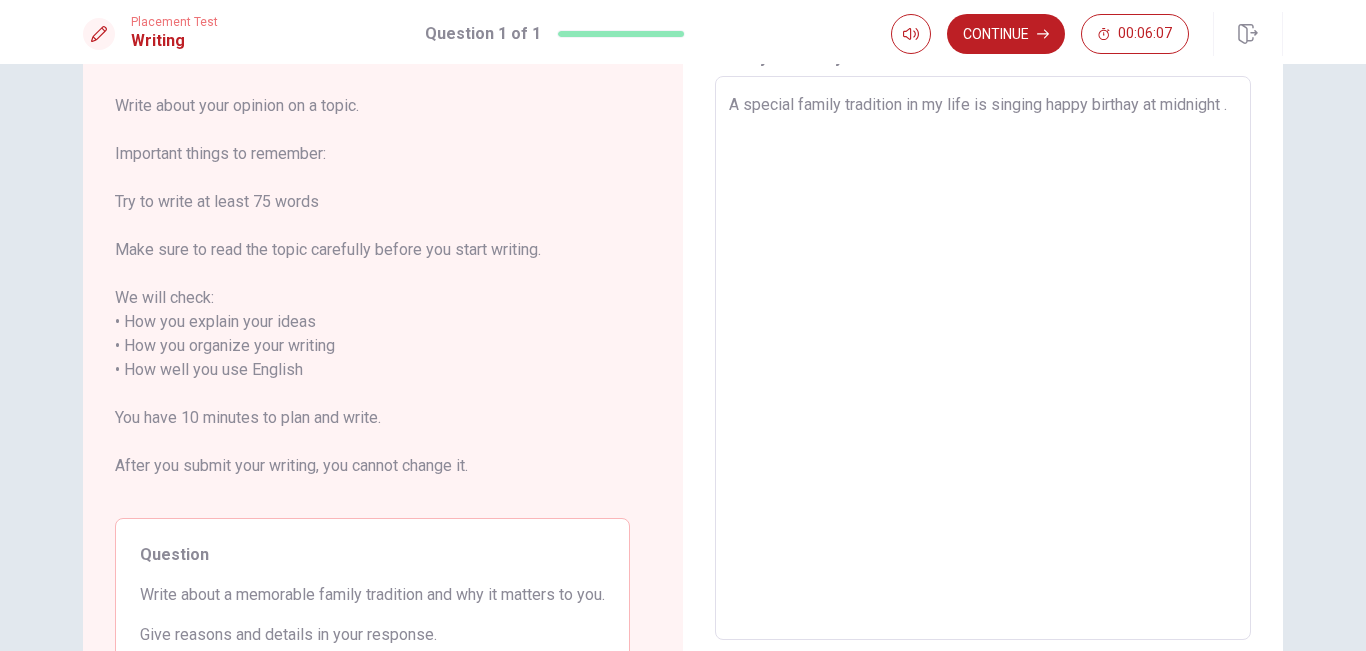 type on "x" 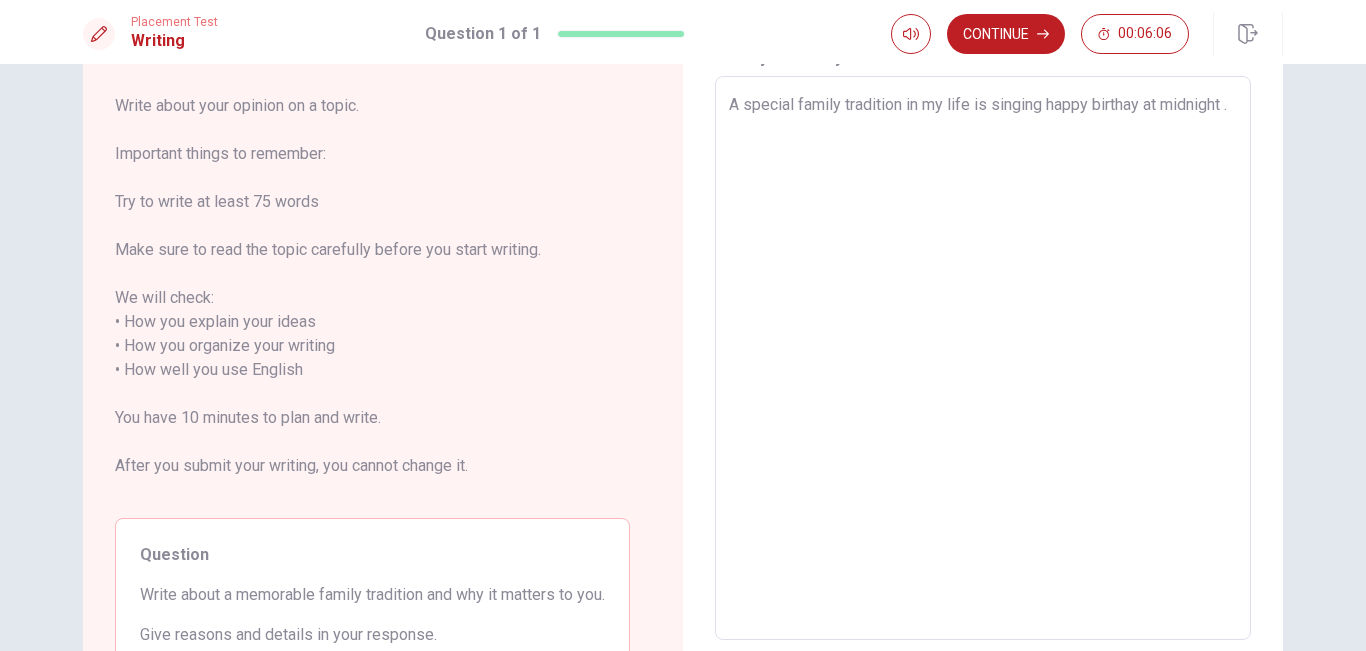 type on "A special family tradition in my life is singing happy birthay at midnight . W" 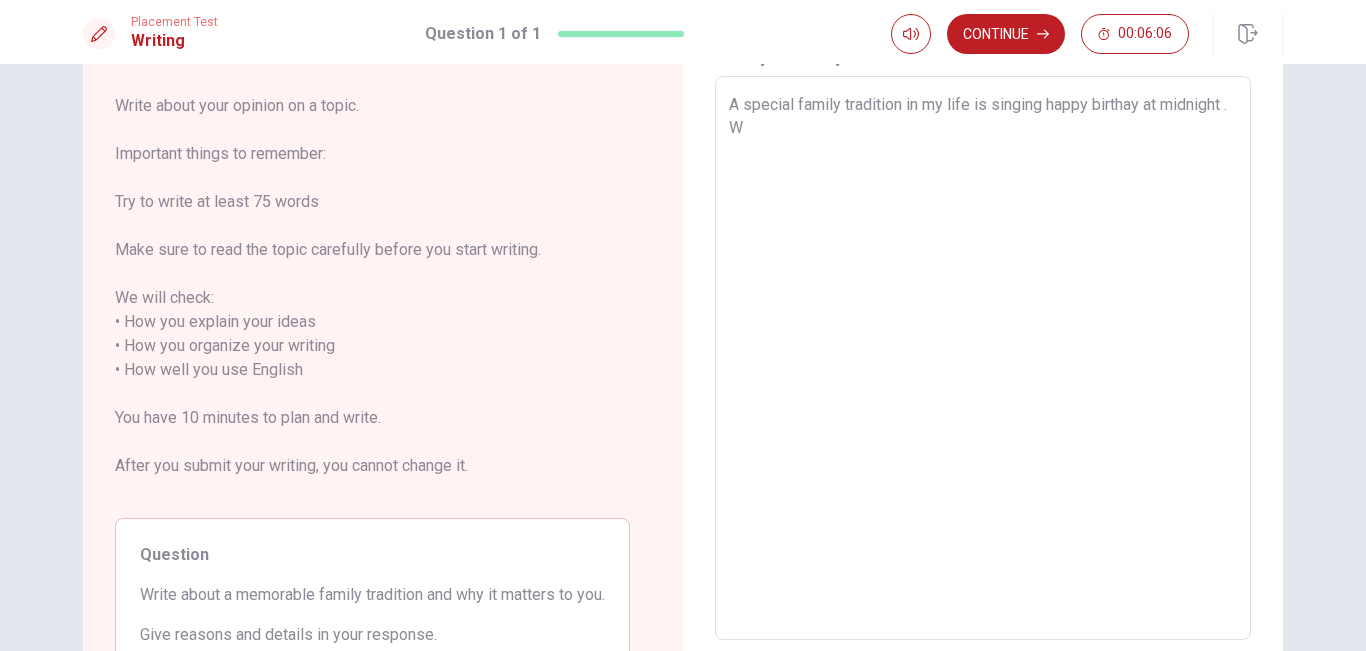 type on "x" 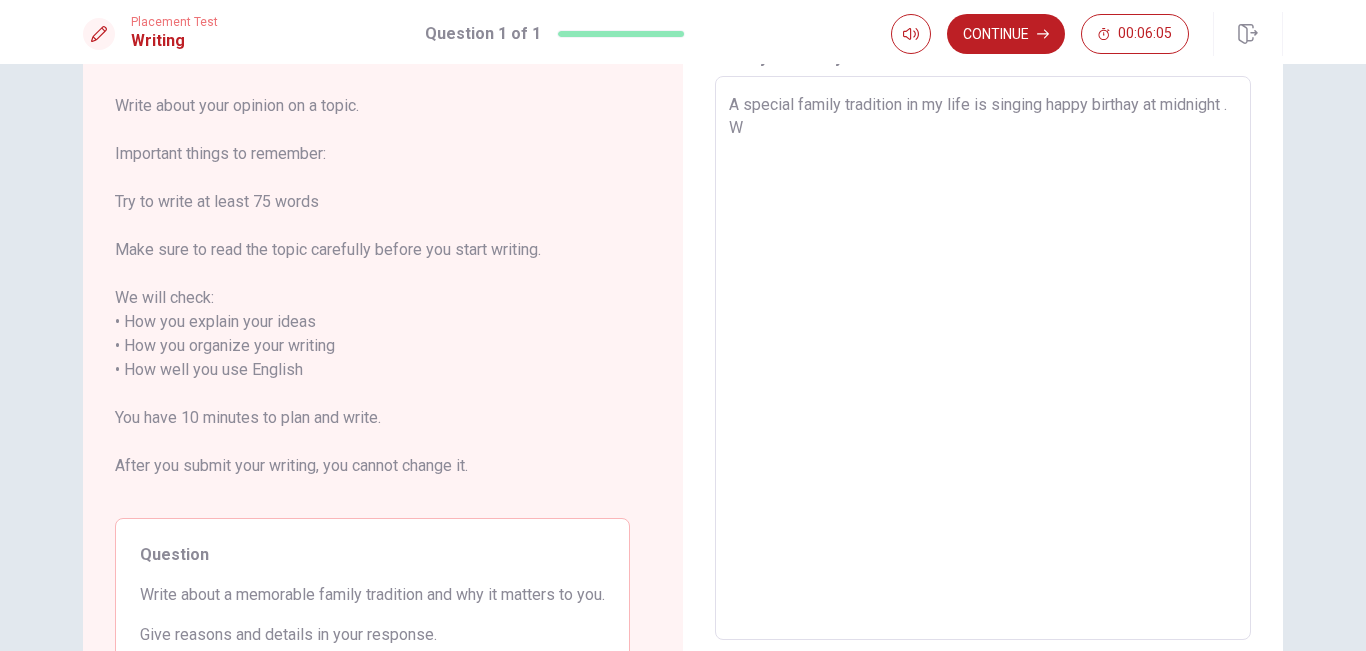 type on "A special family tradition in my life is singing happy birthay at midnight . Wh" 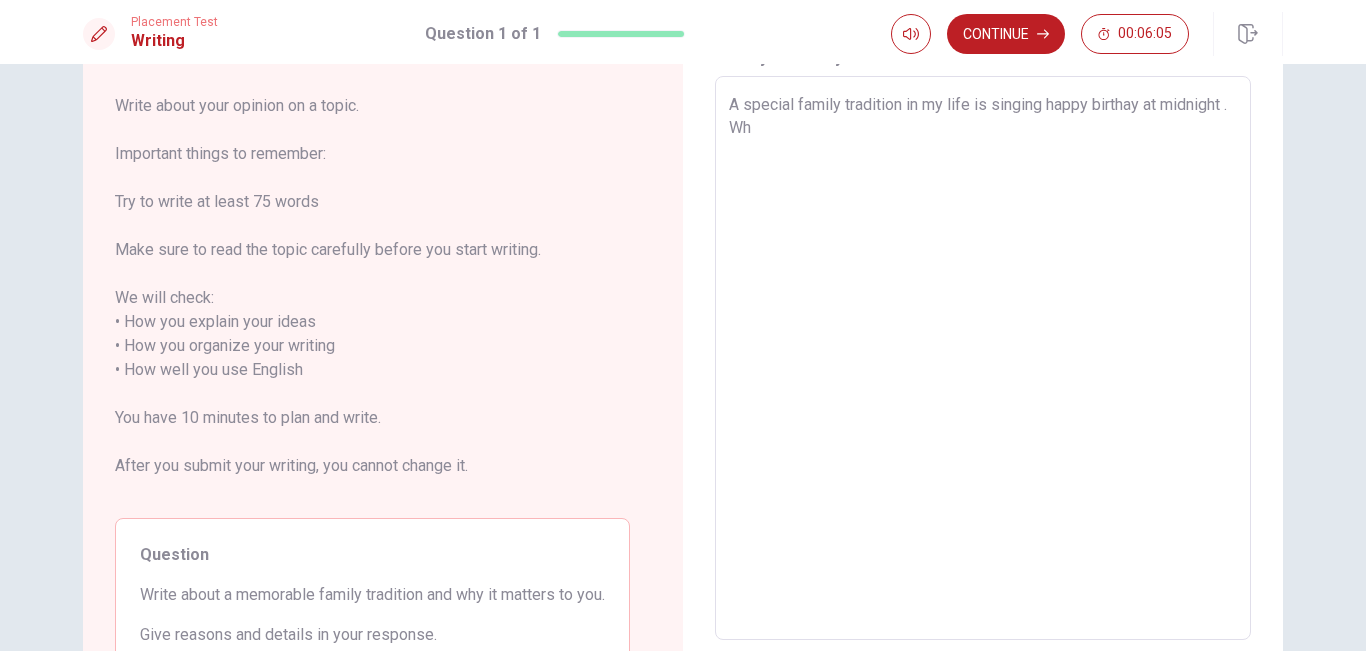 type on "x" 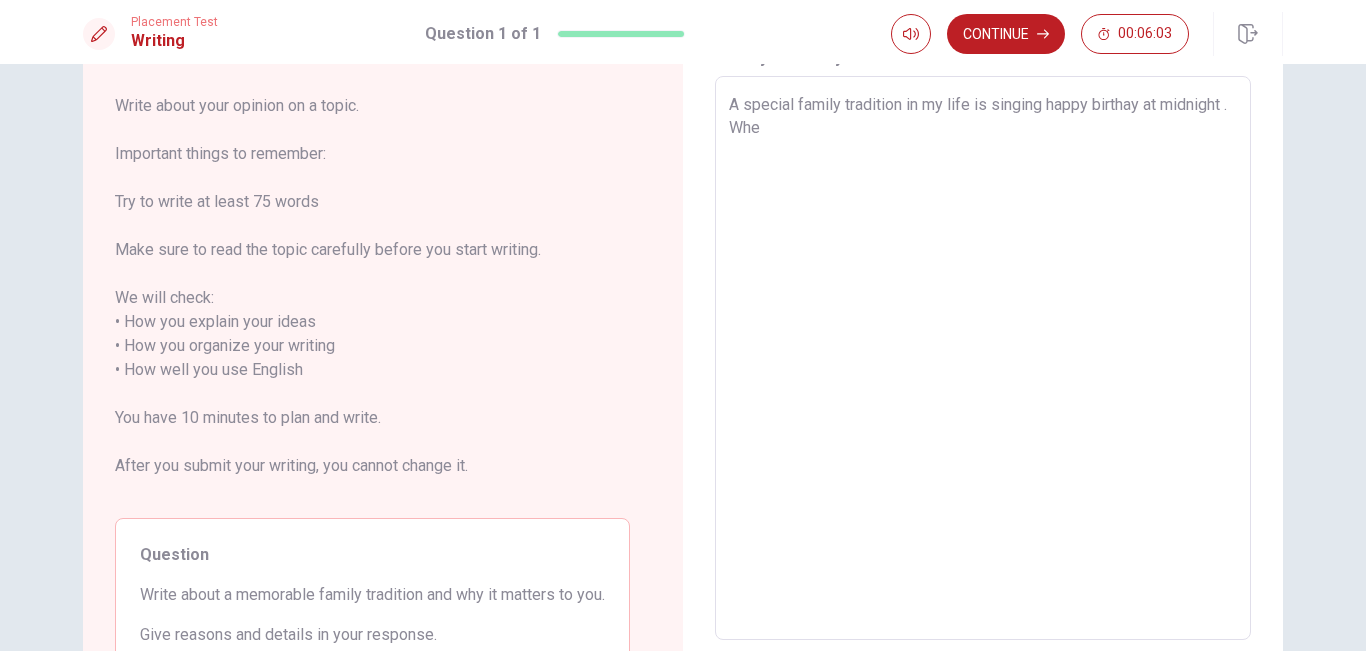 type on "x" 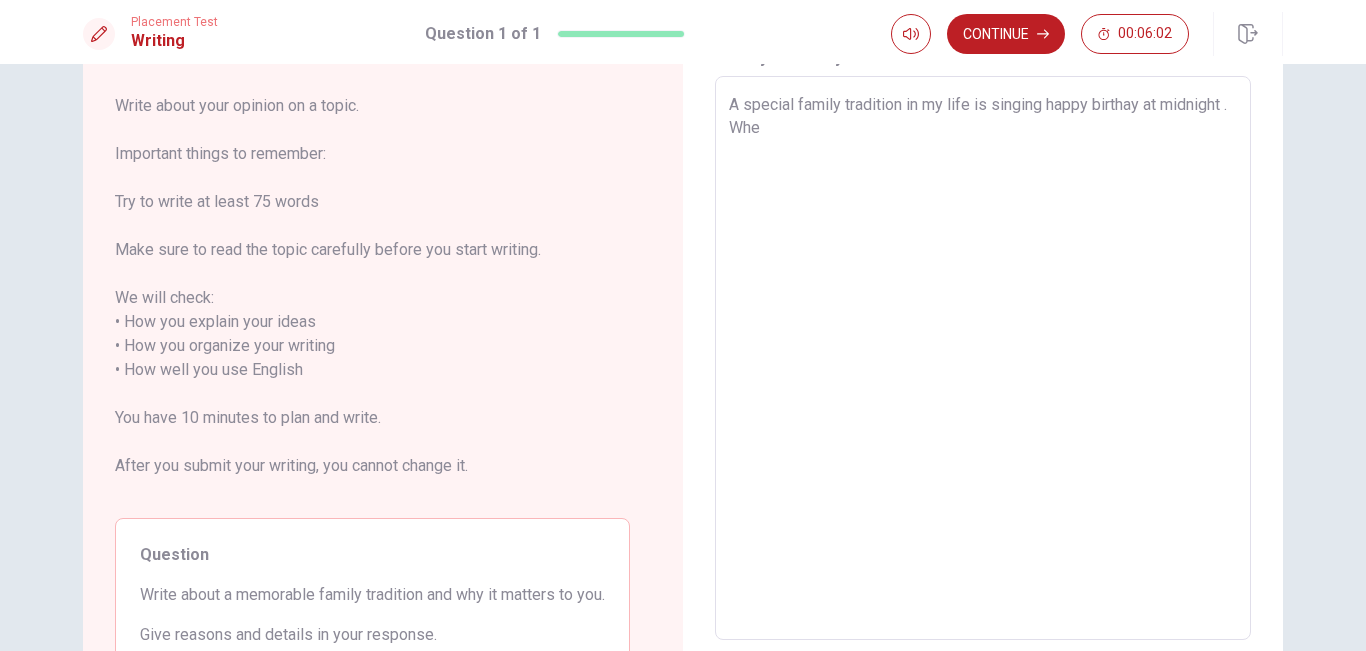 type on "A special family tradition in my life is singing happy birthay at midnight . When" 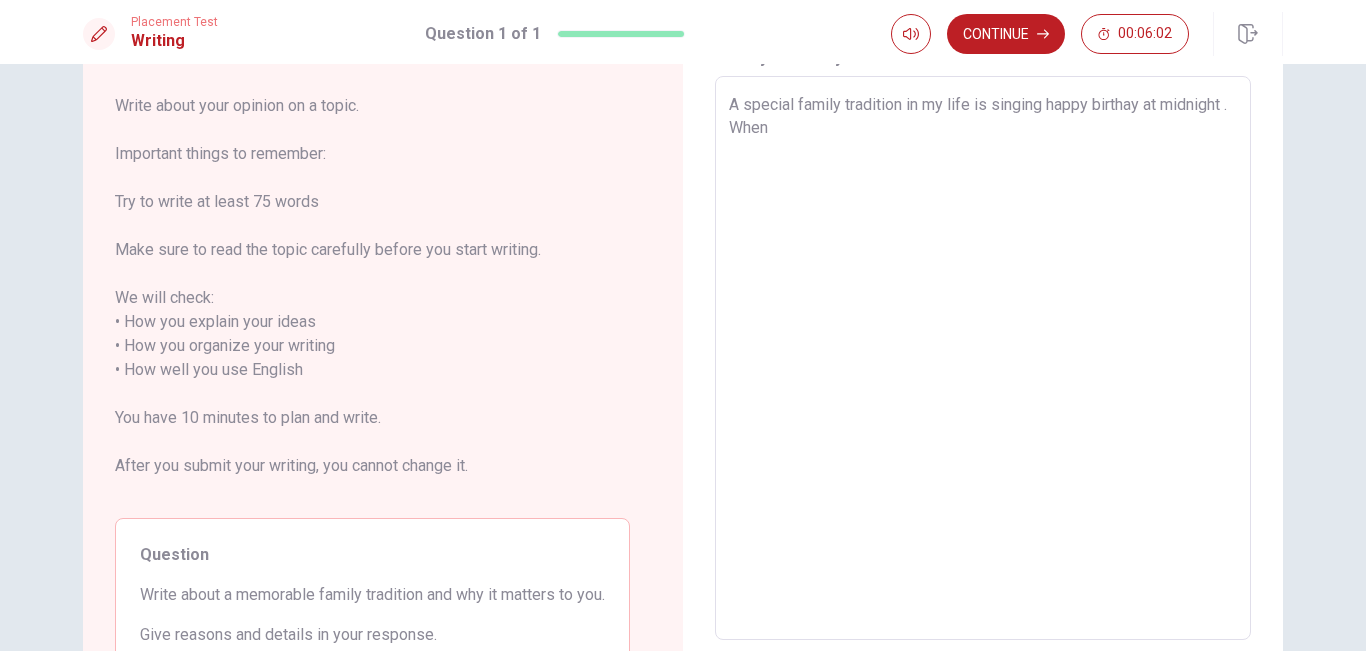 type on "x" 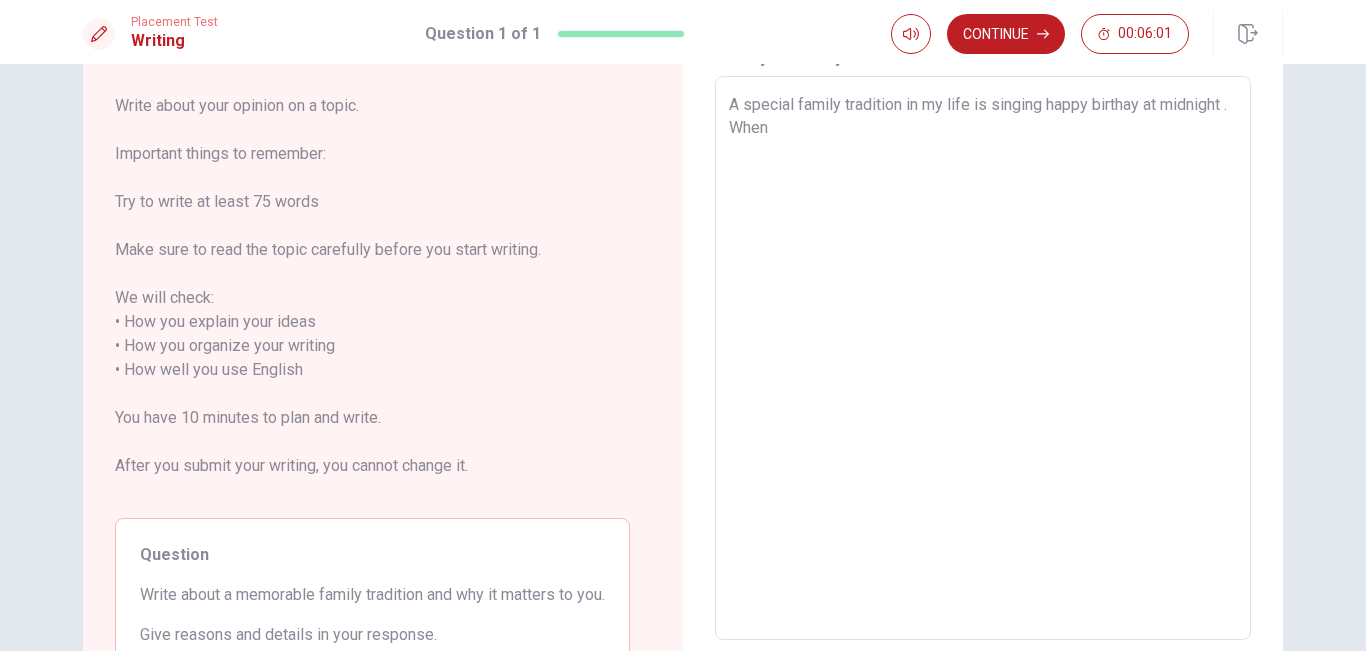 type on "A special family tradition in my life is singing happy birthay at midnight . When i" 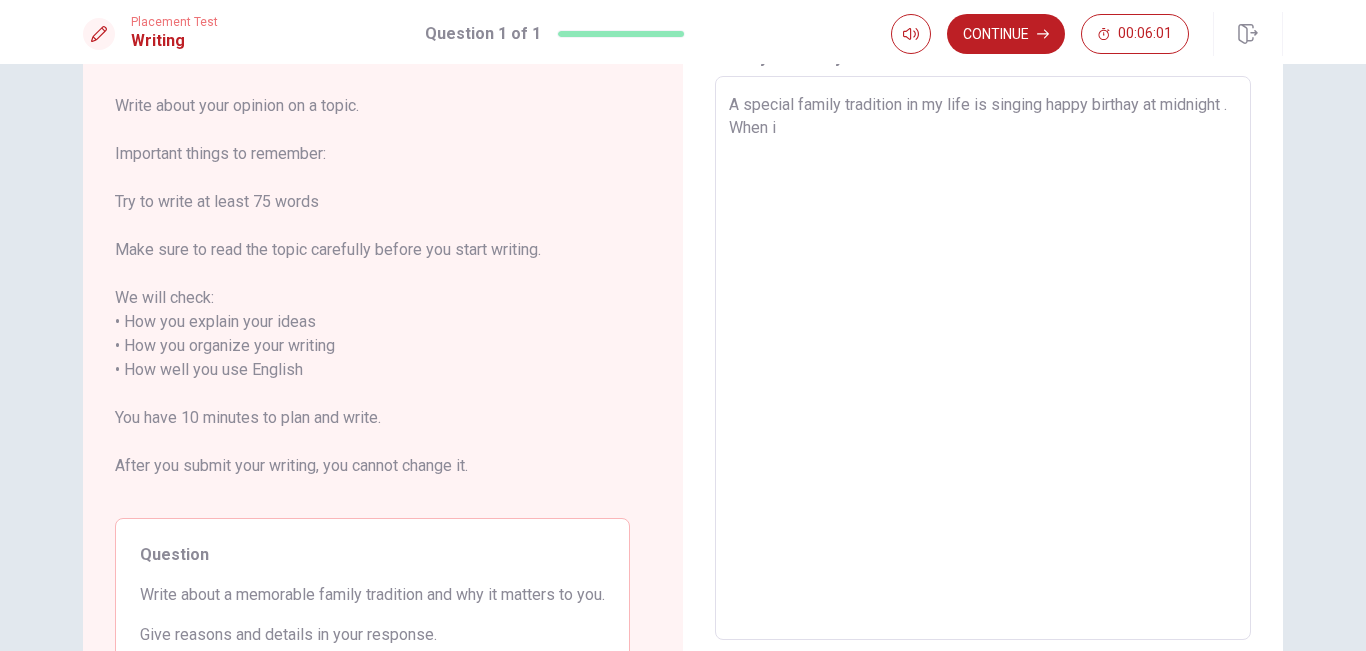type 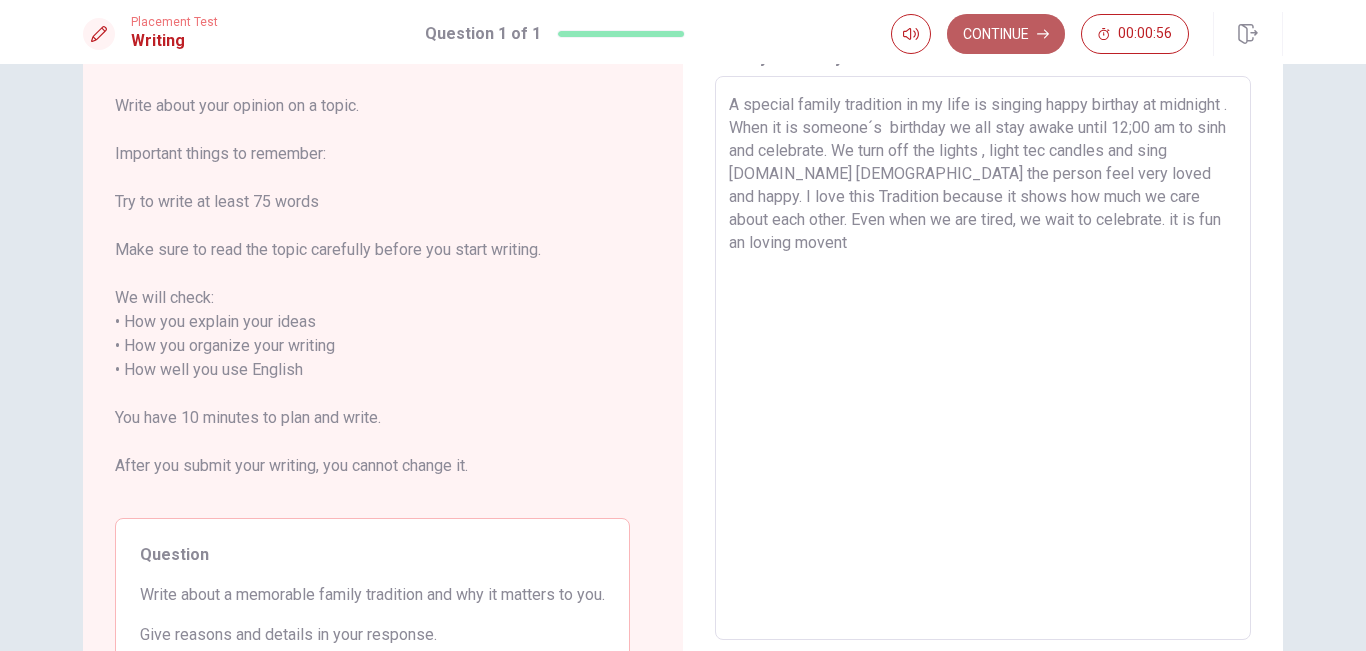 click on "Continue" at bounding box center (1006, 34) 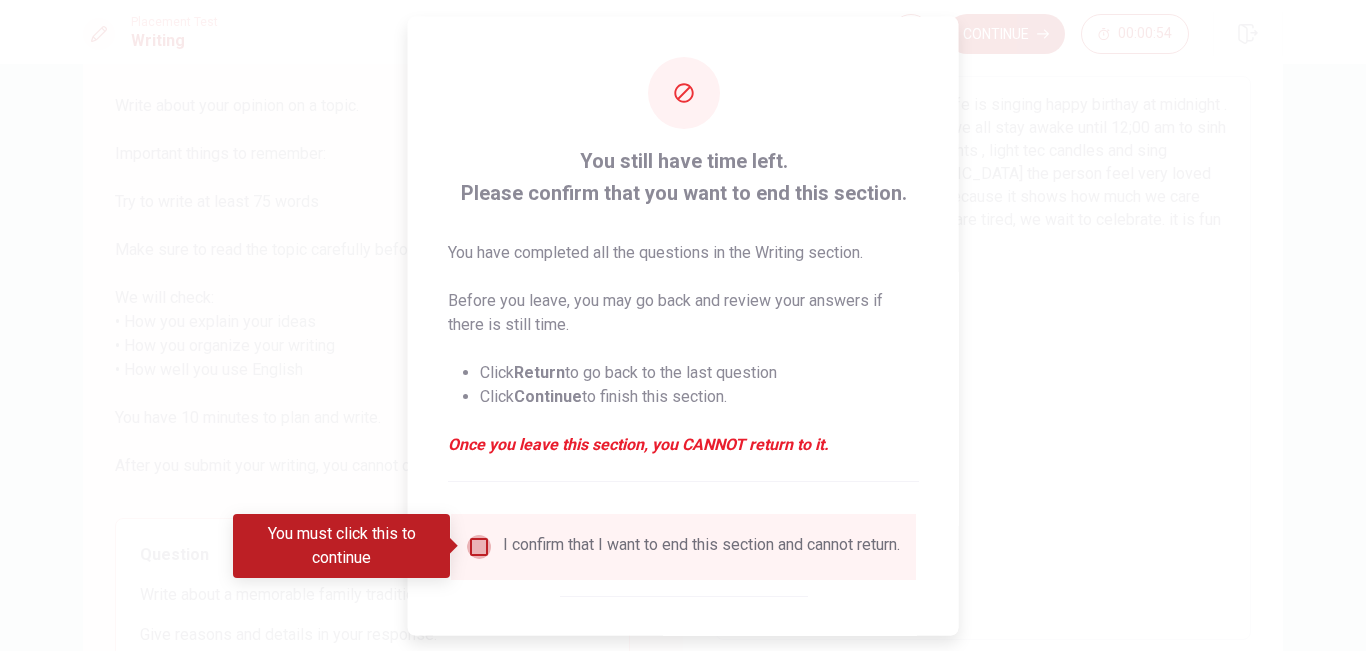 click at bounding box center [479, 546] 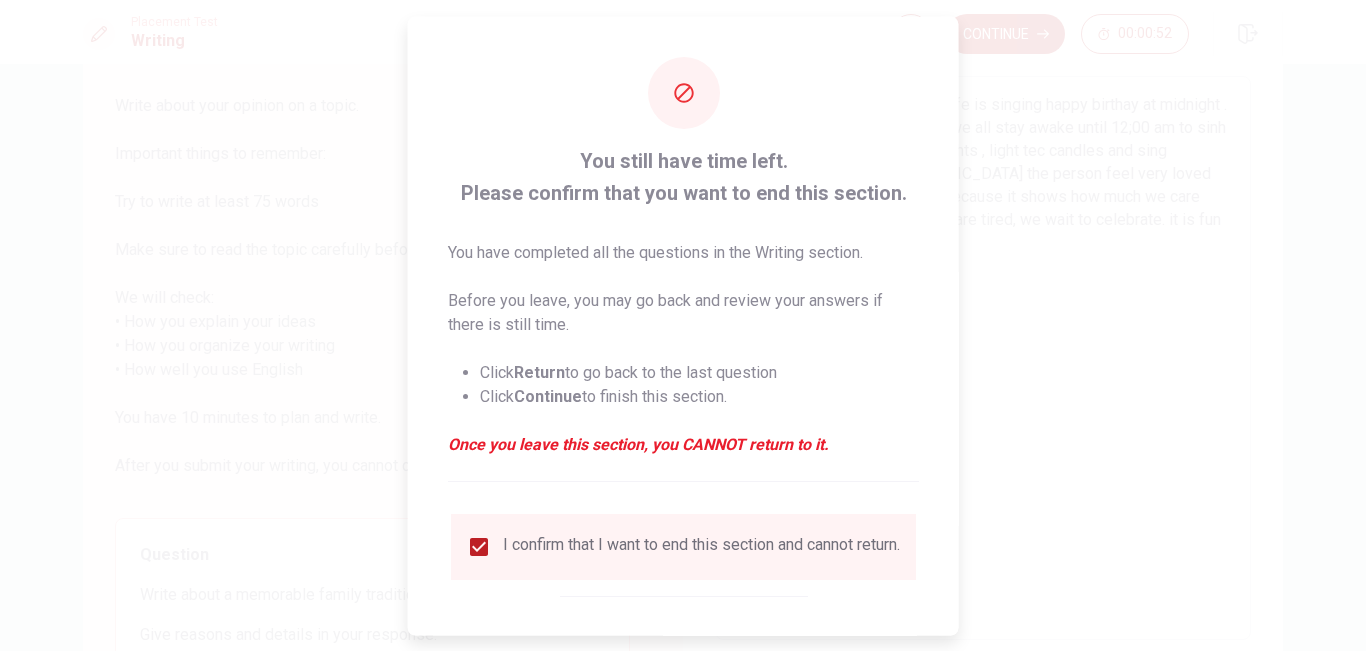 scroll, scrollTop: 95, scrollLeft: 0, axis: vertical 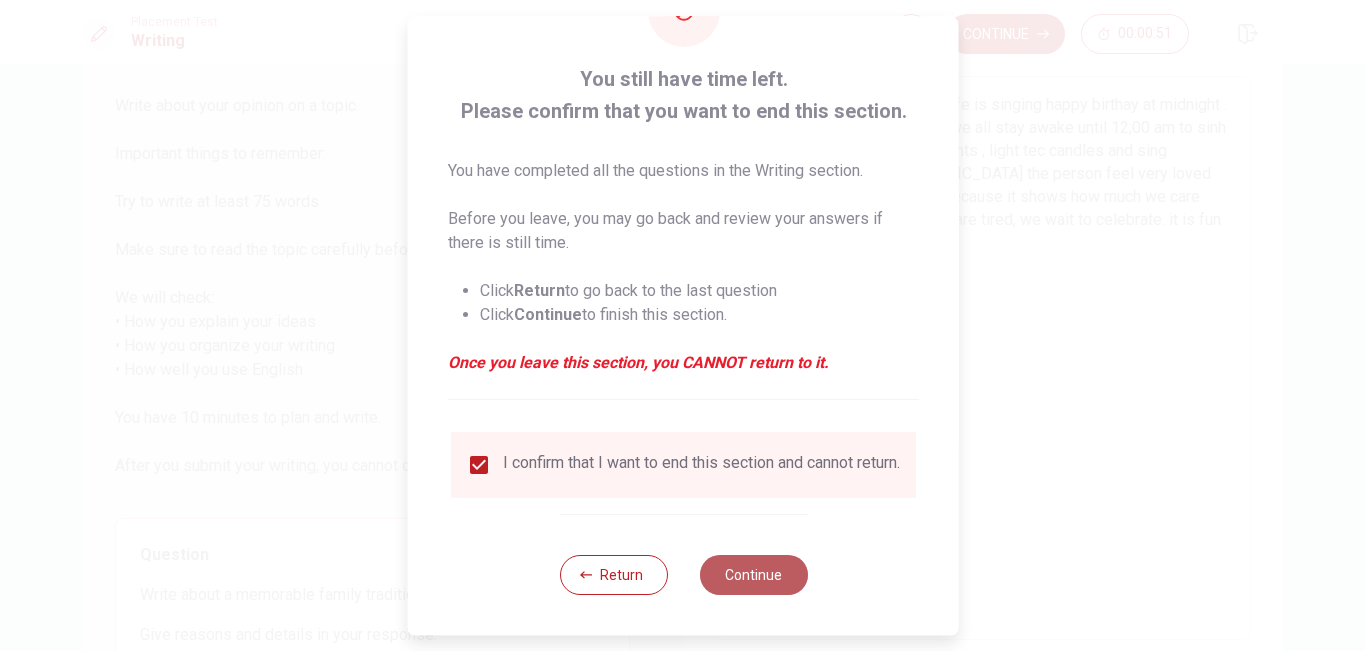 click on "Continue" at bounding box center (753, 575) 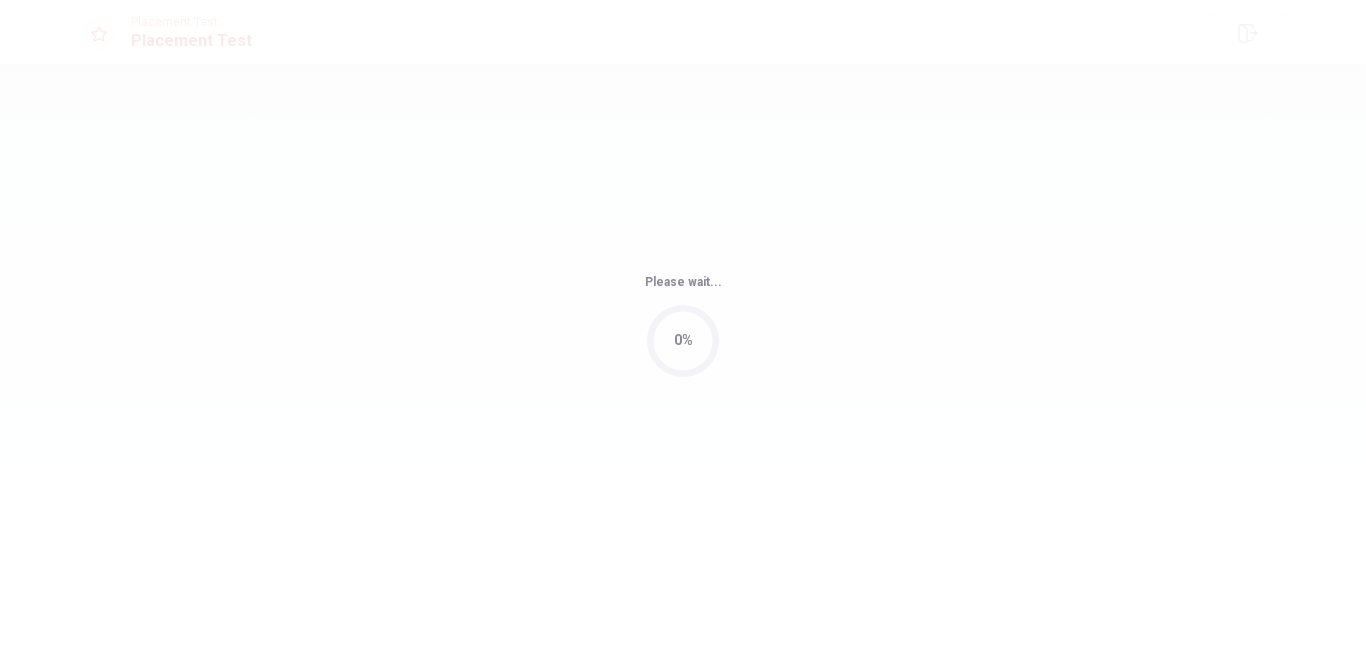 scroll, scrollTop: 0, scrollLeft: 0, axis: both 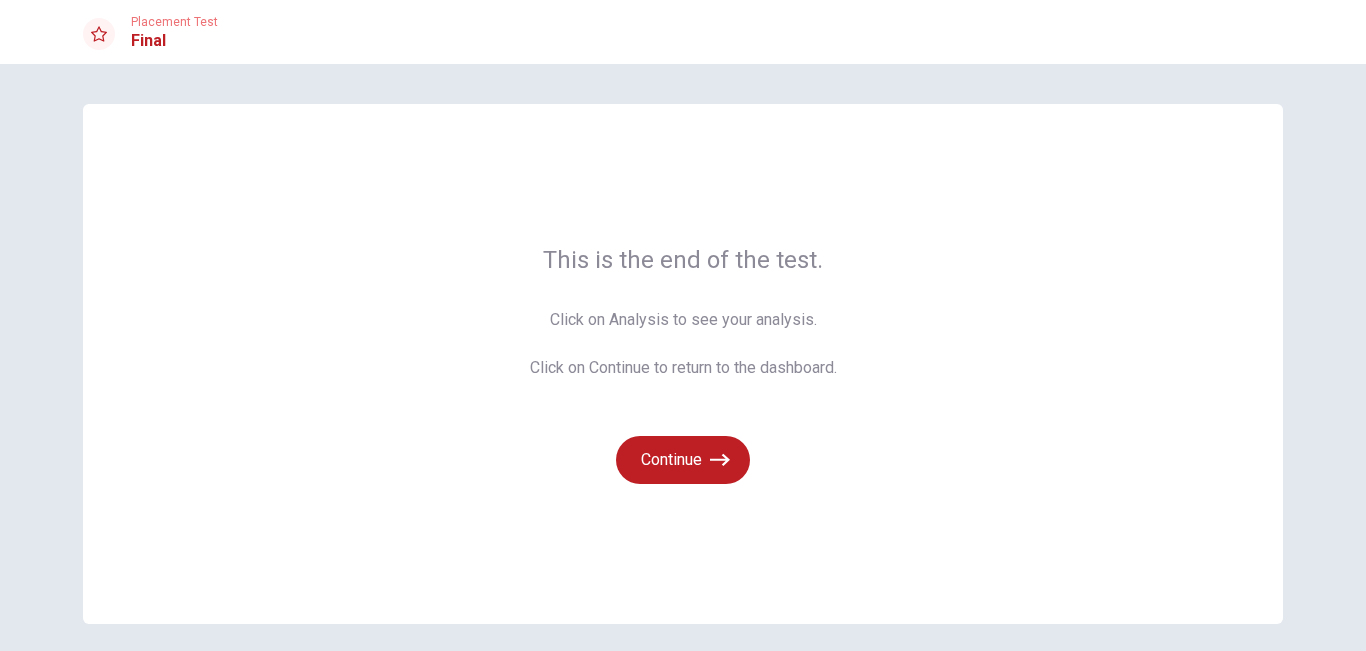 click on "This is the end of the test." at bounding box center [683, 260] 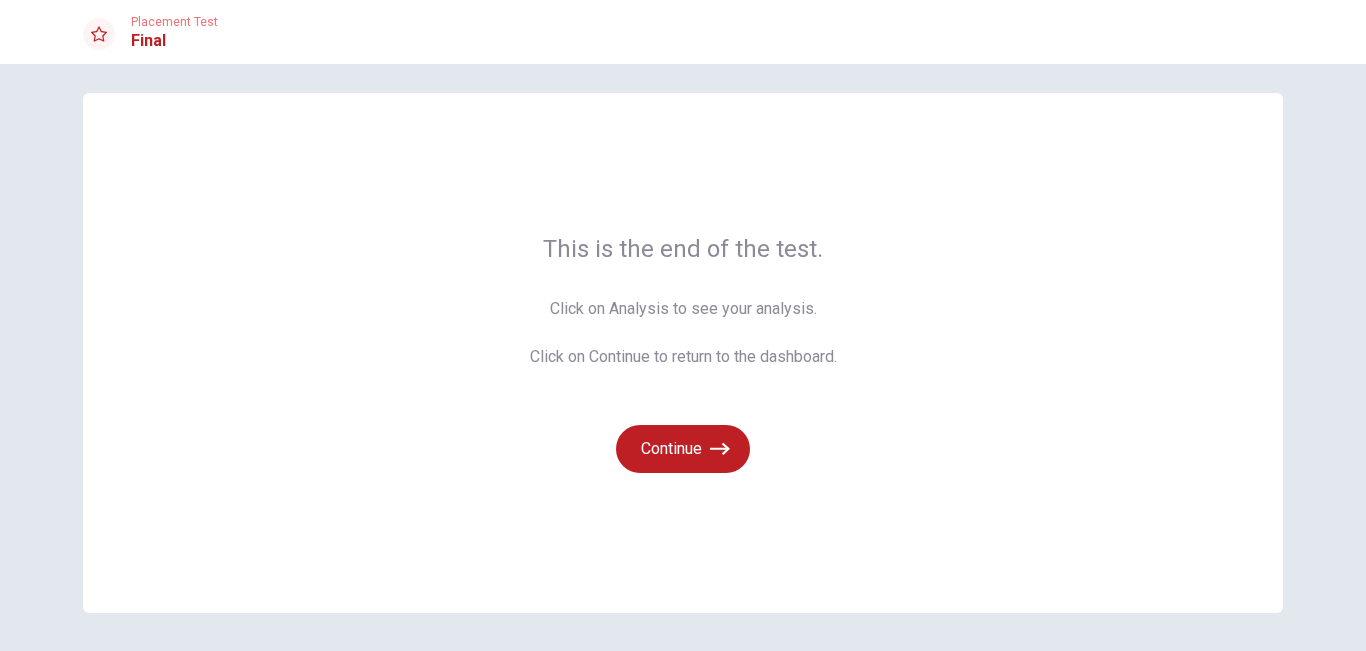 scroll, scrollTop: 0, scrollLeft: 0, axis: both 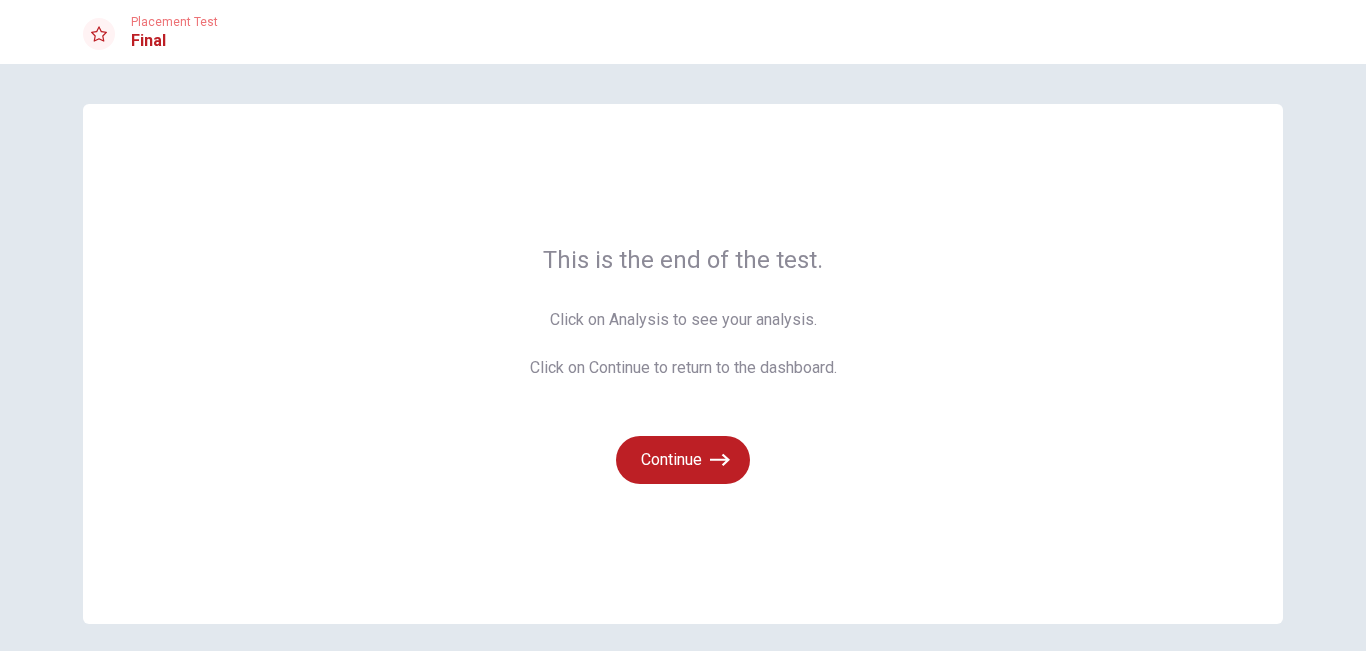 click on "Click on Analysis to see your analysis. Click on Continue to return to the dashboard." at bounding box center (683, 344) 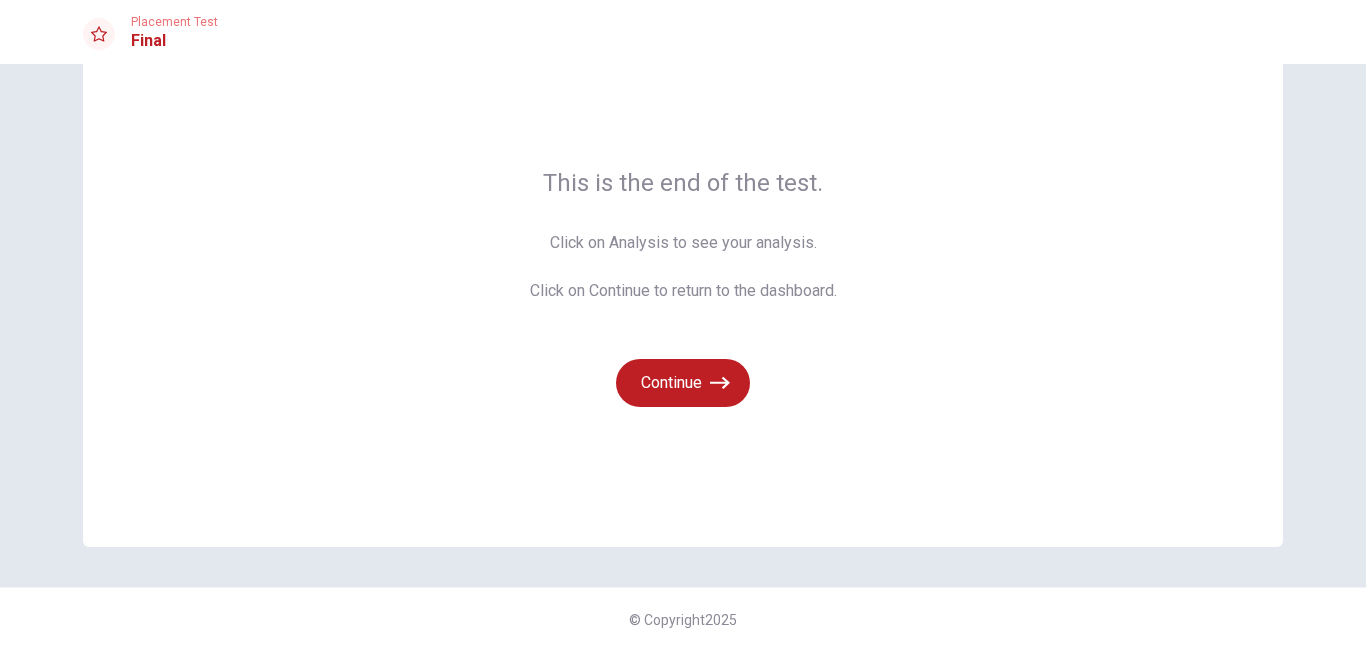 scroll, scrollTop: 0, scrollLeft: 0, axis: both 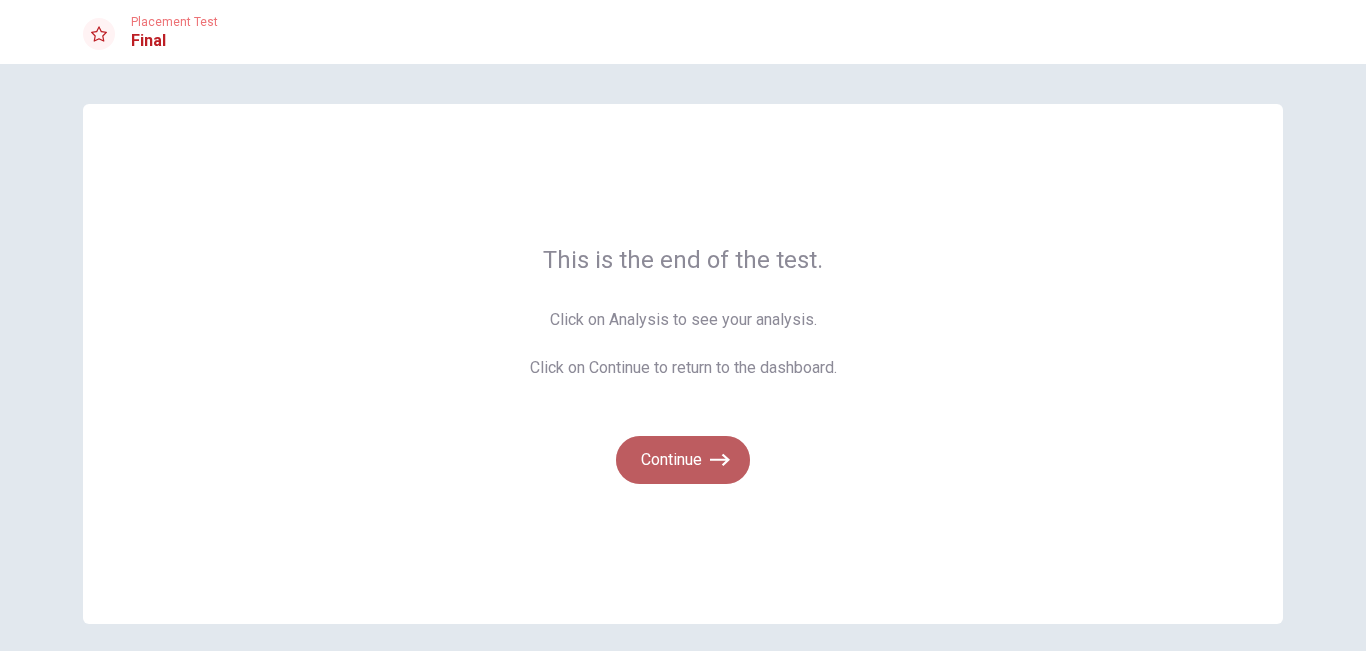 click on "Continue" at bounding box center [683, 460] 